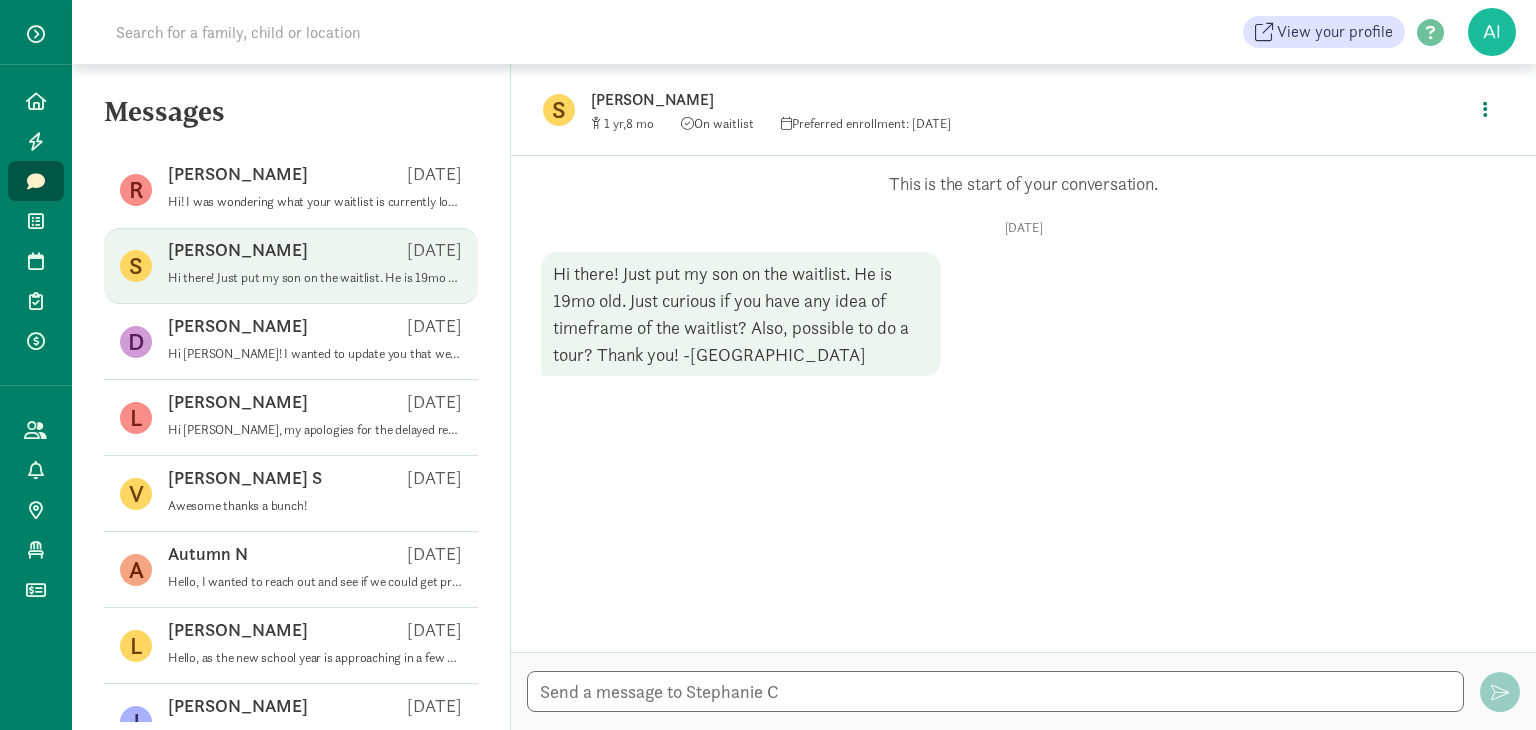 scroll, scrollTop: 0, scrollLeft: 0, axis: both 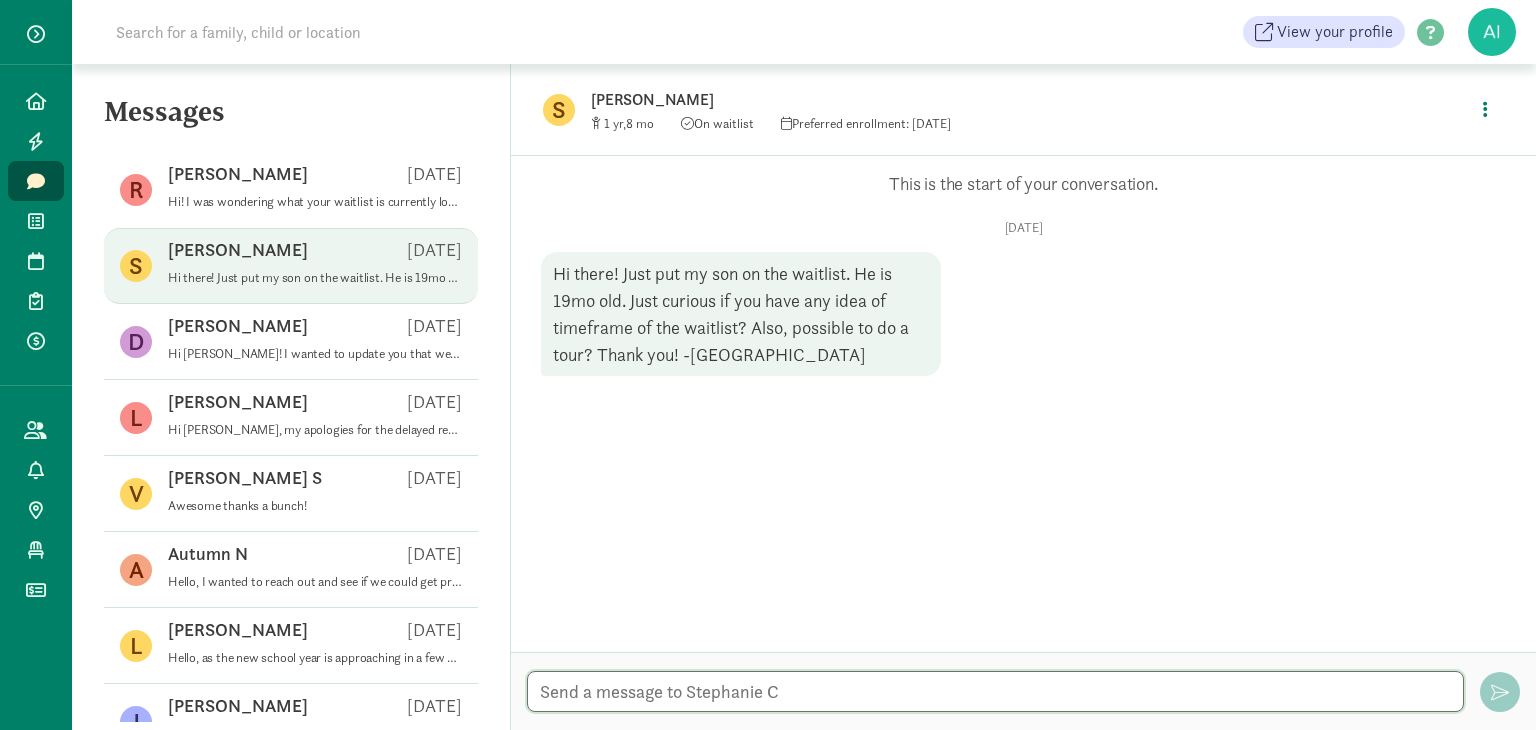 click at bounding box center [995, 691] 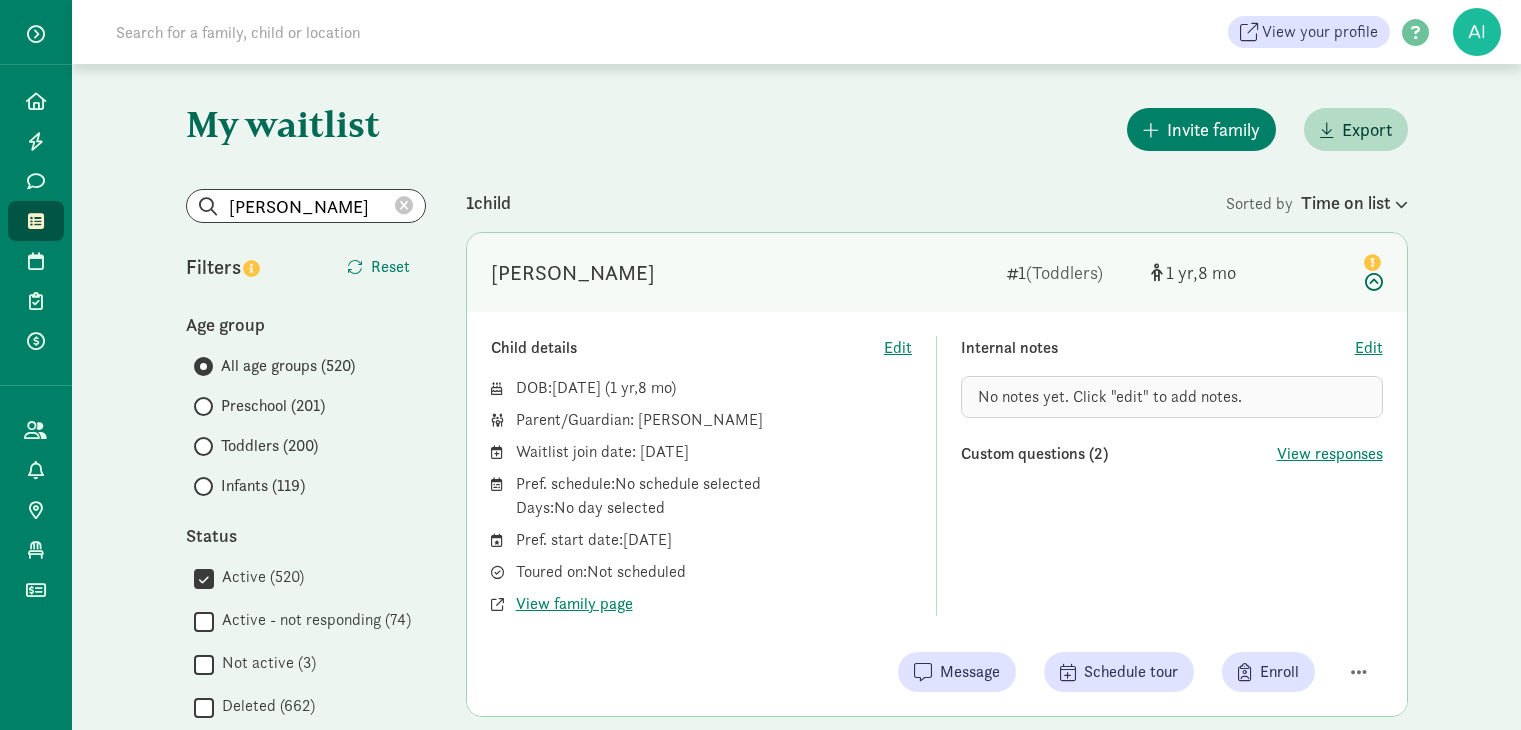 scroll, scrollTop: 0, scrollLeft: 0, axis: both 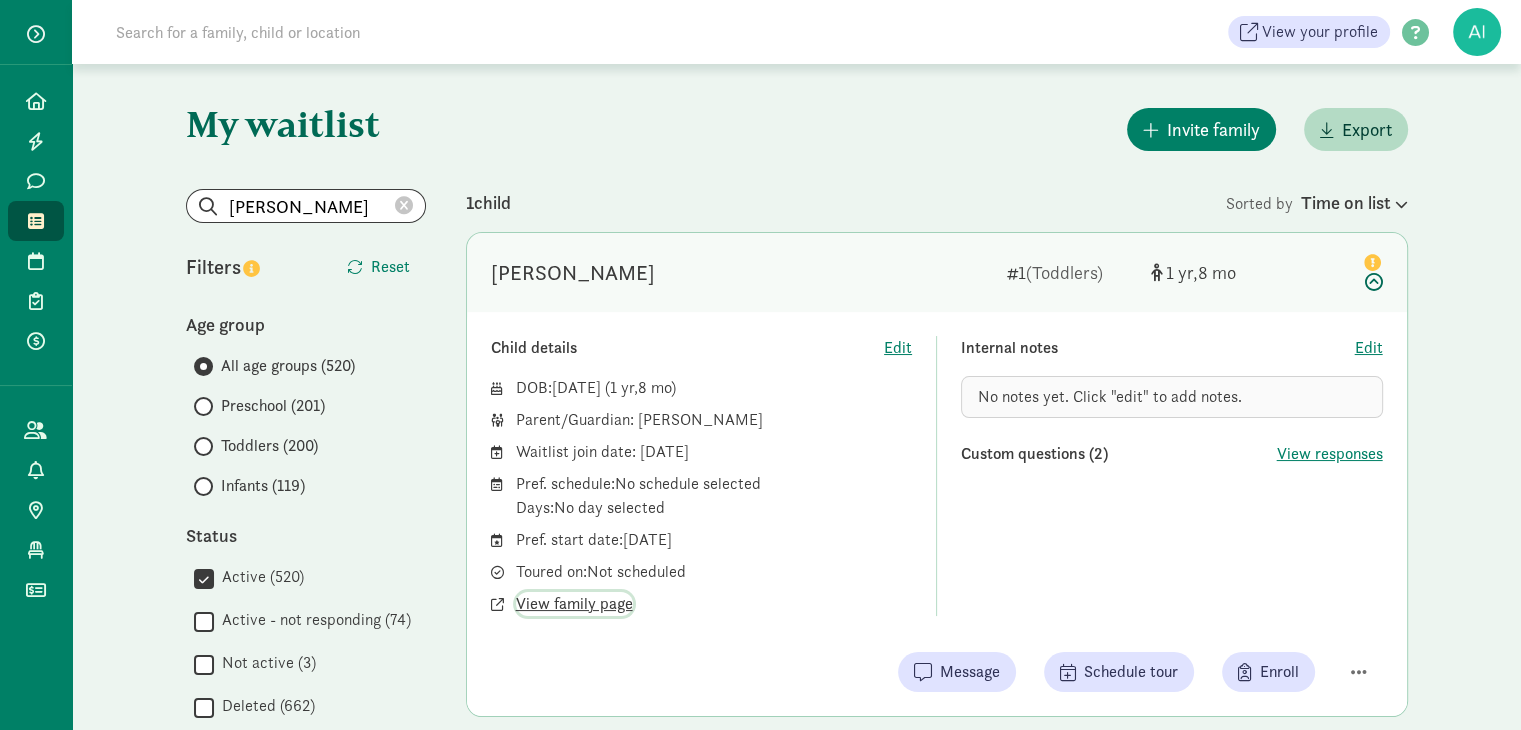 click on "View family page" at bounding box center [574, 604] 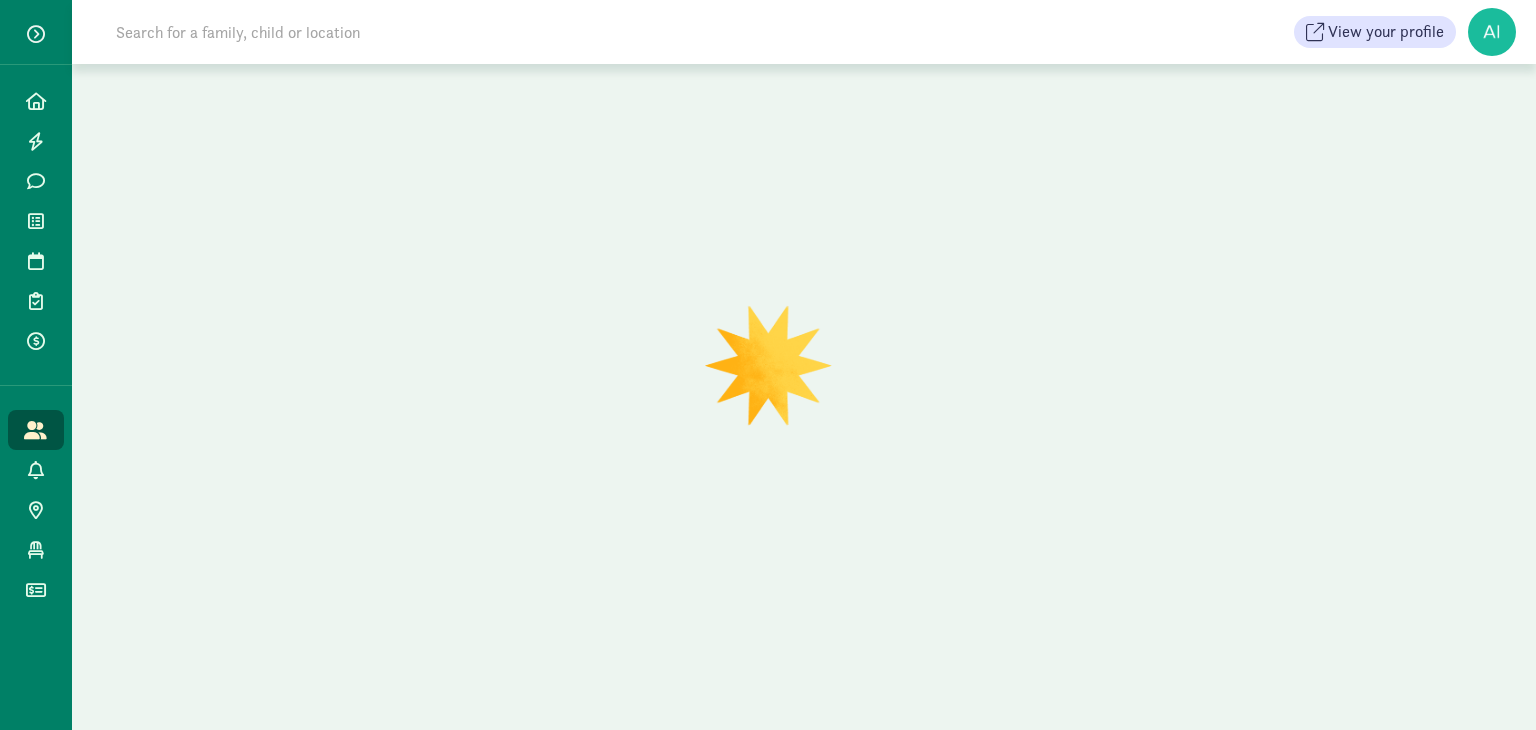scroll, scrollTop: 0, scrollLeft: 0, axis: both 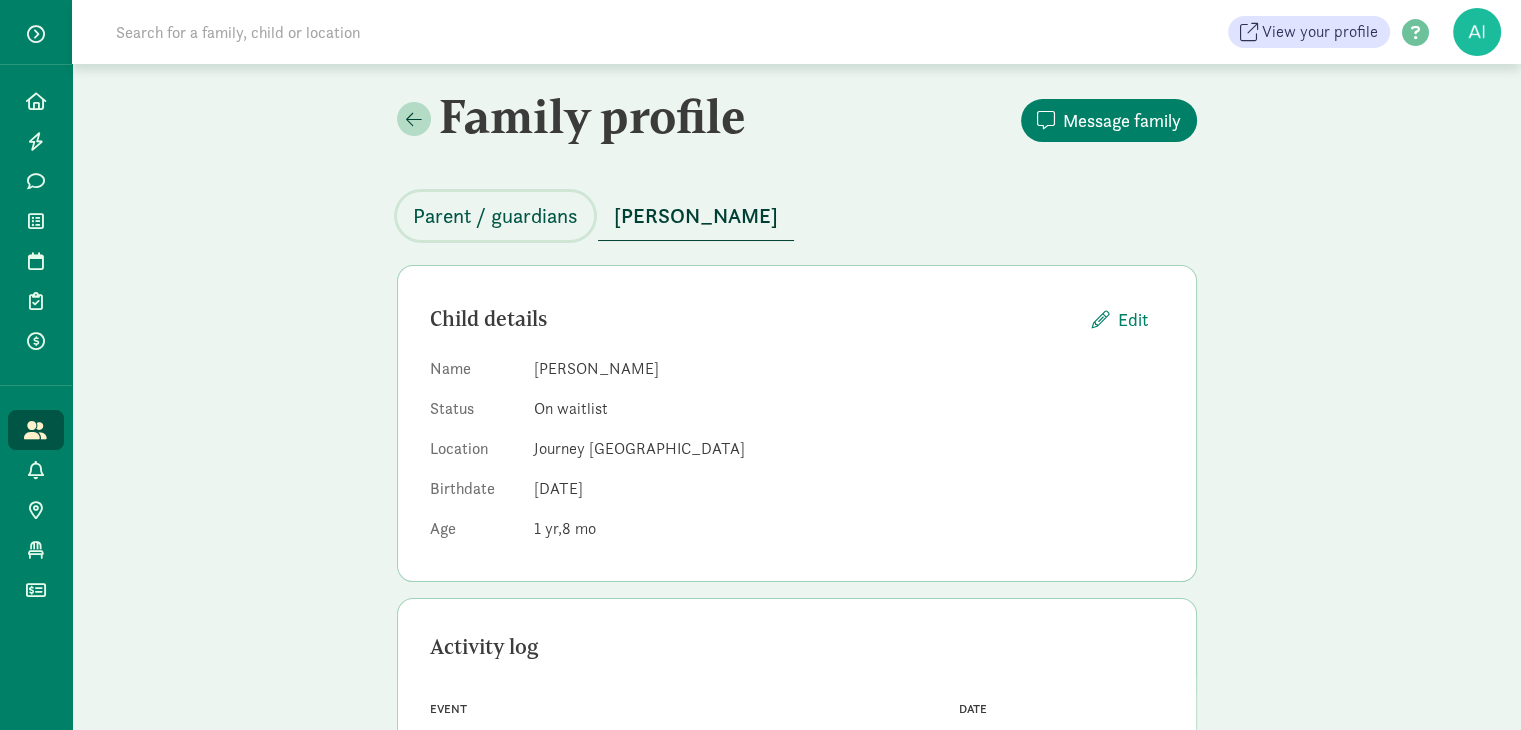 click on "Parent / guardians" at bounding box center [495, 216] 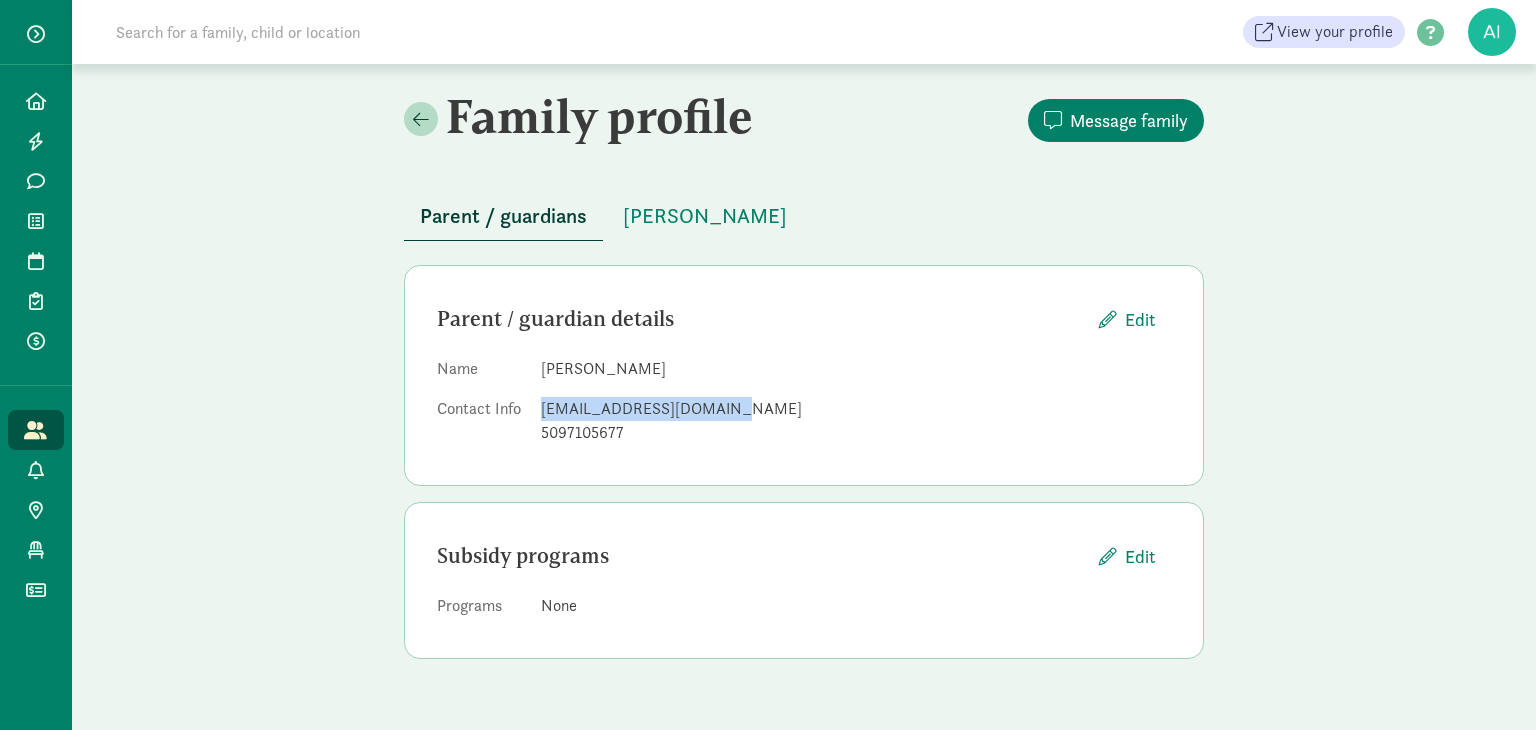 drag, startPoint x: 700, startPoint y: 408, endPoint x: 543, endPoint y: 411, distance: 157.02866 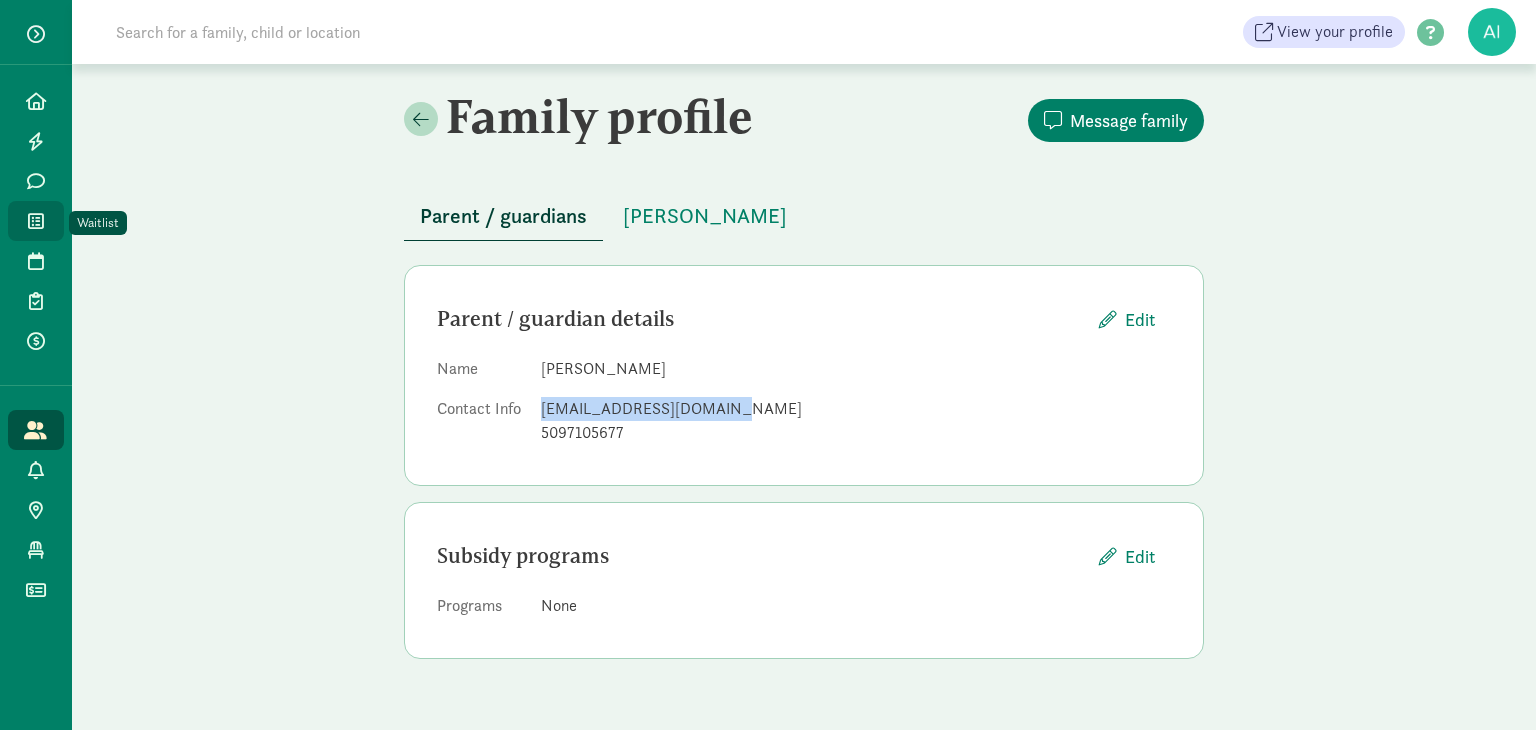 click at bounding box center [36, 221] 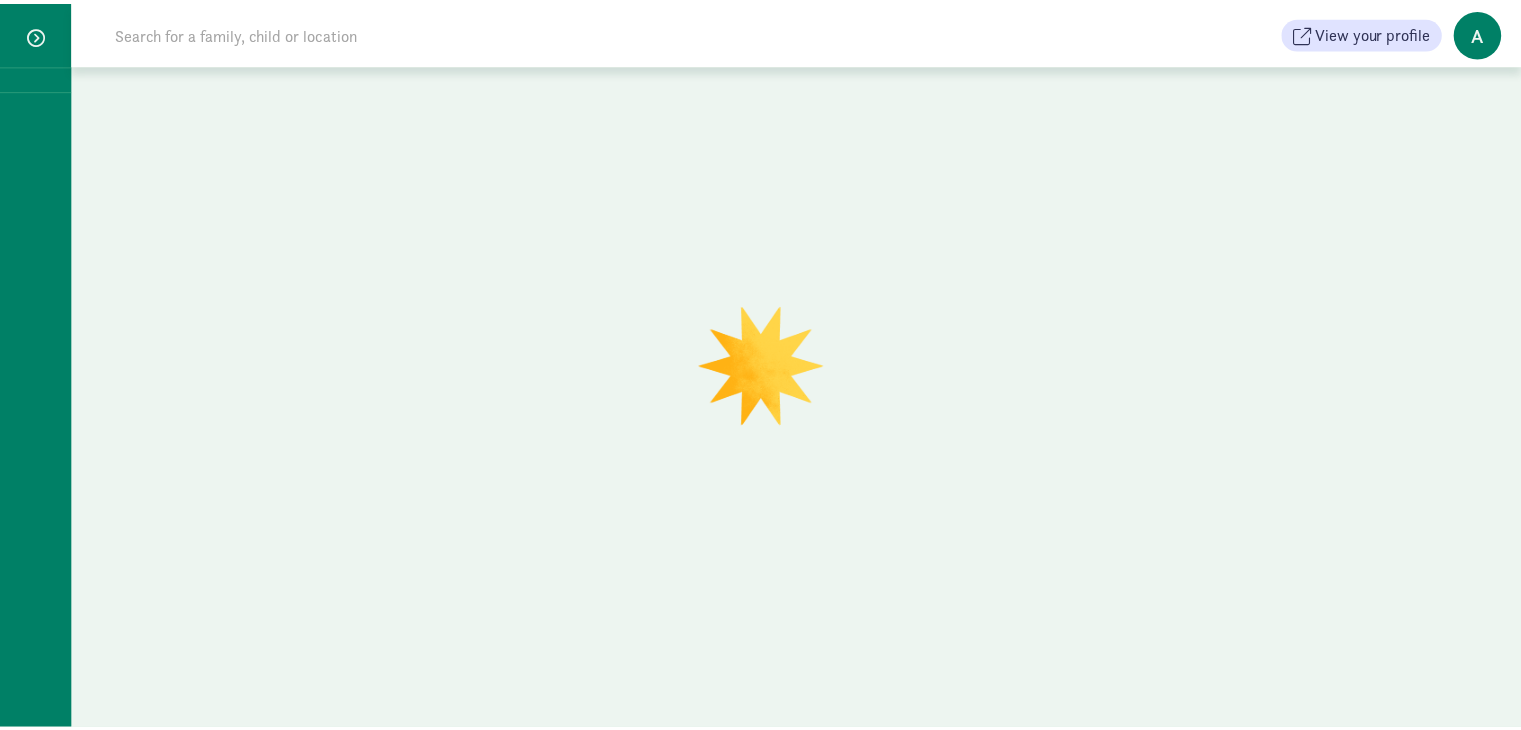 scroll, scrollTop: 0, scrollLeft: 0, axis: both 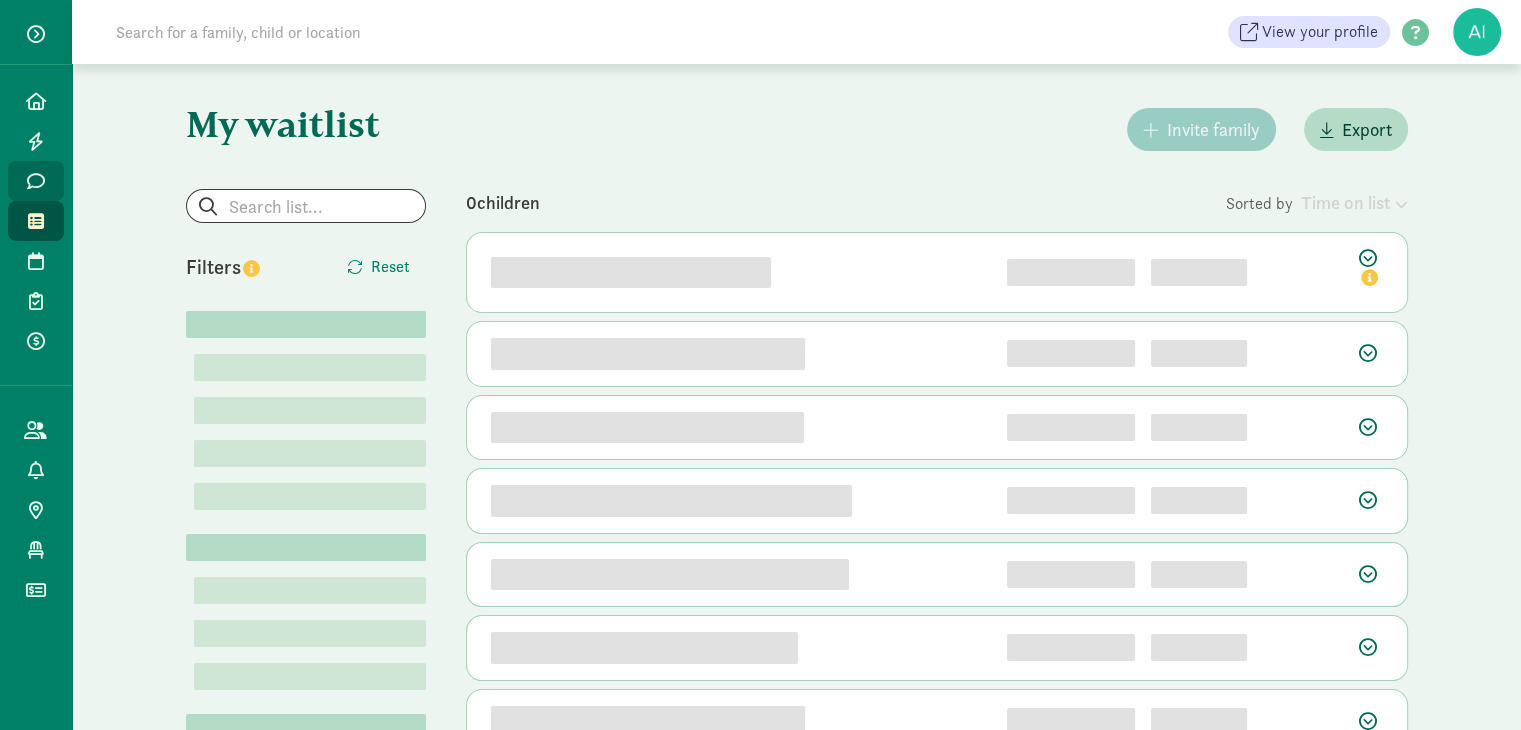 click at bounding box center [36, 181] 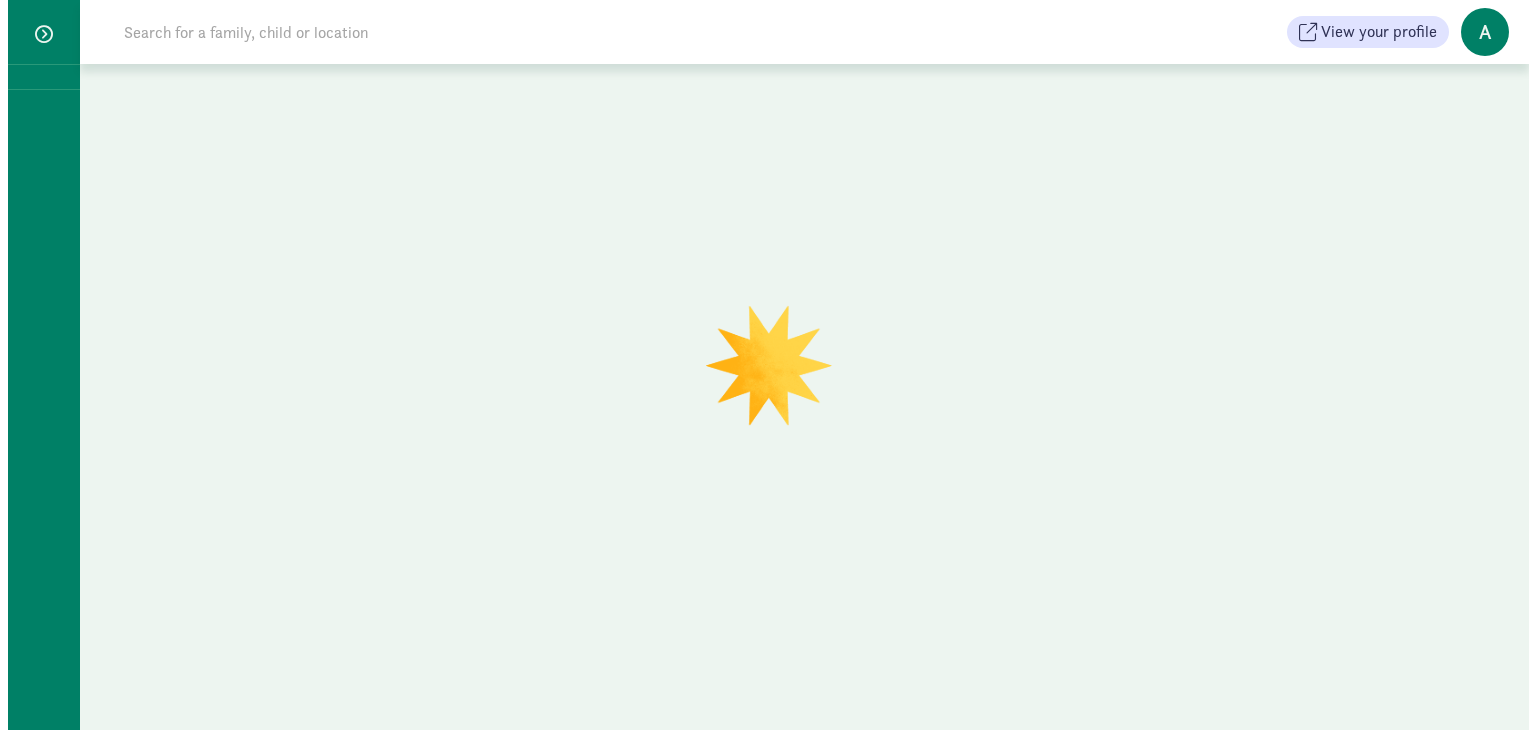 scroll, scrollTop: 0, scrollLeft: 0, axis: both 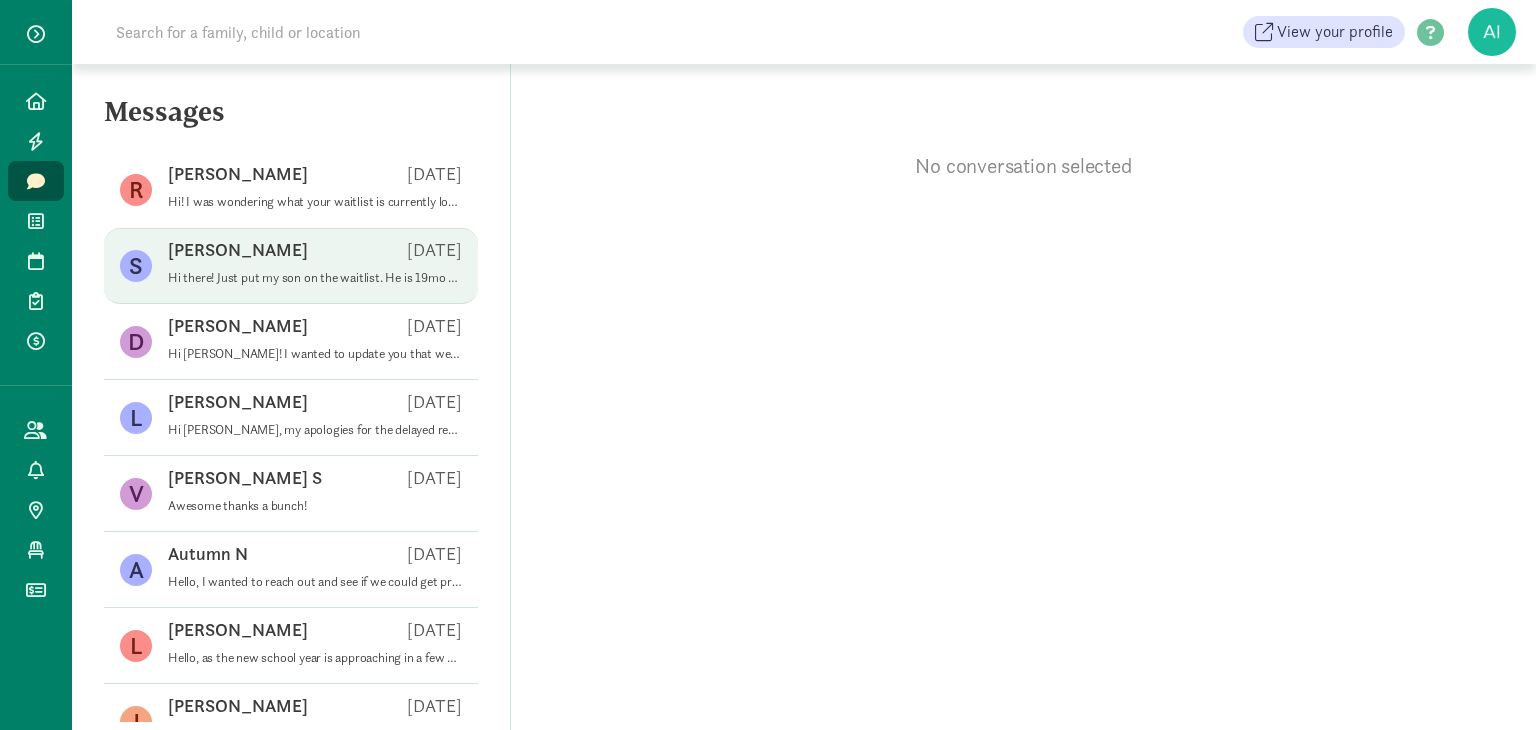 click on "[PERSON_NAME]    [DATE]" at bounding box center [315, 254] 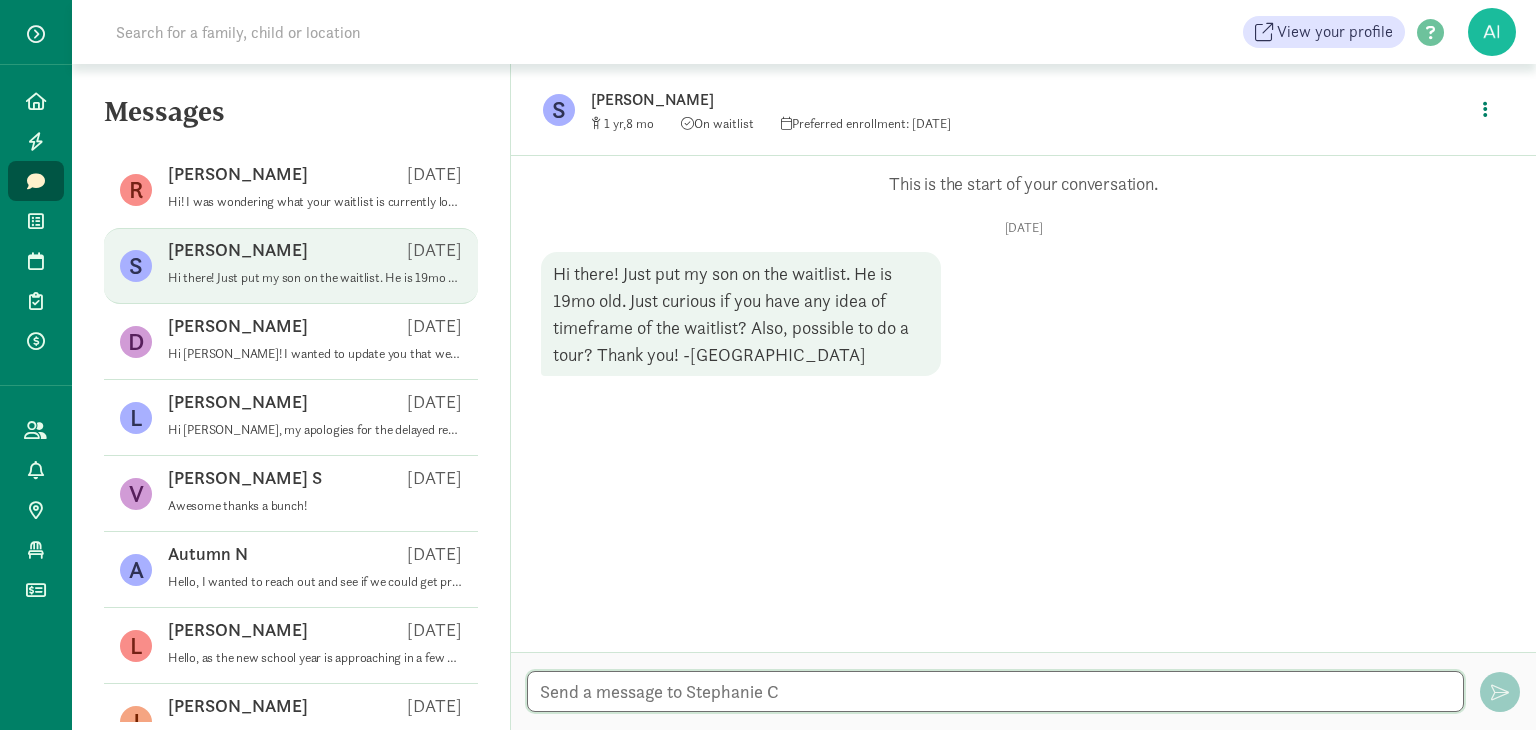 click at bounding box center [995, 691] 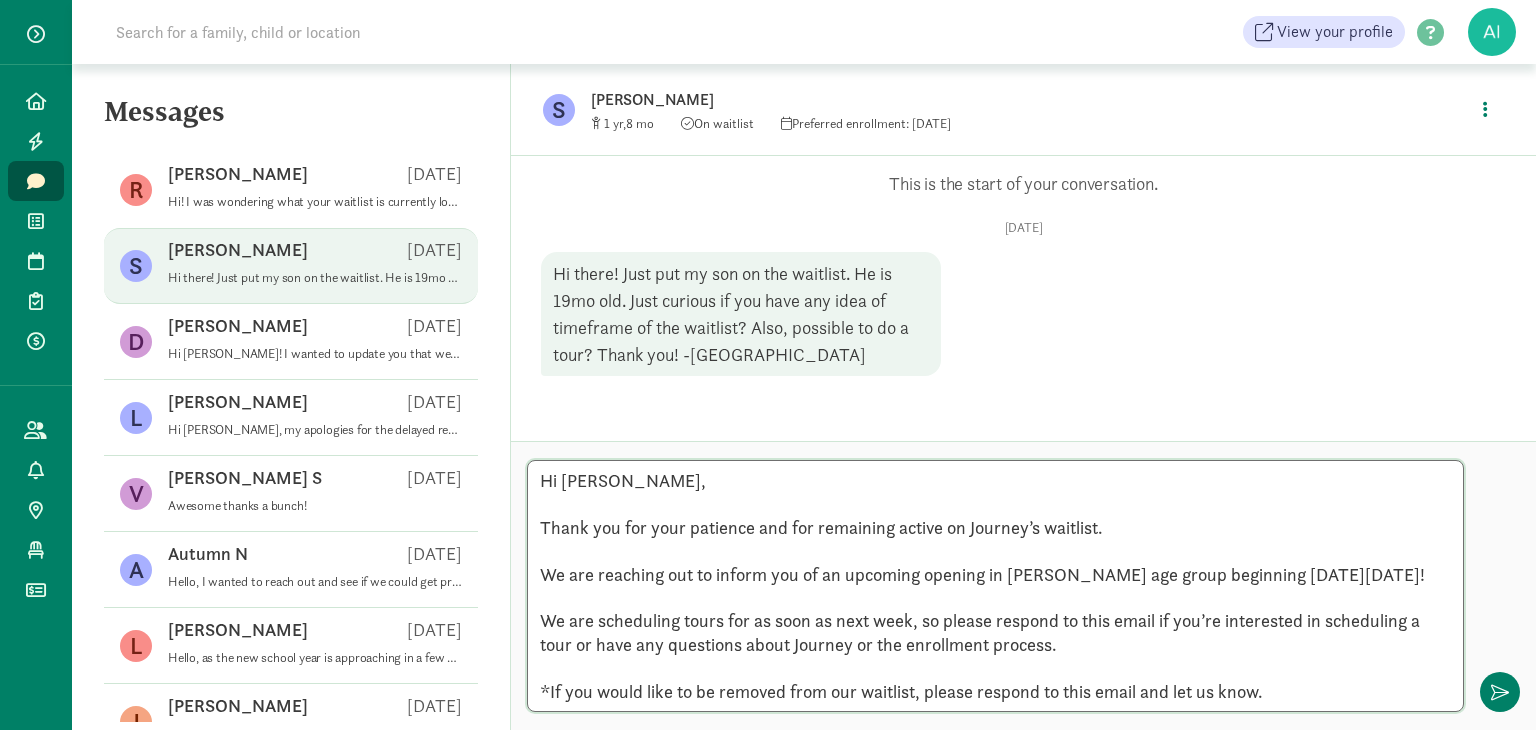 drag, startPoint x: 636, startPoint y: 457, endPoint x: 598, endPoint y: 457, distance: 38 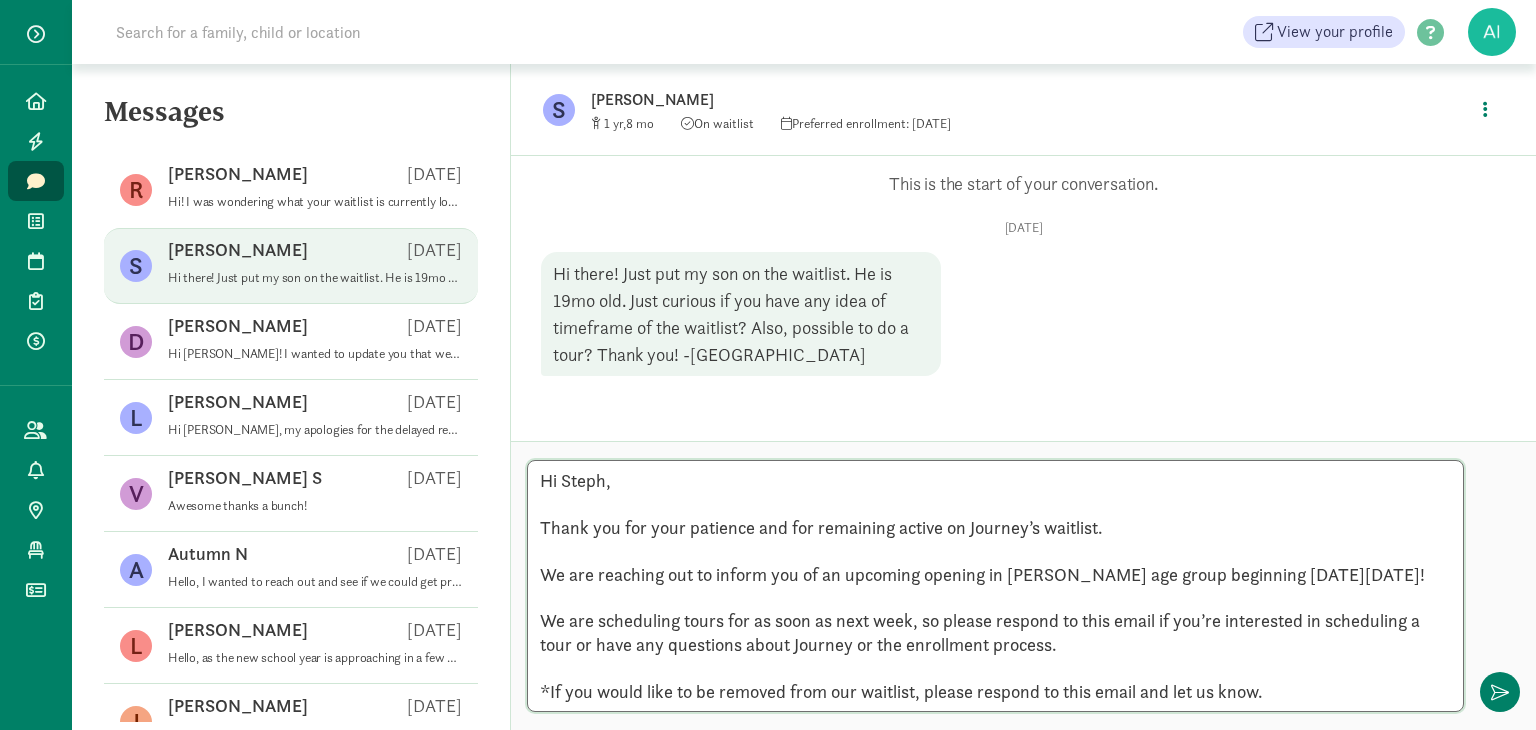 drag, startPoint x: 540, startPoint y: 498, endPoint x: 550, endPoint y: 504, distance: 11.661903 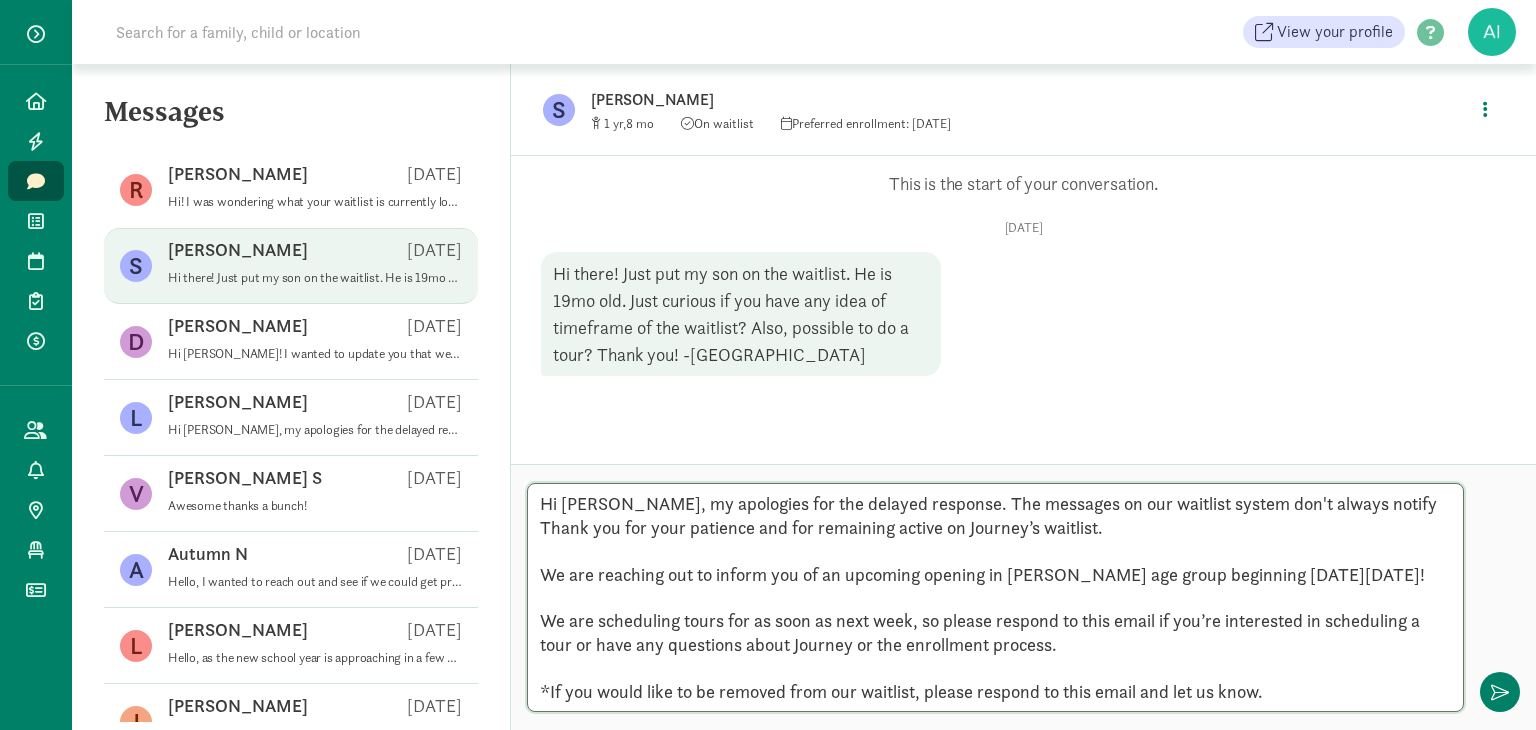 drag, startPoint x: 1344, startPoint y: 480, endPoint x: 916, endPoint y: 485, distance: 428.0292 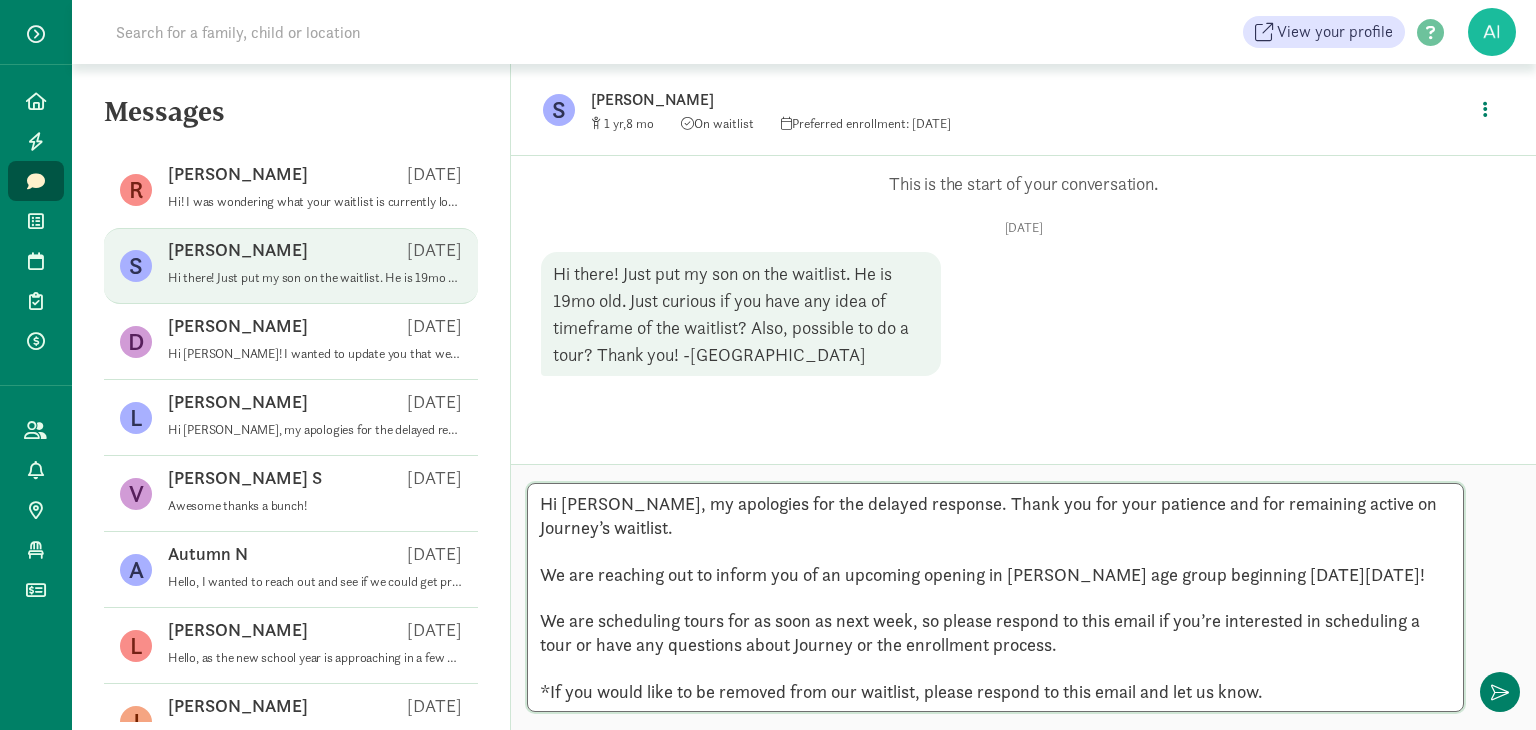 drag, startPoint x: 652, startPoint y: 496, endPoint x: 913, endPoint y: 468, distance: 262.49762 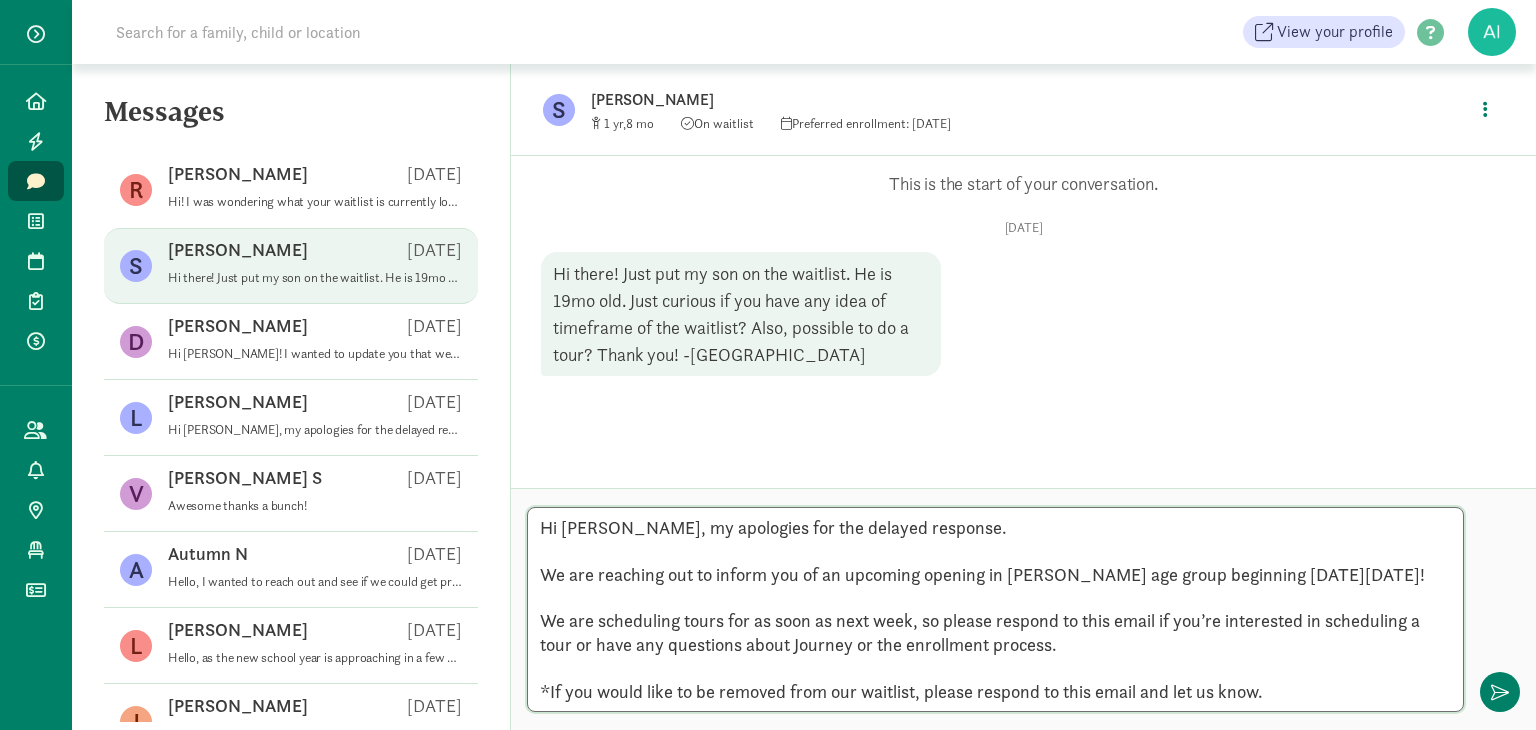 click on "Hi Steph, my apologies for the delayed response.
We are reaching out to inform you of an upcoming opening in Beck’s age group beginning on Monday, July 21st!
We are scheduling tours for as soon as next week, so please respond to this email if you’re interested in scheduling a tour or have any questions about Journey or the enrollment process.
*If you would like to be removed from our waitlist, please respond to this email and let us know." at bounding box center (995, 609) 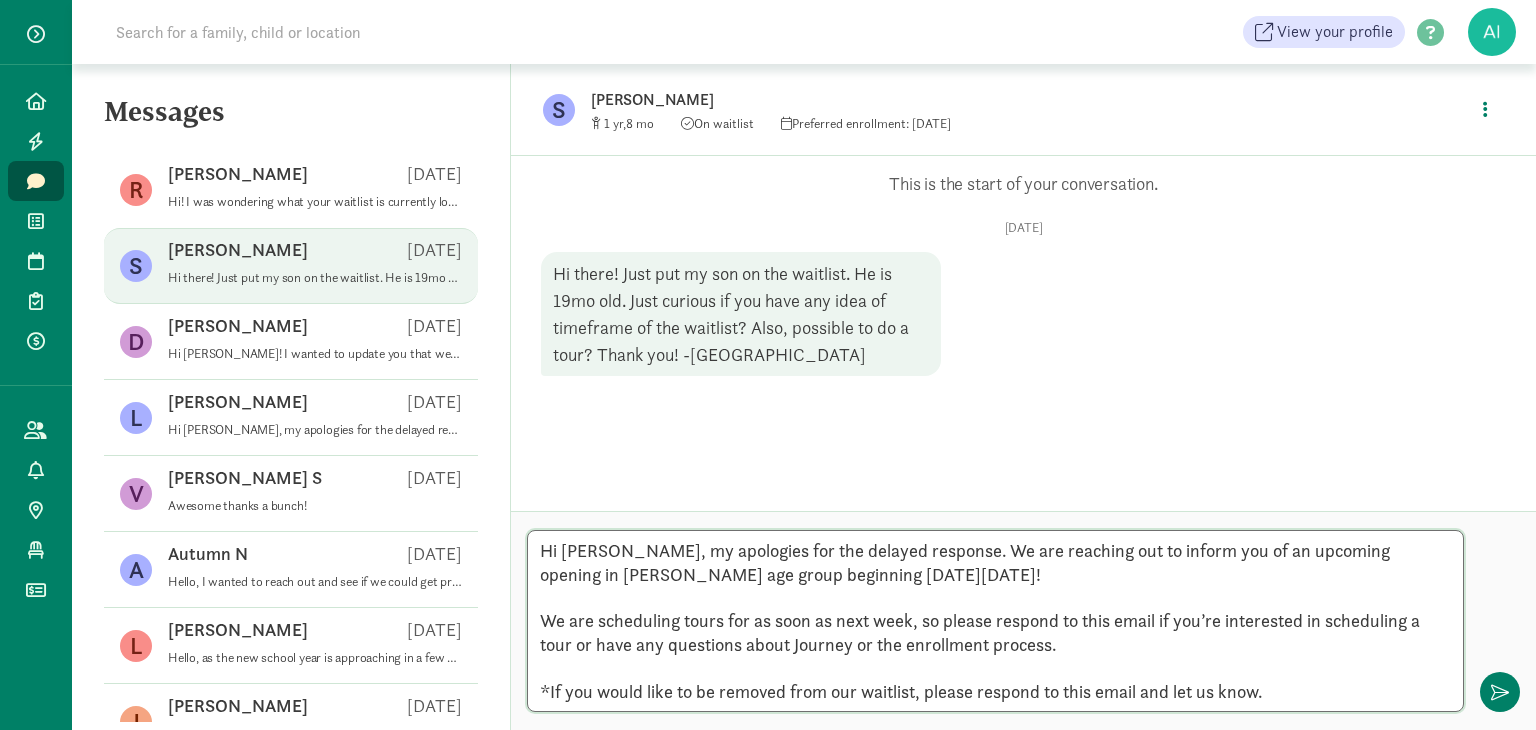 click on "Hi Steph, my apologies for the delayed response. We are reaching out to inform you of an upcoming opening in Beck’s age group beginning on Monday, July 21st!
We are scheduling tours for as soon as next week, so please respond to this email if you’re interested in scheduling a tour or have any questions about Journey or the enrollment process.
*If you would like to be removed from our waitlist, please respond to this email and let us know." at bounding box center (995, 621) 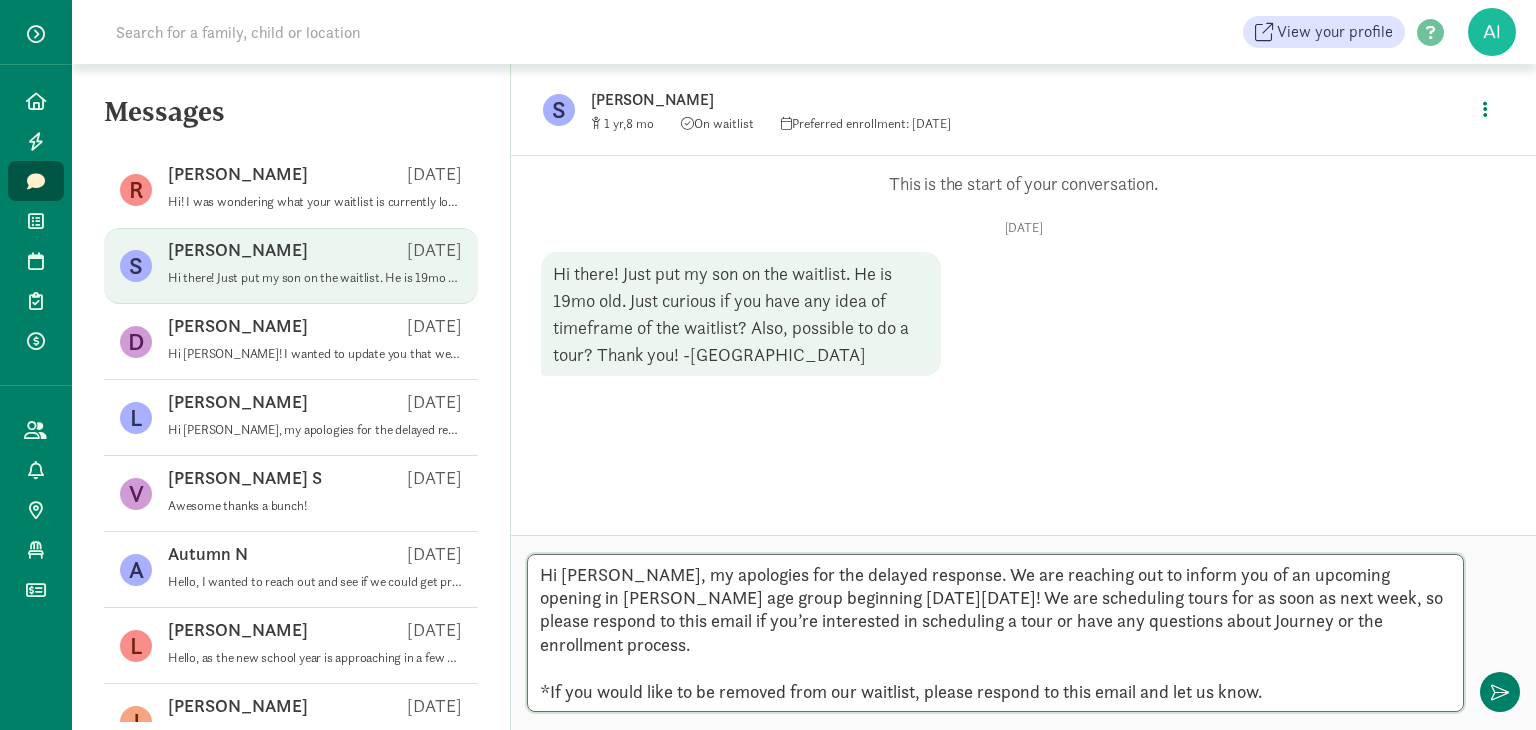 drag, startPoint x: 581, startPoint y: 619, endPoint x: 1321, endPoint y: 607, distance: 740.0973 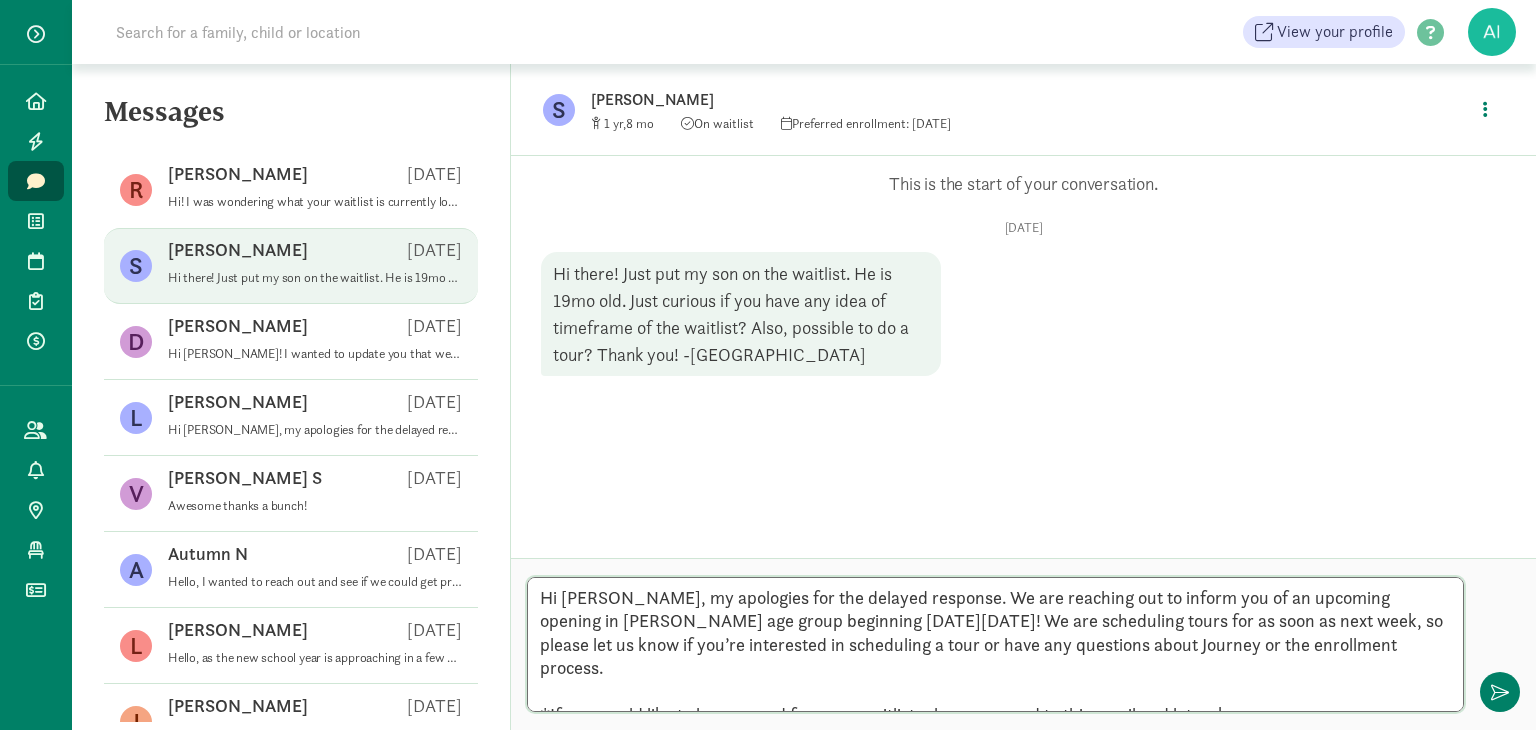 drag, startPoint x: 1274, startPoint y: 669, endPoint x: 537, endPoint y: 673, distance: 737.01086 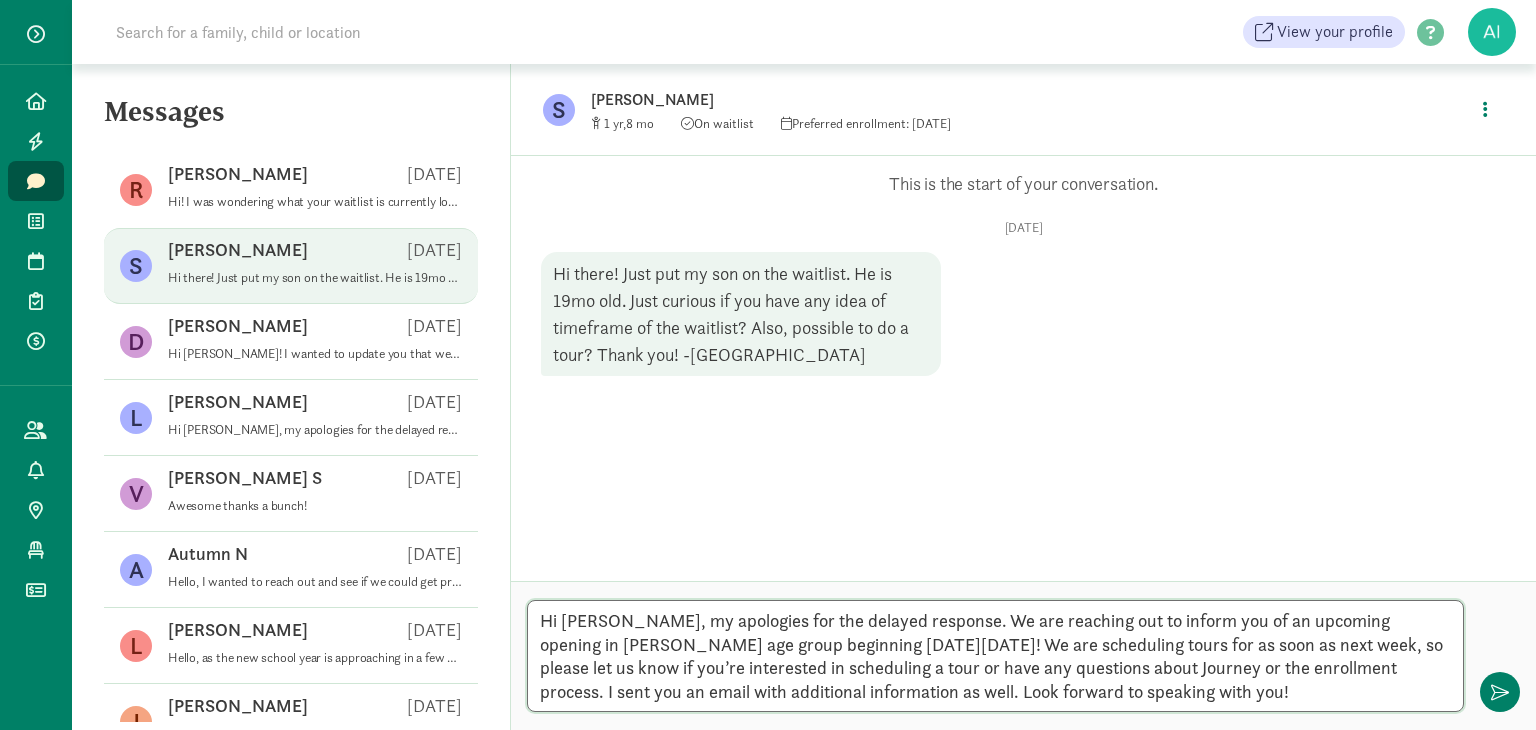 click on "Hi Steph, my apologies for the delayed response. We are reaching out to inform you of an upcoming opening in Beck’s age group beginning on Monday, July 21st! We are scheduling tours for as soon as next week, so please let us know if you’re interested in scheduling a tour or have any questions about Journey or the enrollment process. I sent you an email with additional information as well. Look forward to speaking with you!" at bounding box center (995, 656) 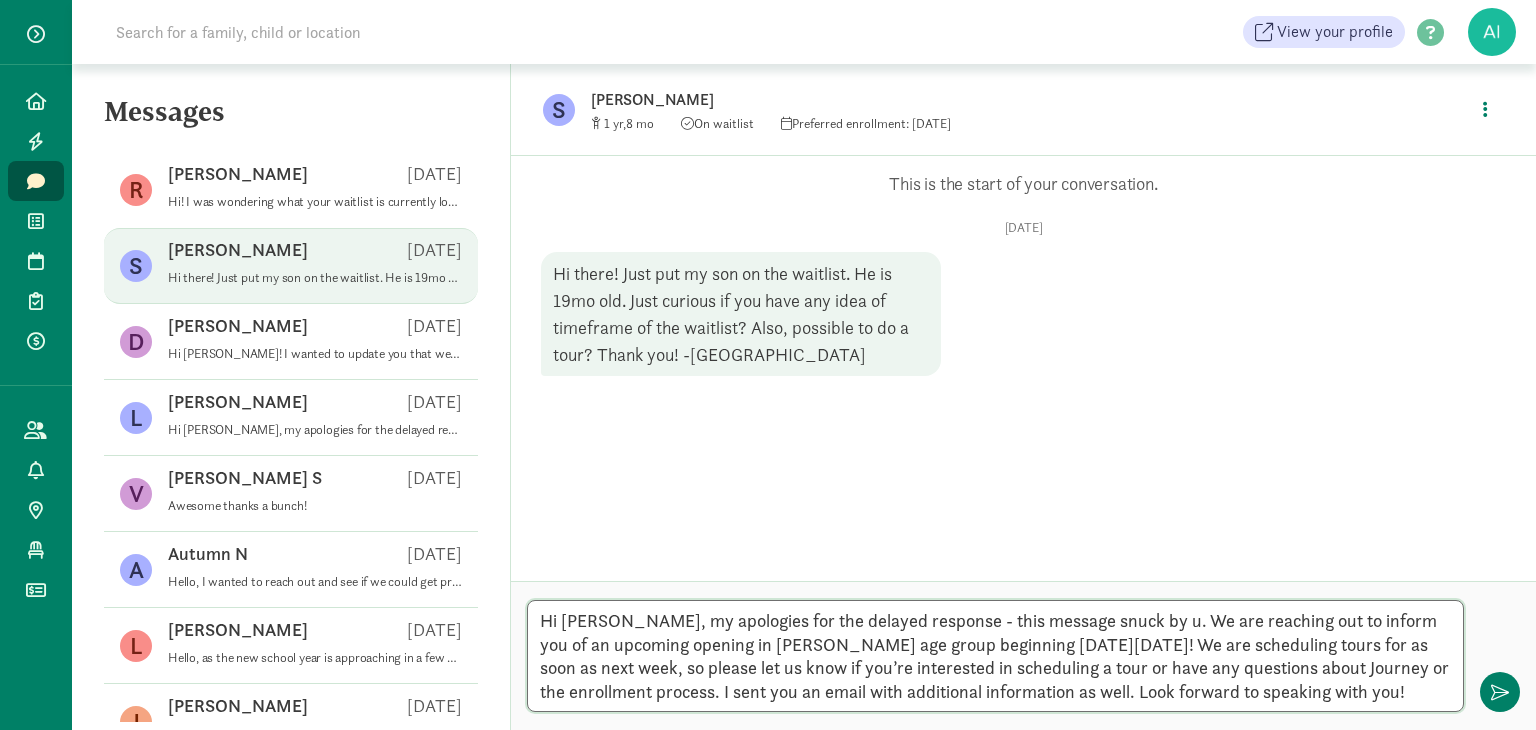 type on "Hi Steph, my apologies for the delayed response - this message snuck by us. We are reaching out to inform you of an upcoming opening in Beck’s age group beginning on Monday, July 21st! We are scheduling tours for as soon as next week, so please let us know if you’re interested in scheduling a tour or have any questions about Journey or the enrollment process. I sent you an email with additional information as well. Look forward to speaking with you!" 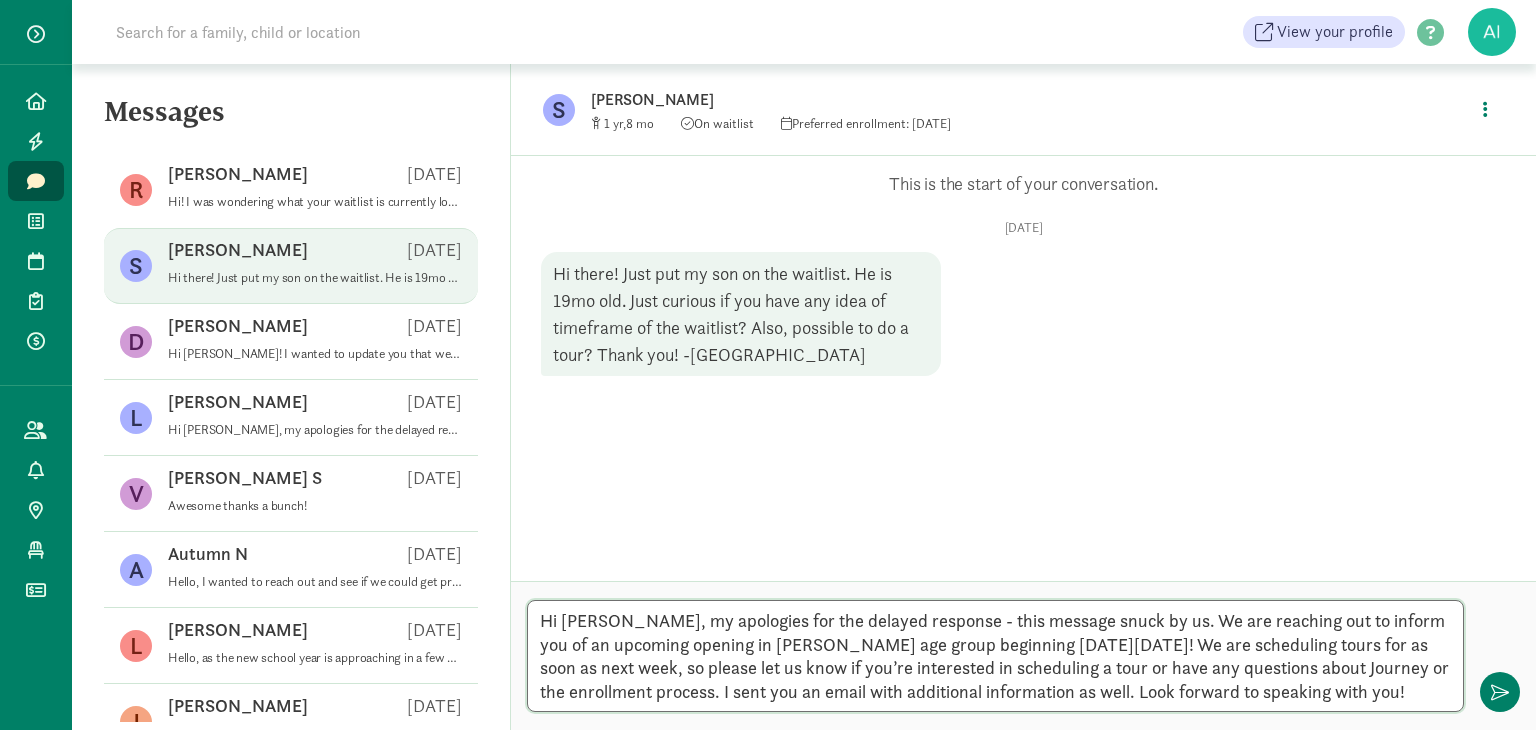 click on "Hi Steph, my apologies for the delayed response - this message snuck by us. We are reaching out to inform you of an upcoming opening in Beck’s age group beginning on Monday, July 21st! We are scheduling tours for as soon as next week, so please let us know if you’re interested in scheduling a tour or have any questions about Journey or the enrollment process. I sent you an email with additional information as well. Look forward to speaking with you!" at bounding box center [995, 656] 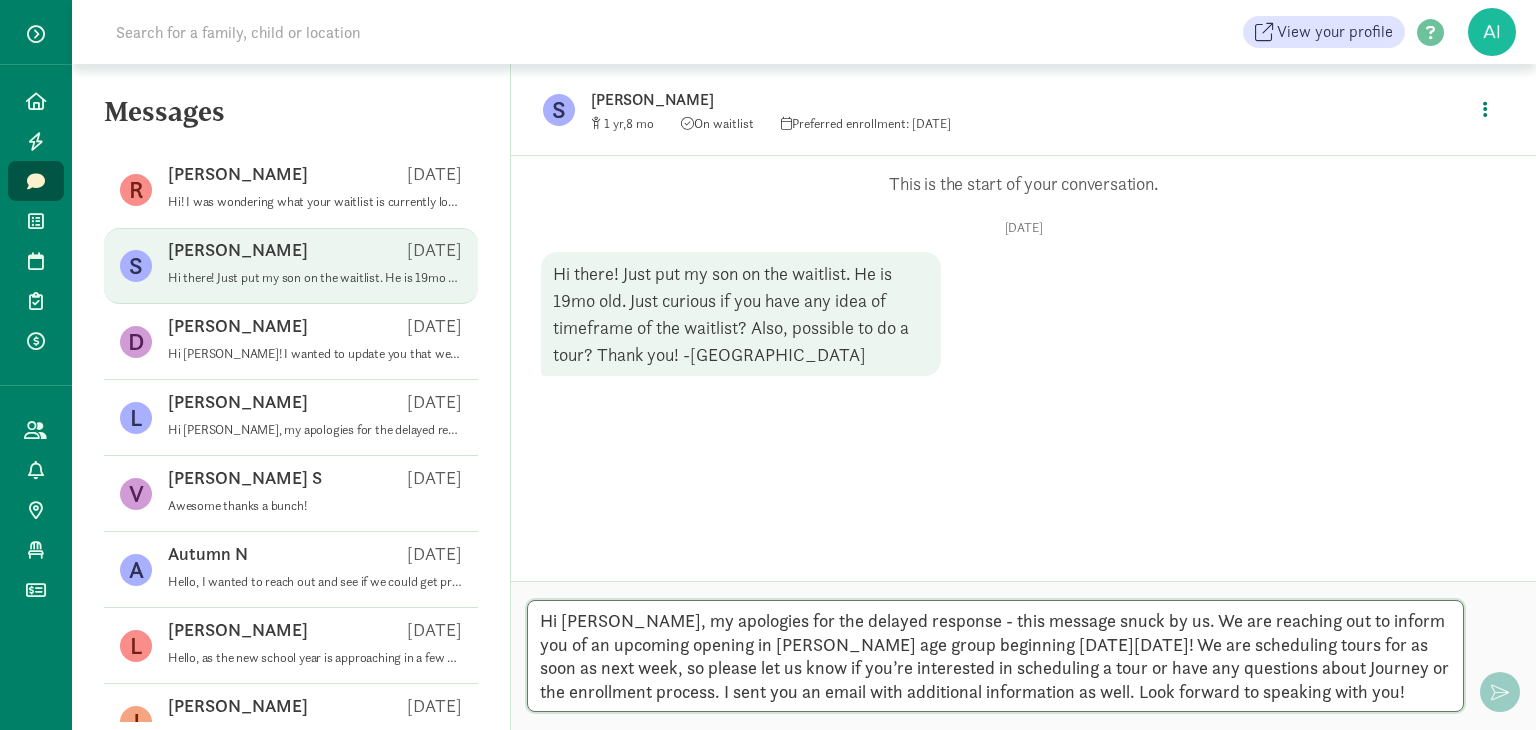 type 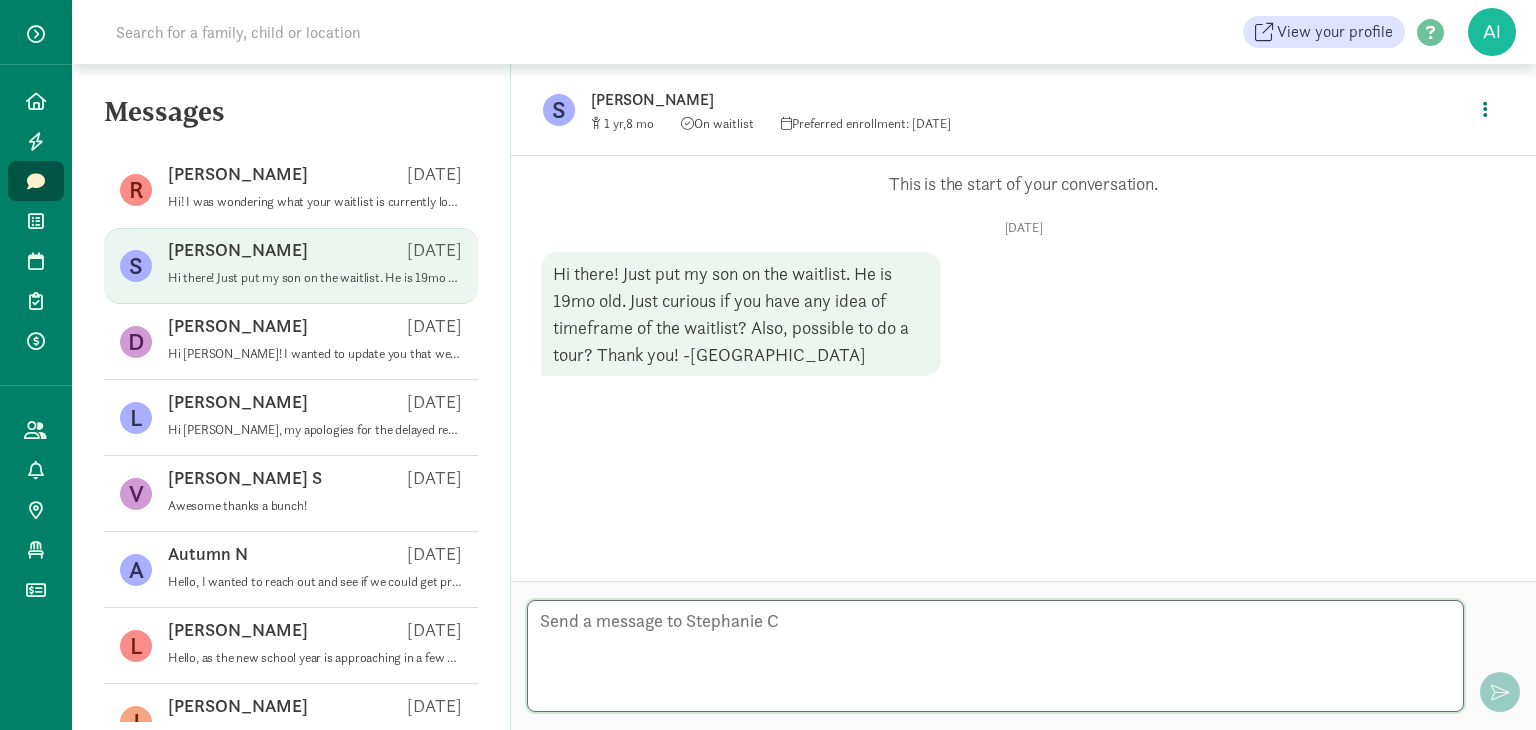 scroll, scrollTop: 90, scrollLeft: 0, axis: vertical 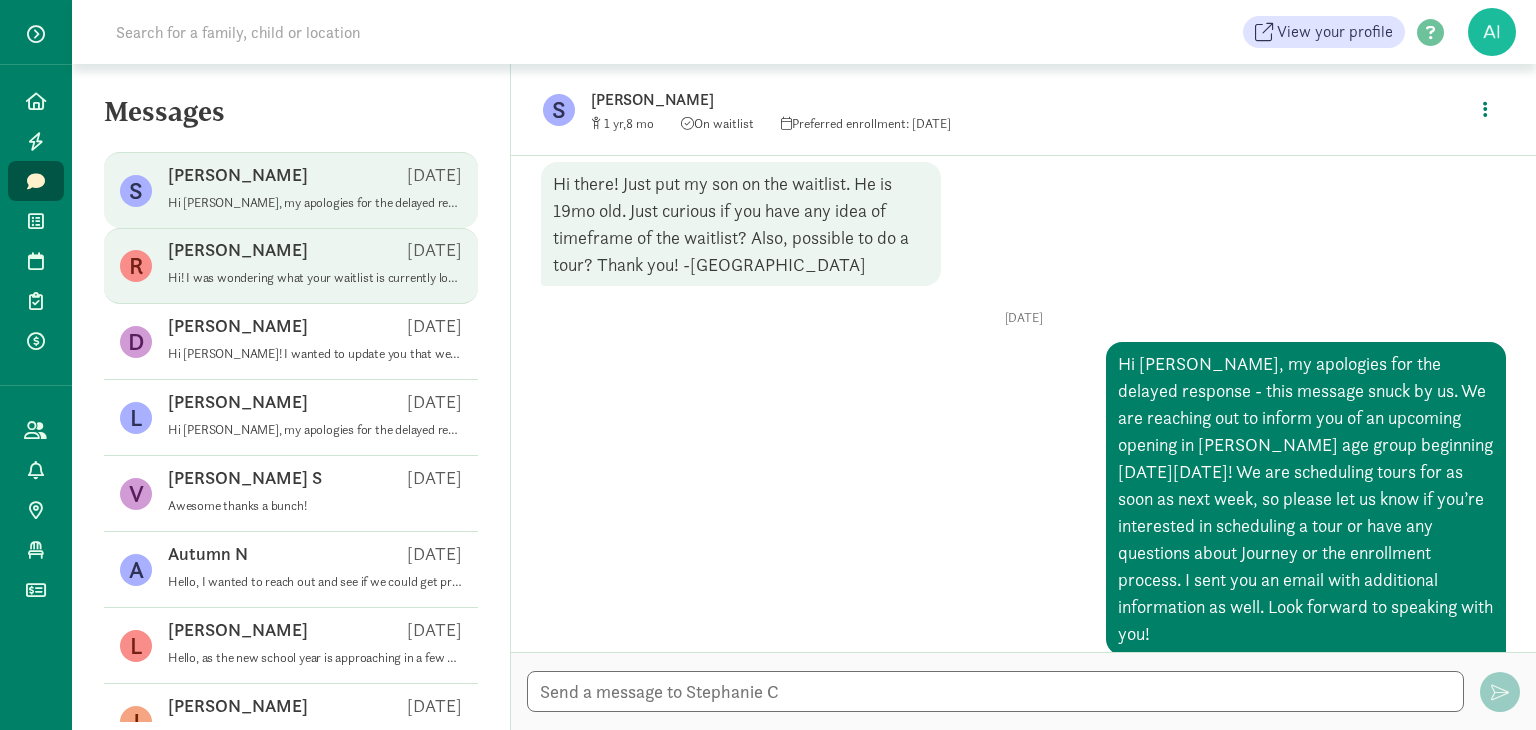 click on "Hi! I was wondering what your waitlist is currently looking like, if you have any openings for infants anytime soon?" at bounding box center [315, 278] 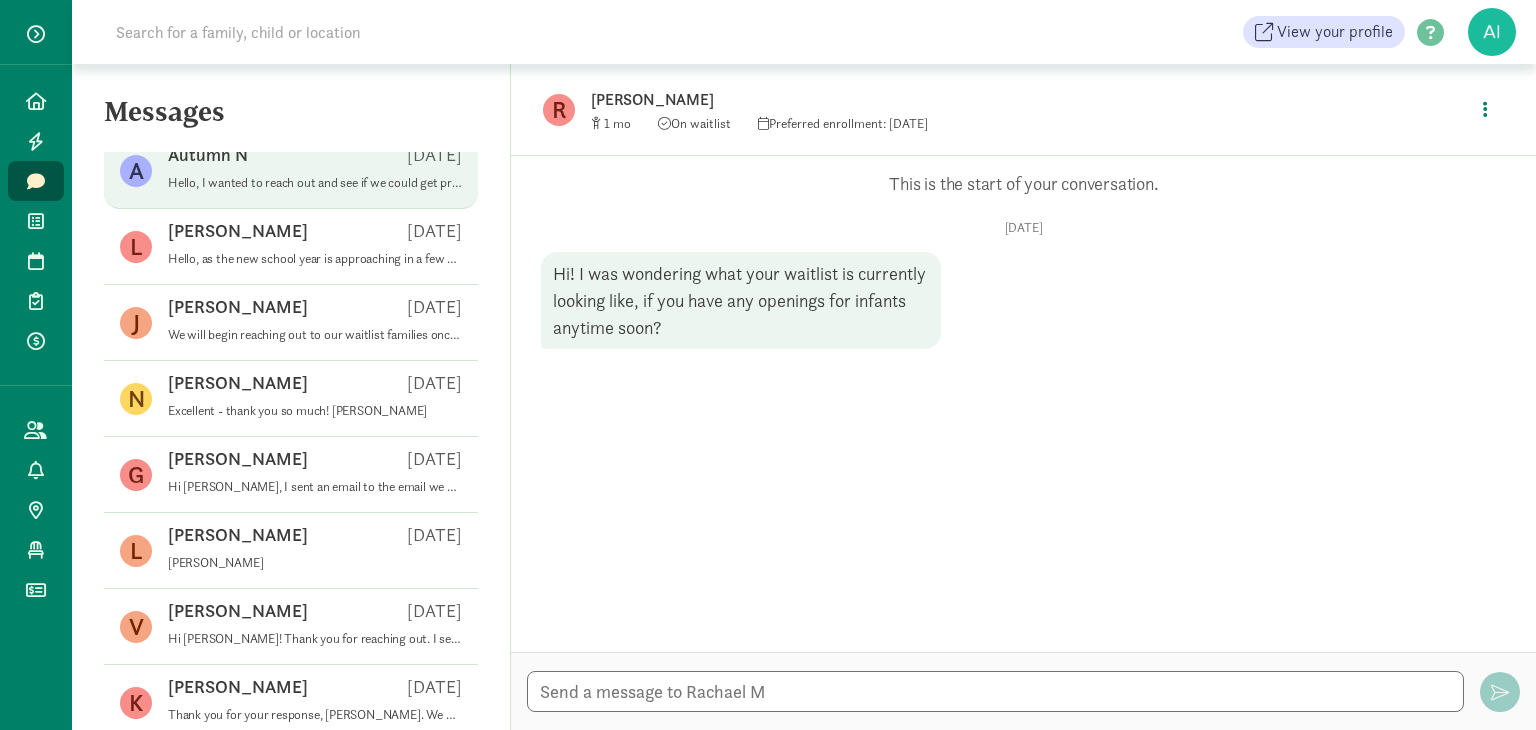 scroll, scrollTop: 400, scrollLeft: 0, axis: vertical 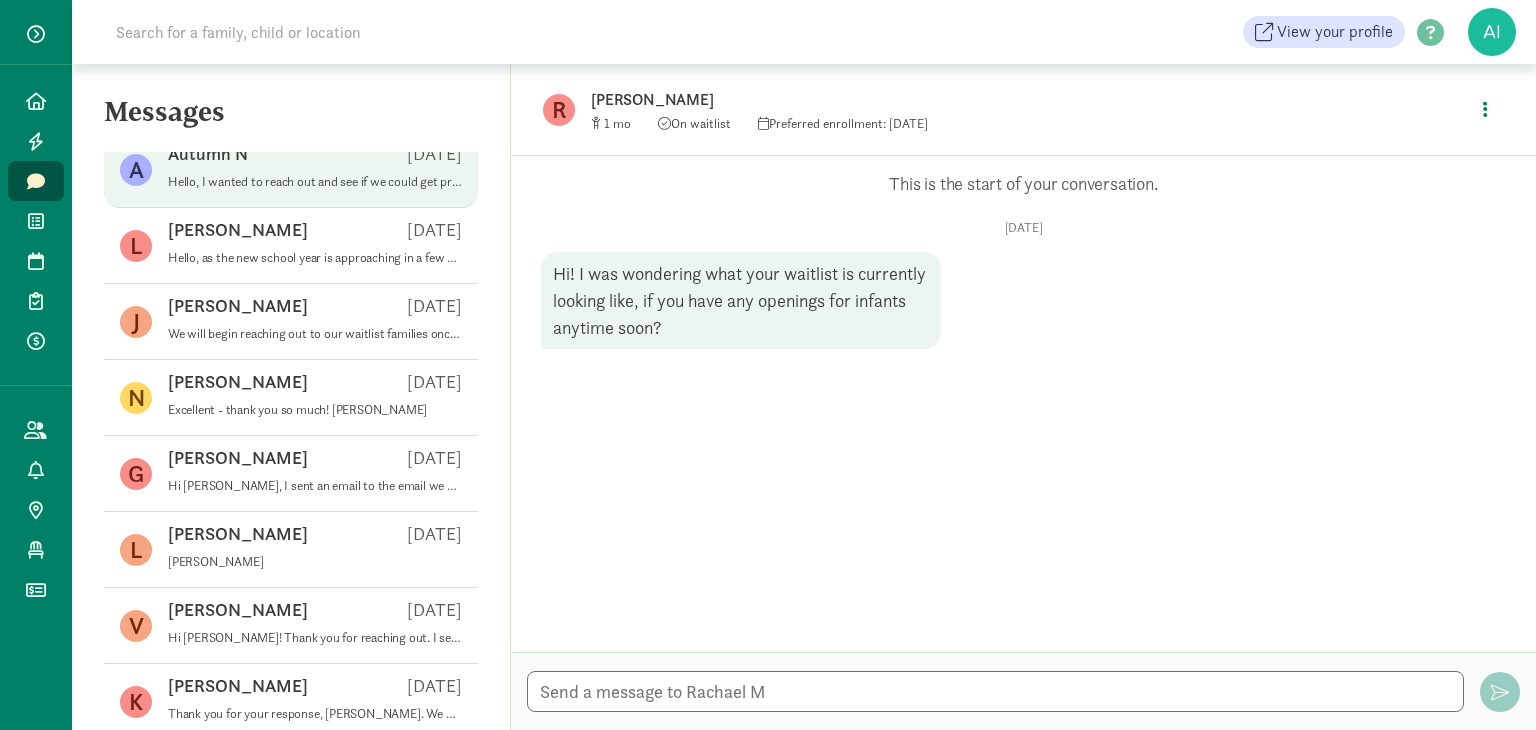 click on "Autumn N    May 16   Hello, I wanted to reach out and see if we could get prices on tuition?" at bounding box center [315, 170] 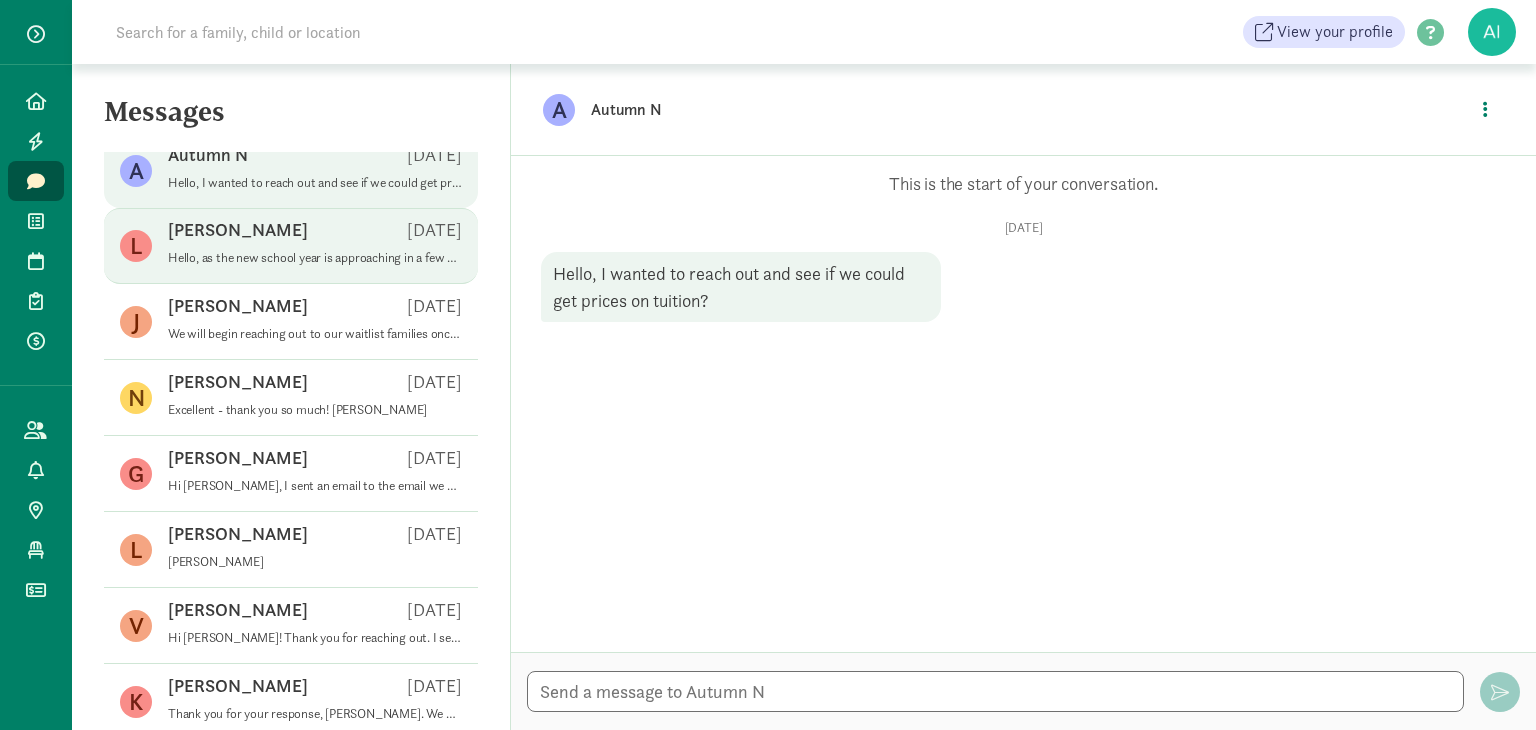 click on "Lisa Z    May 15" at bounding box center (315, 234) 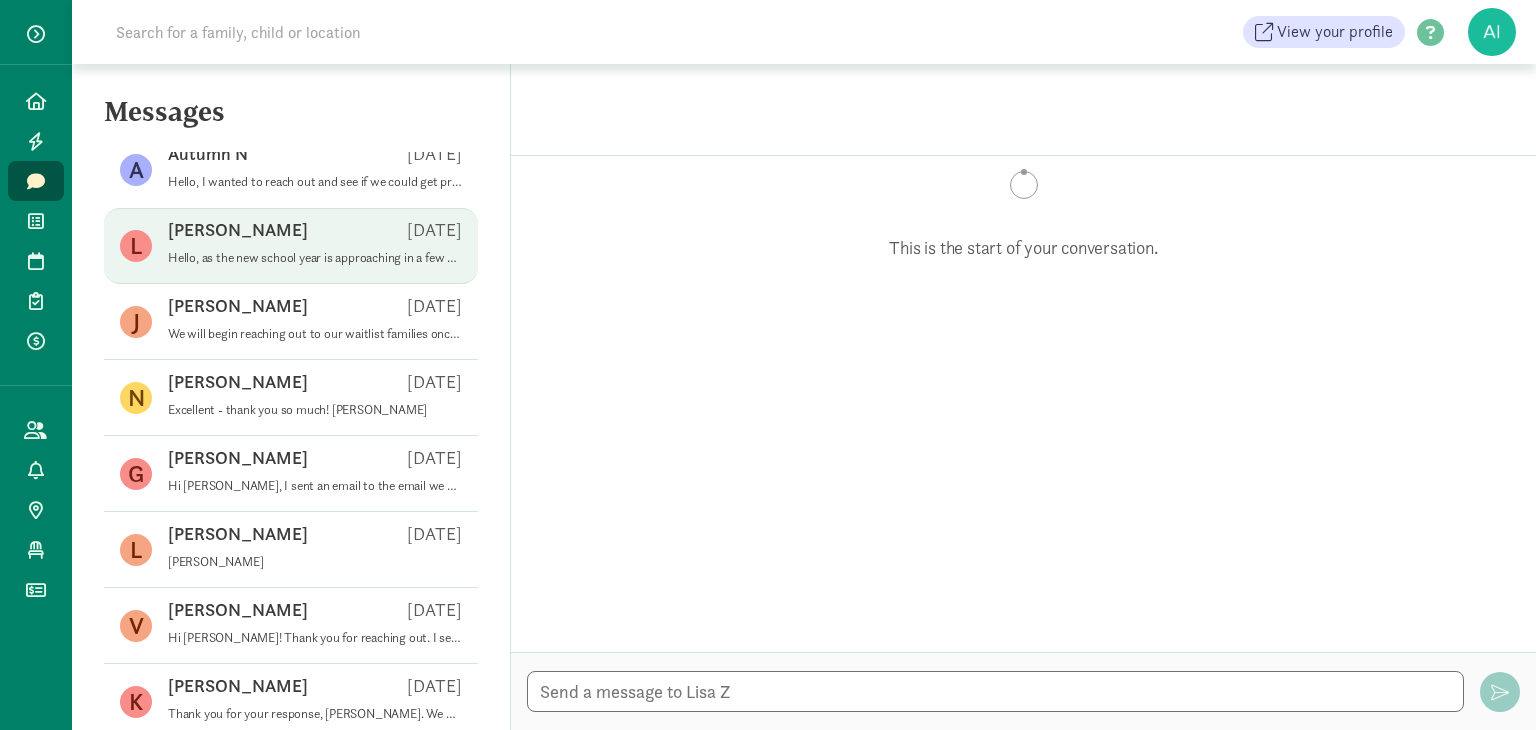 scroll, scrollTop: 2389, scrollLeft: 0, axis: vertical 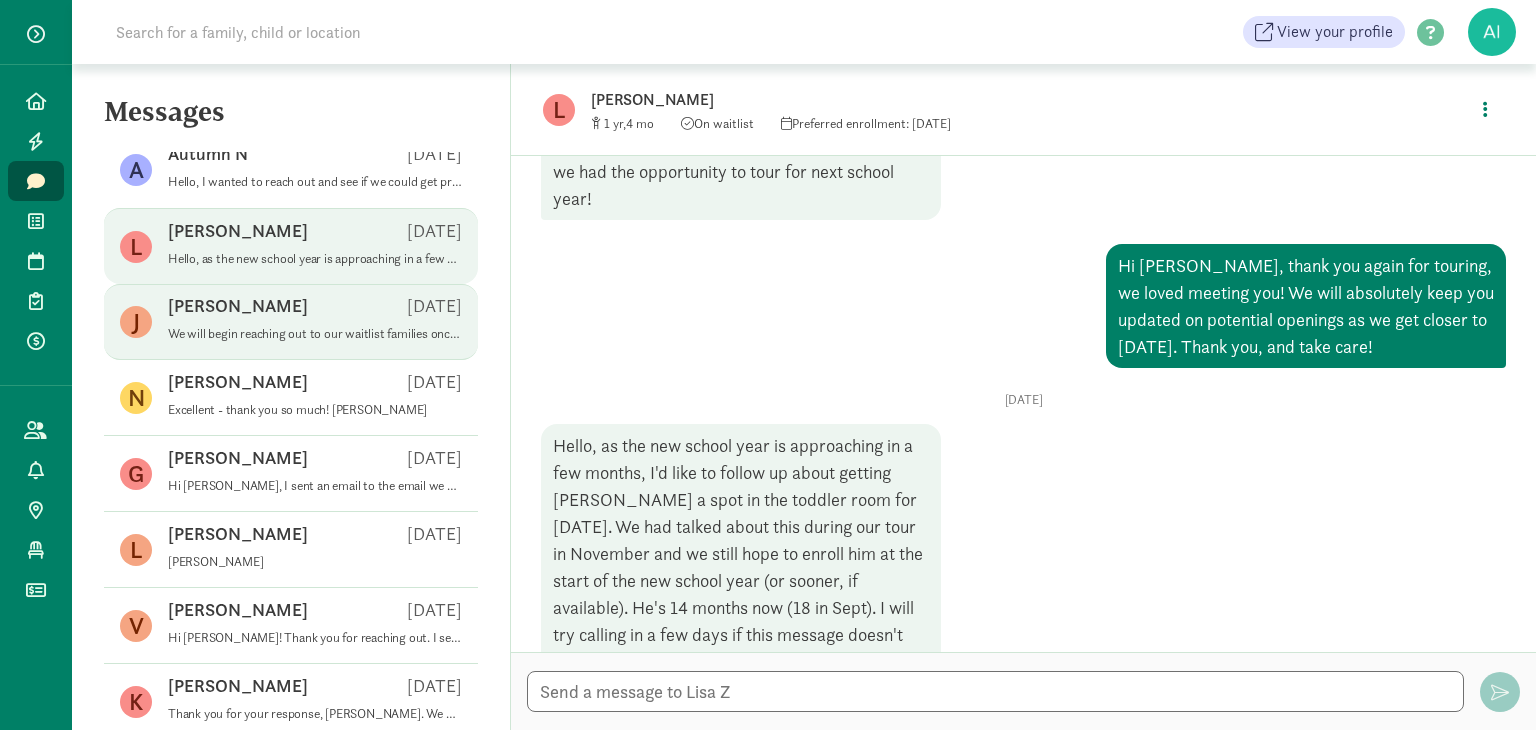 click on "We will begin reaching out to our waitlist families once we have an available opening, so please keep an eye out for correspondence from us regarding upcoming openings and tour information! Please let me know if you have any questions at all. Thank you -Kalie" at bounding box center (315, 334) 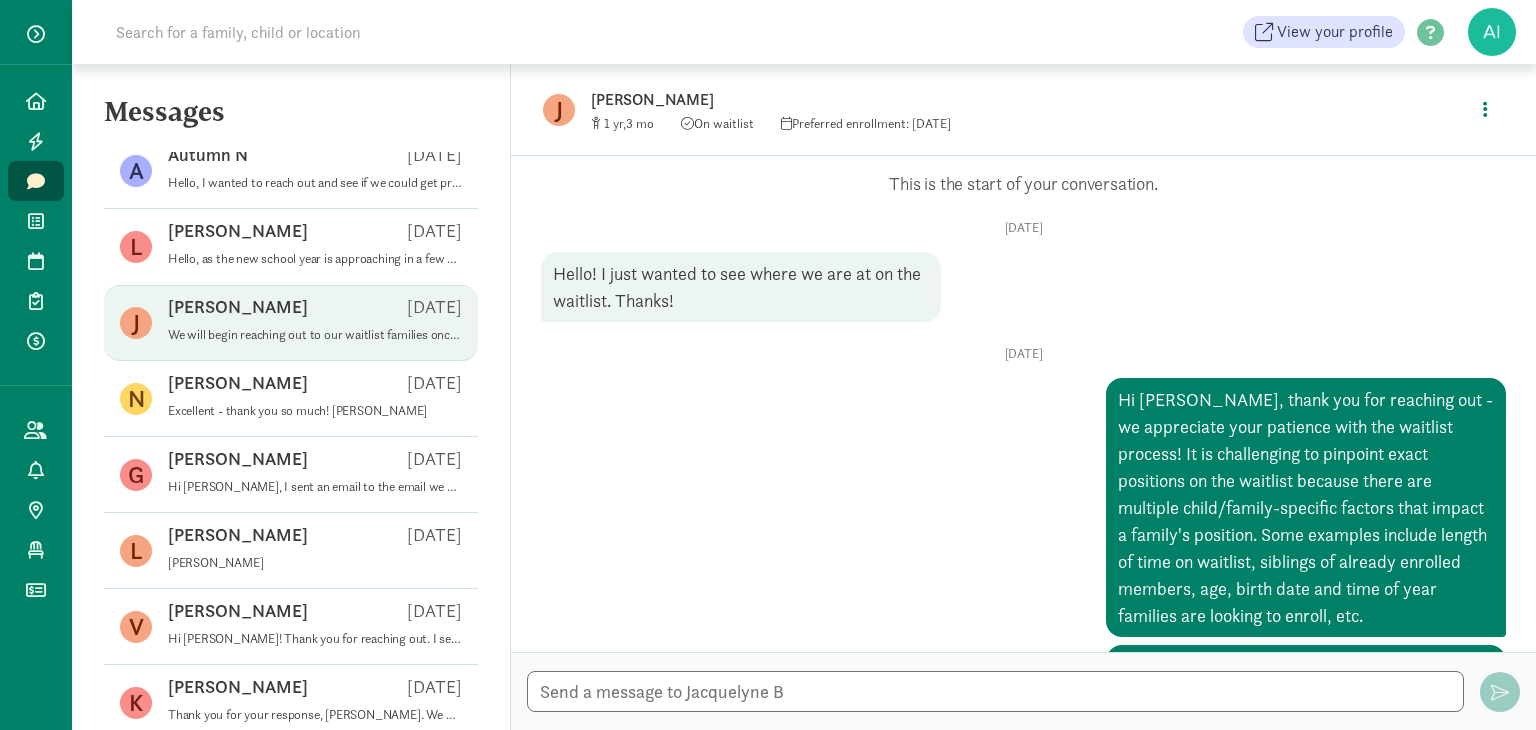 scroll, scrollTop: 0, scrollLeft: 0, axis: both 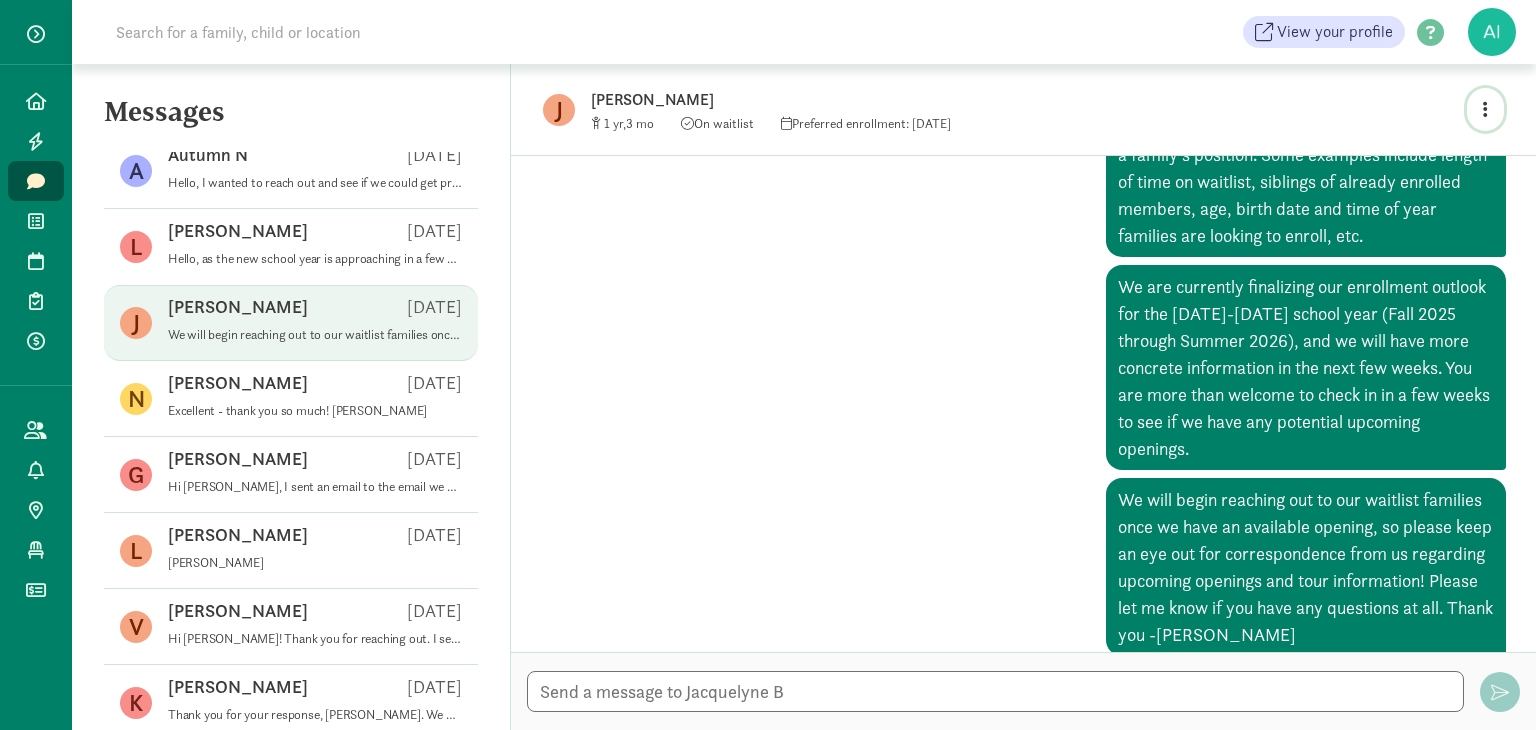 click at bounding box center [1485, 109] 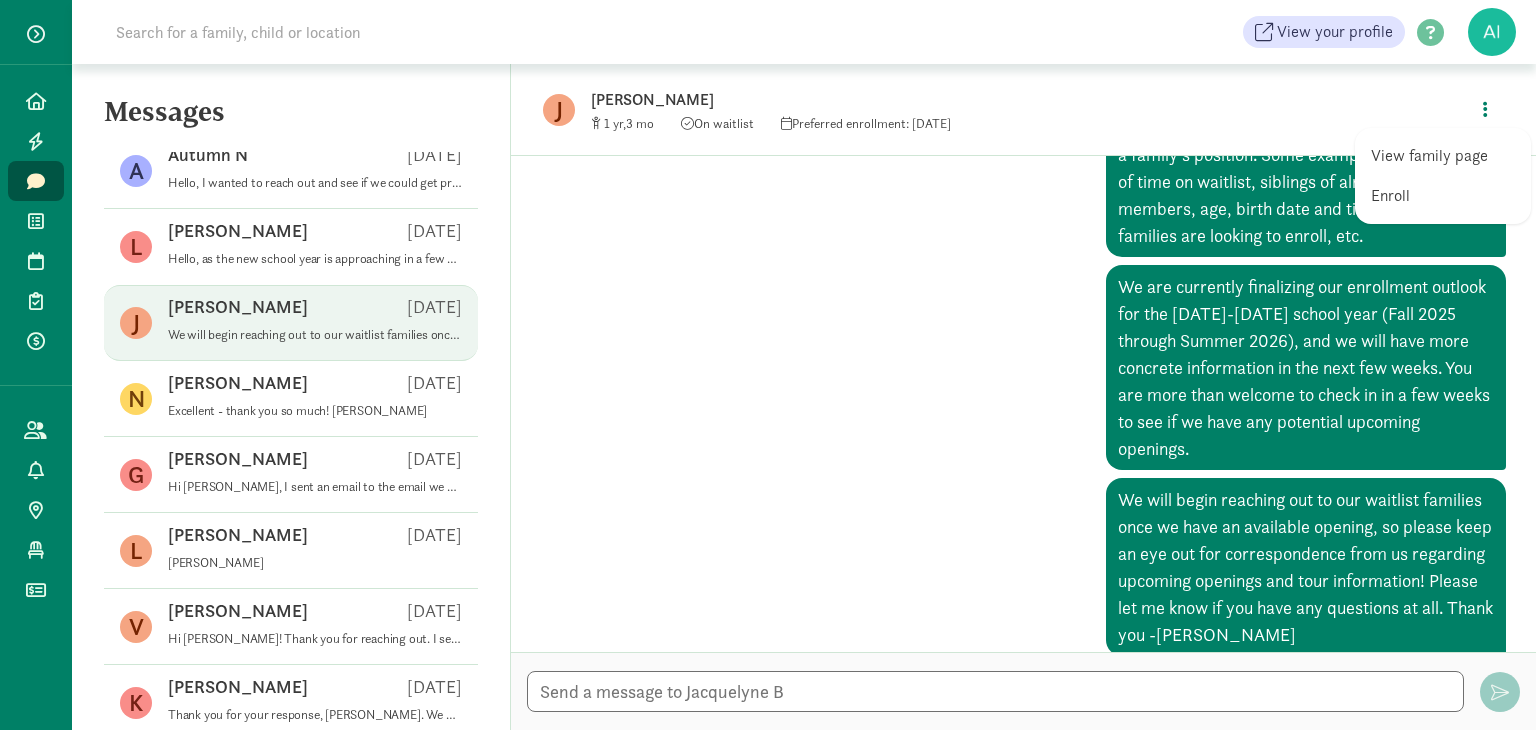 click on "View family page" at bounding box center (1443, 156) 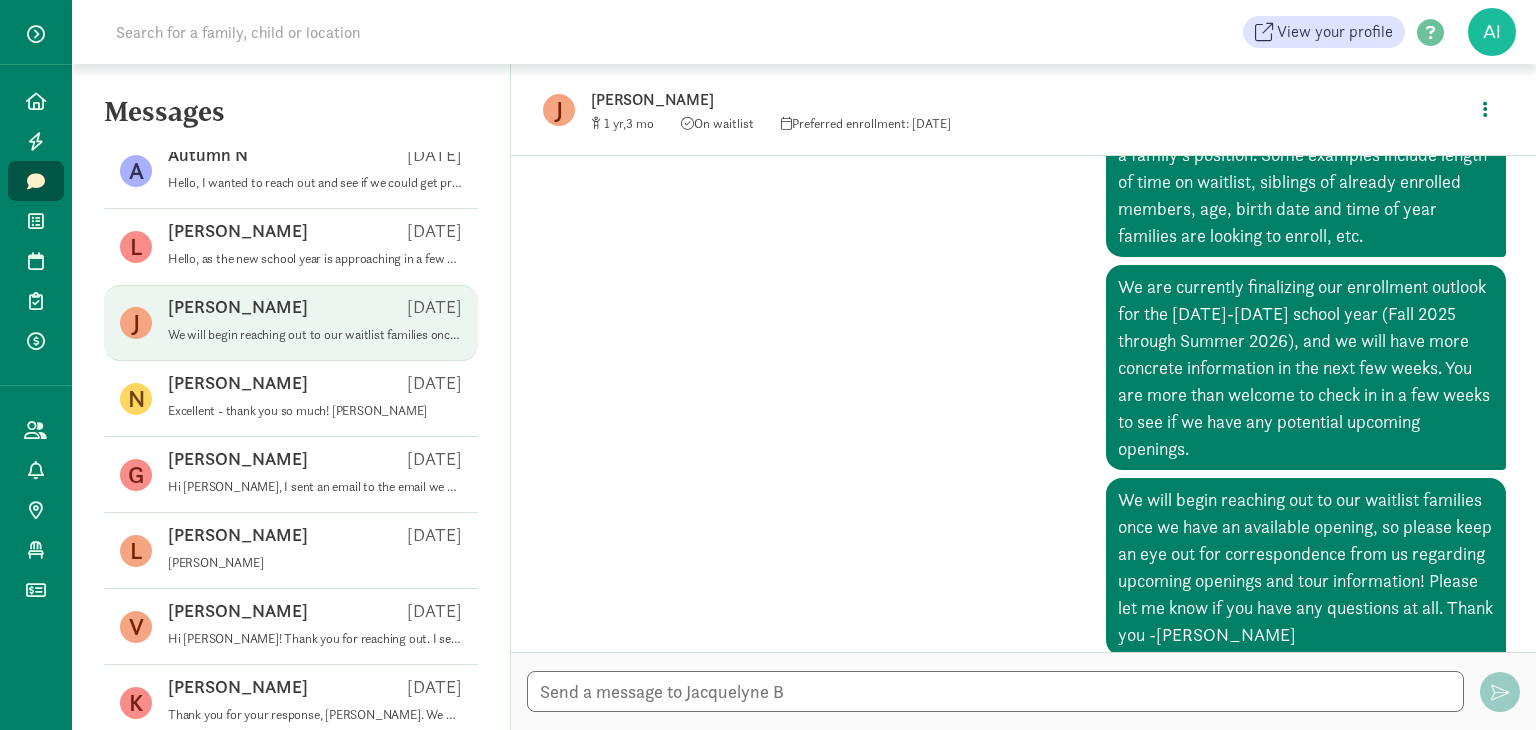 scroll, scrollTop: 399, scrollLeft: 0, axis: vertical 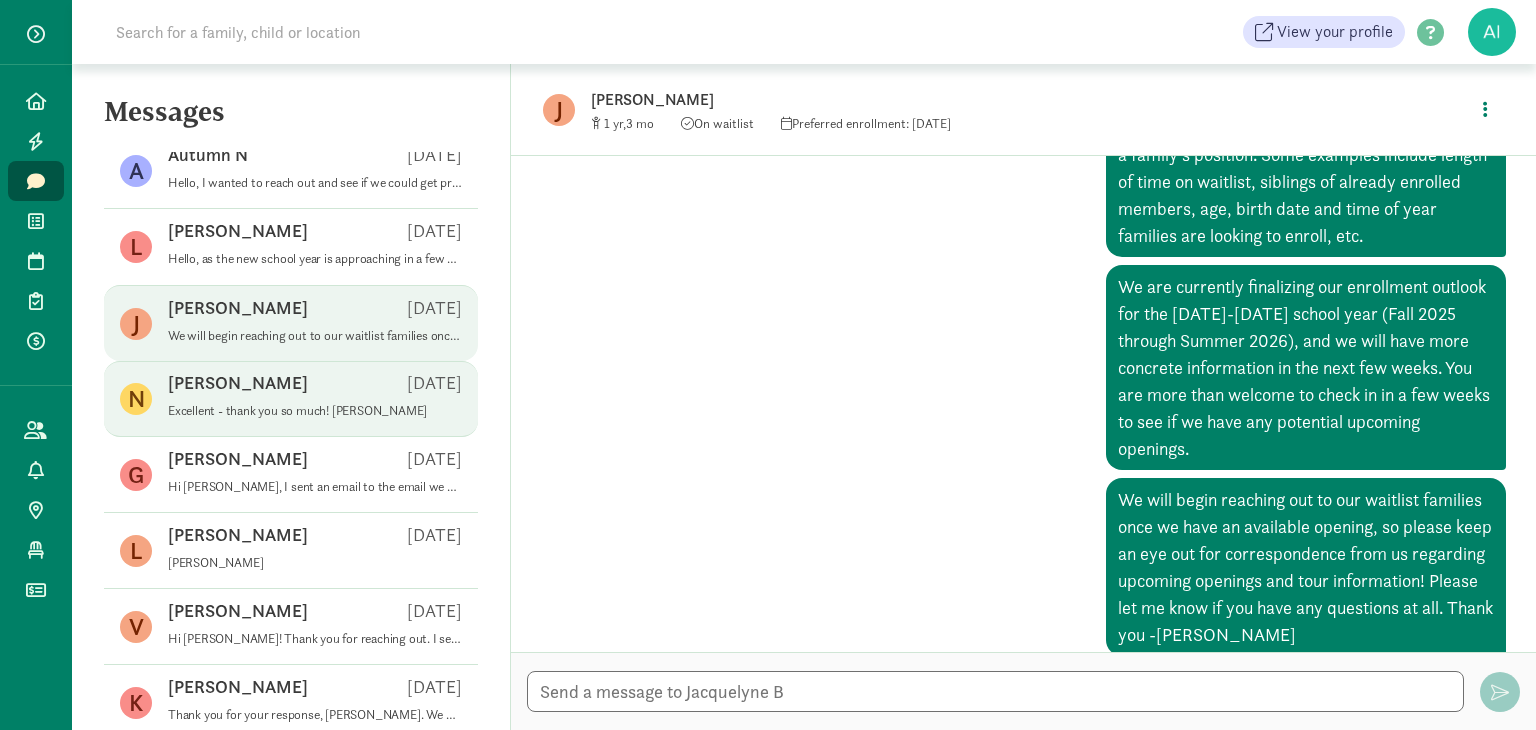 click on "Nancy M" at bounding box center [238, 383] 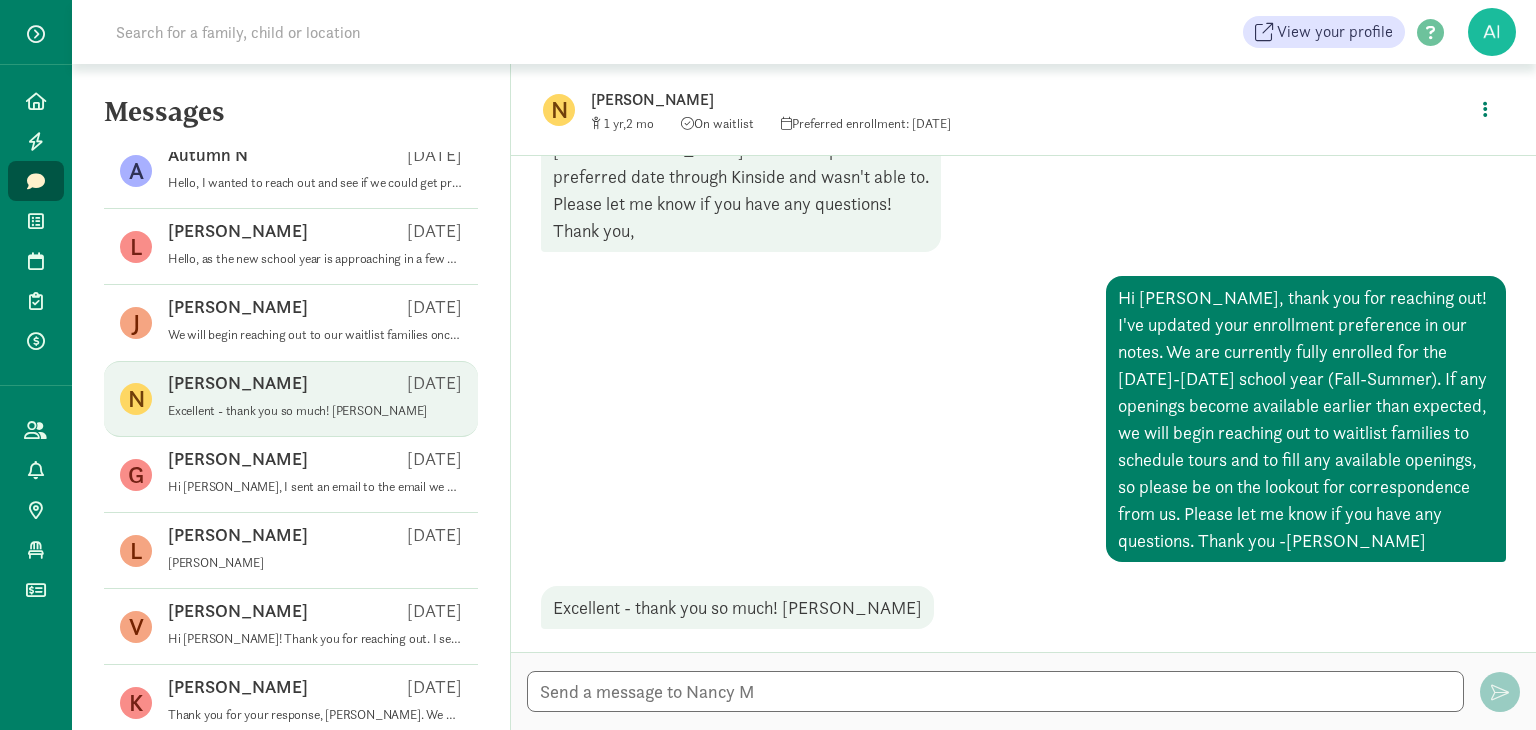 scroll, scrollTop: 32, scrollLeft: 0, axis: vertical 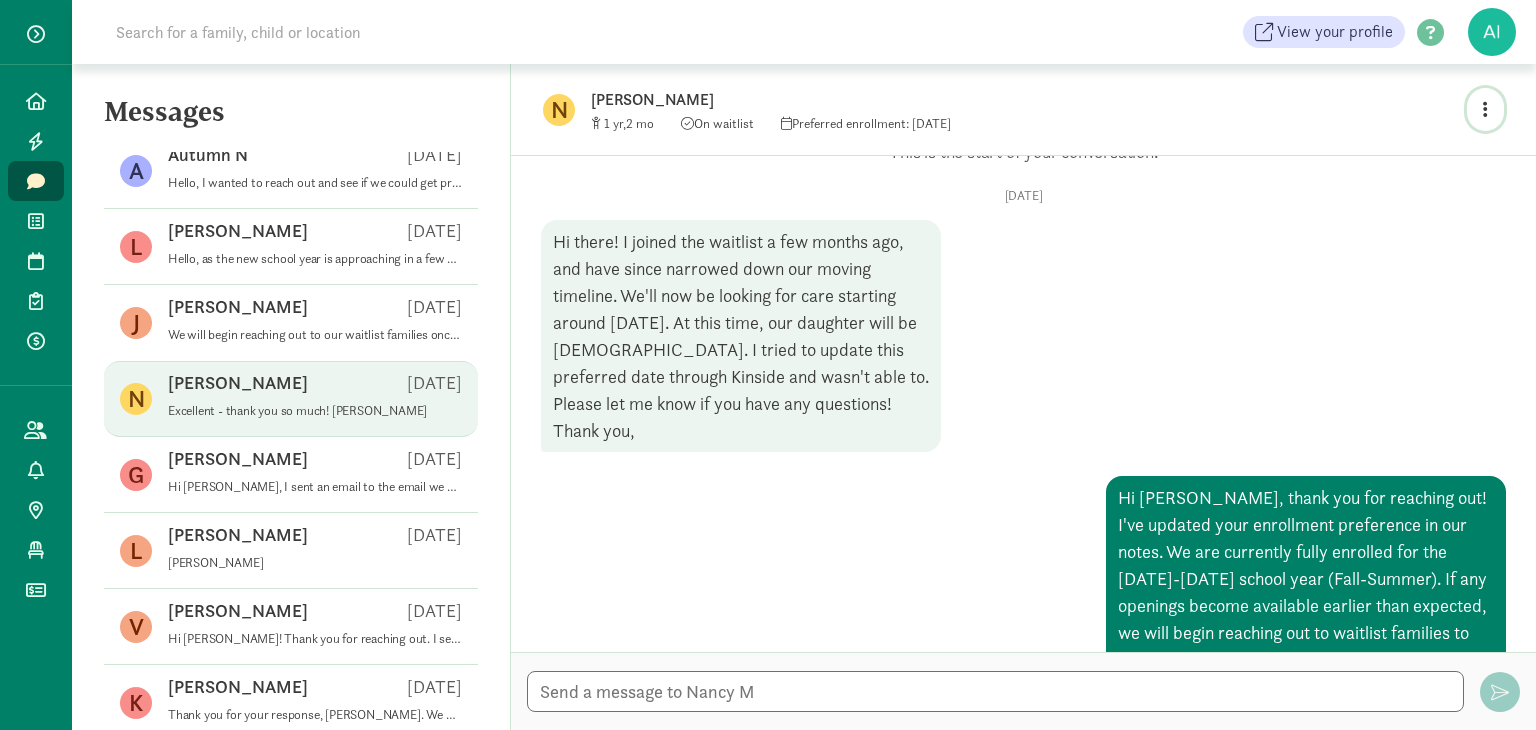 click at bounding box center (1485, 109) 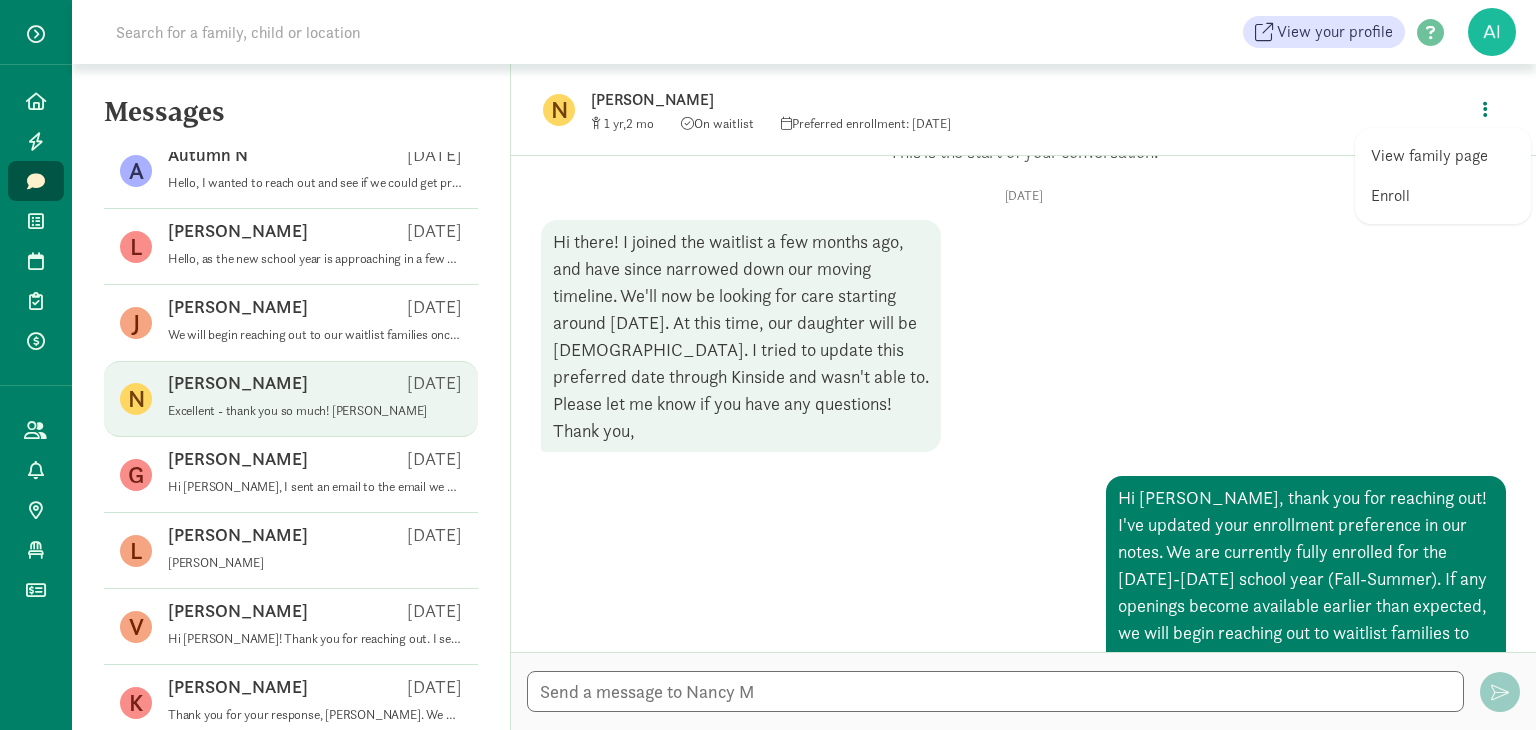 click on "View family page" at bounding box center (1443, 156) 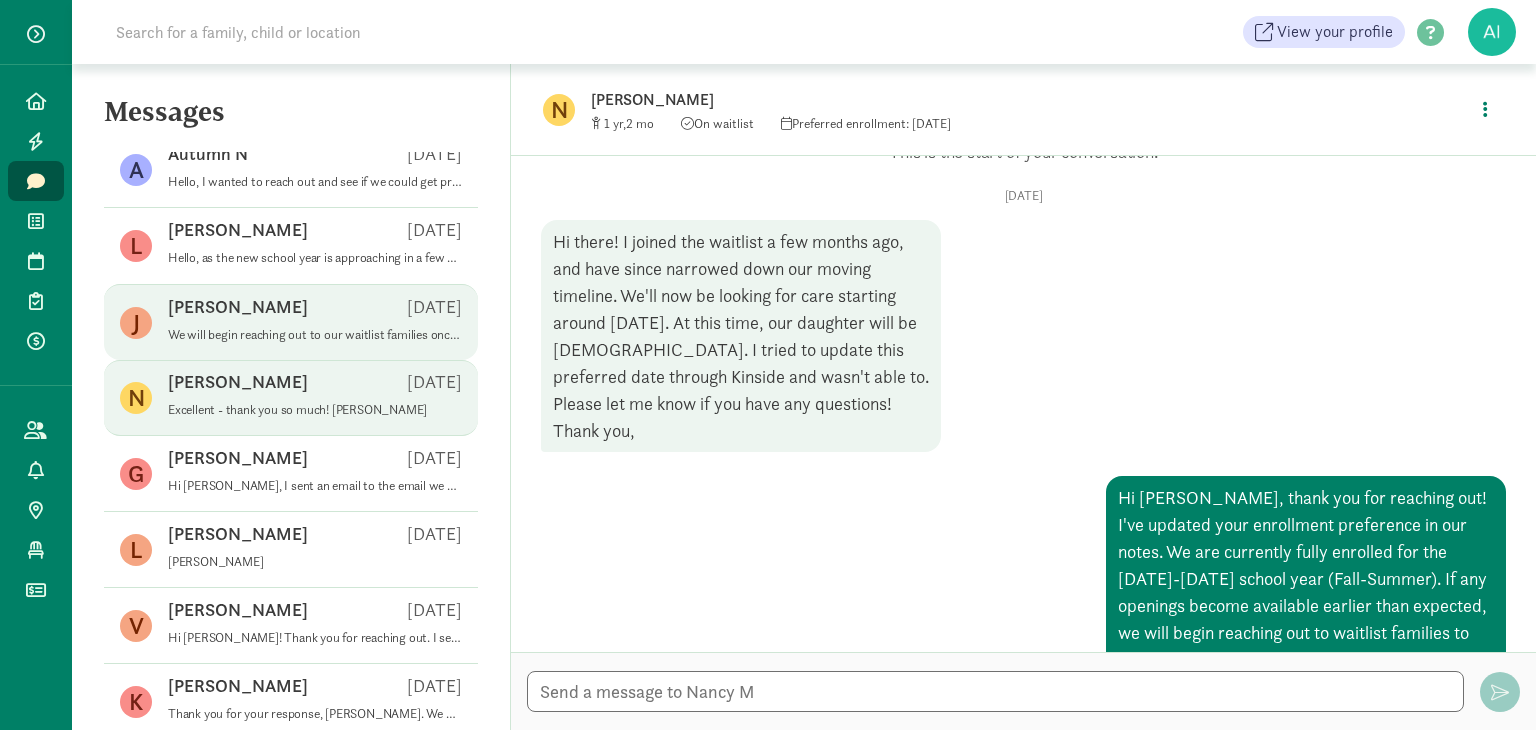 scroll, scrollTop: 399, scrollLeft: 0, axis: vertical 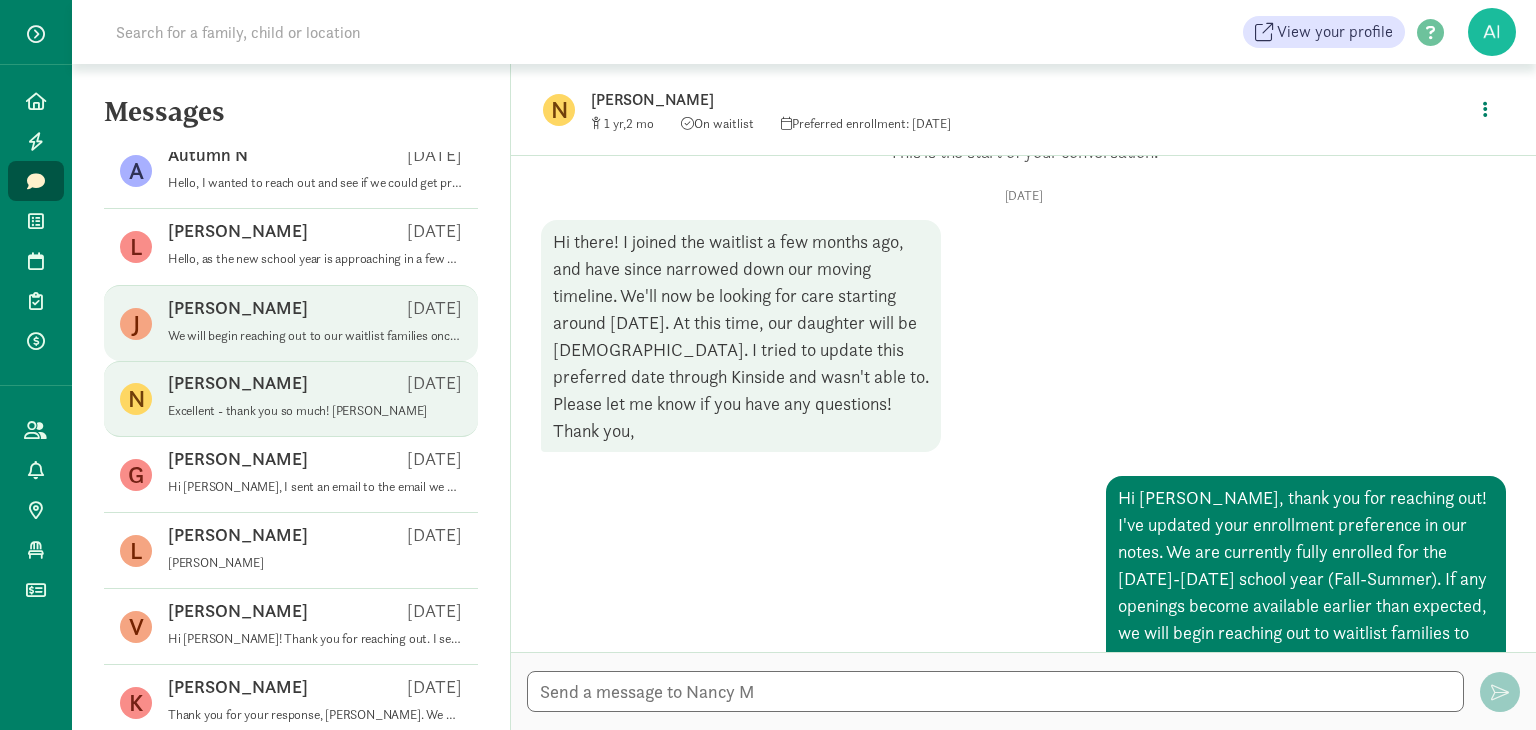 click on "Jacquelyne B" at bounding box center [238, 308] 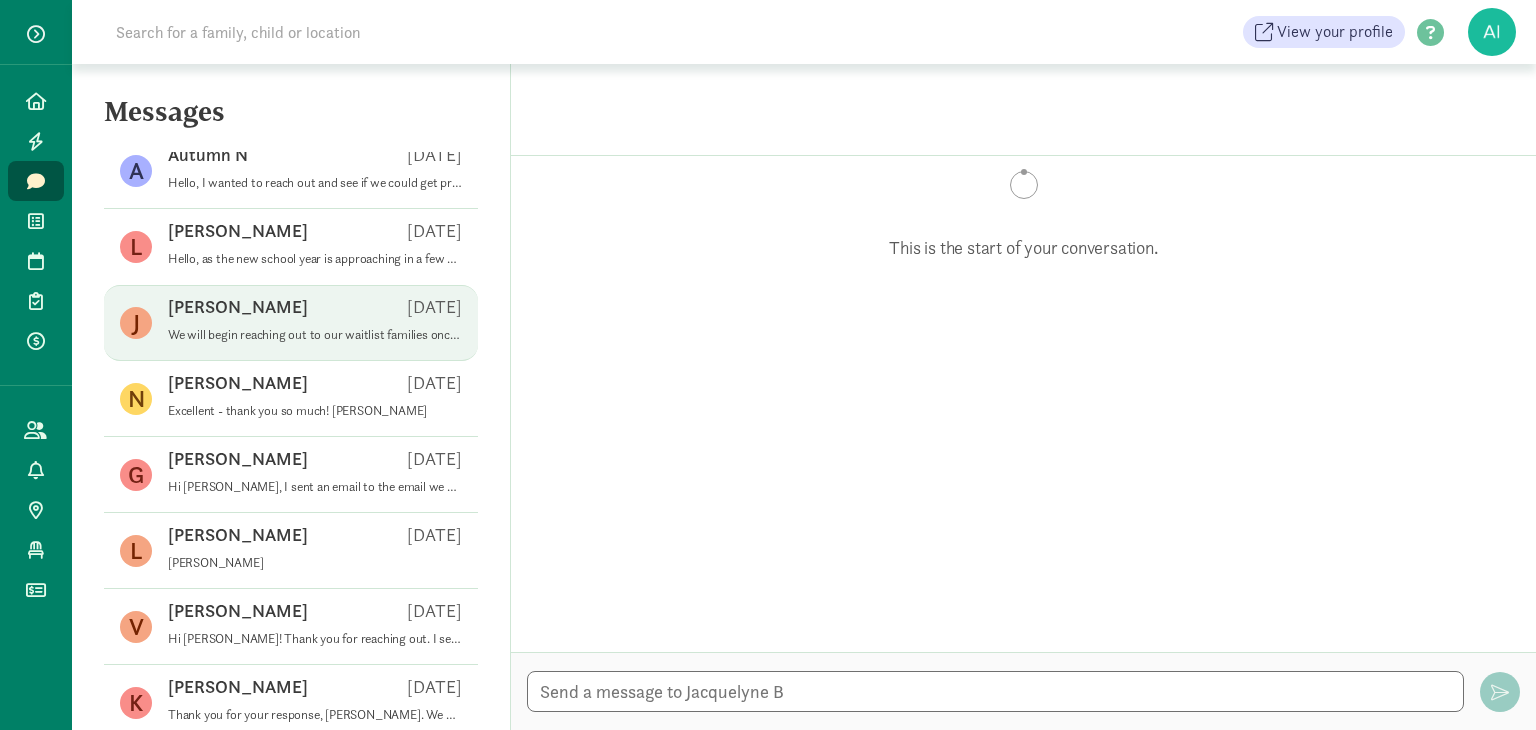 scroll, scrollTop: 380, scrollLeft: 0, axis: vertical 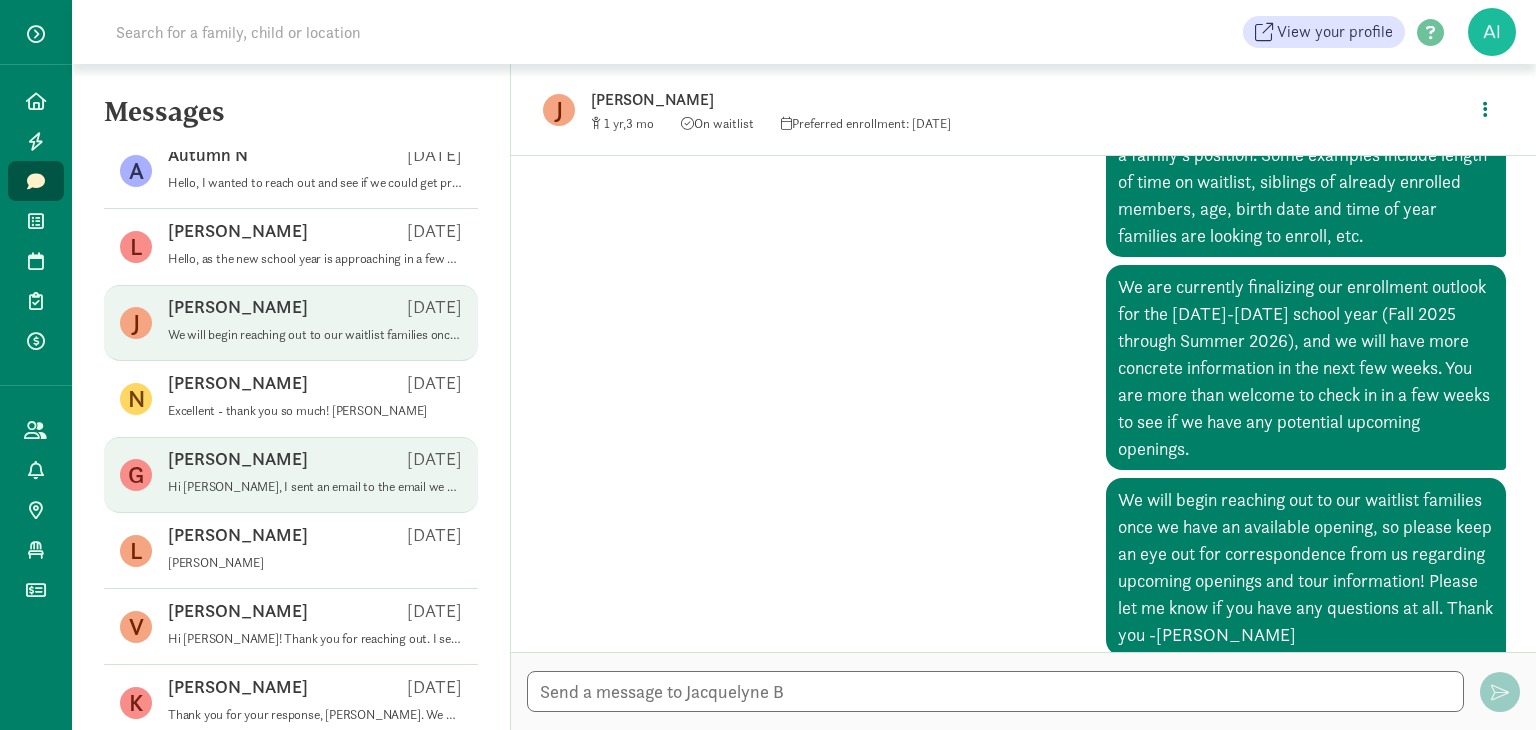 click on "Grace S    Feb 26" at bounding box center [315, 463] 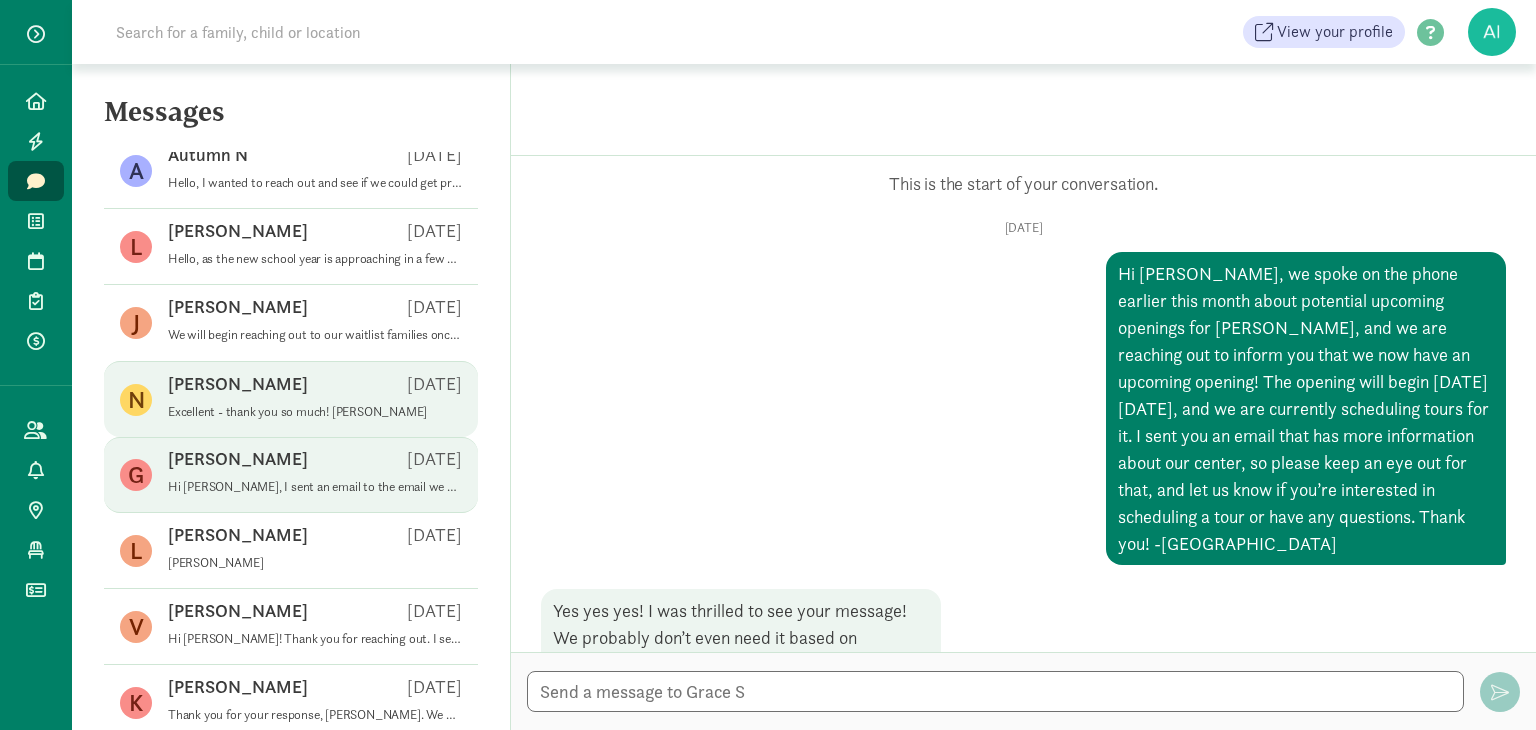 scroll, scrollTop: 781, scrollLeft: 0, axis: vertical 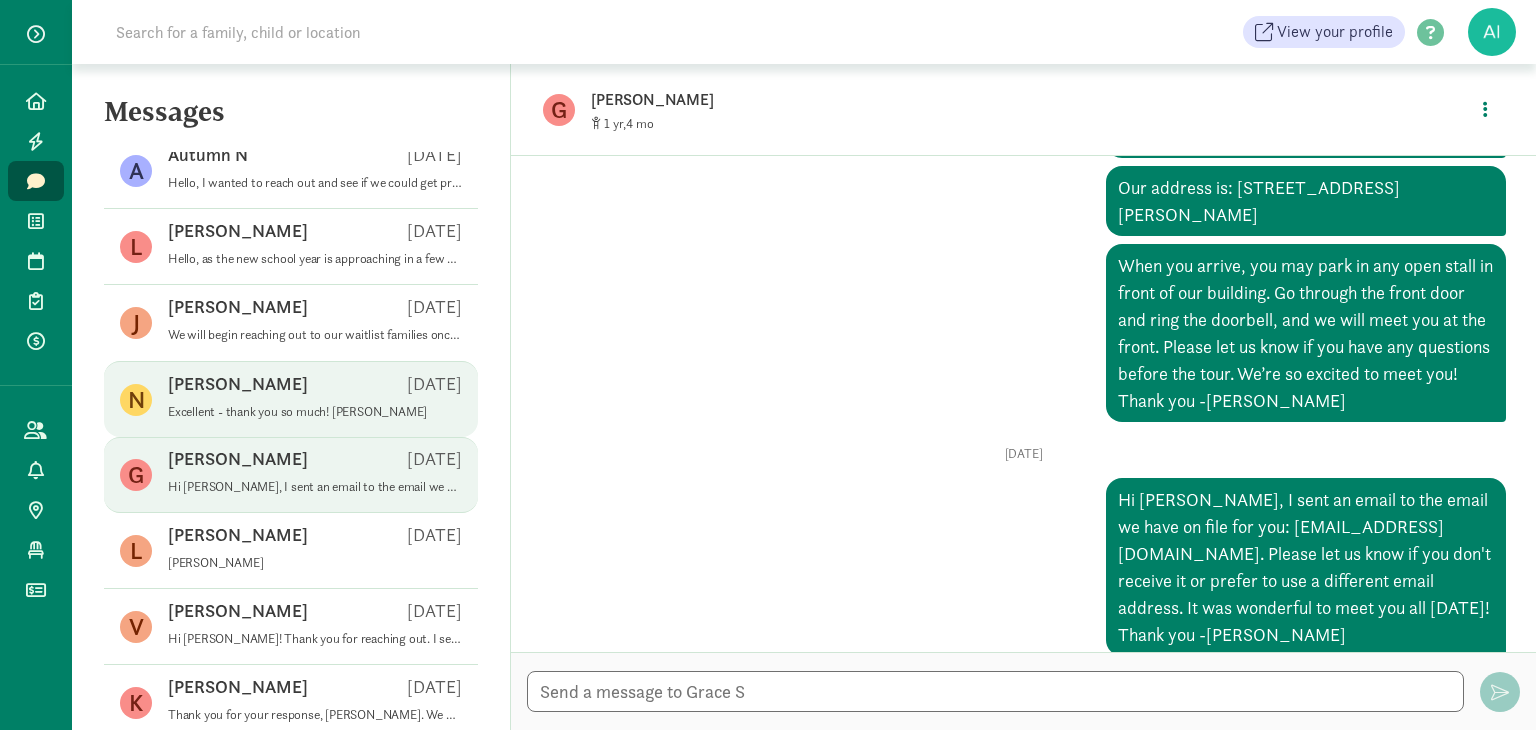 click on "Excellent - thank you so much! Best, Clancy" at bounding box center [315, 412] 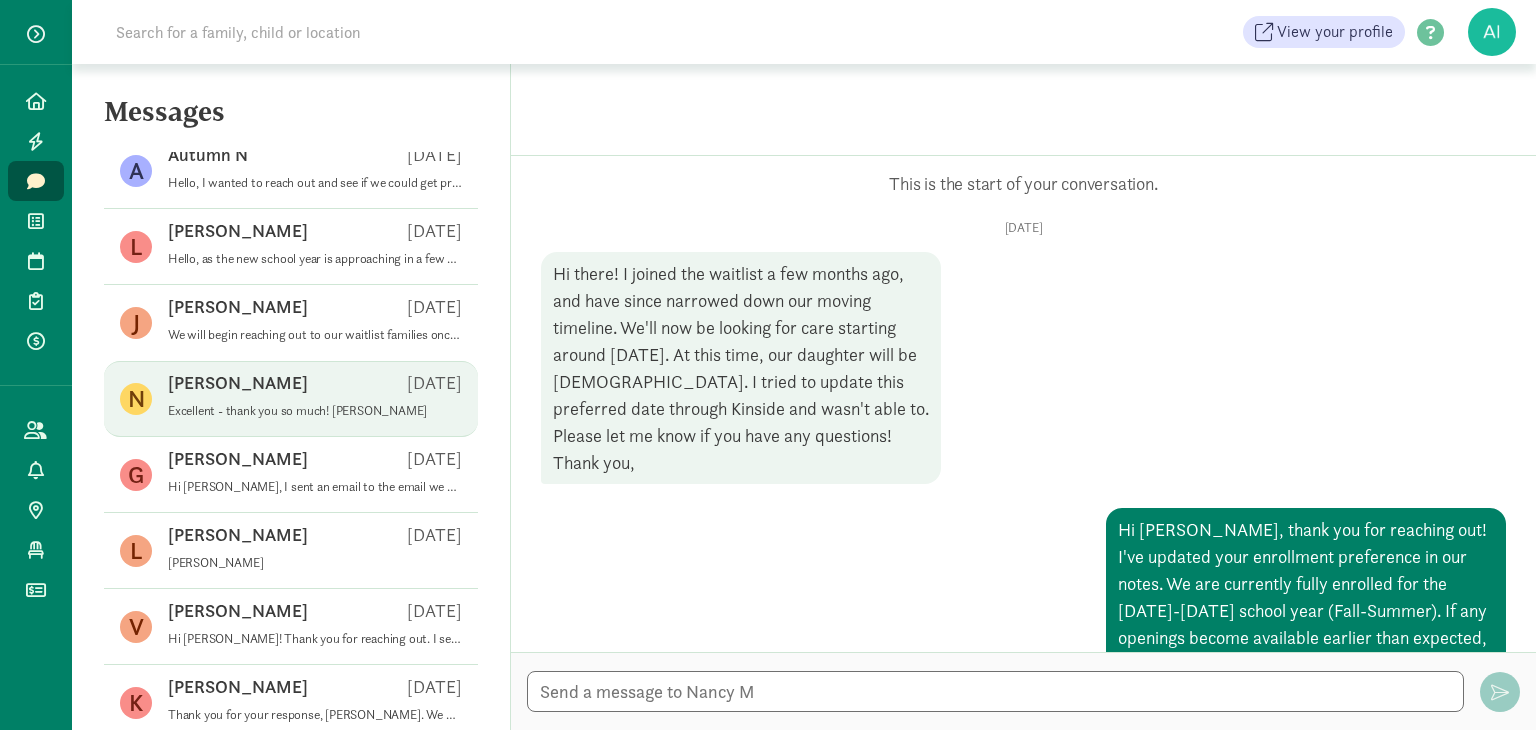 scroll, scrollTop: 232, scrollLeft: 0, axis: vertical 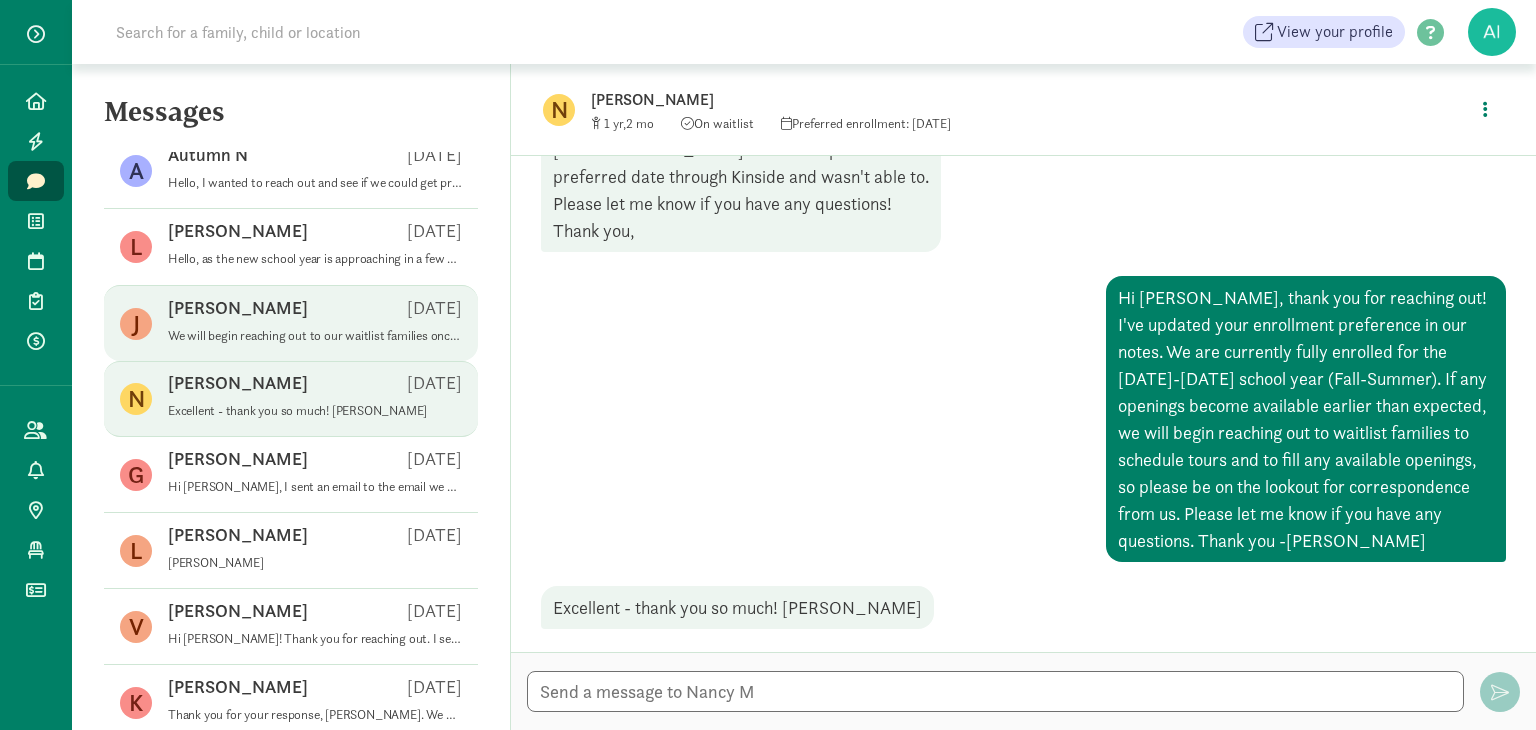 click on "Jacquelyne B    Mar 24" at bounding box center [315, 312] 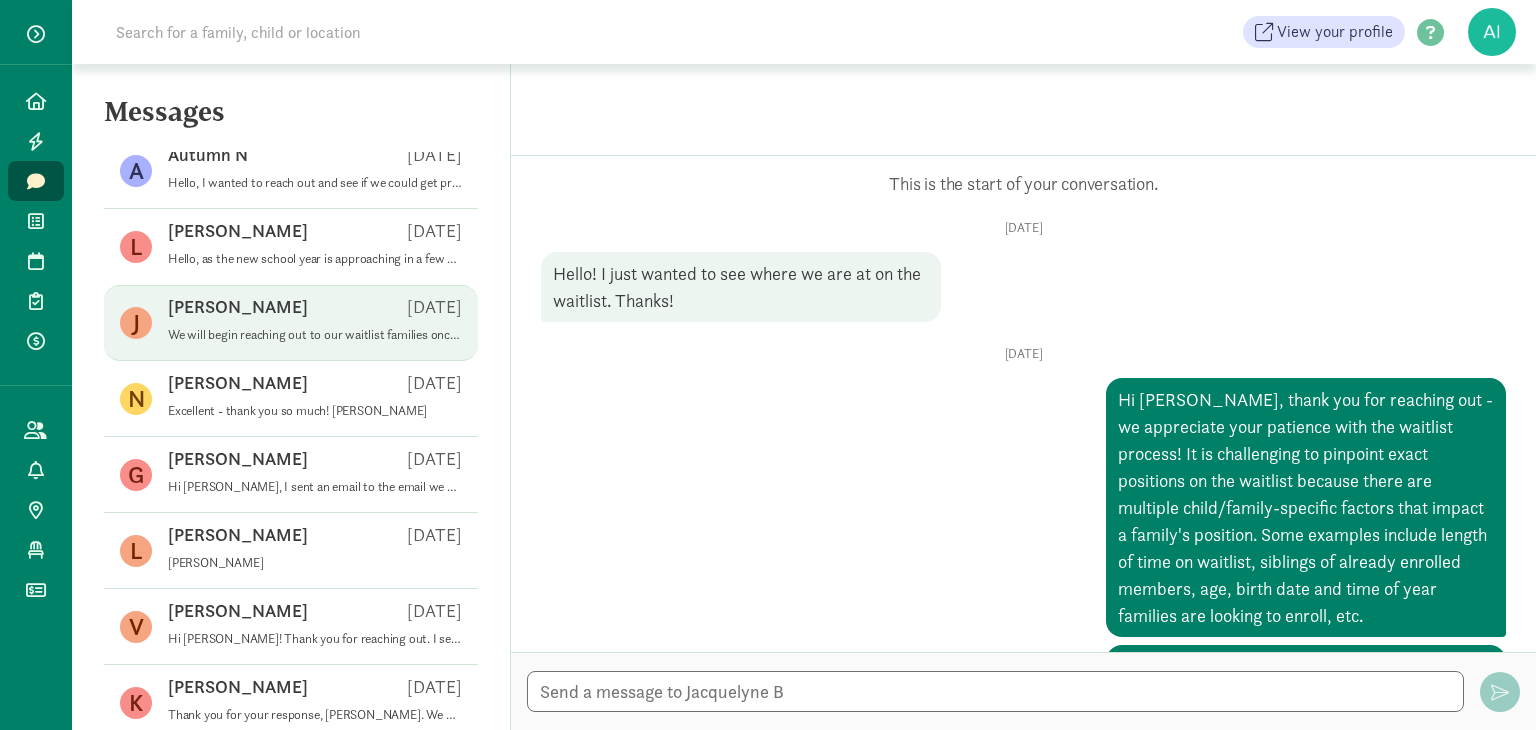 scroll, scrollTop: 380, scrollLeft: 0, axis: vertical 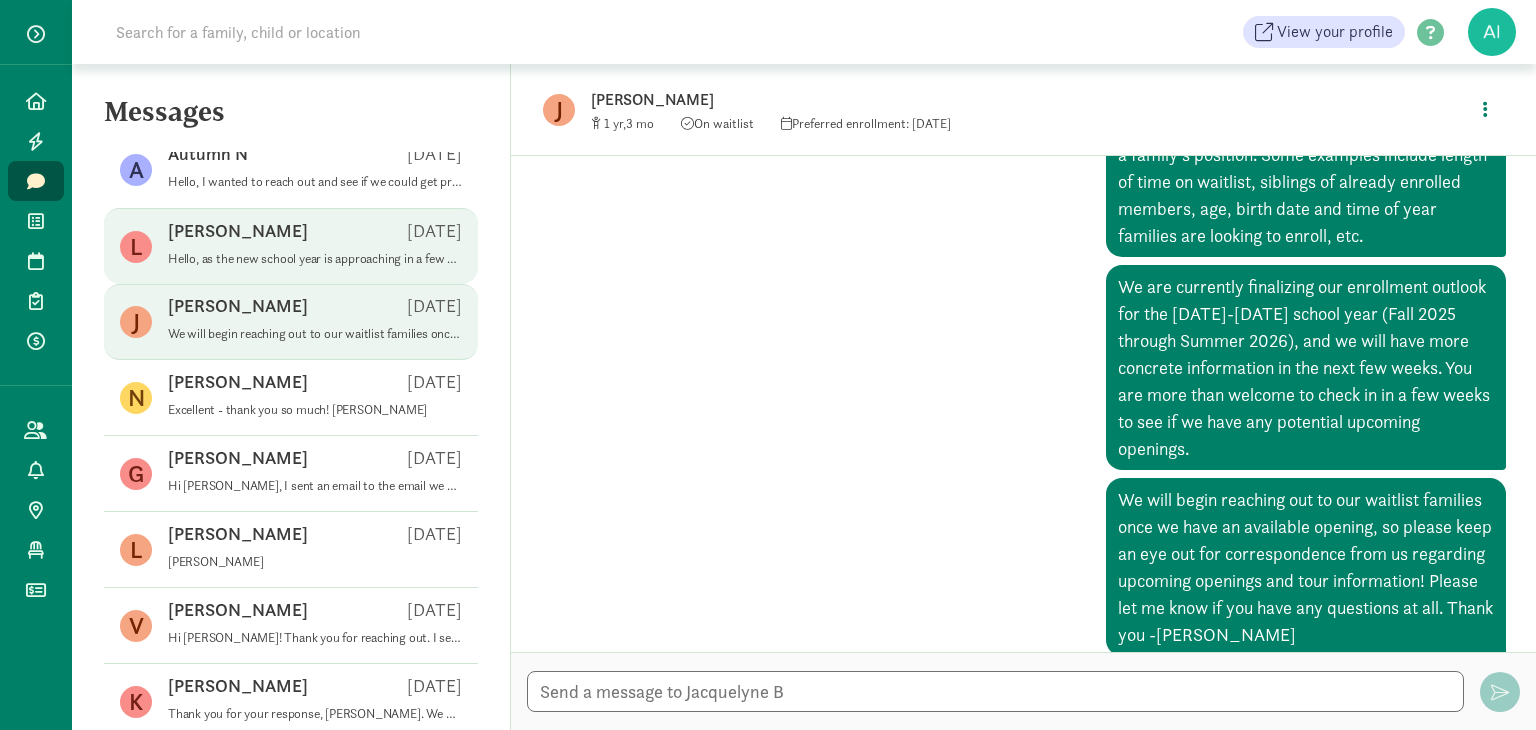click on "Lisa Z    May 15" at bounding box center (315, 235) 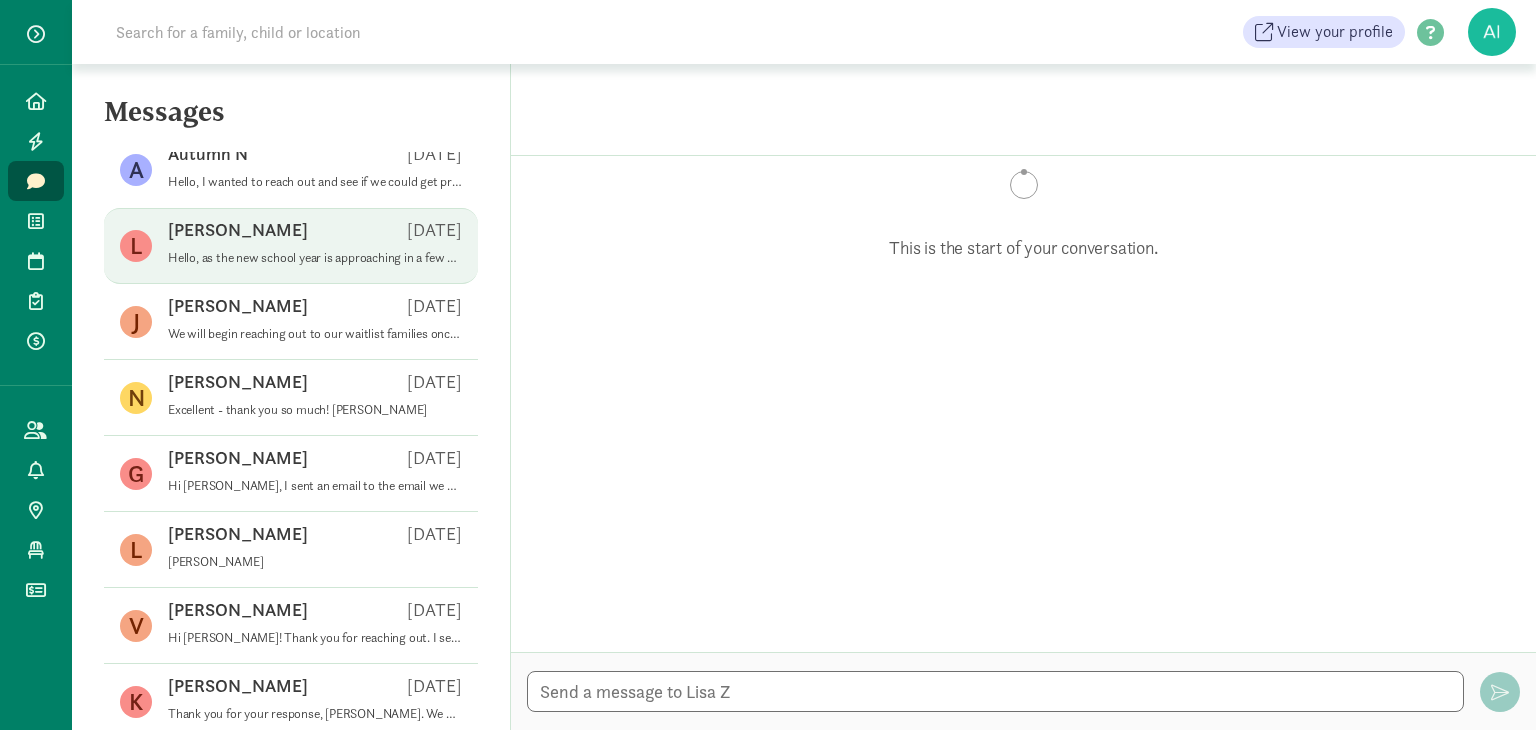 scroll, scrollTop: 2389, scrollLeft: 0, axis: vertical 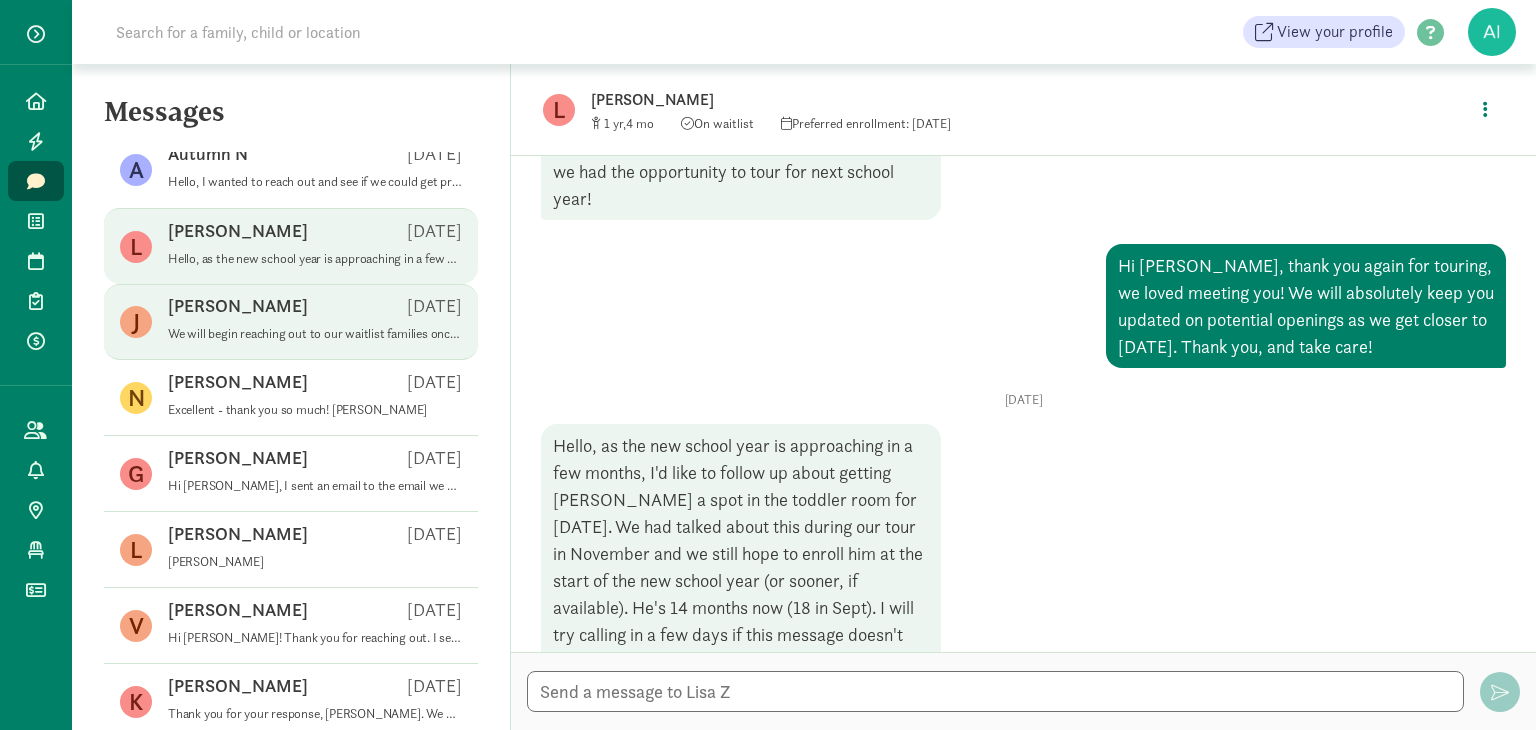 click on "Jacquelyne B    Mar 24" at bounding box center [315, 310] 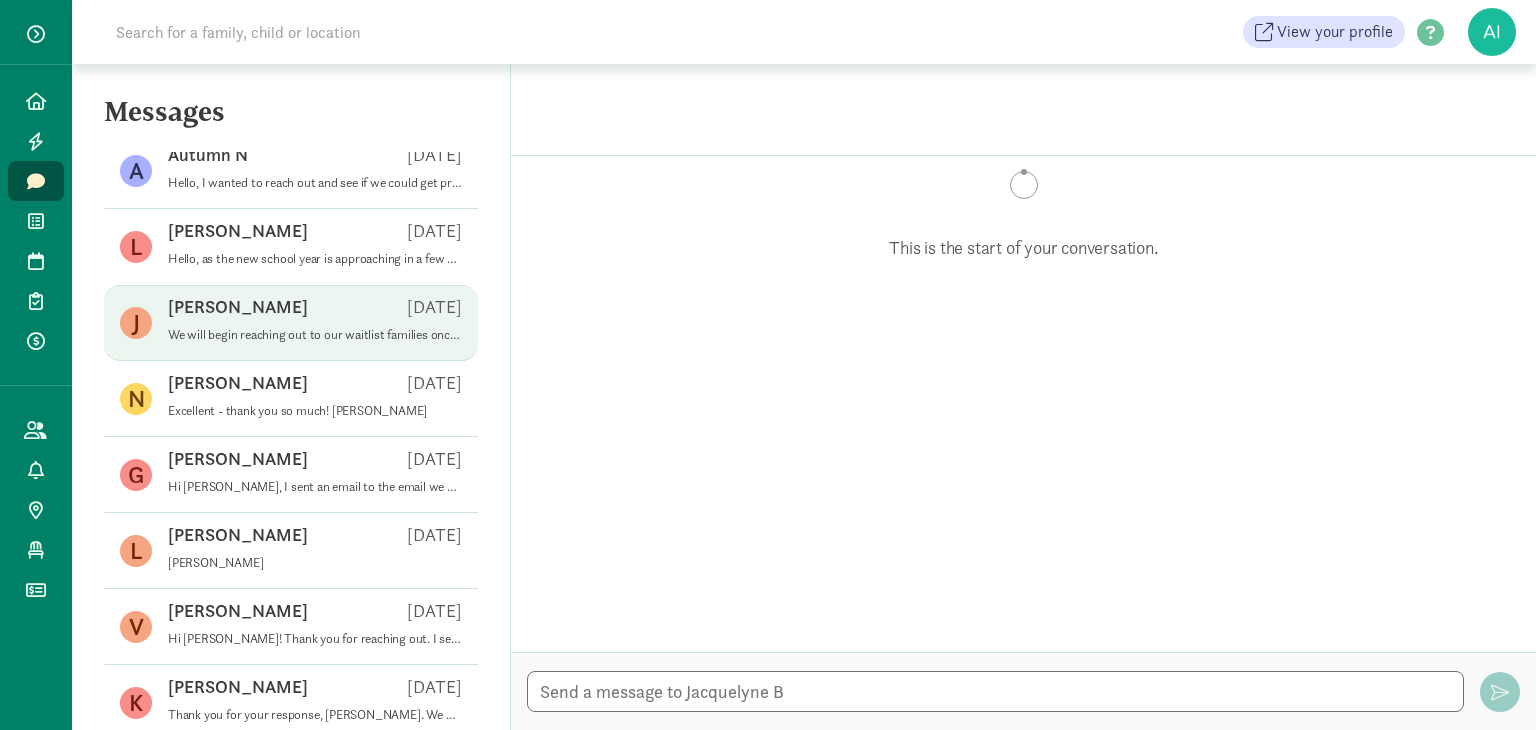 scroll, scrollTop: 380, scrollLeft: 0, axis: vertical 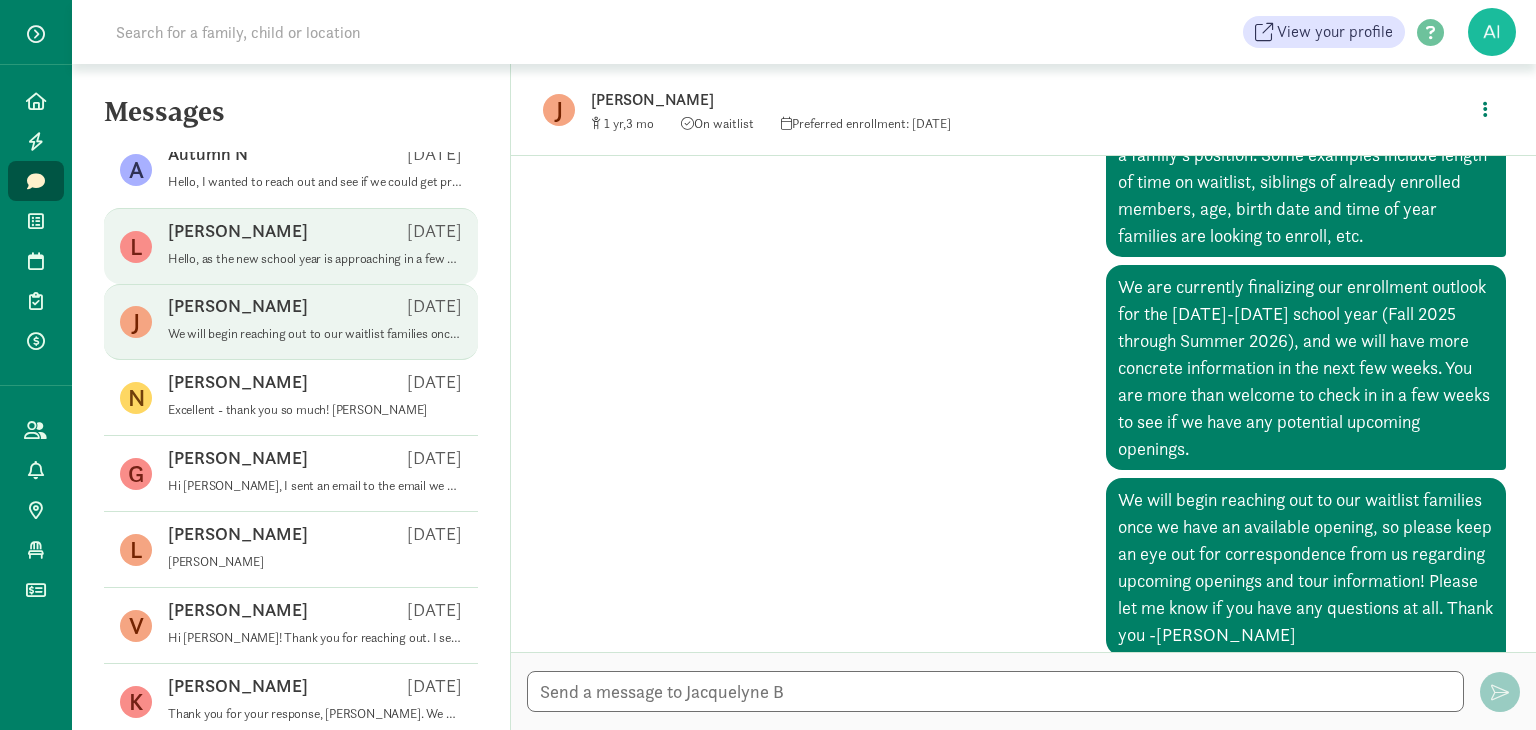 click on "Hello, as the new school year is approaching in a few months, I'd like to follow up about getting Miles a spot in the toddler room for September 2025. We had talked about this during our tour in November and we still hope to enroll him at the start of the new school year (or sooner, if available). He's 14 months now (18 in Sept). I will try calling in a few days if this message doesn't reach you. Thank you!" at bounding box center (315, 259) 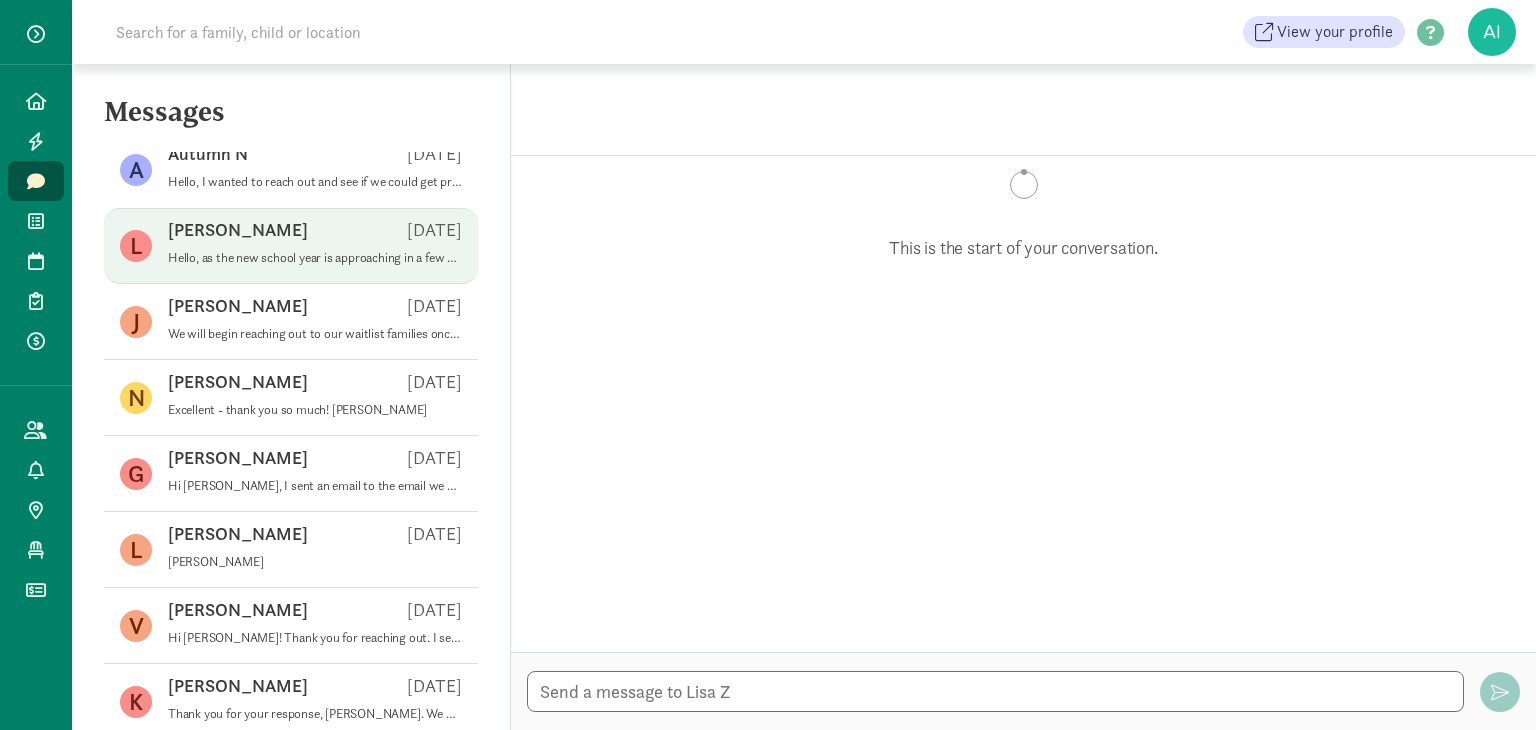 scroll, scrollTop: 2389, scrollLeft: 0, axis: vertical 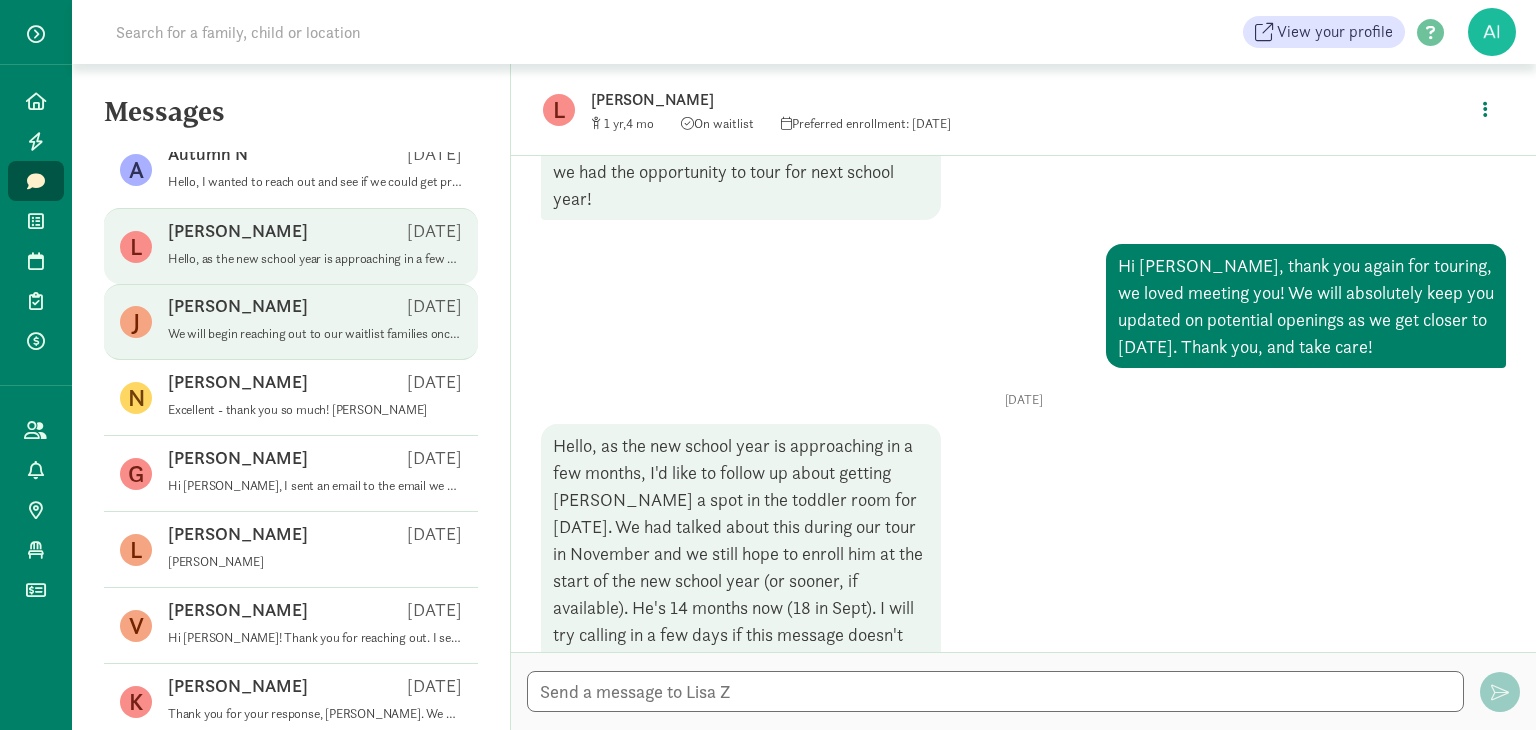 click on "We will begin reaching out to our waitlist families once we have an available opening, so please keep an eye out for correspondence from us regarding upcoming openings and tour information! Please let me know if you have any questions at all. Thank you -Kalie" at bounding box center (315, 334) 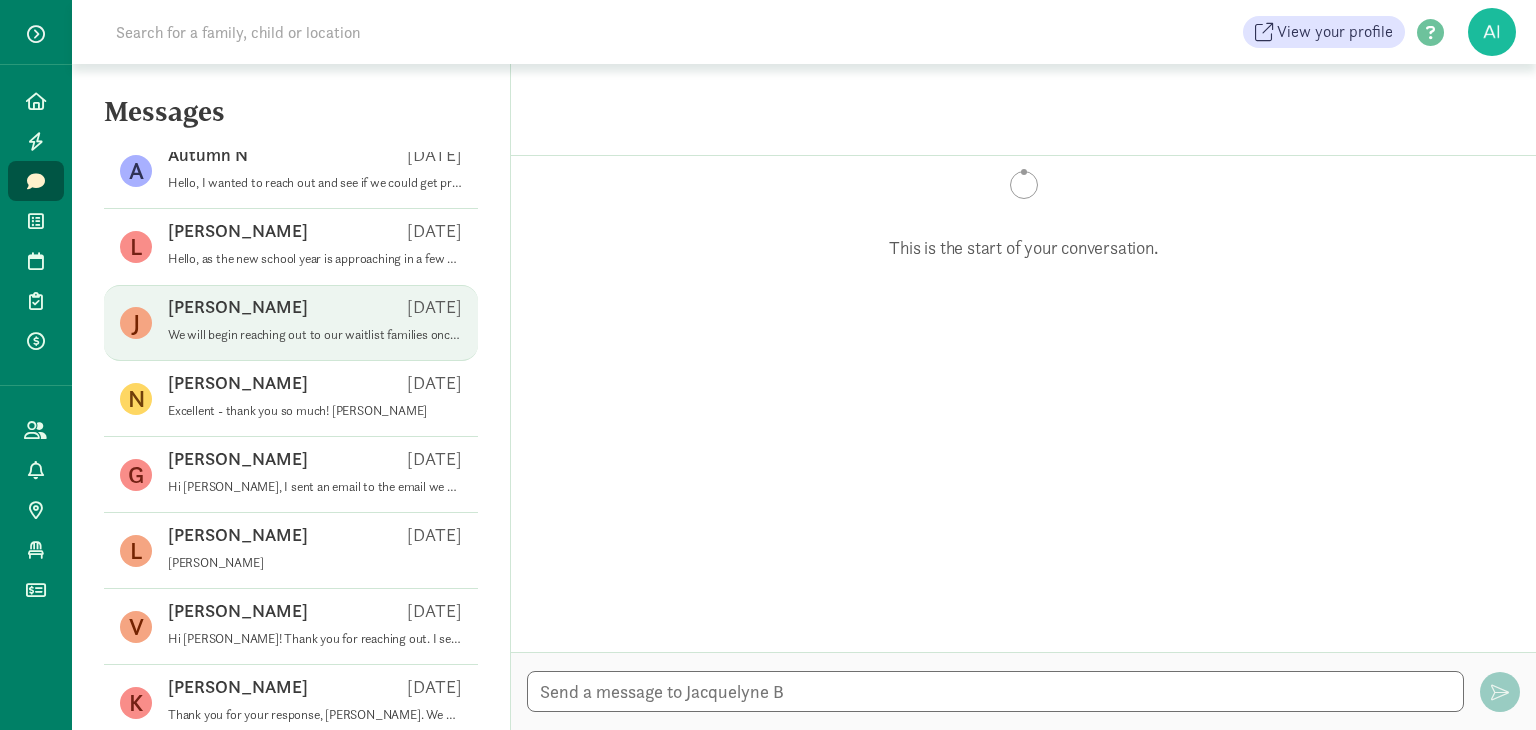 scroll, scrollTop: 380, scrollLeft: 0, axis: vertical 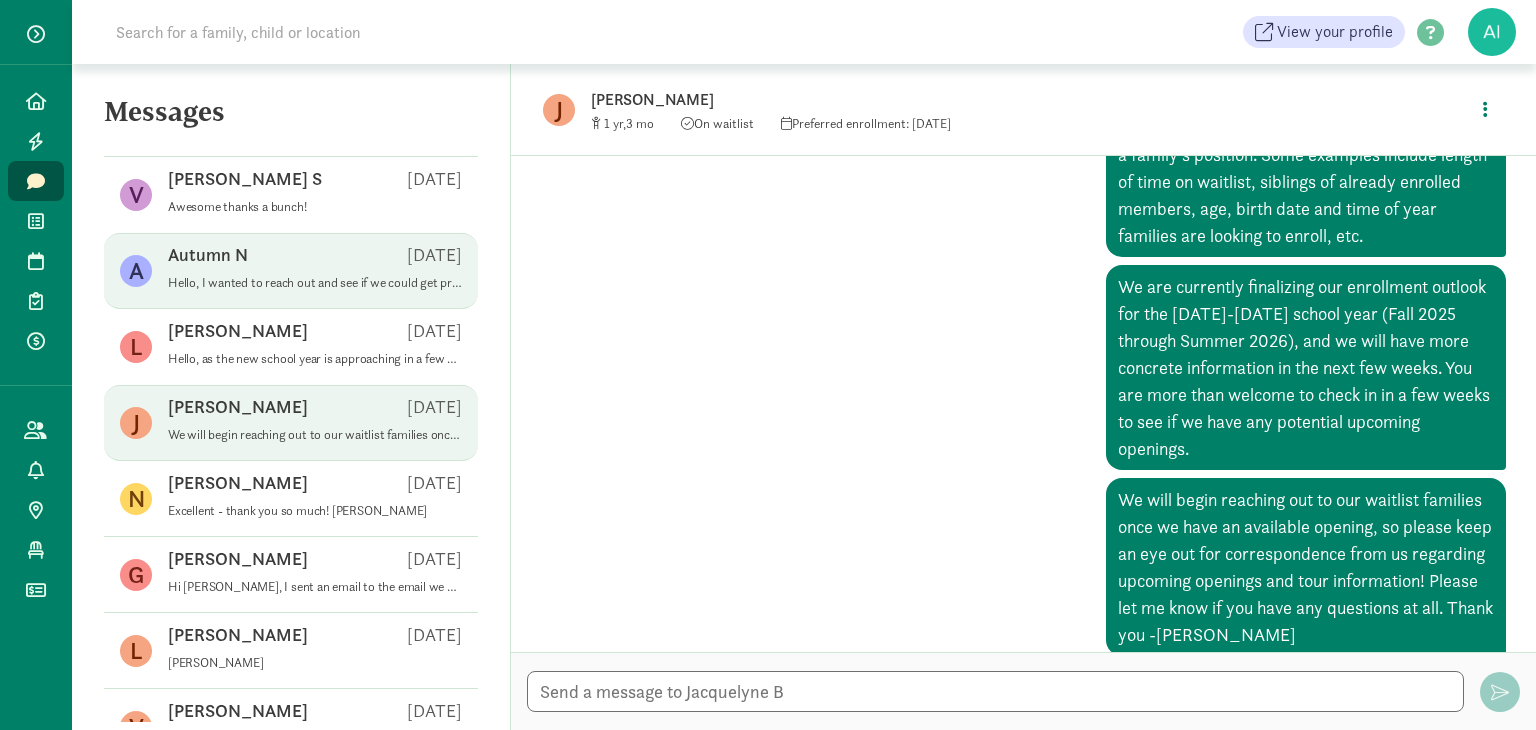click on "Hello, I wanted to reach out and see if we could get prices on tuition?" at bounding box center (315, 283) 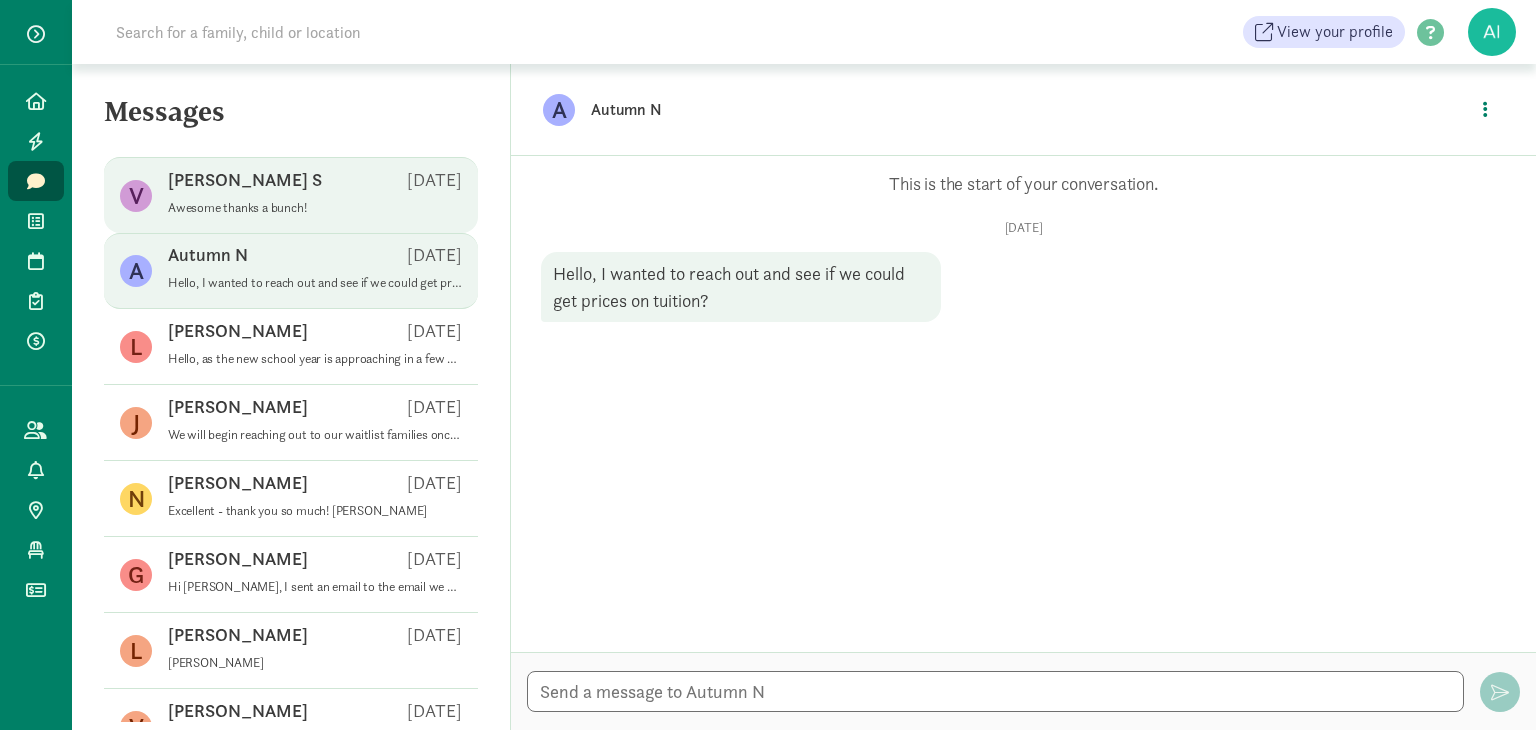 click on "Awesome thanks a bunch!" at bounding box center (315, 208) 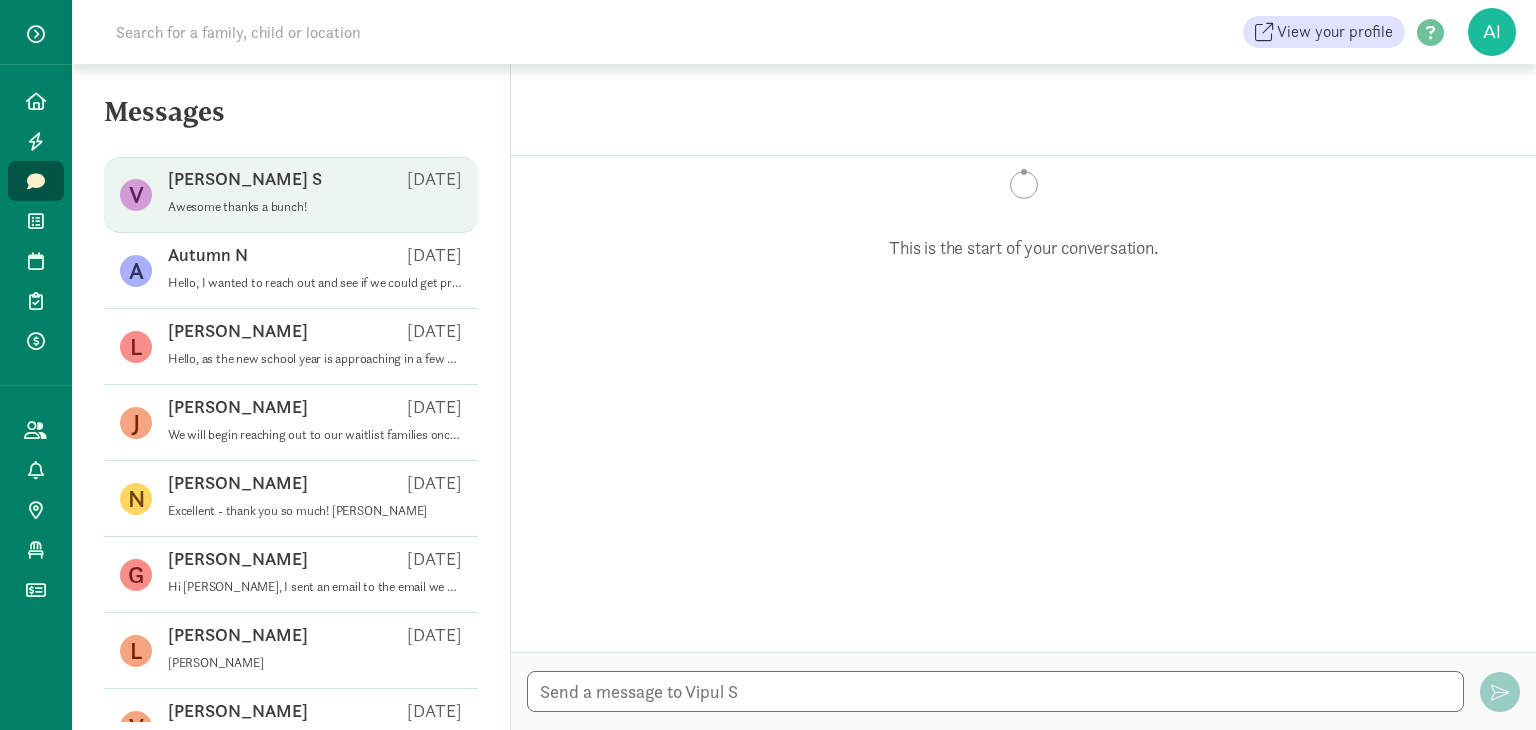 scroll, scrollTop: 256, scrollLeft: 0, axis: vertical 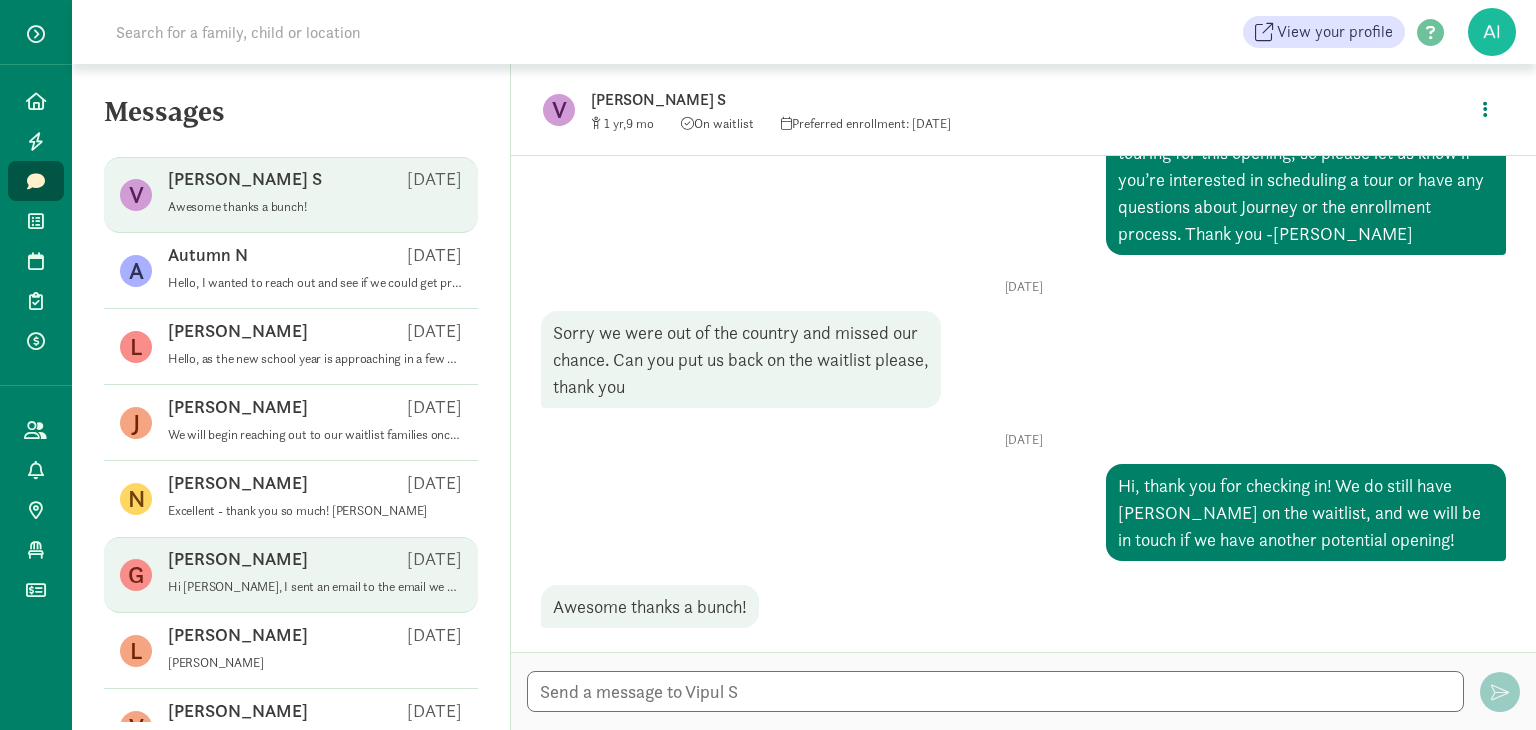 click on "Grace S    Feb 26" at bounding box center [315, 563] 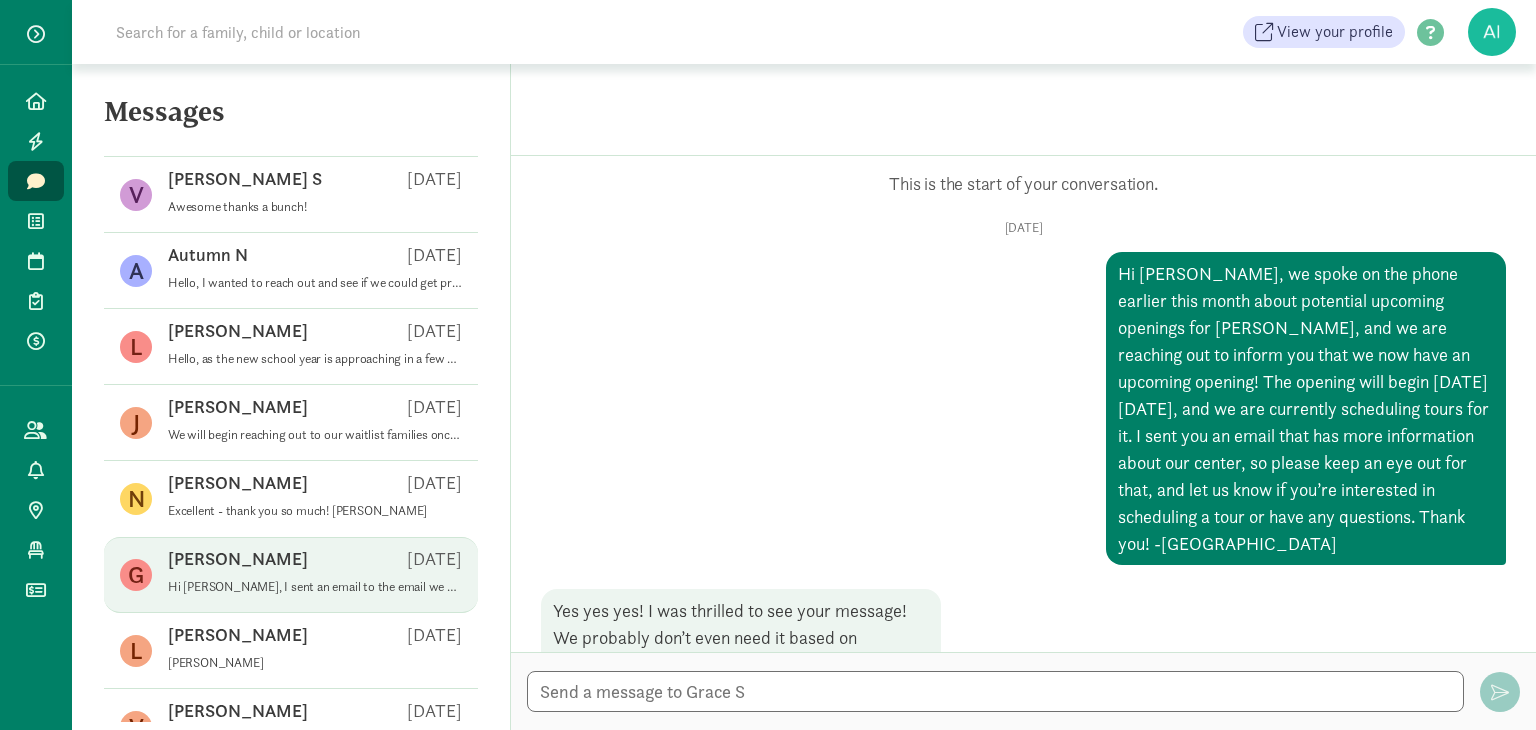 scroll, scrollTop: 781, scrollLeft: 0, axis: vertical 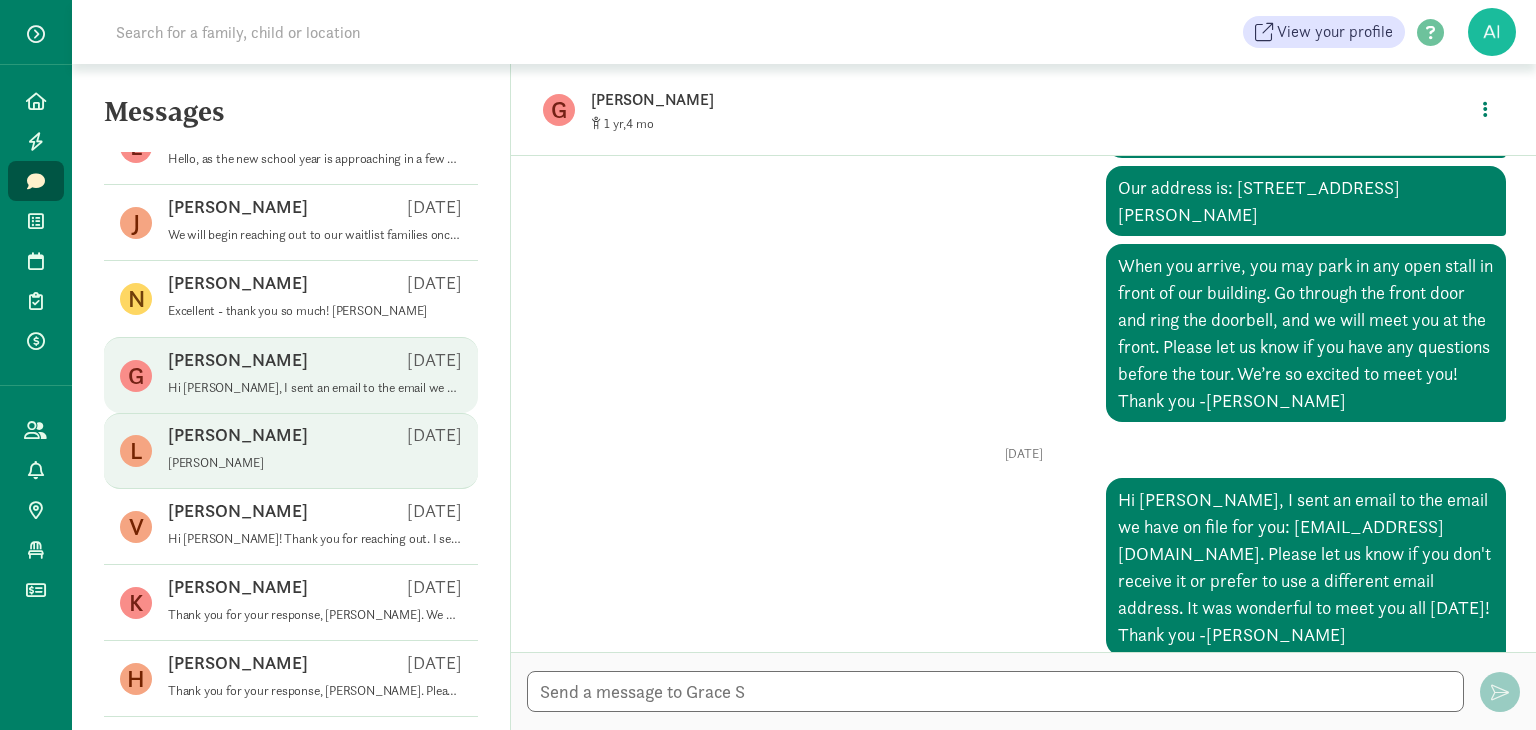 click on "Laura D    Jan 31   Laura" at bounding box center [315, 451] 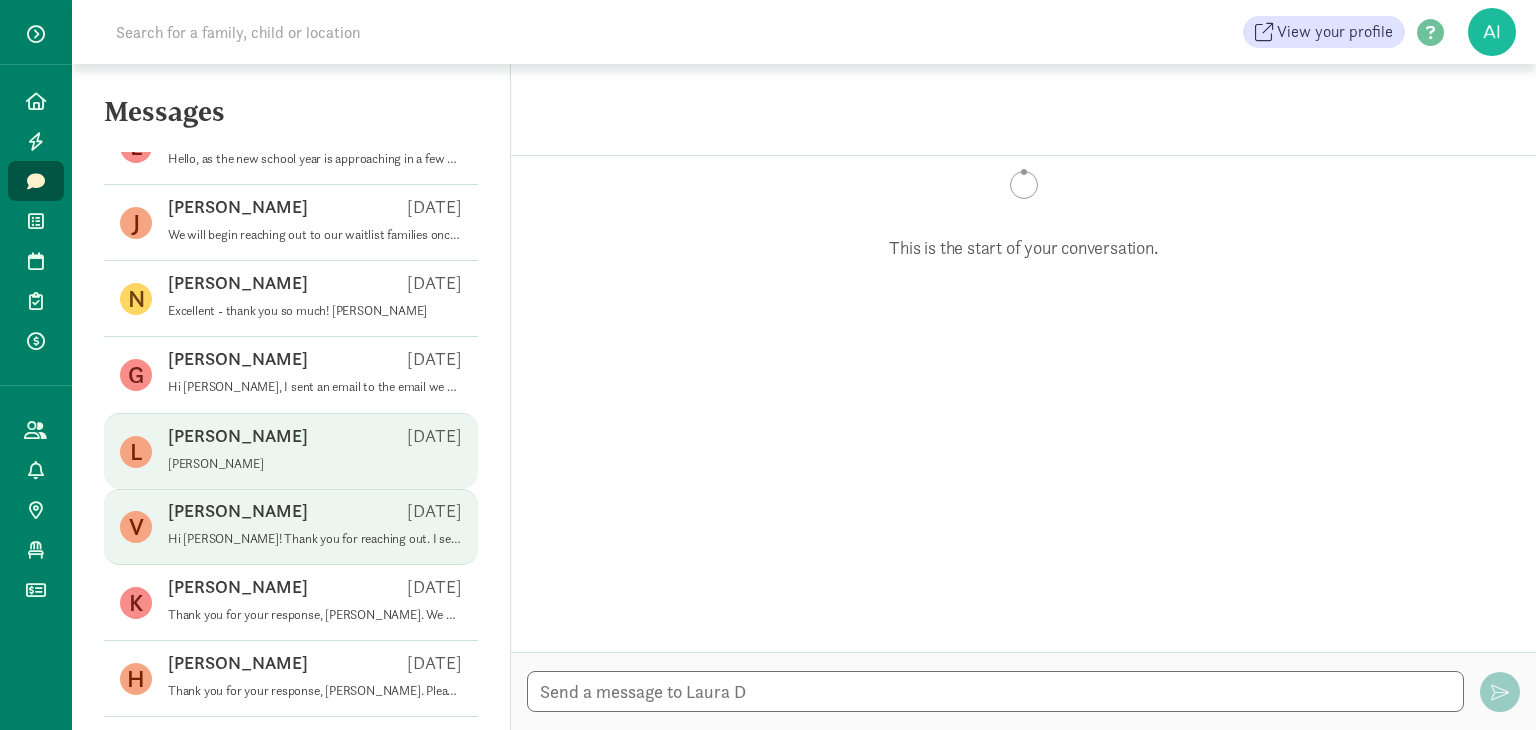 scroll, scrollTop: 372, scrollLeft: 0, axis: vertical 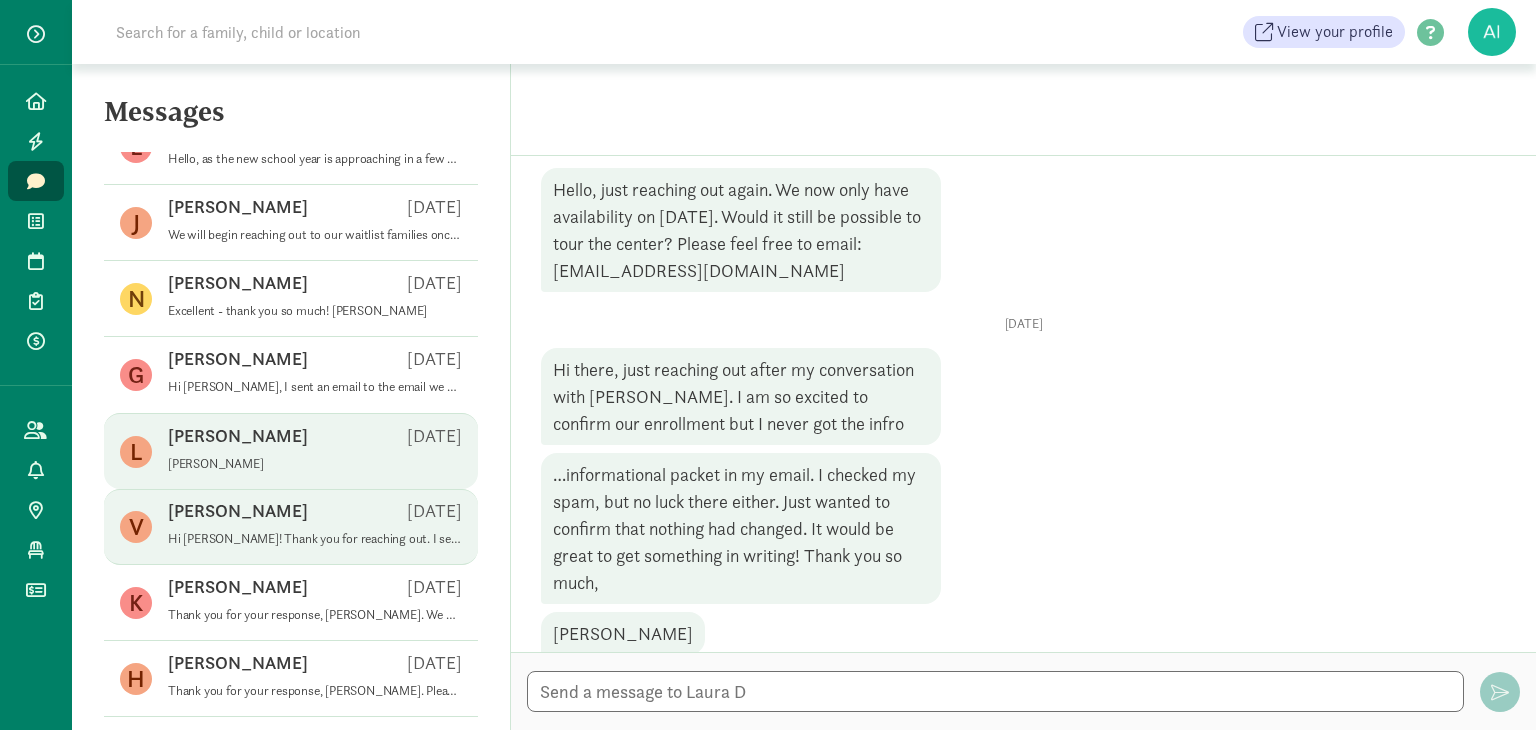 click on "Veronica P    Jan 22" at bounding box center (315, 515) 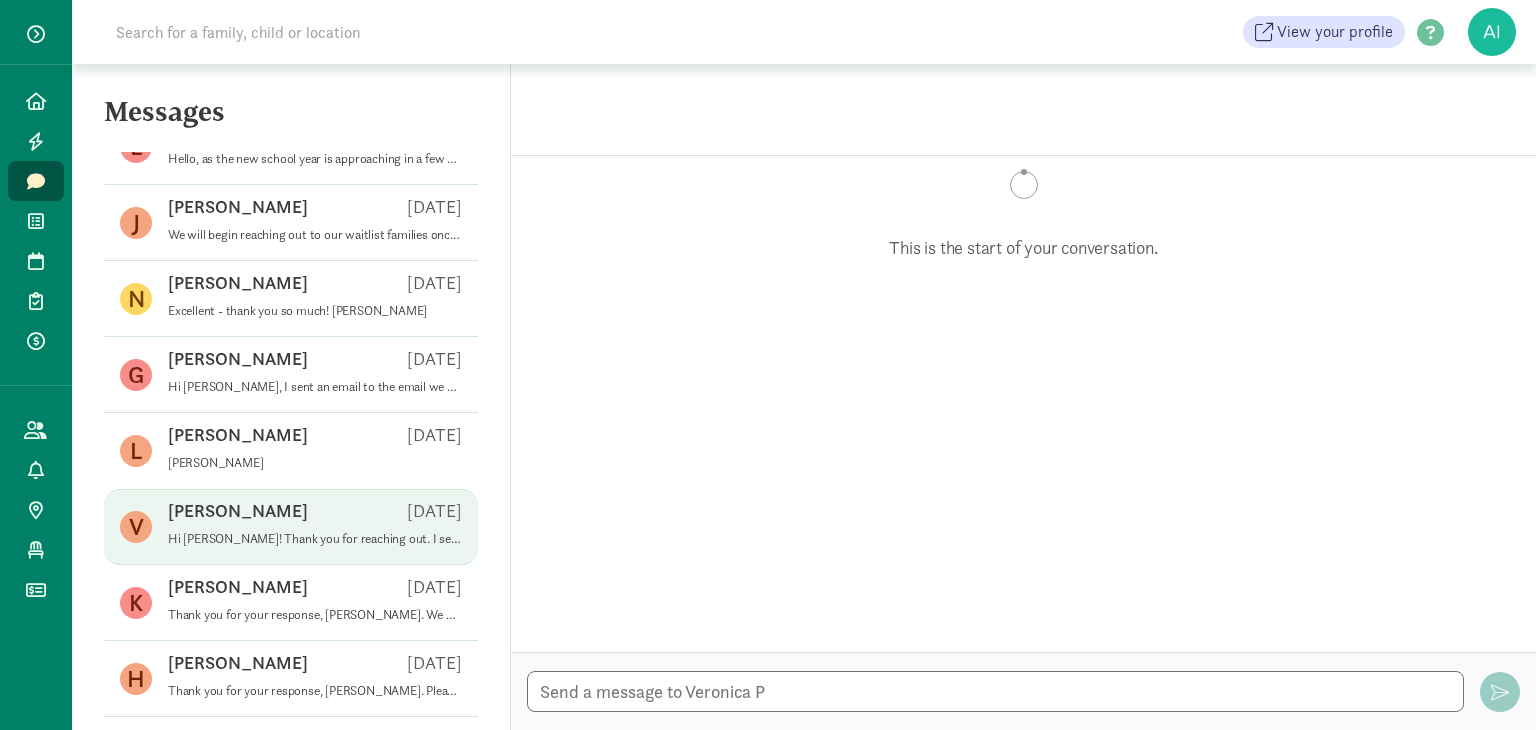 scroll, scrollTop: 2884, scrollLeft: 0, axis: vertical 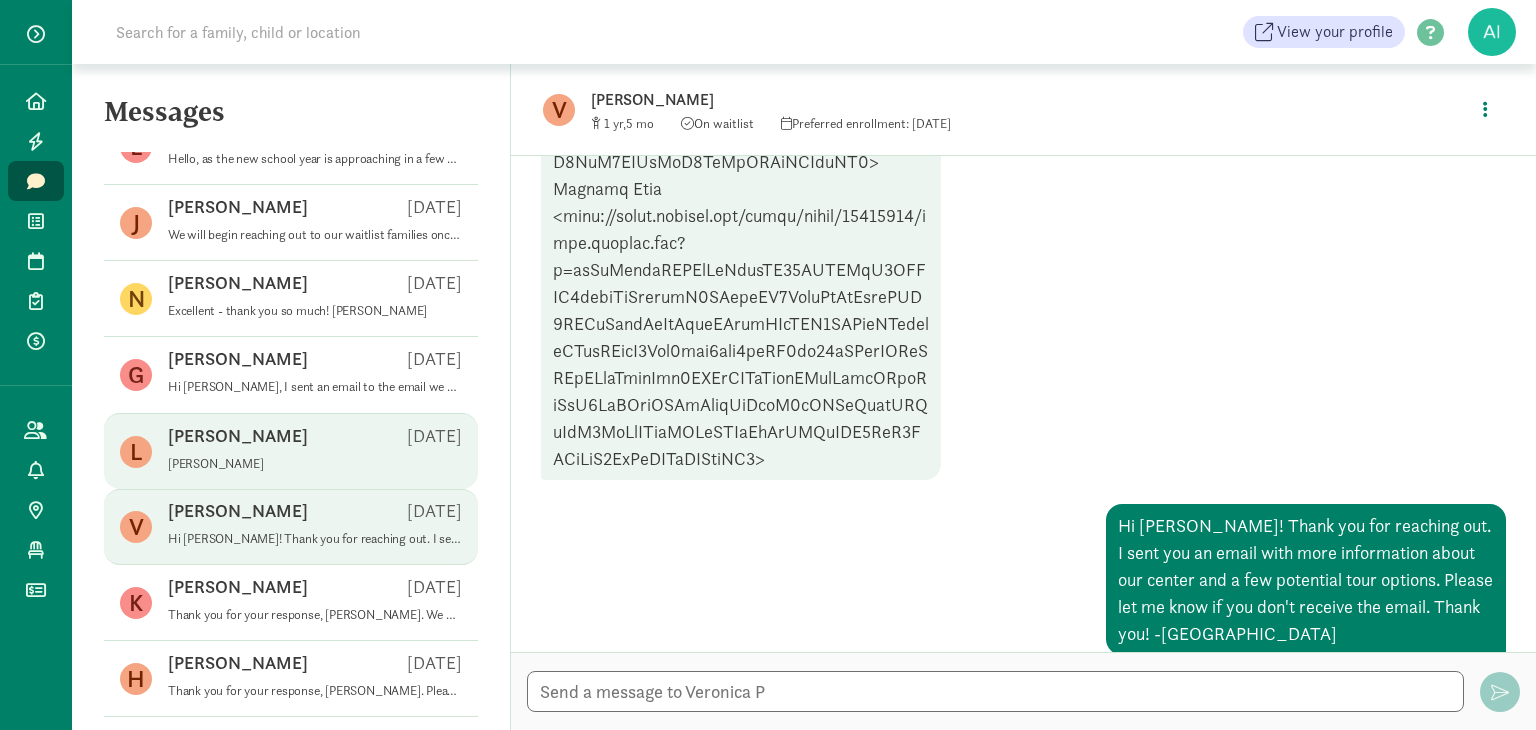 click on "Laura D    Jan 31" at bounding box center [315, 440] 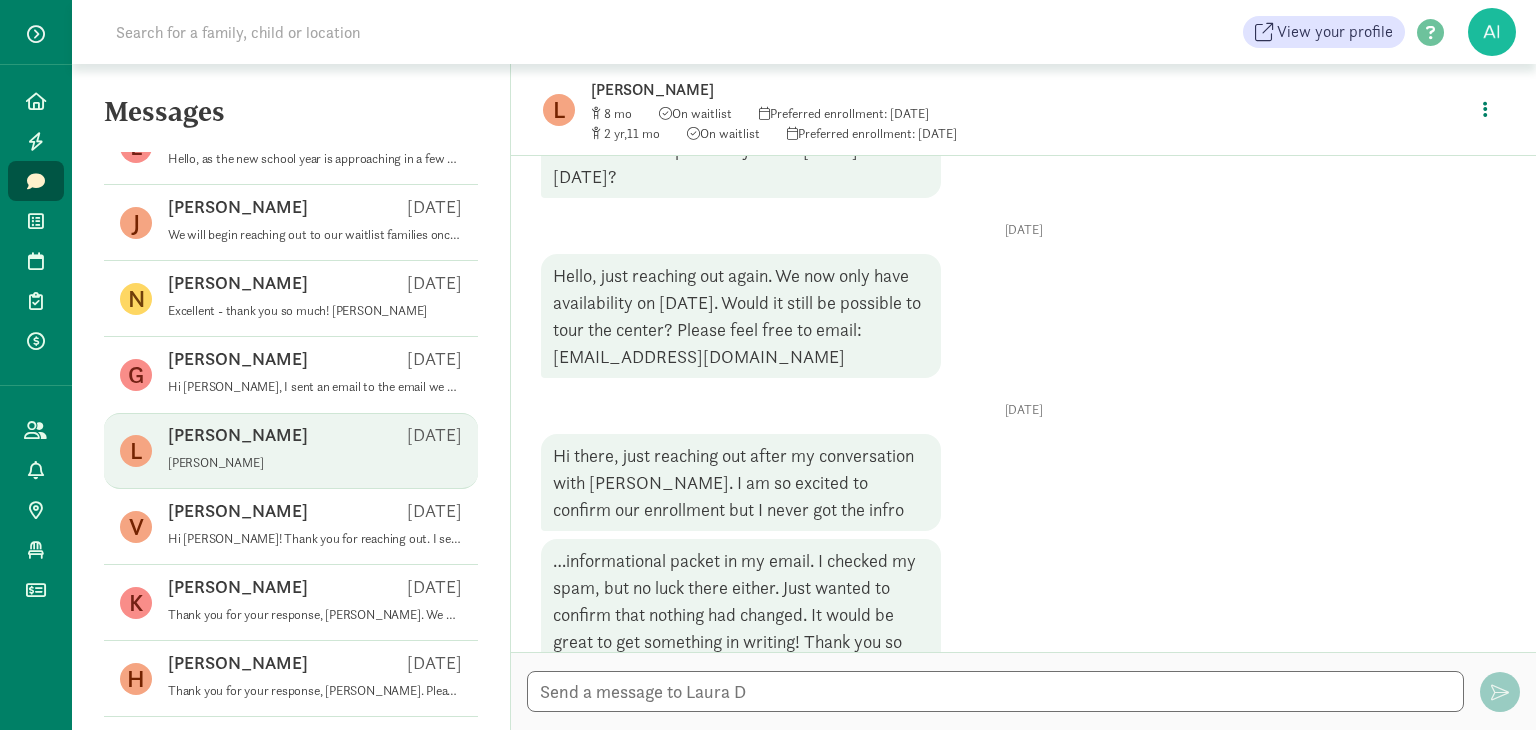 scroll, scrollTop: 300, scrollLeft: 0, axis: vertical 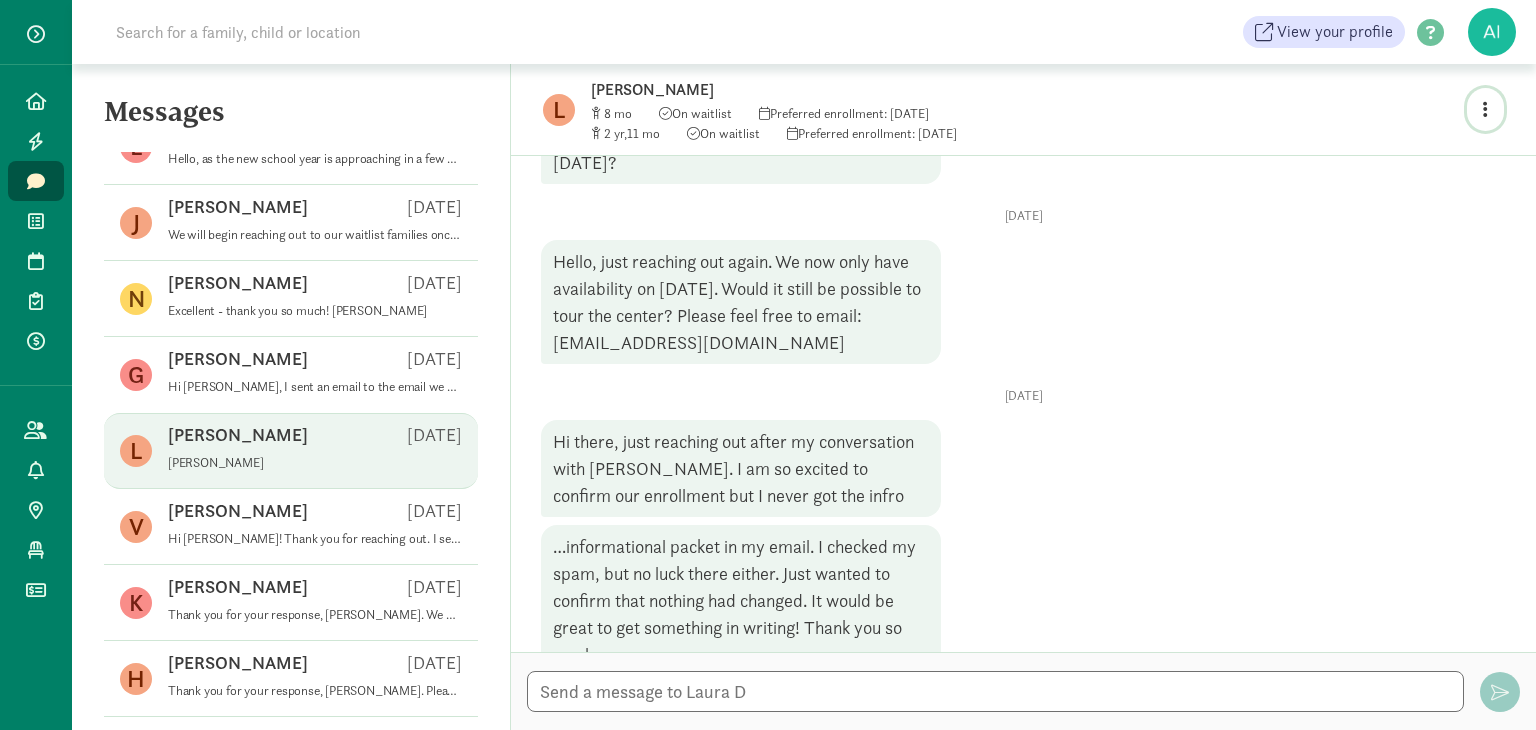 click 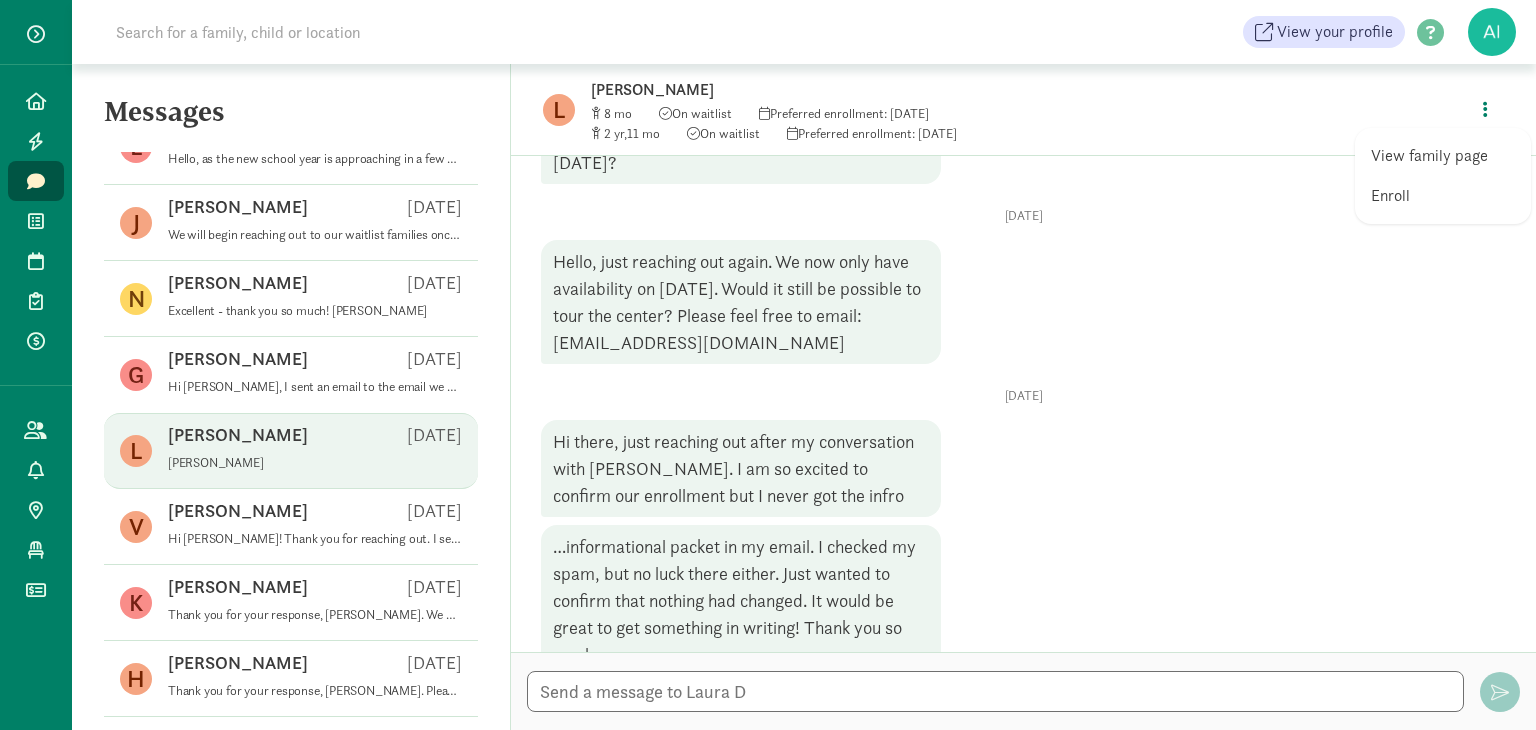 click on "View family page" at bounding box center [1443, 156] 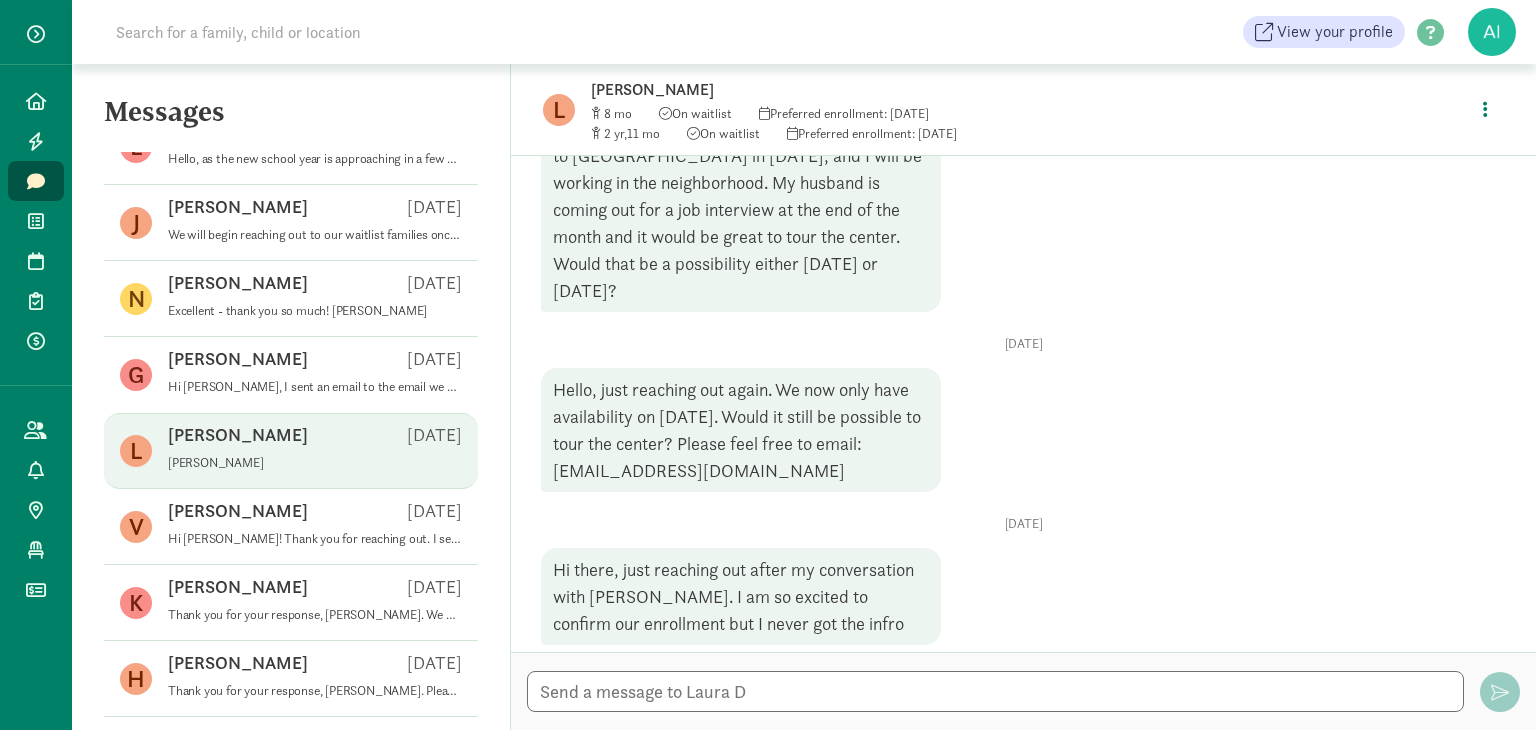 scroll, scrollTop: 72, scrollLeft: 0, axis: vertical 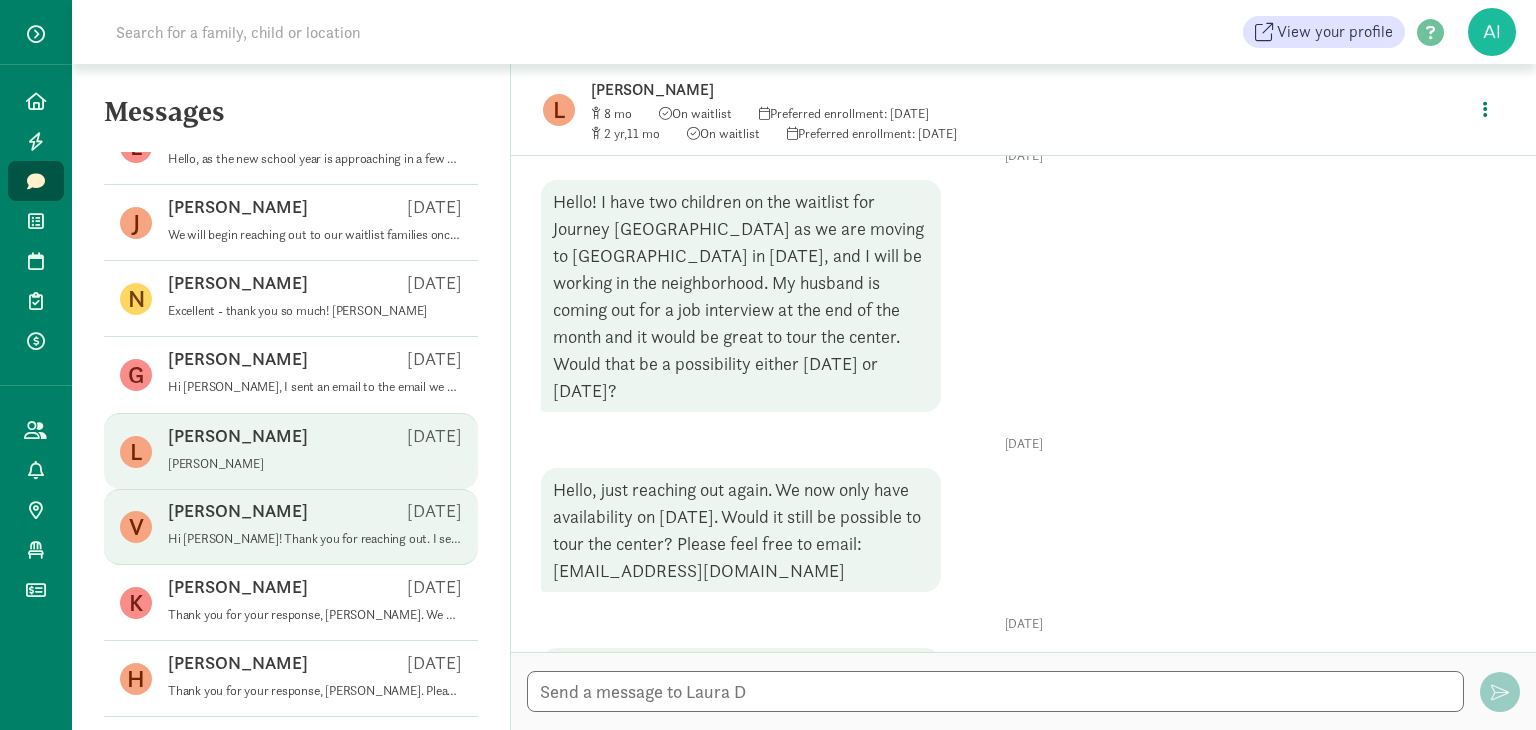 click on "Veronica P    Jan 22" at bounding box center (315, 515) 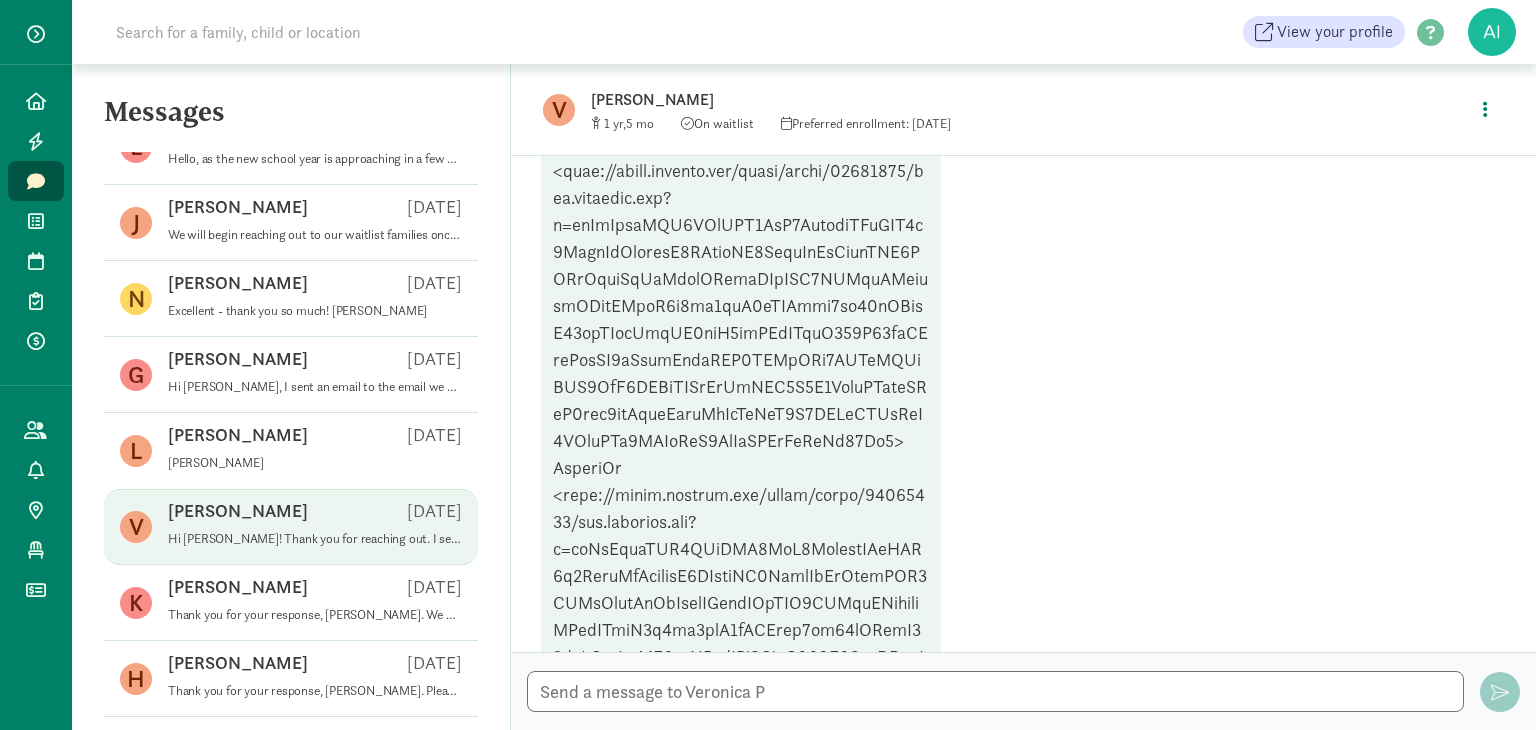 scroll, scrollTop: 1984, scrollLeft: 0, axis: vertical 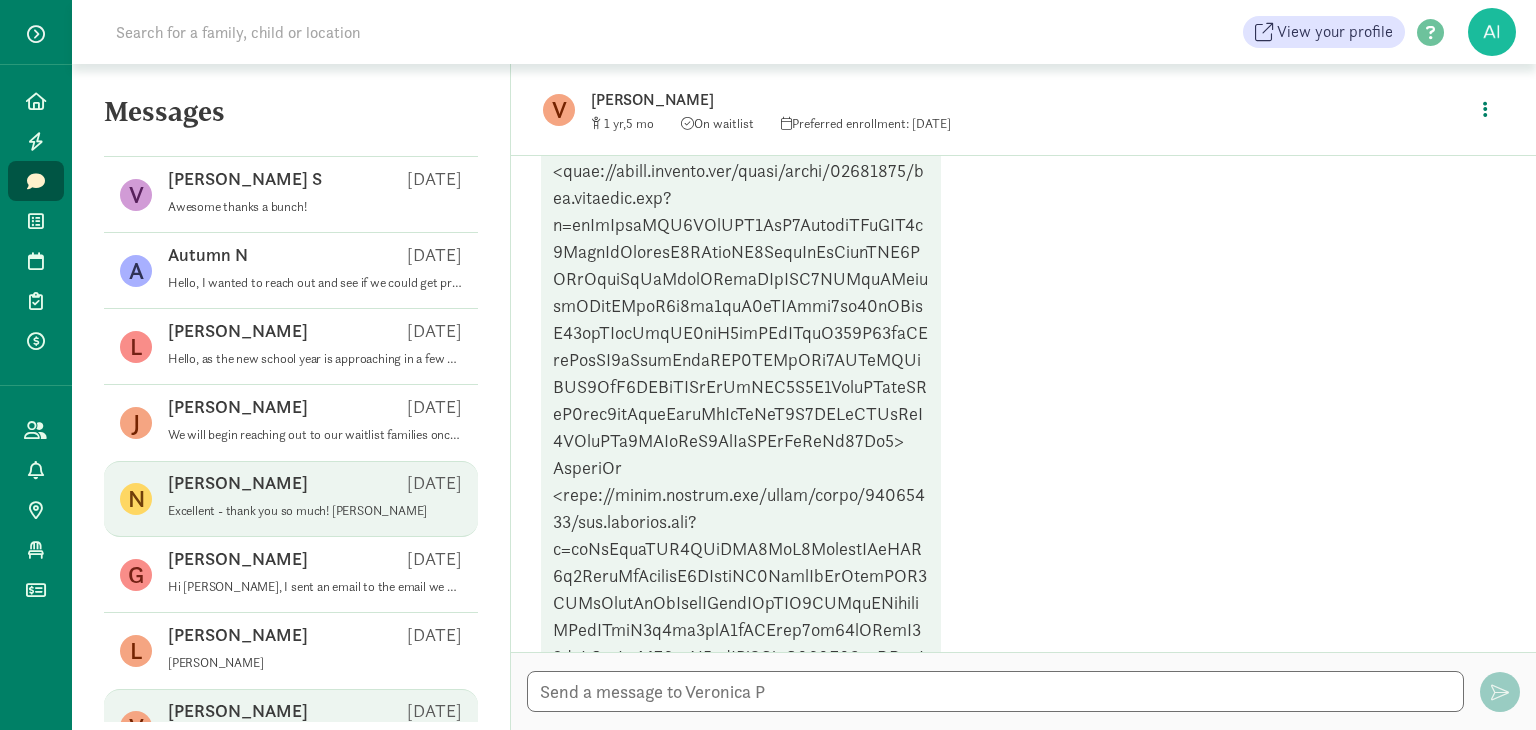 click on "Excellent - thank you so much! Best, Clancy" at bounding box center [315, 511] 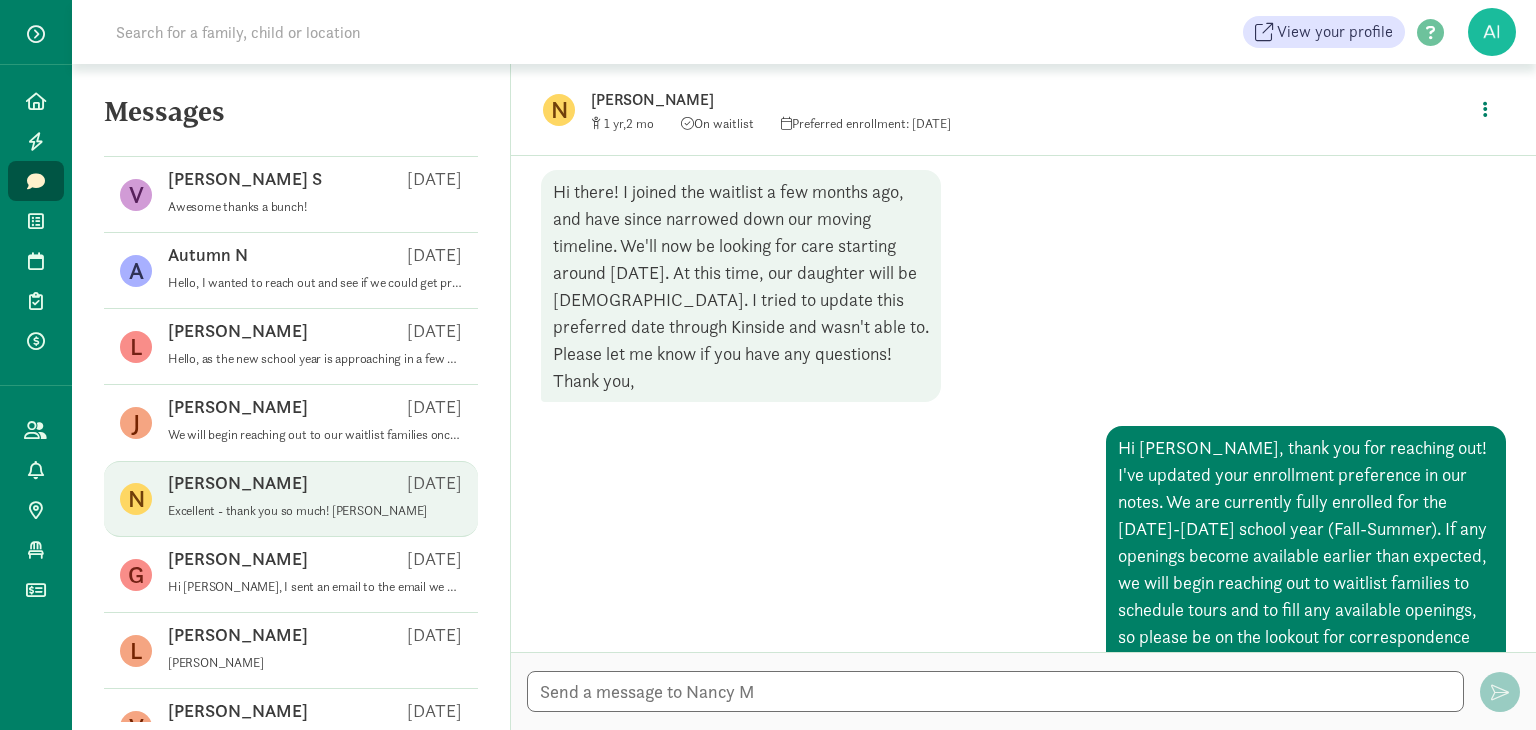 scroll, scrollTop: 0, scrollLeft: 0, axis: both 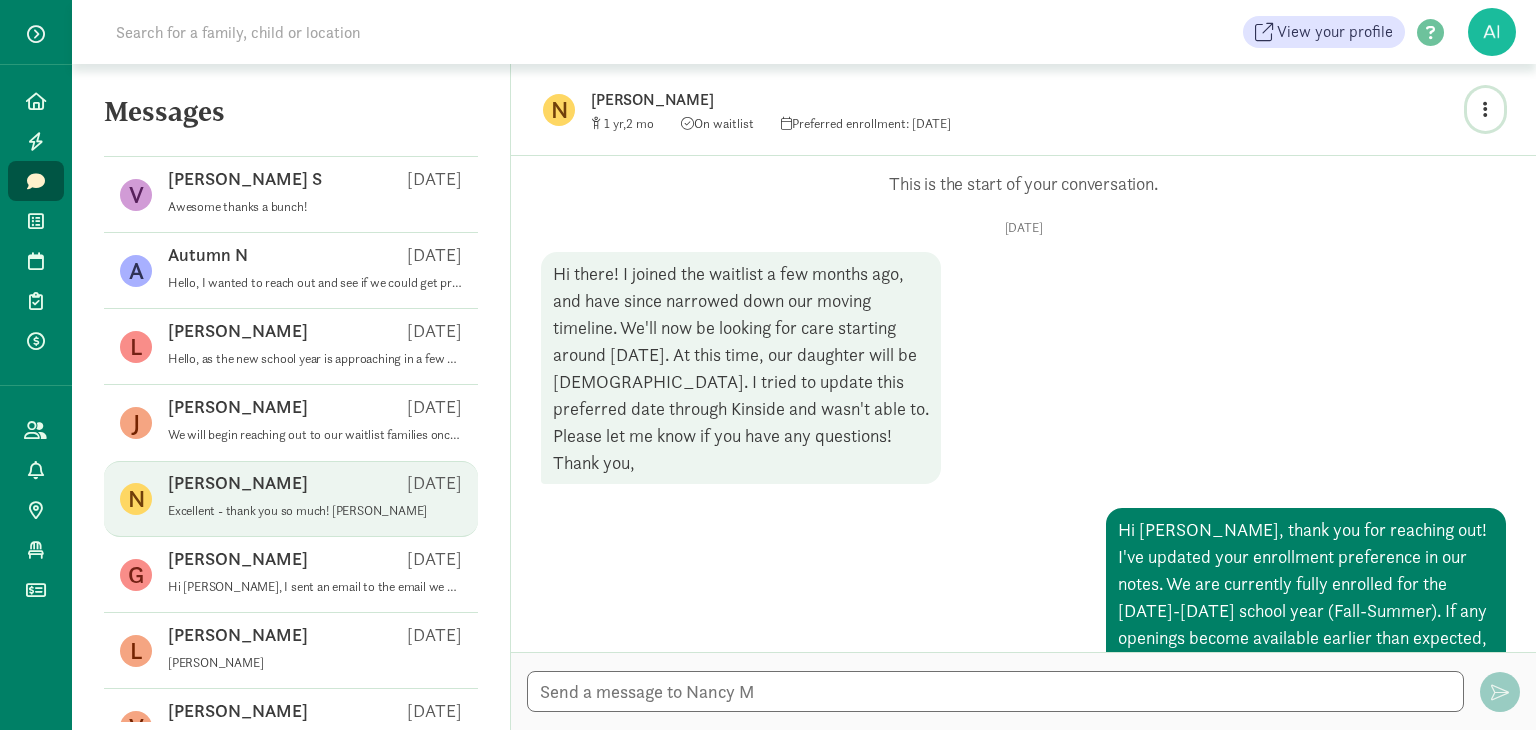 click 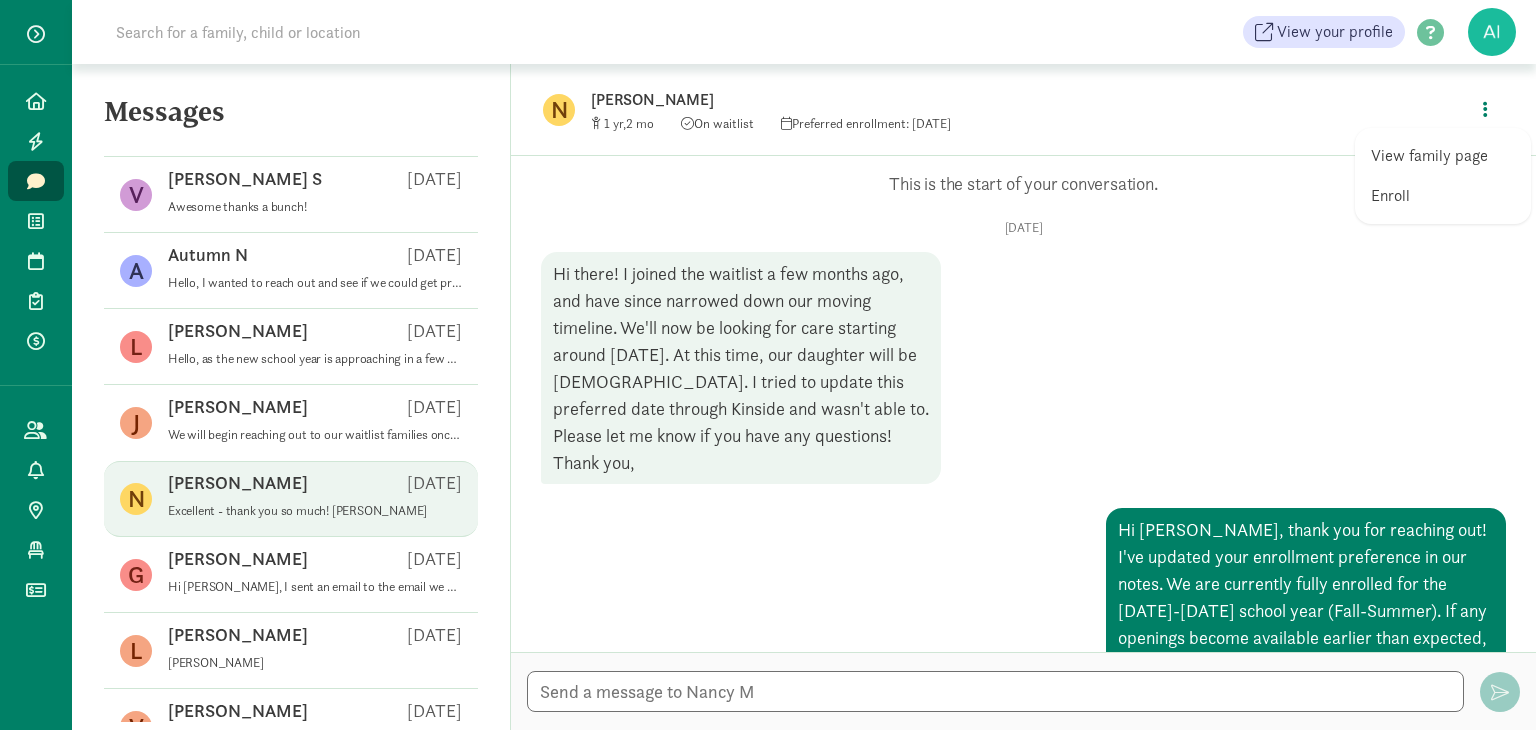 click on "View family page" at bounding box center [1443, 156] 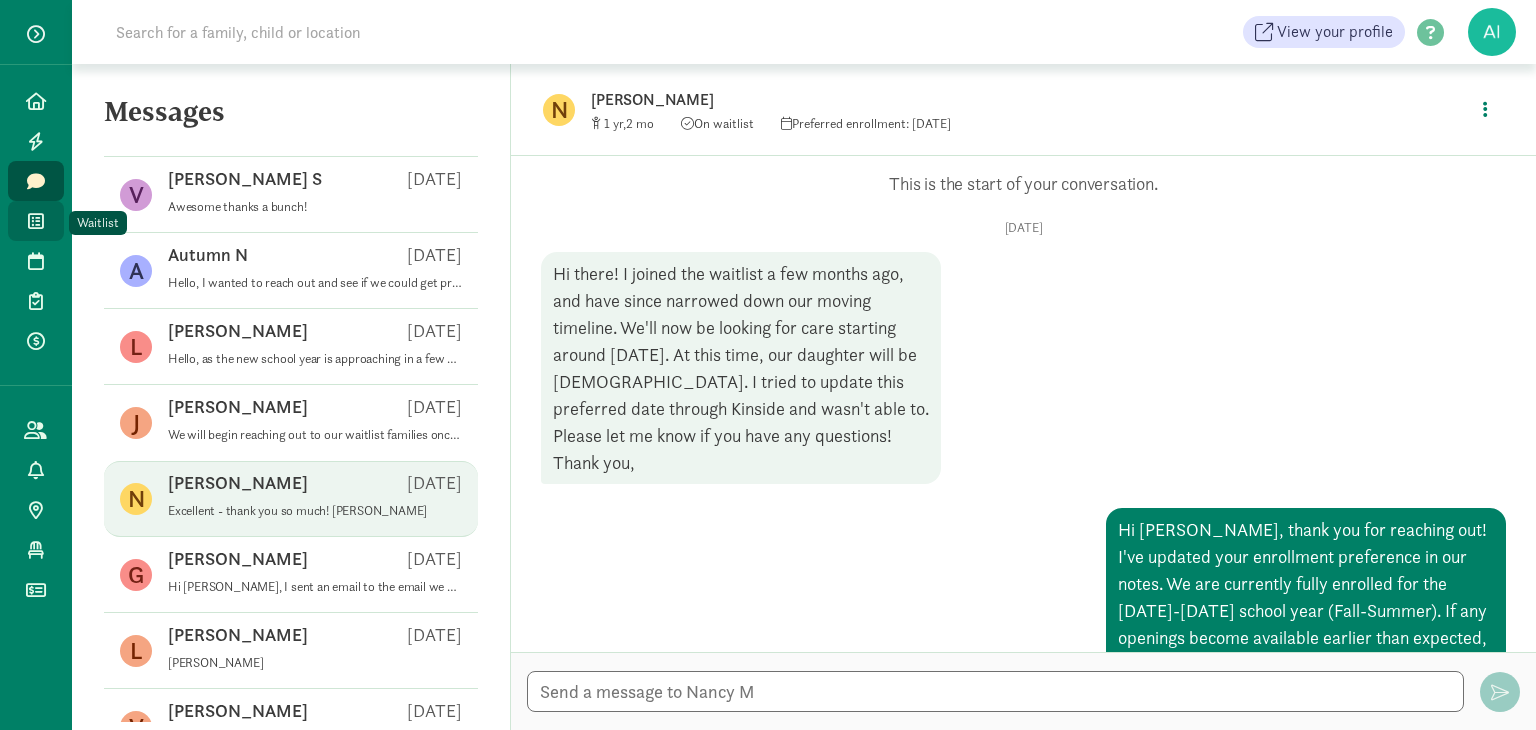 click on "Waitlist" 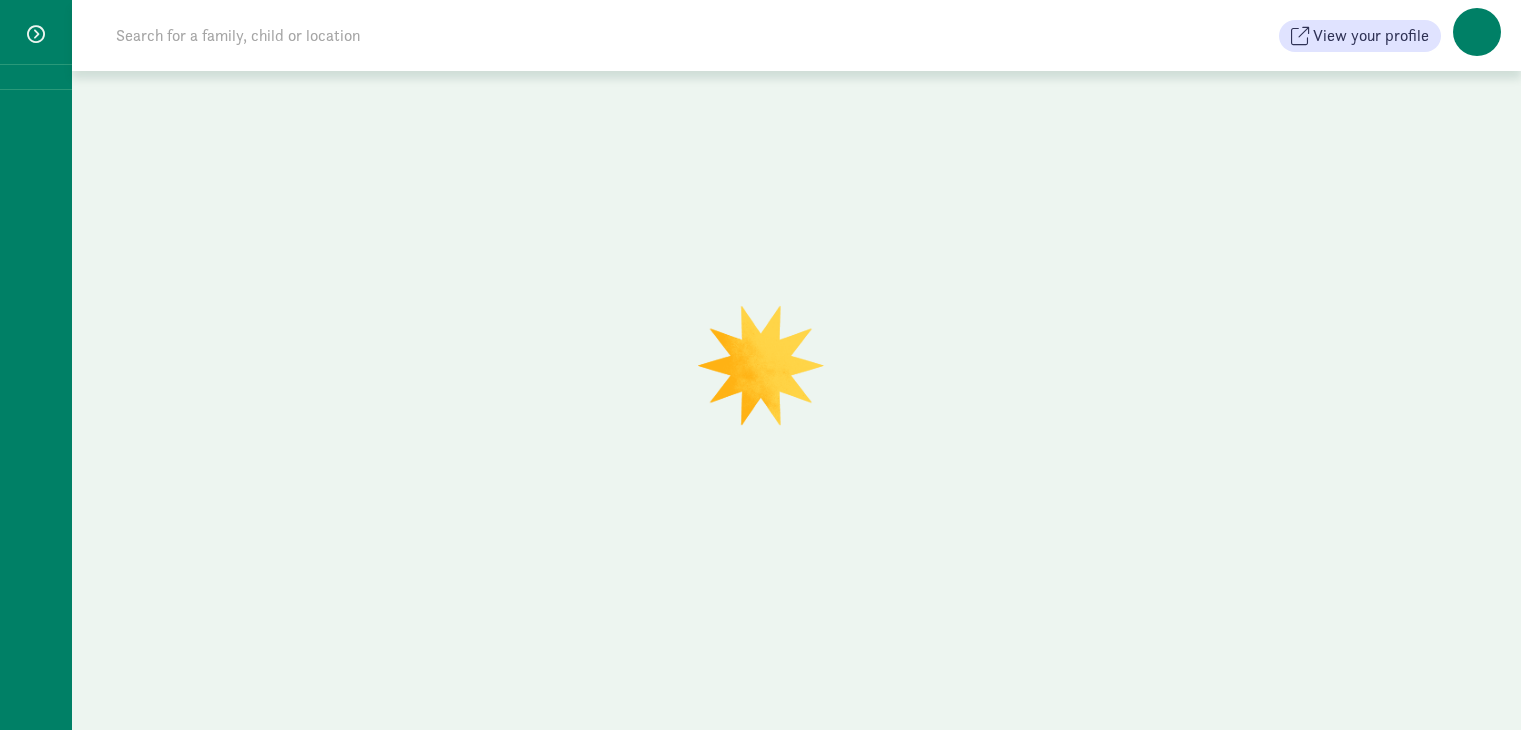 scroll, scrollTop: 0, scrollLeft: 0, axis: both 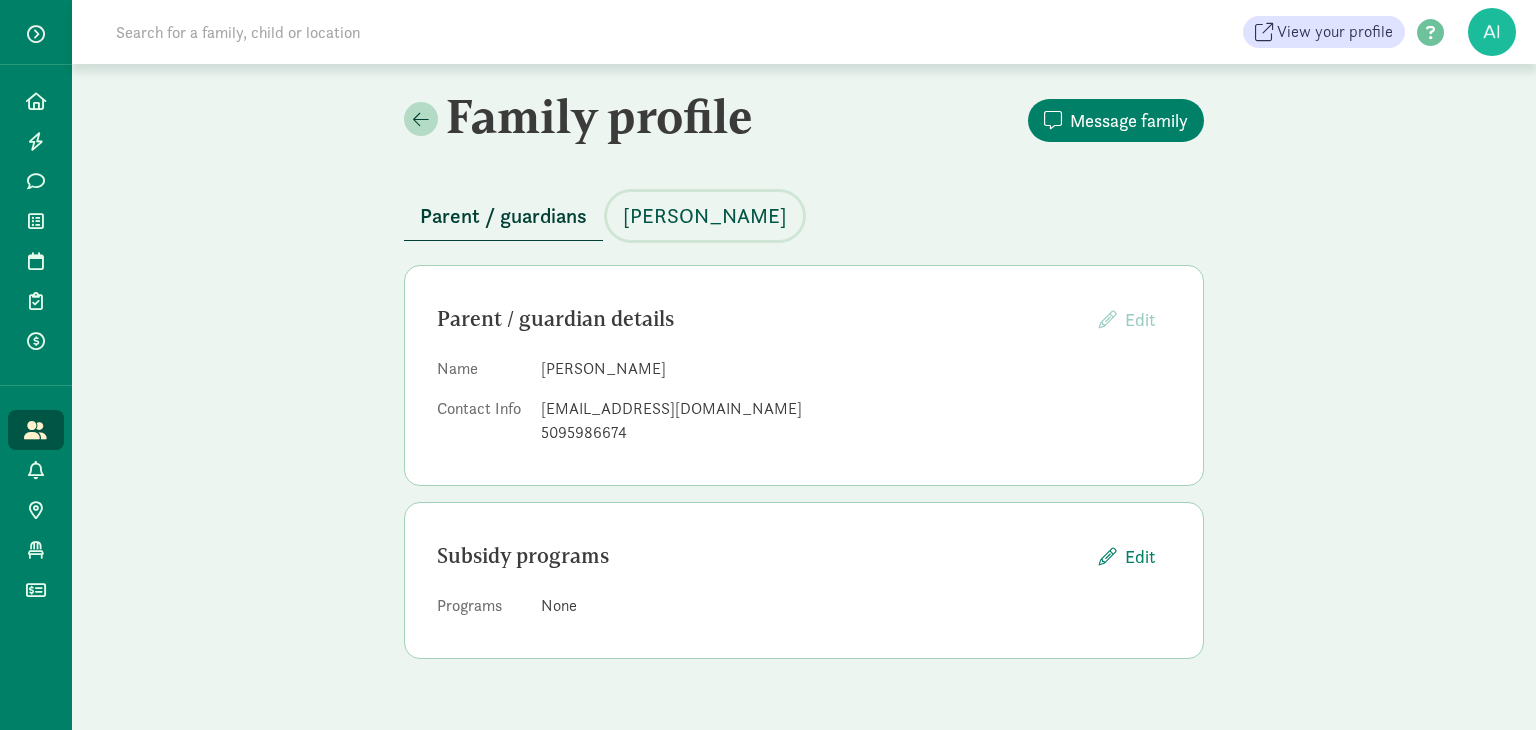 click on "[PERSON_NAME]" at bounding box center (705, 216) 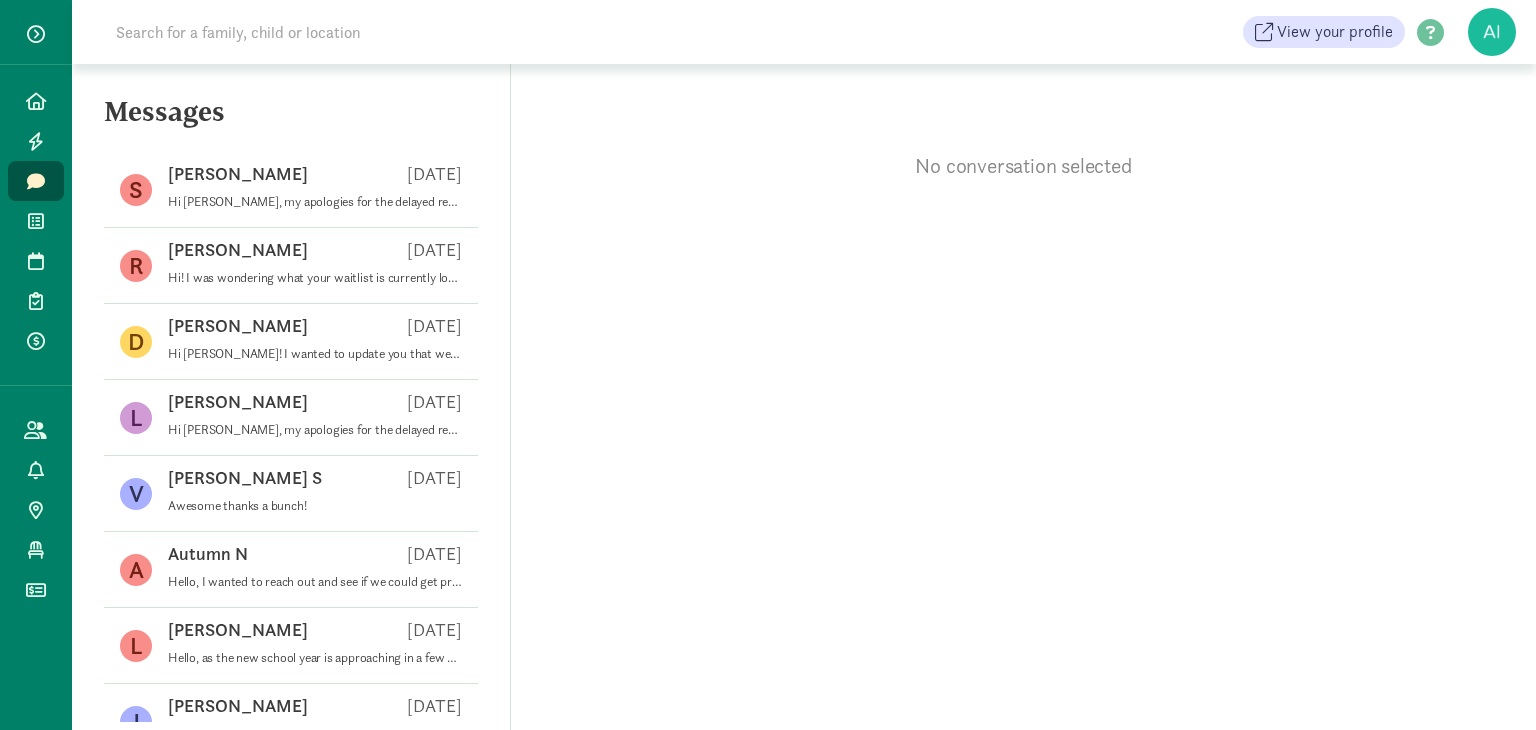 scroll, scrollTop: 0, scrollLeft: 0, axis: both 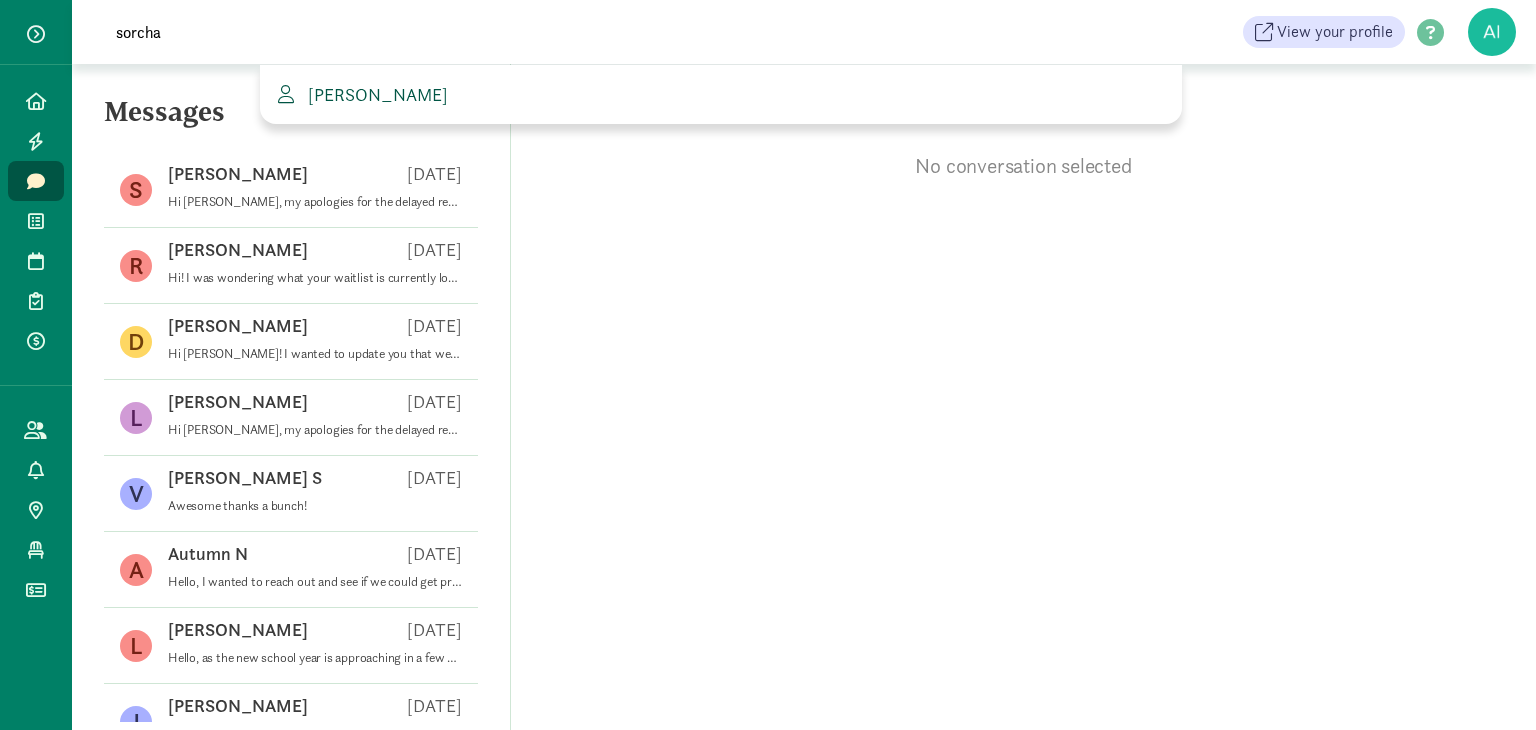type on "sorcha" 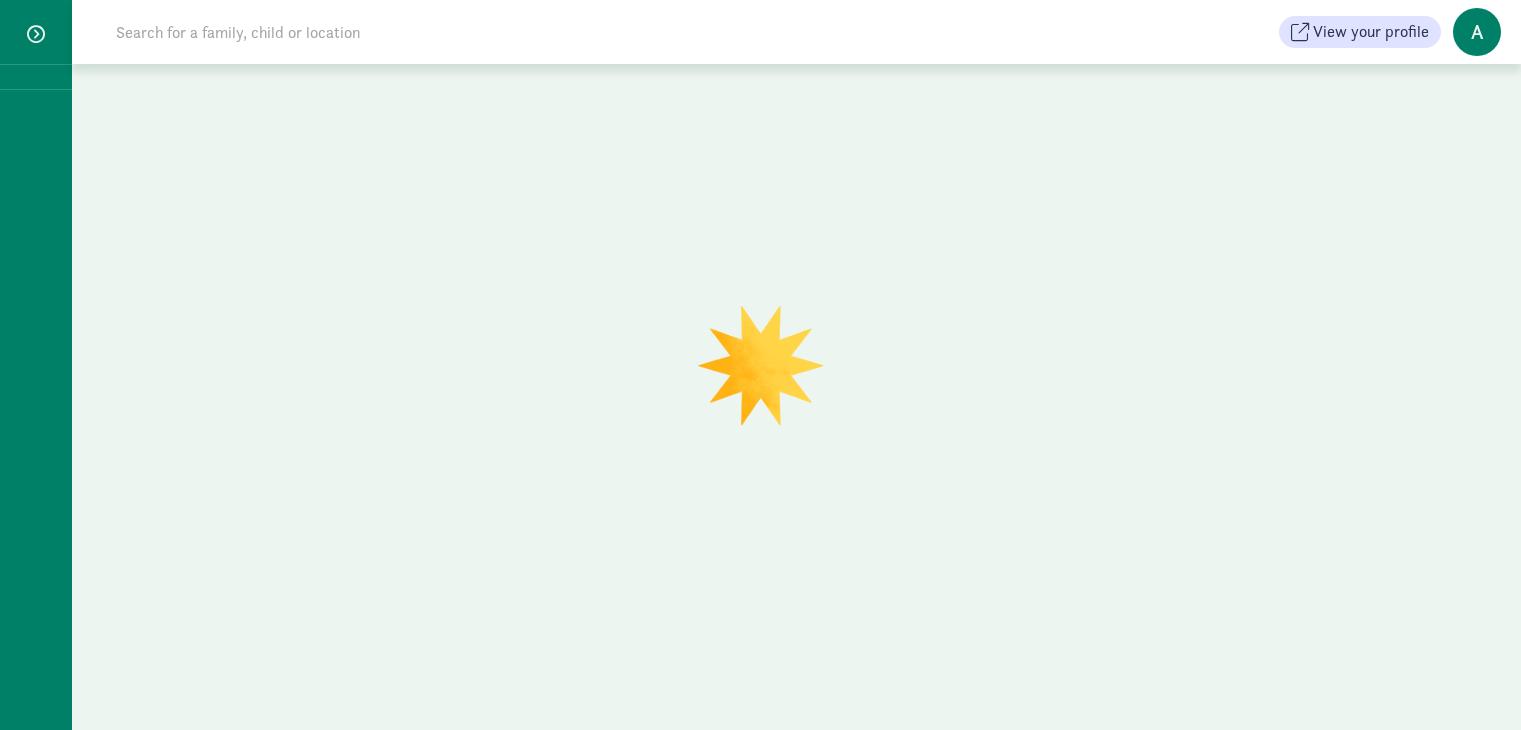 scroll, scrollTop: 0, scrollLeft: 0, axis: both 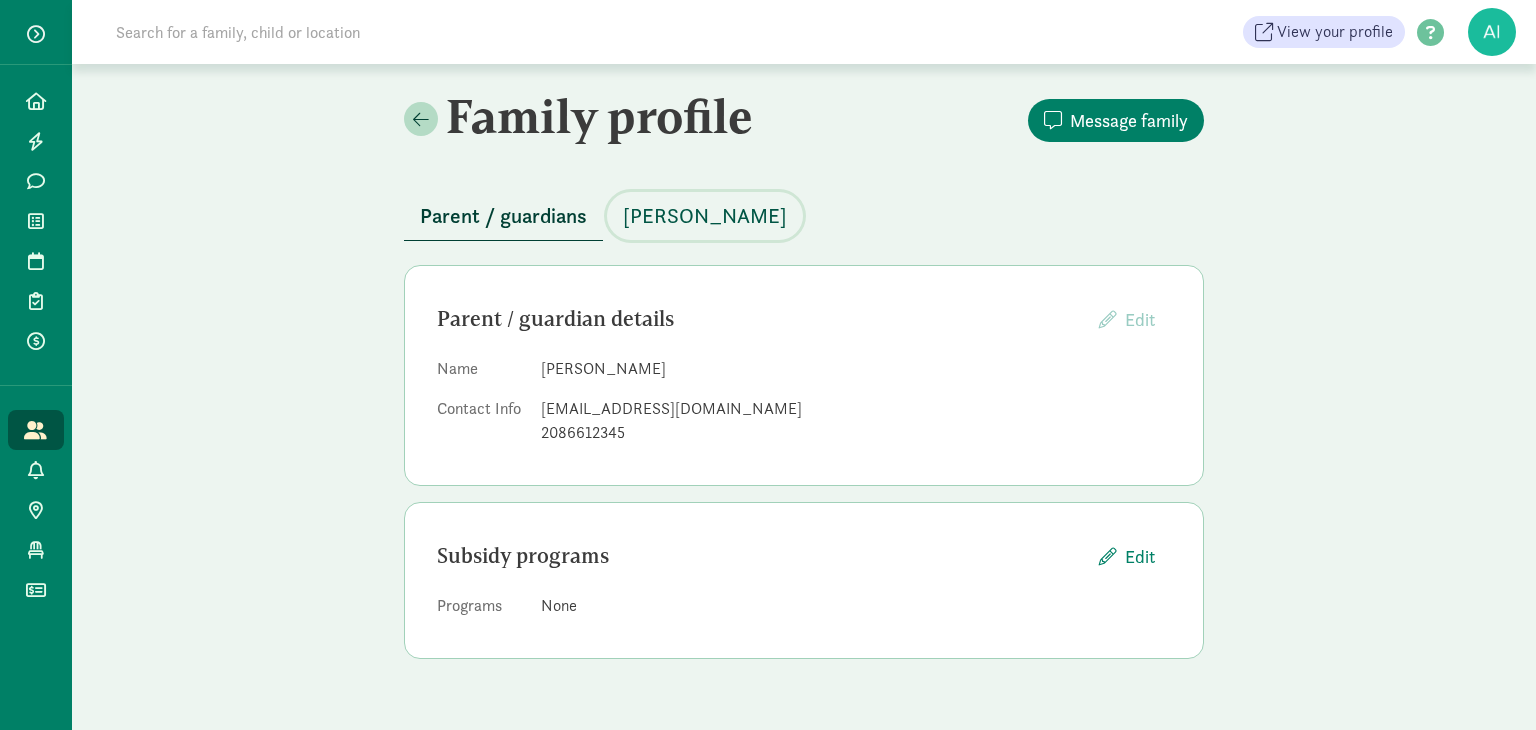 click on "[PERSON_NAME]" at bounding box center [705, 216] 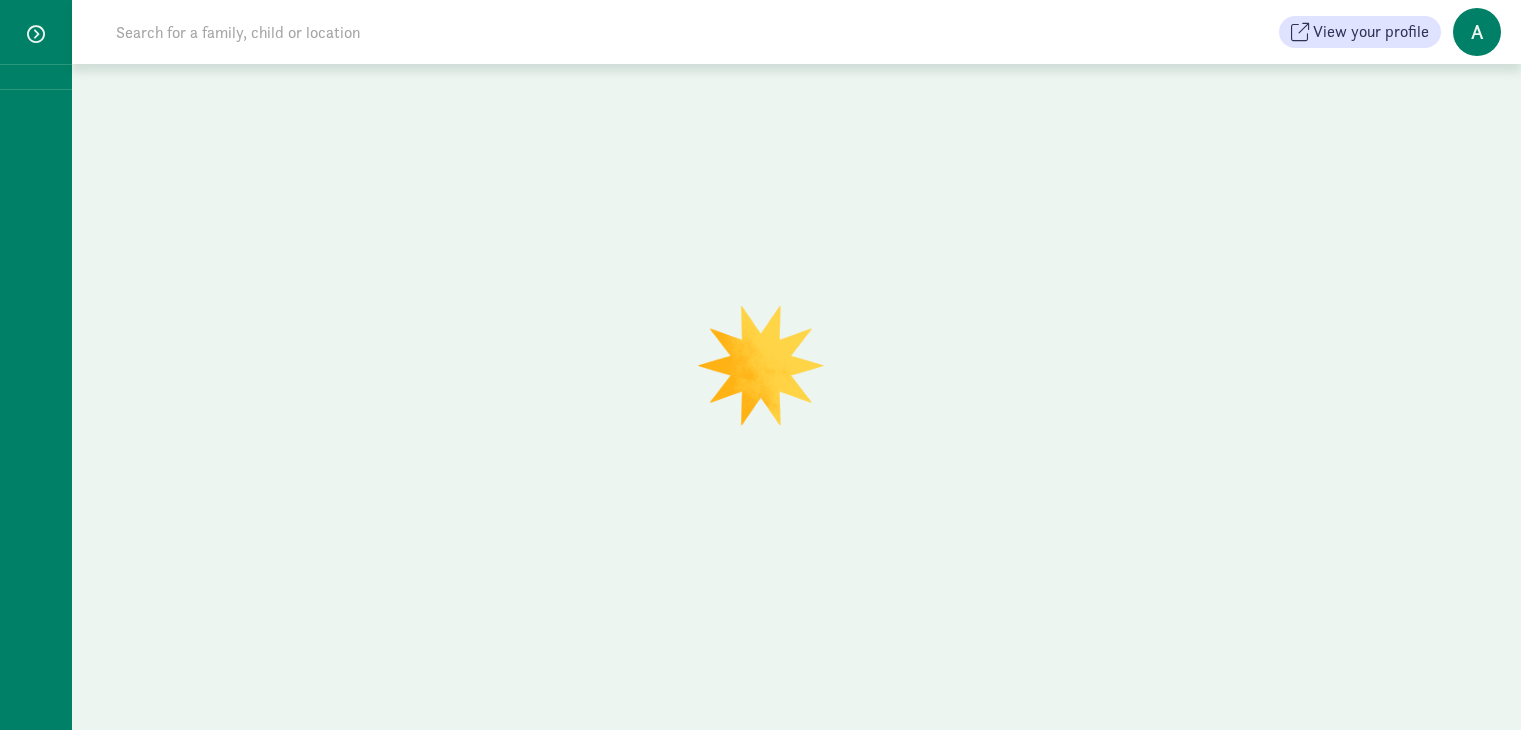 scroll, scrollTop: 0, scrollLeft: 0, axis: both 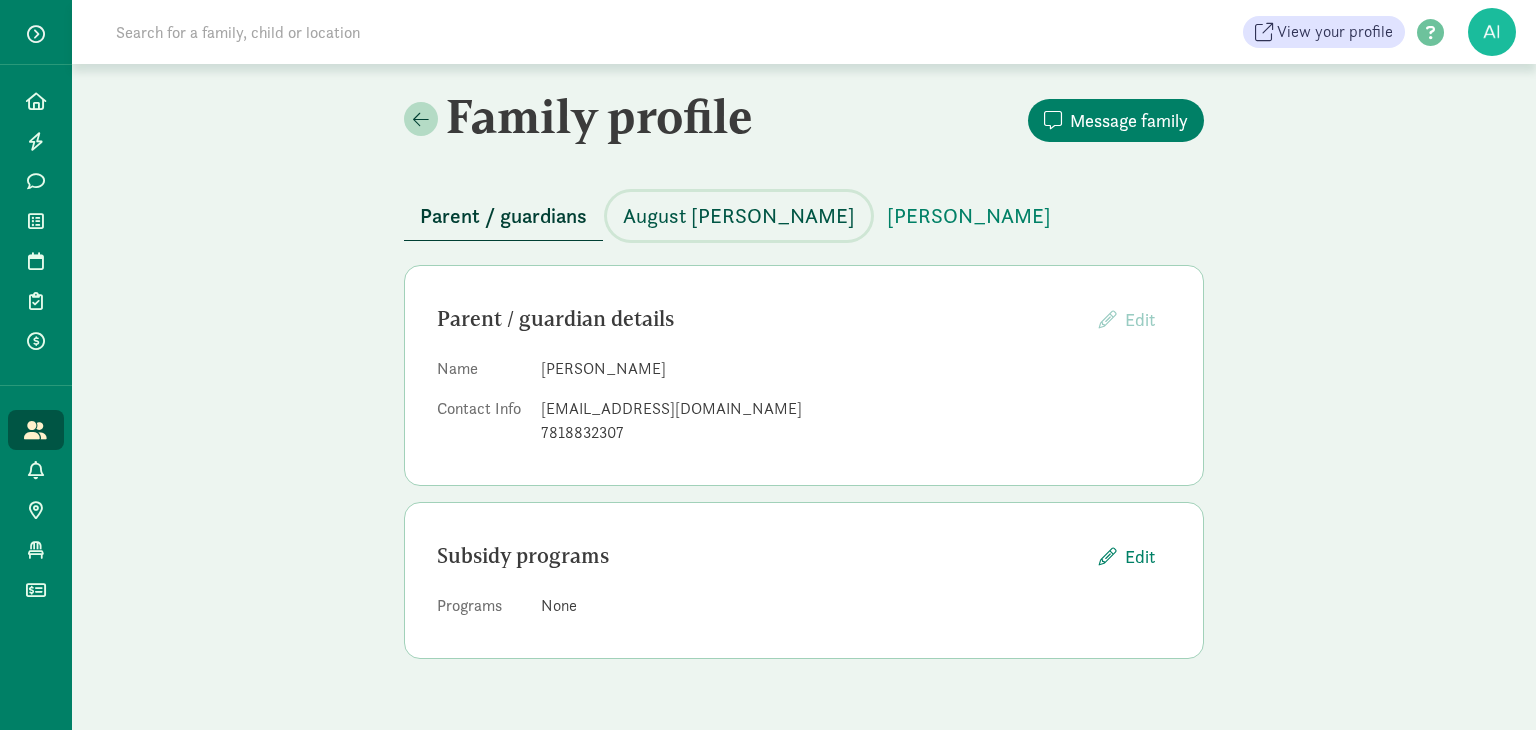 click on "August Rattray" at bounding box center [739, 216] 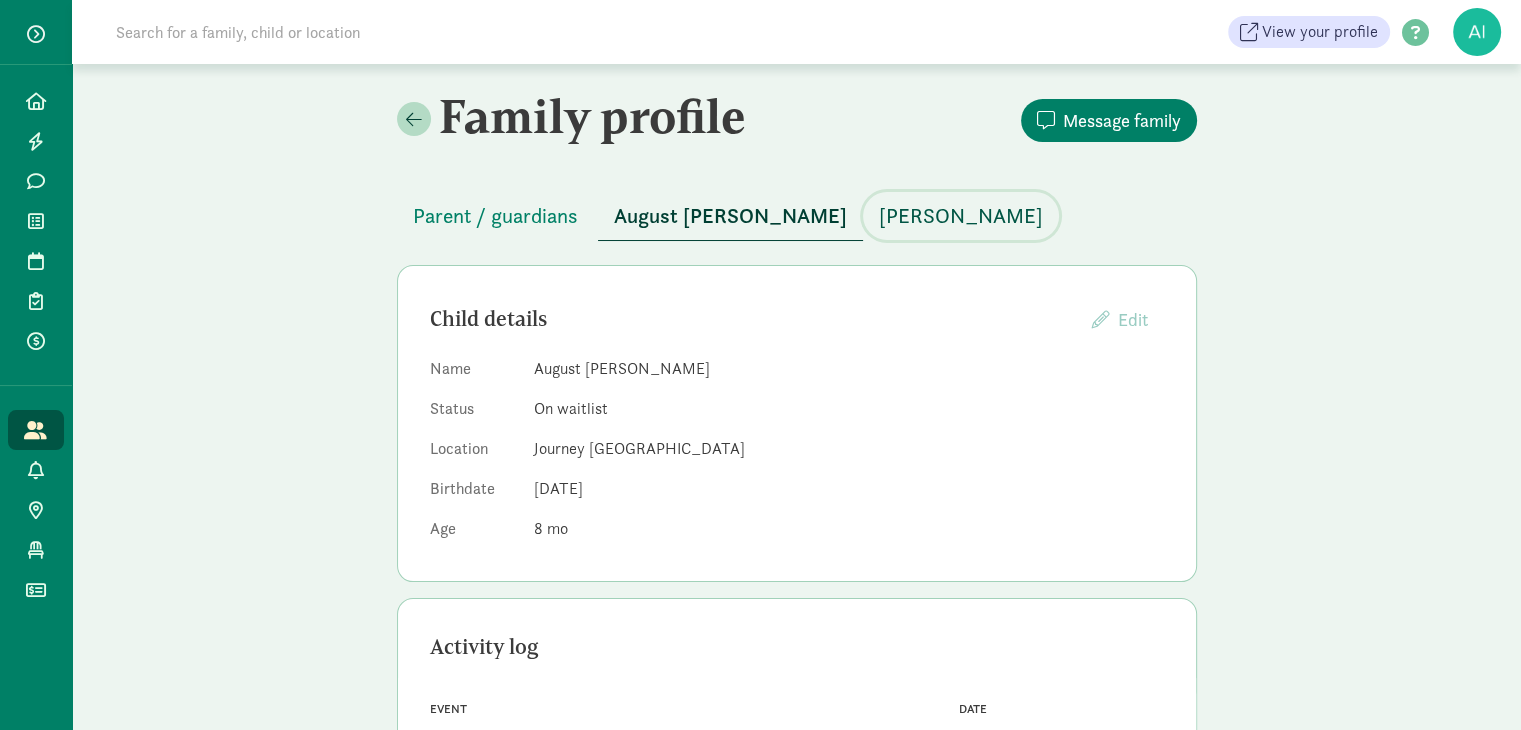 click on "Rhys Rattray" at bounding box center [961, 216] 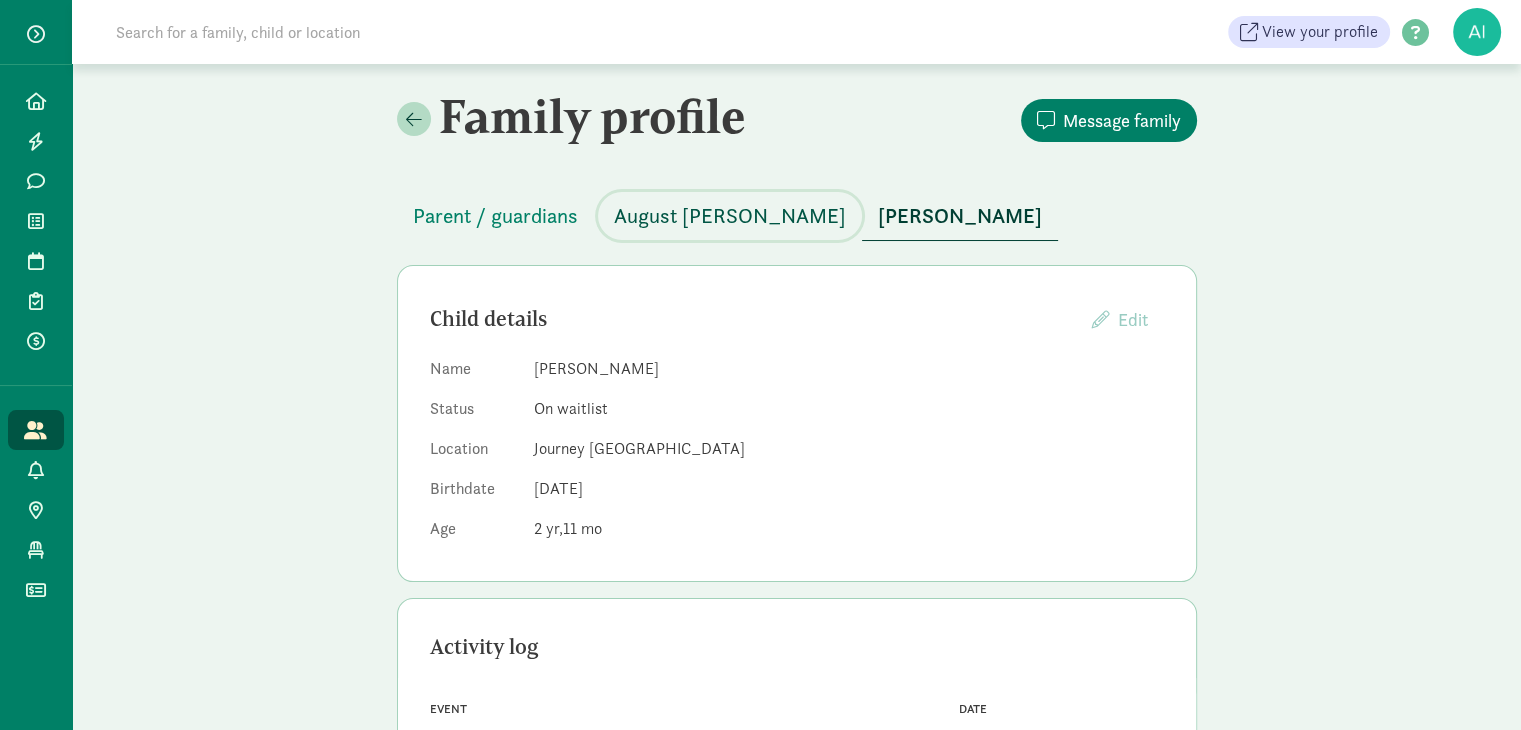 click on "August Rattray" at bounding box center (730, 216) 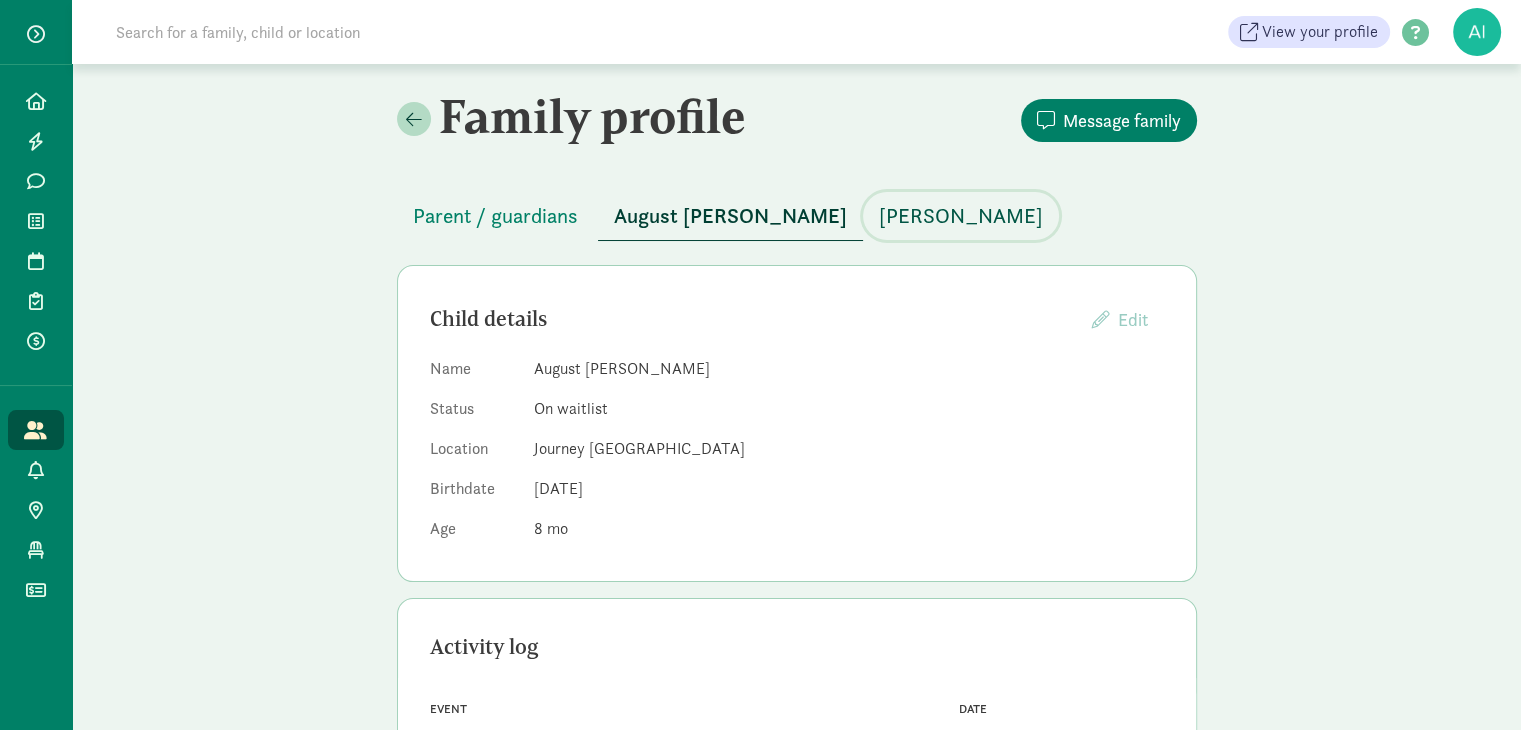 click on "Rhys Rattray" at bounding box center [961, 216] 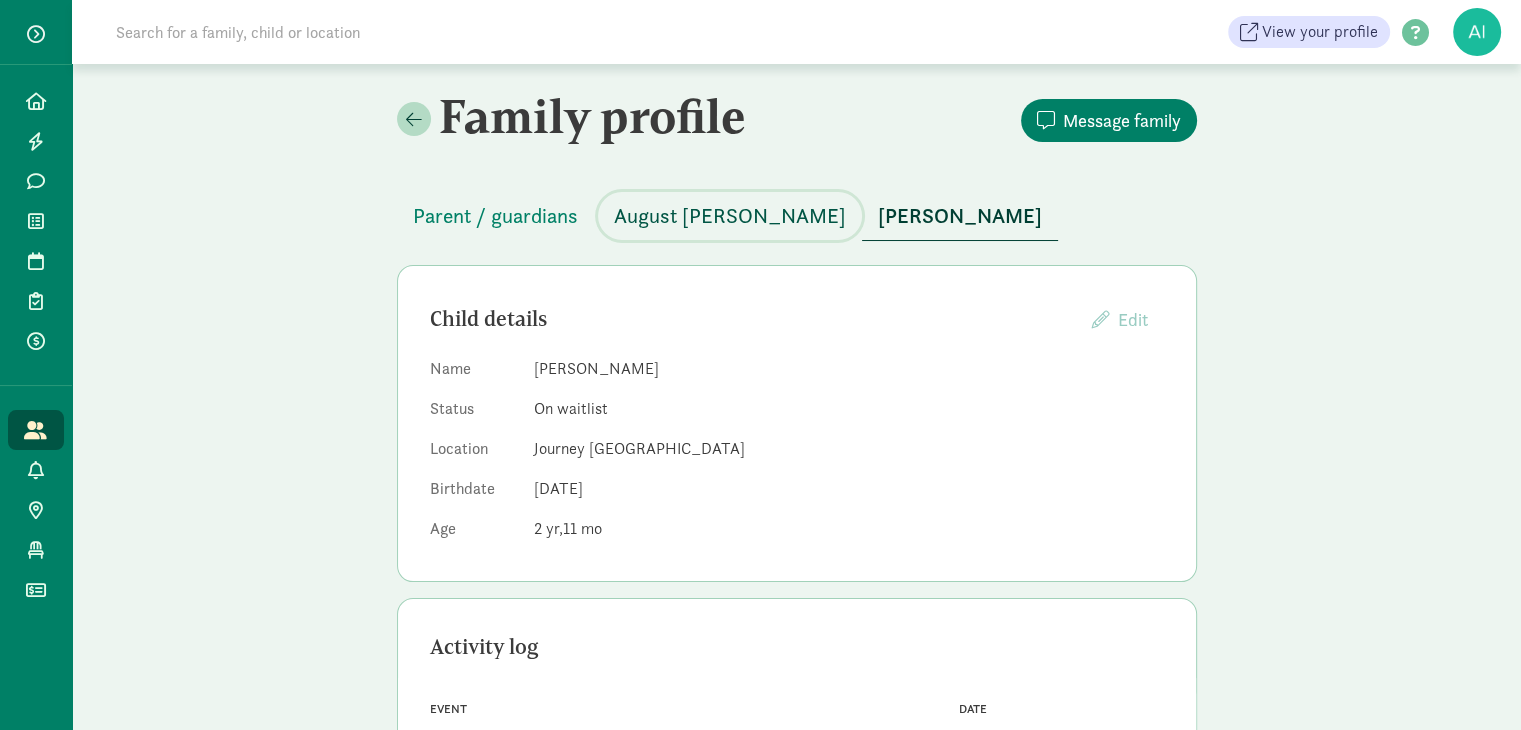 click on "August Rattray" at bounding box center (730, 216) 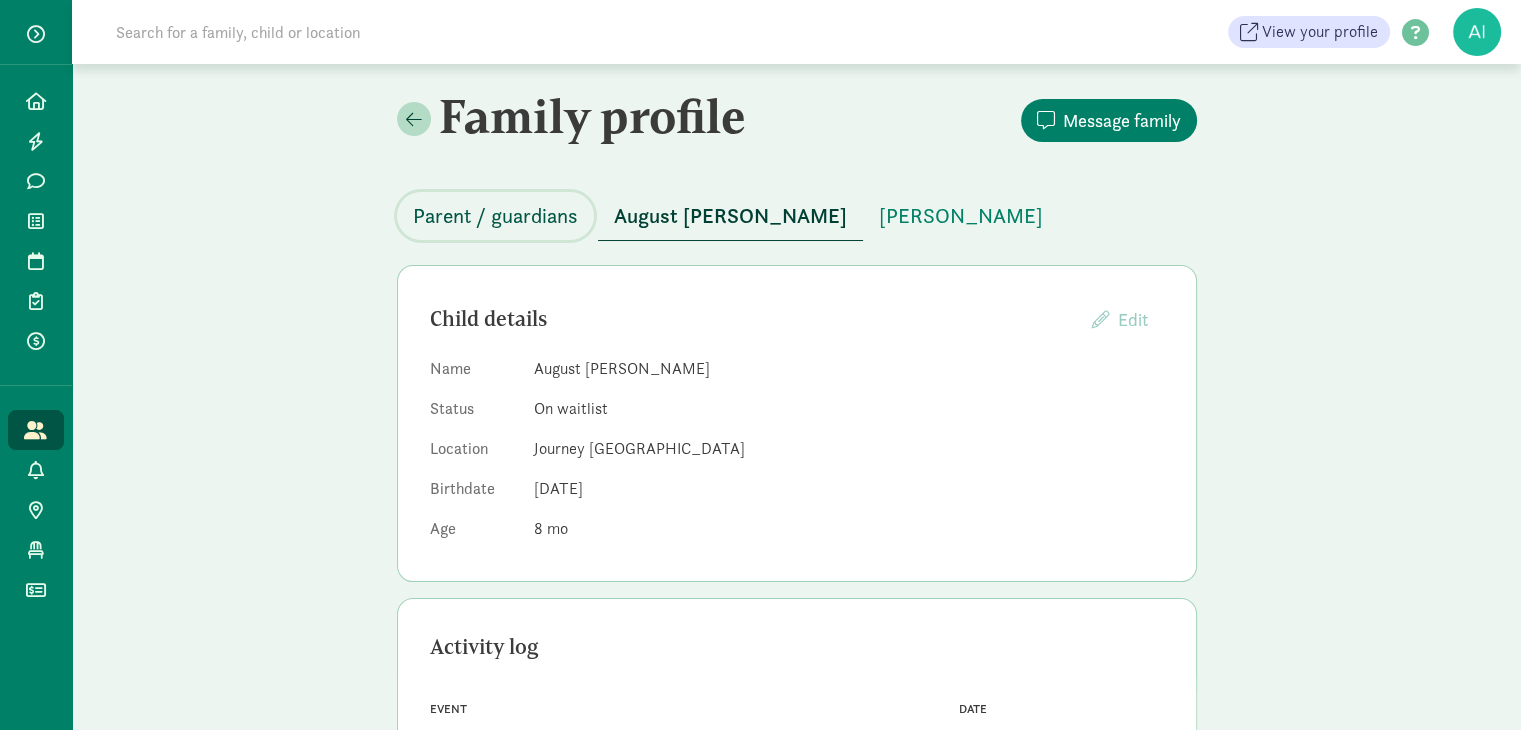 click on "Parent / guardians" at bounding box center [495, 216] 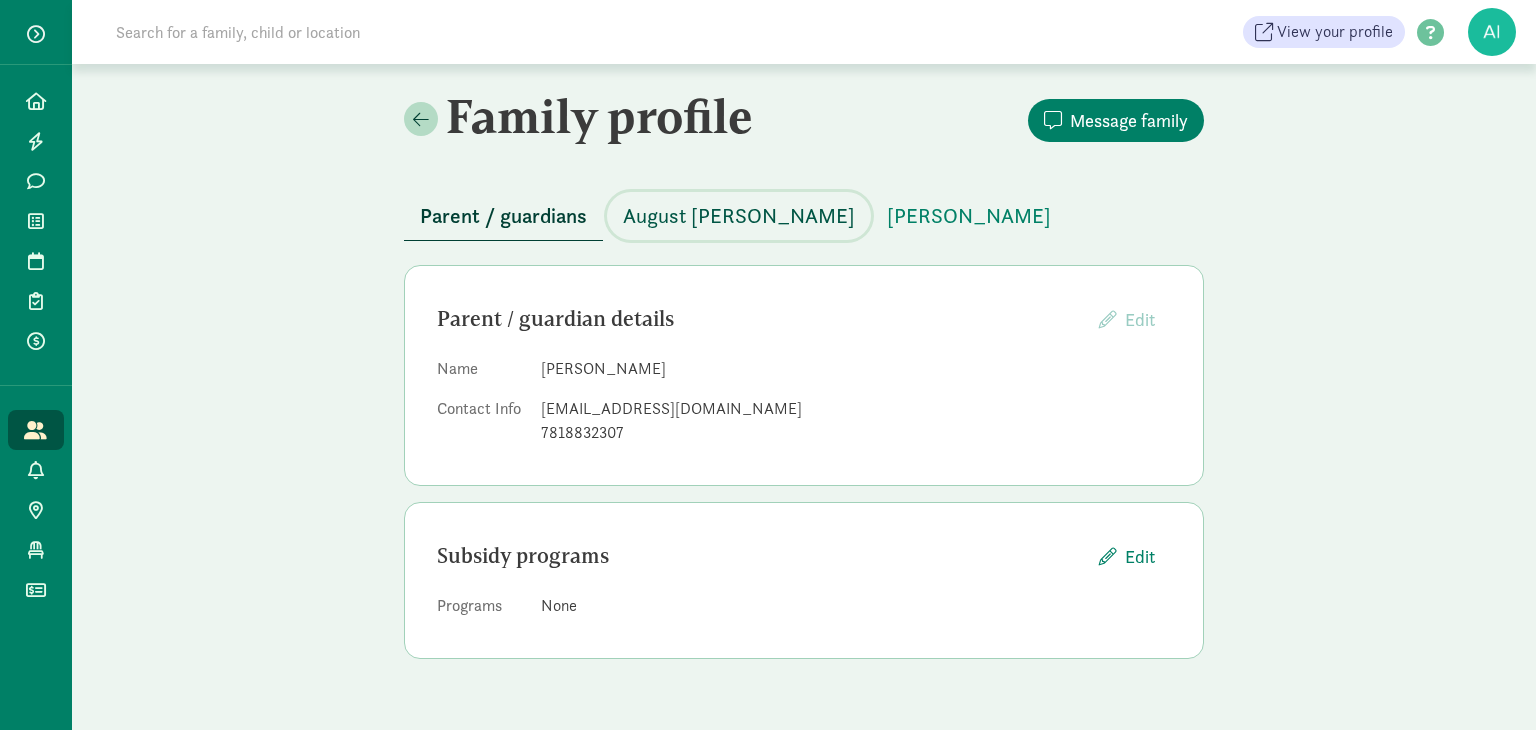 click on "August Rattray" at bounding box center [739, 216] 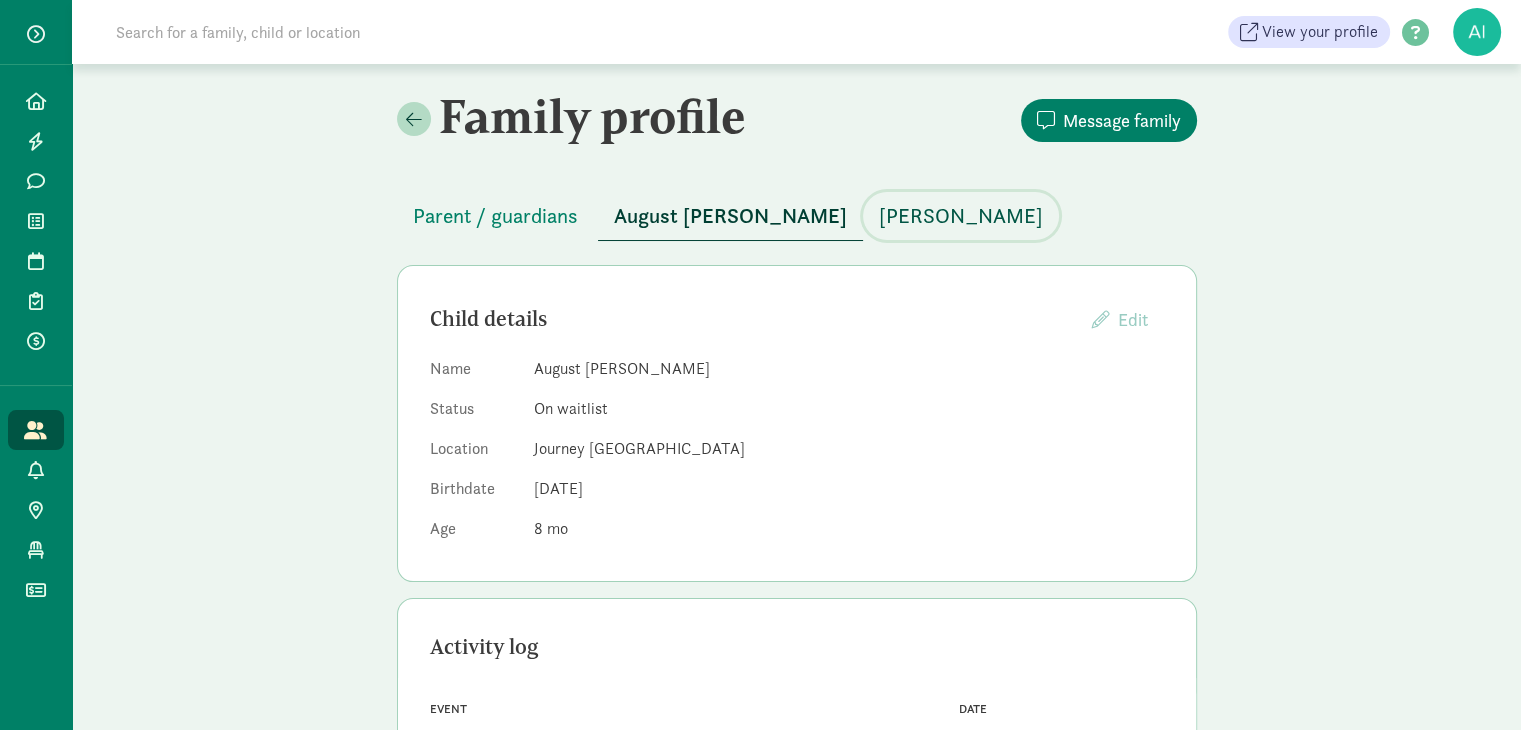 click on "Rhys Rattray" at bounding box center (961, 216) 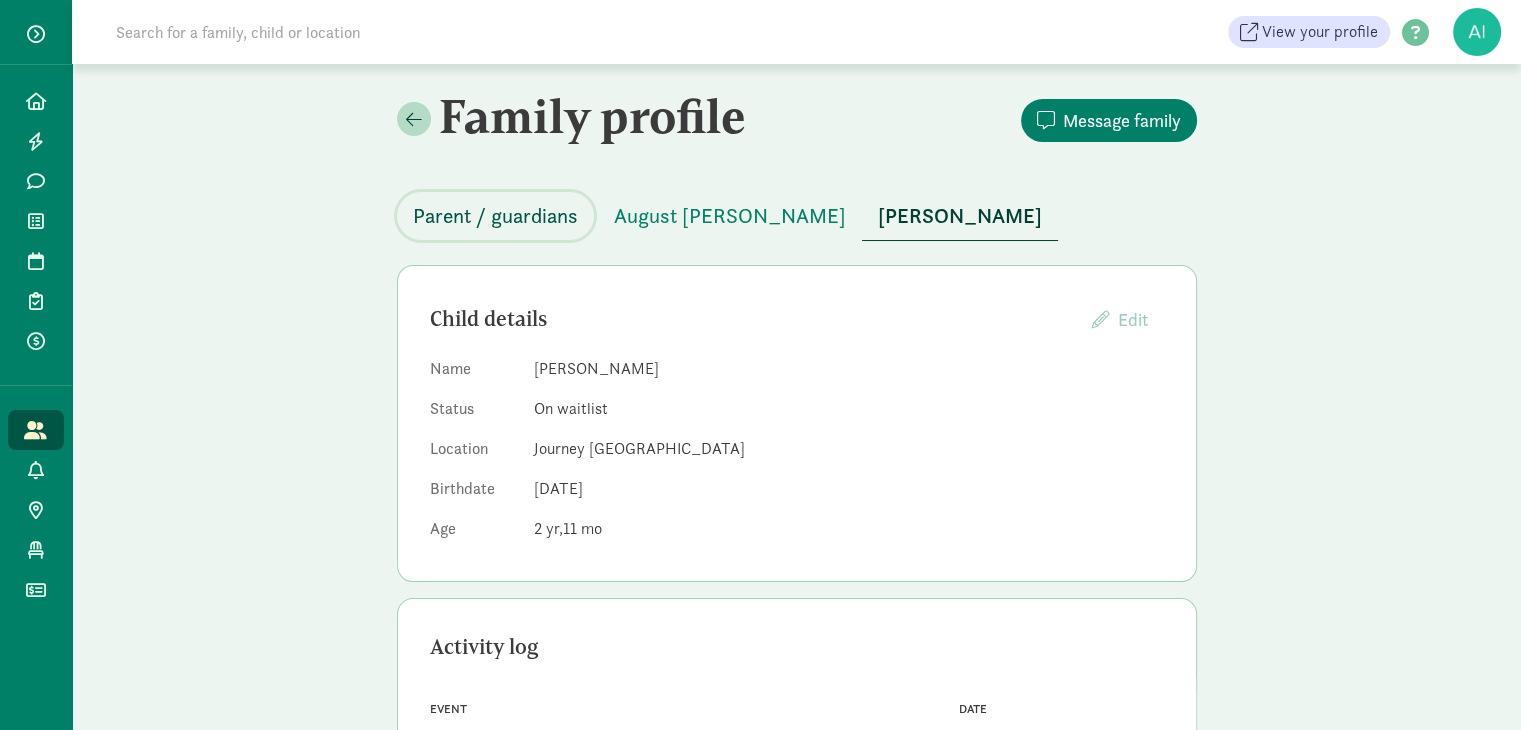 click on "Parent / guardians" at bounding box center (495, 216) 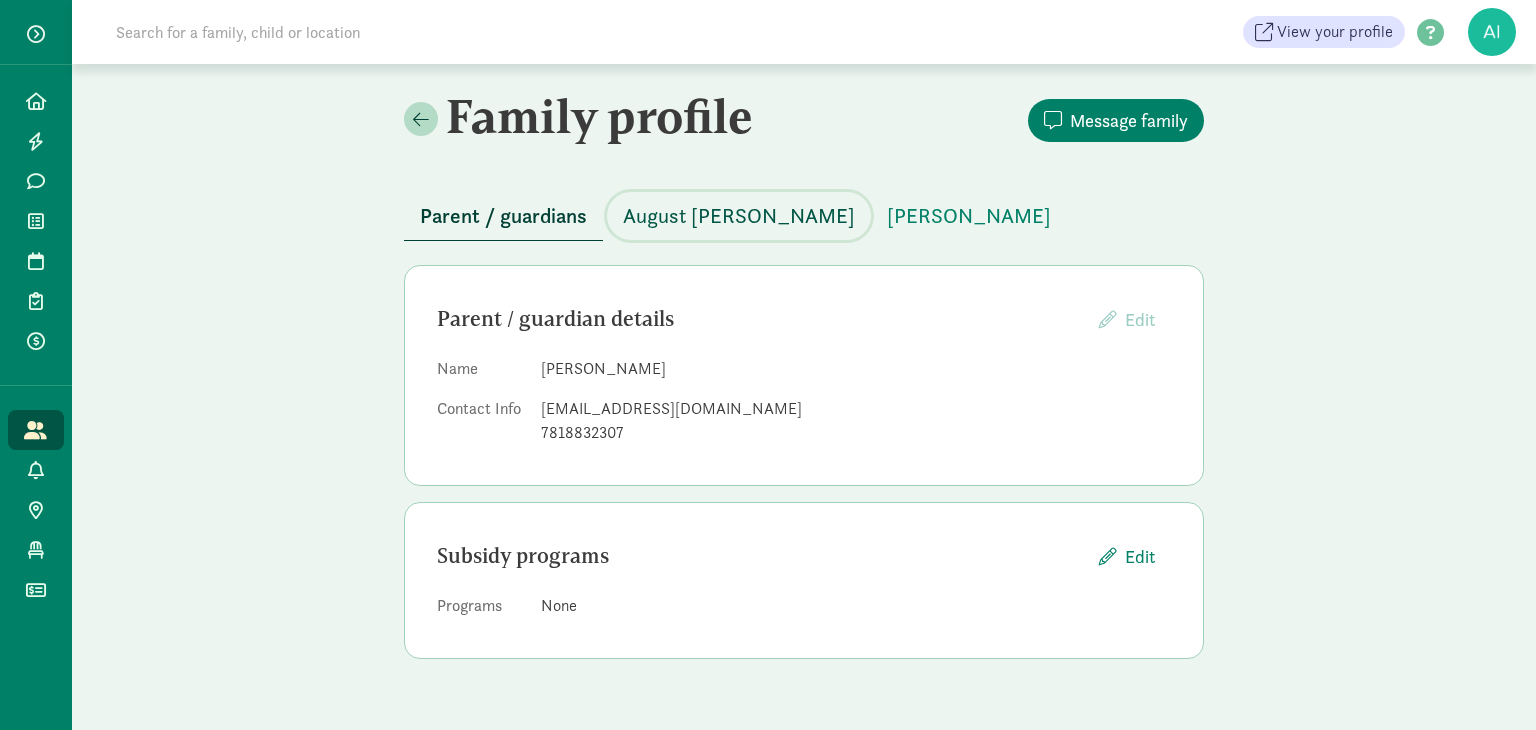 click on "August Rattray" at bounding box center [739, 216] 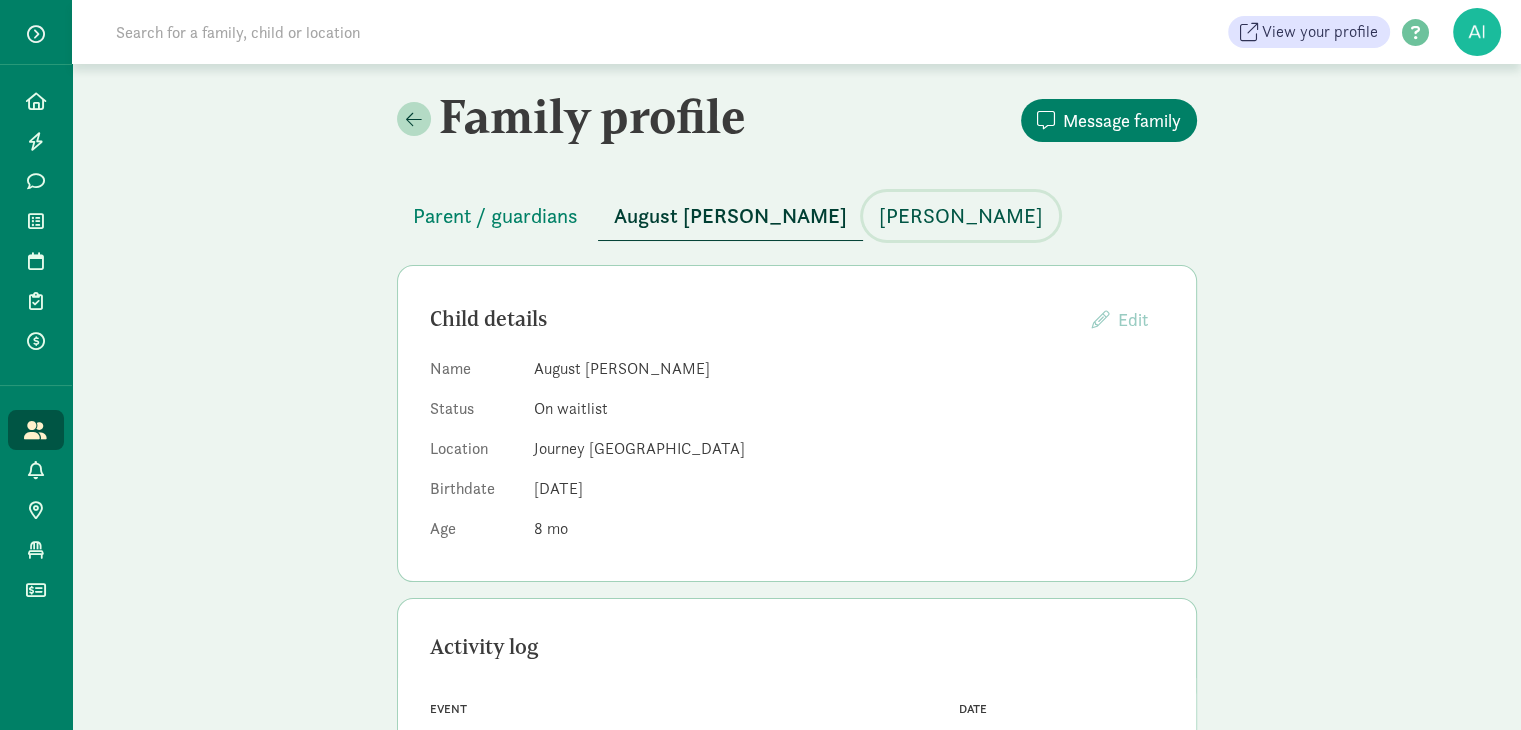 click on "Rhys Rattray" at bounding box center (961, 216) 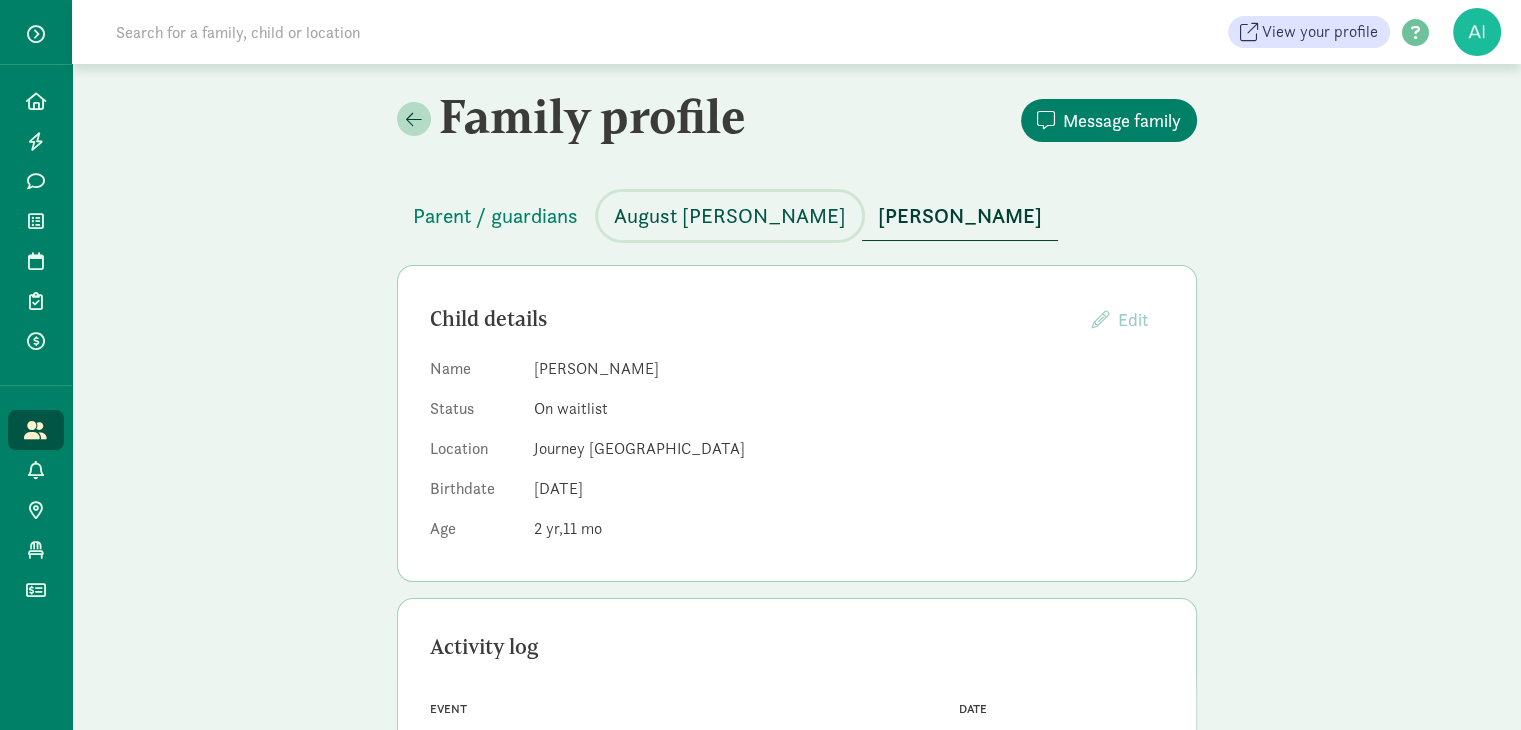 click on "August Rattray" at bounding box center (730, 216) 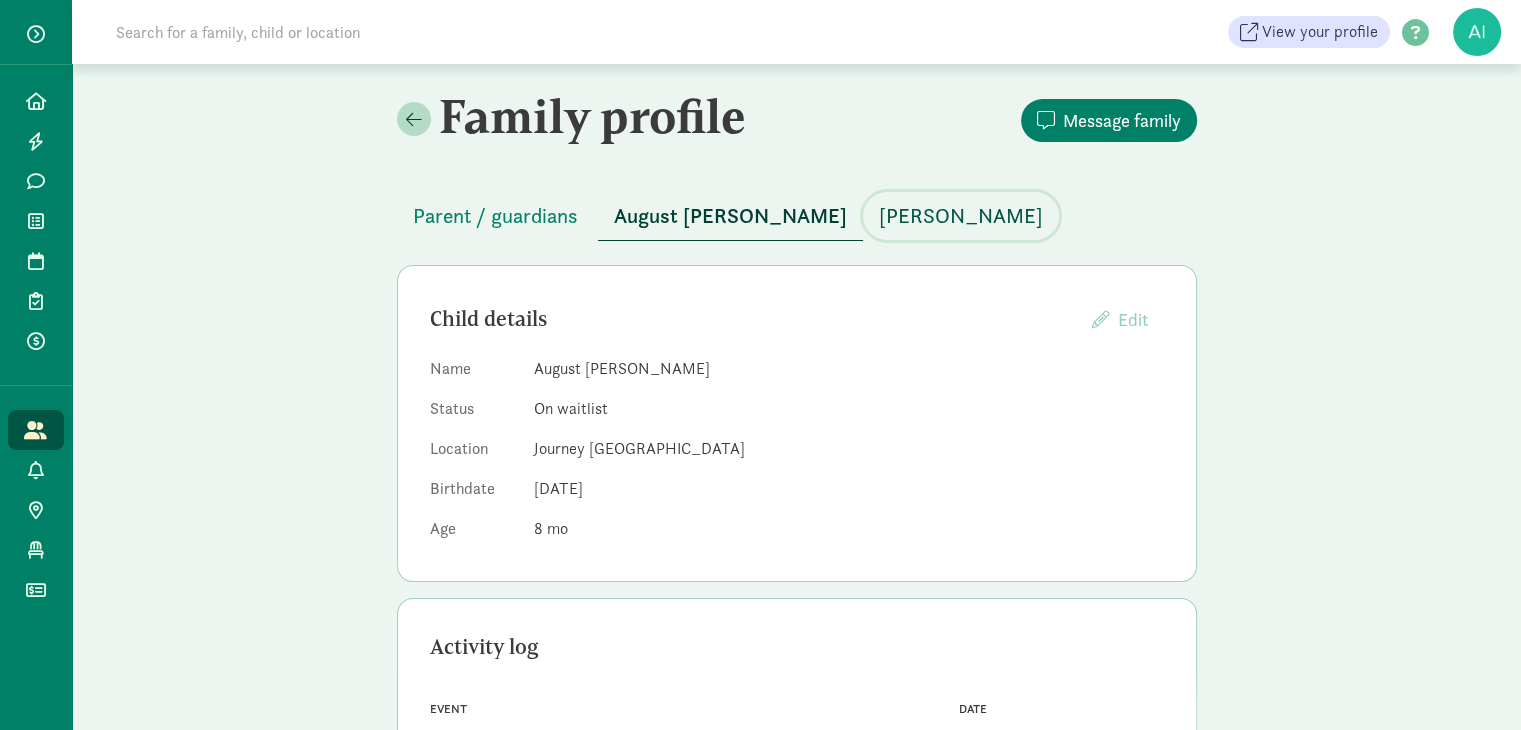 click on "Rhys Rattray" at bounding box center (961, 216) 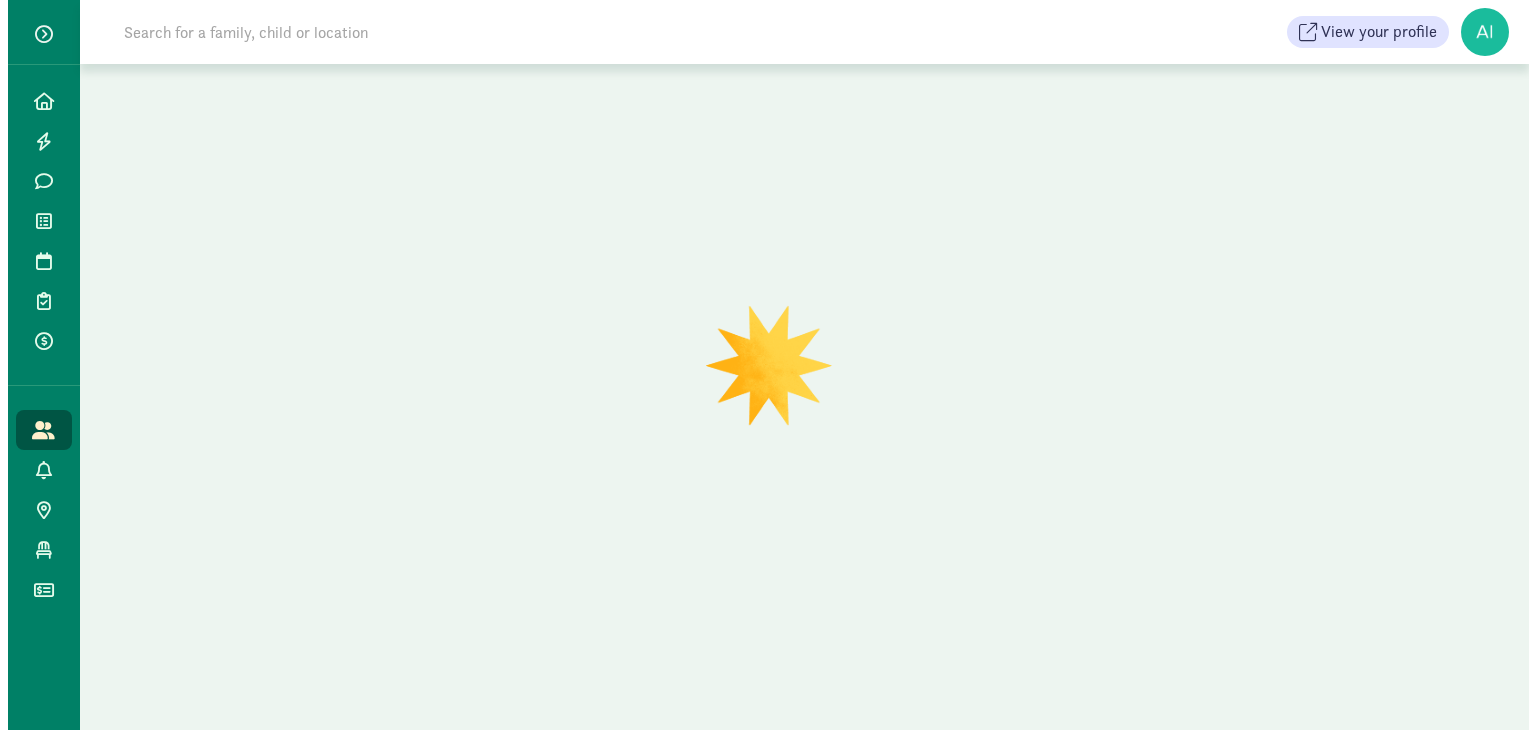 scroll, scrollTop: 0, scrollLeft: 0, axis: both 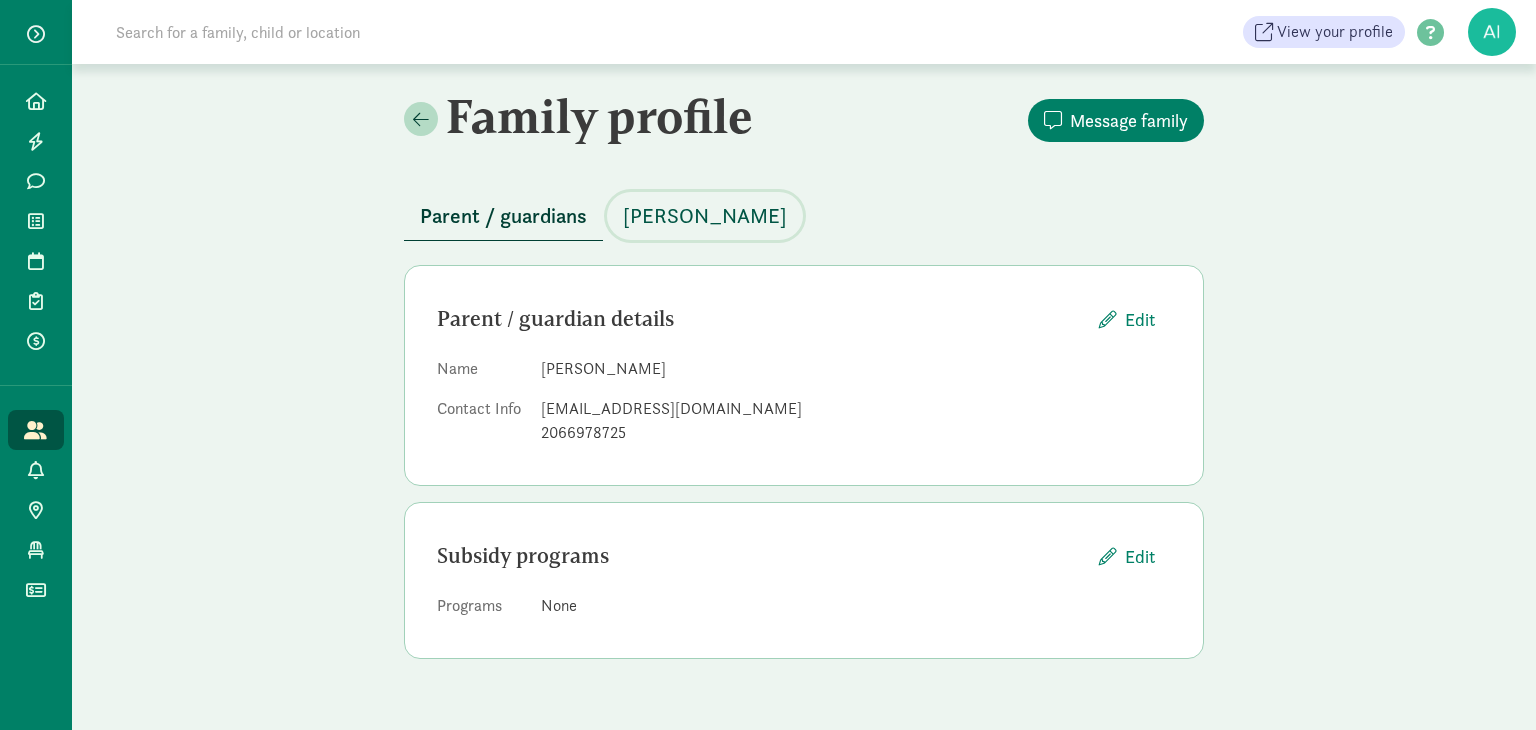 click on "[PERSON_NAME]" at bounding box center (705, 216) 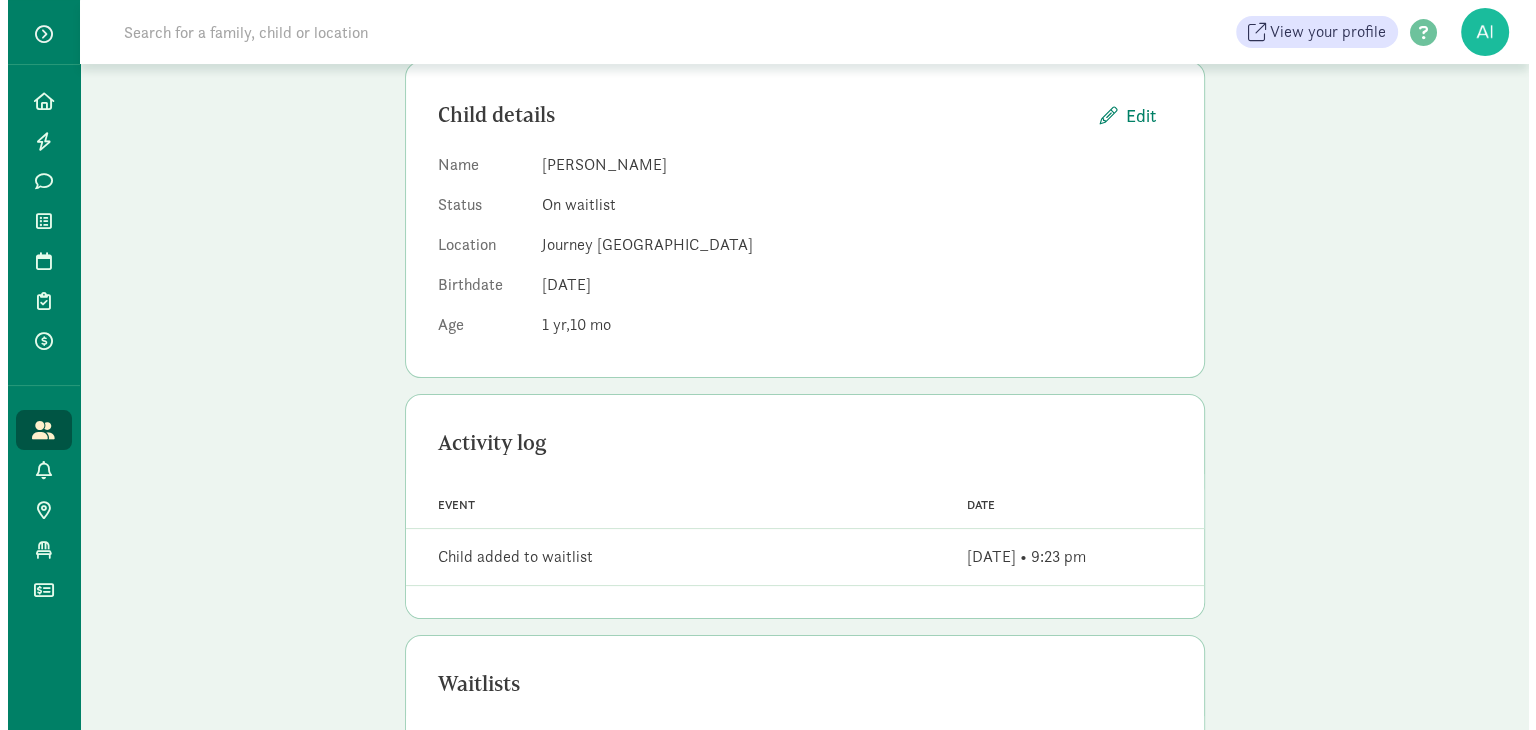 scroll, scrollTop: 0, scrollLeft: 0, axis: both 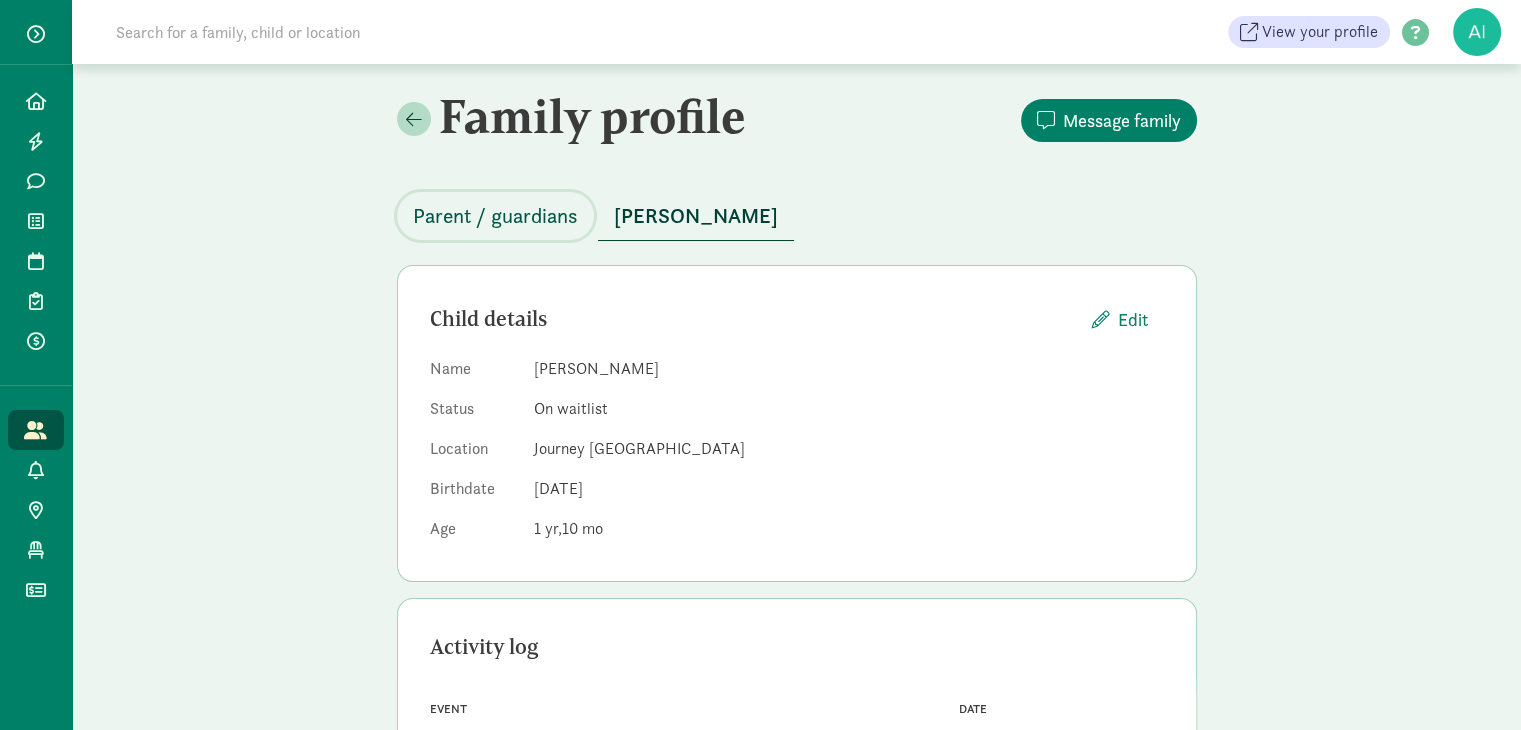 click on "Parent / guardians" at bounding box center (495, 216) 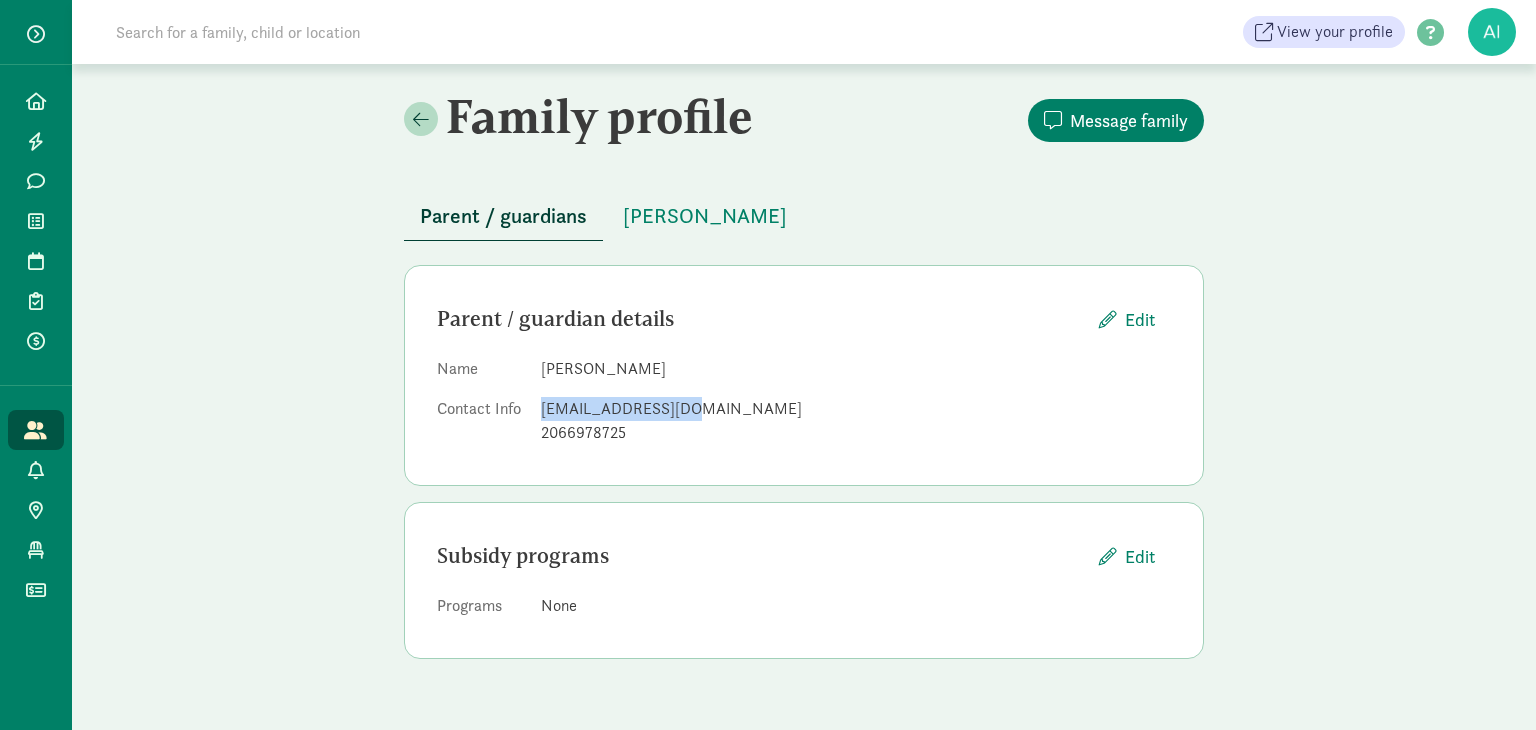 drag, startPoint x: 700, startPoint y: 409, endPoint x: 542, endPoint y: 408, distance: 158.00316 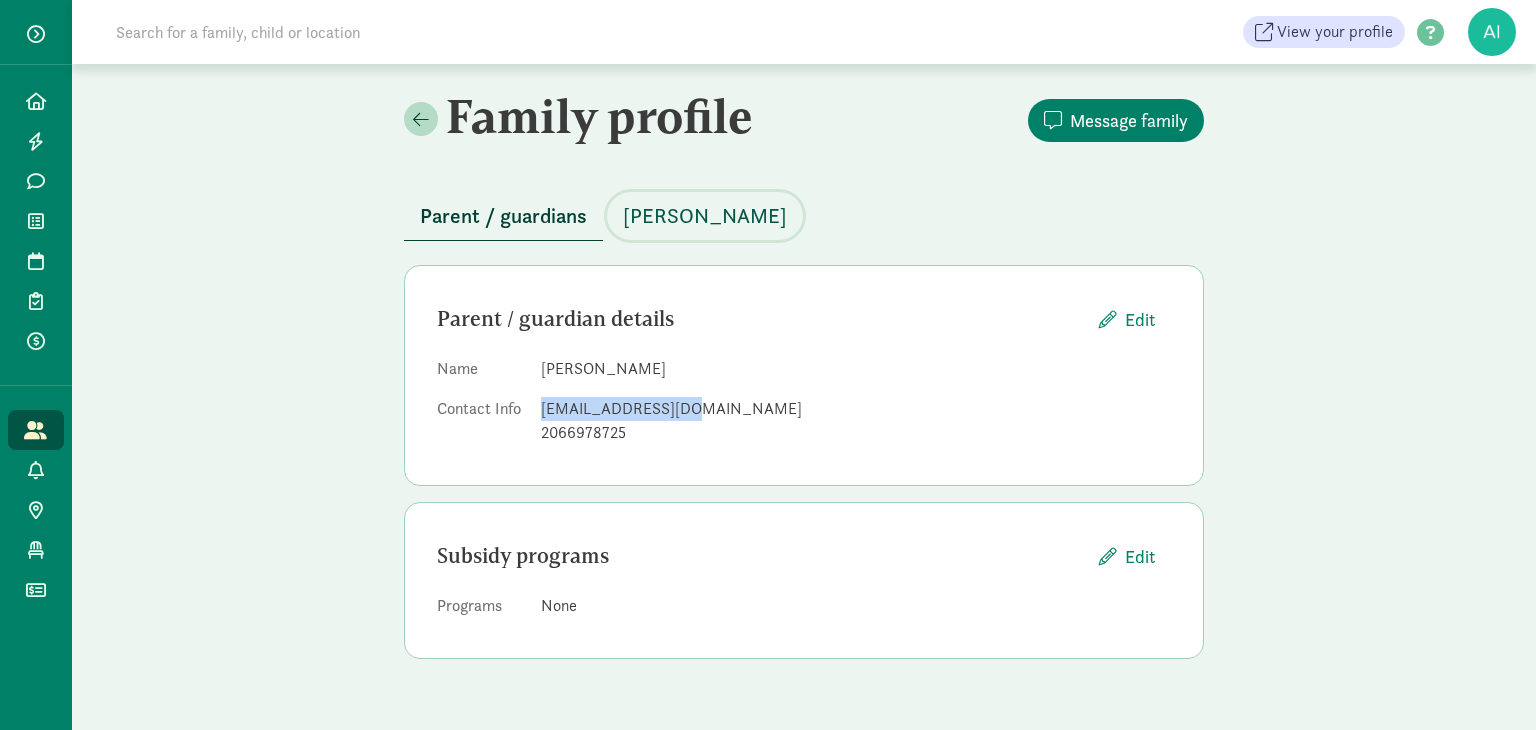 click on "[PERSON_NAME]" at bounding box center (705, 216) 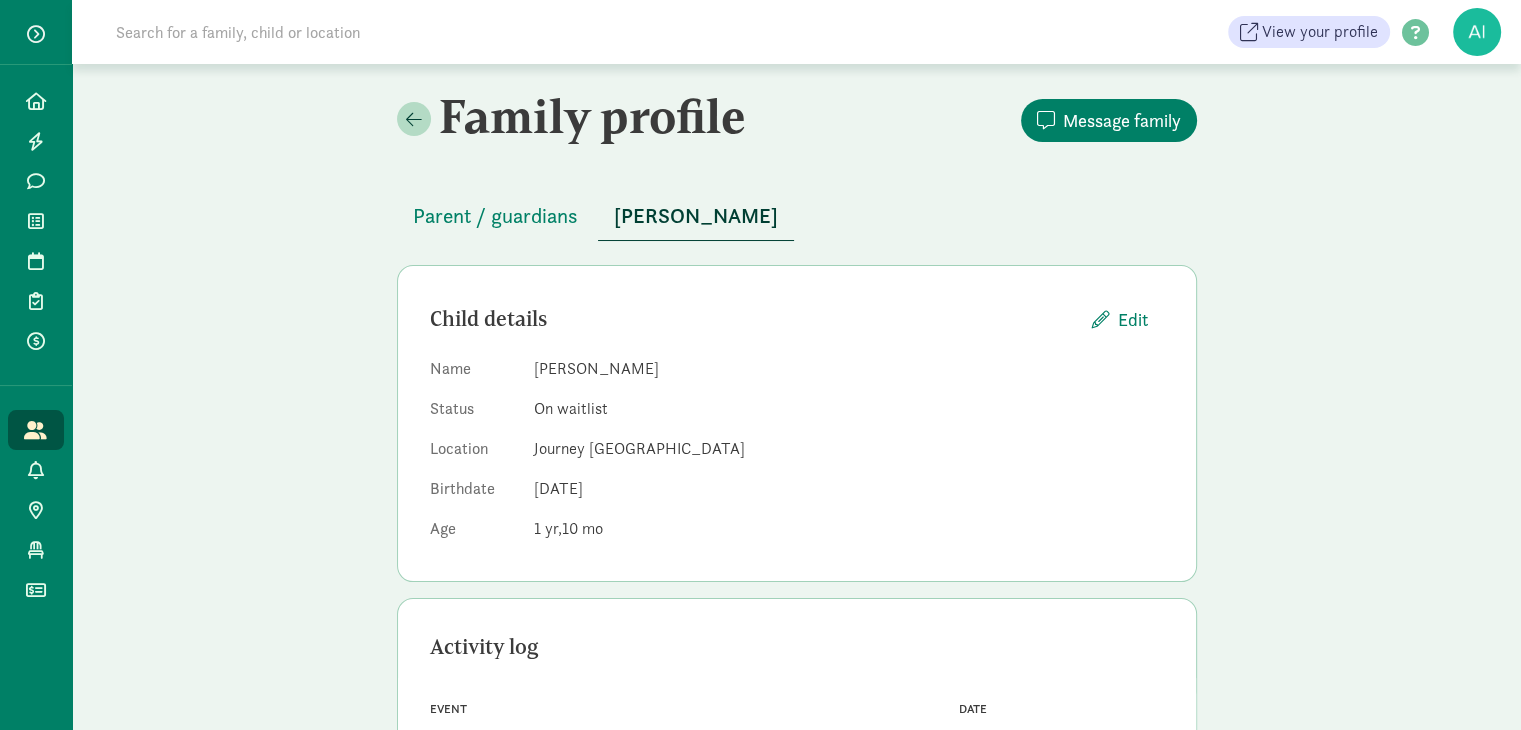 click on "Parent / guardians
Taisie Coomes" 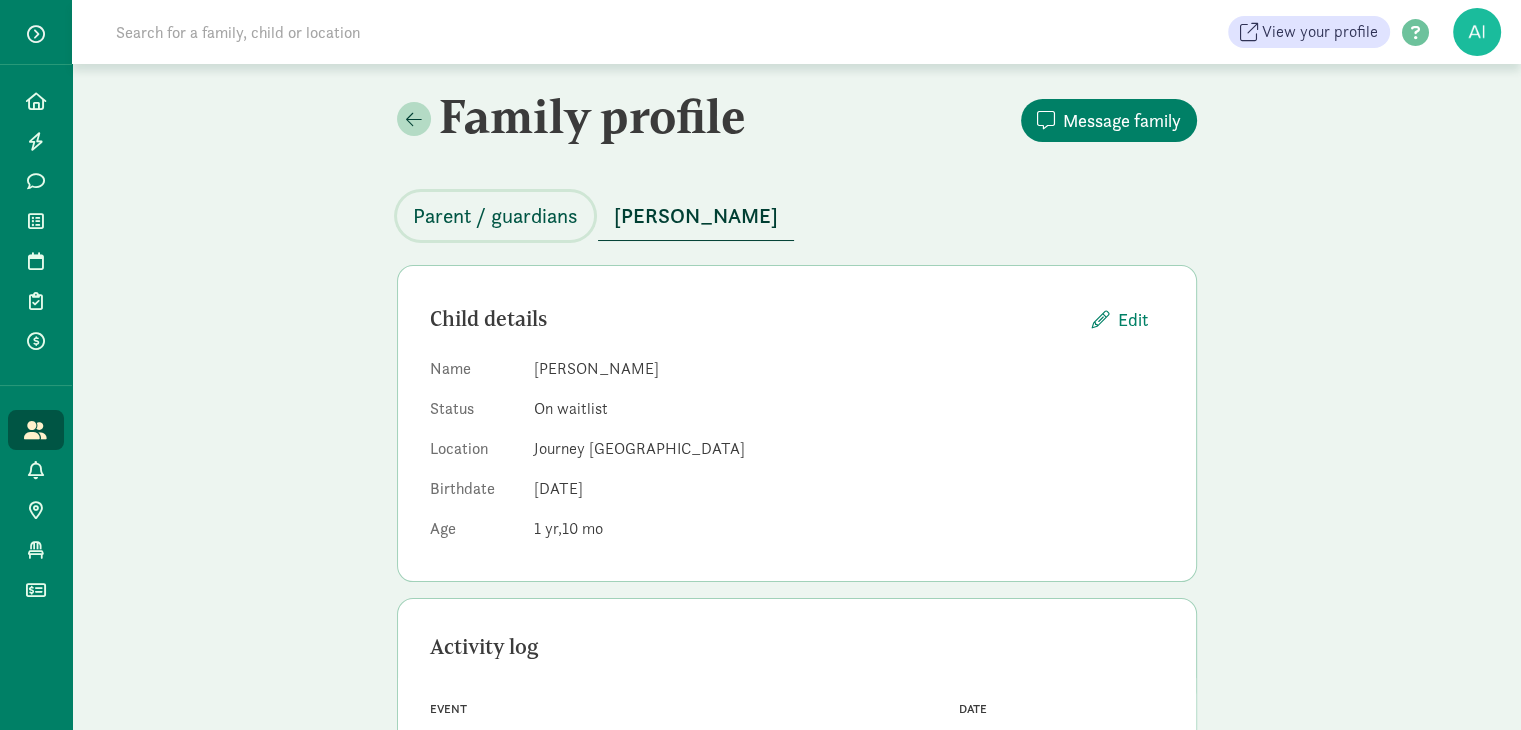 click on "Parent / guardians" at bounding box center [495, 216] 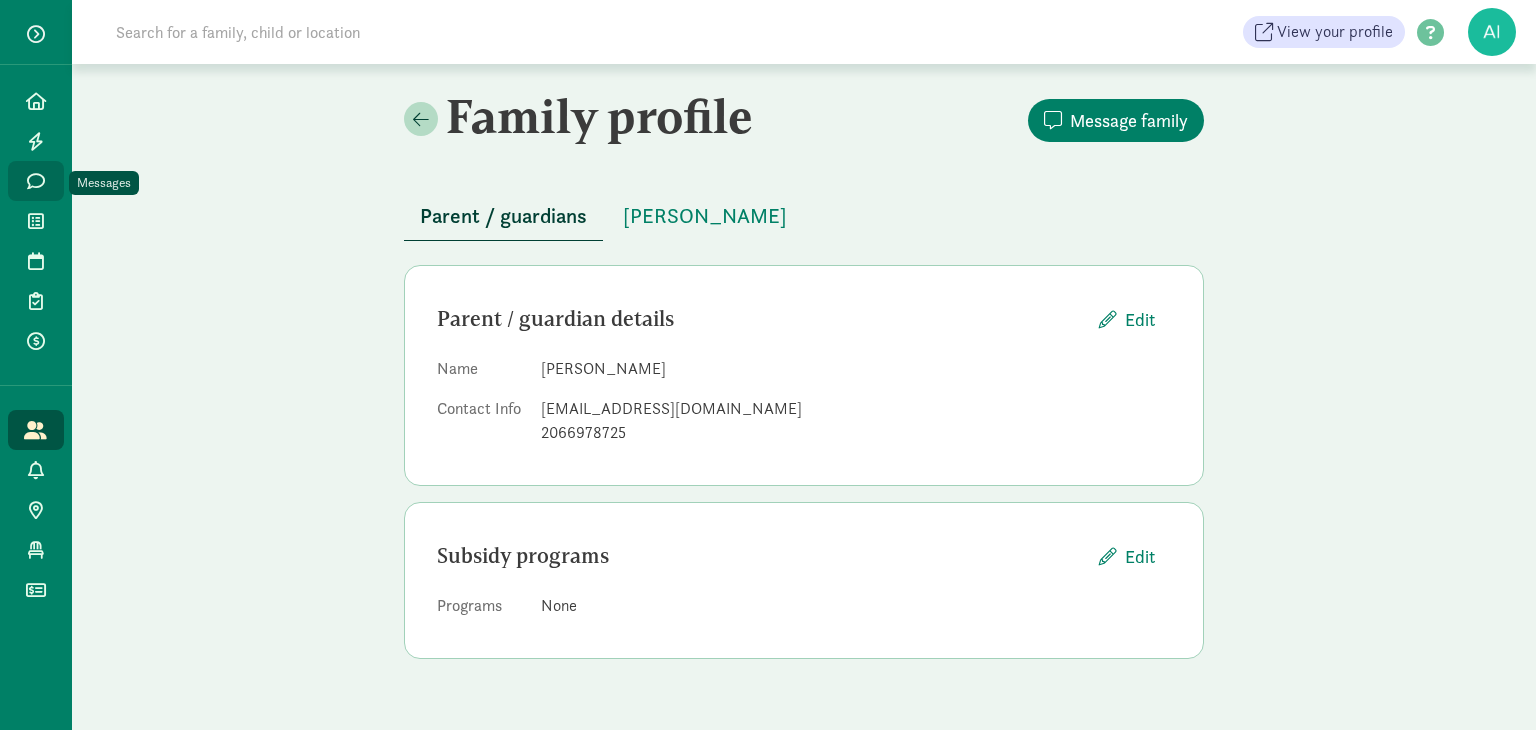 click at bounding box center [36, 181] 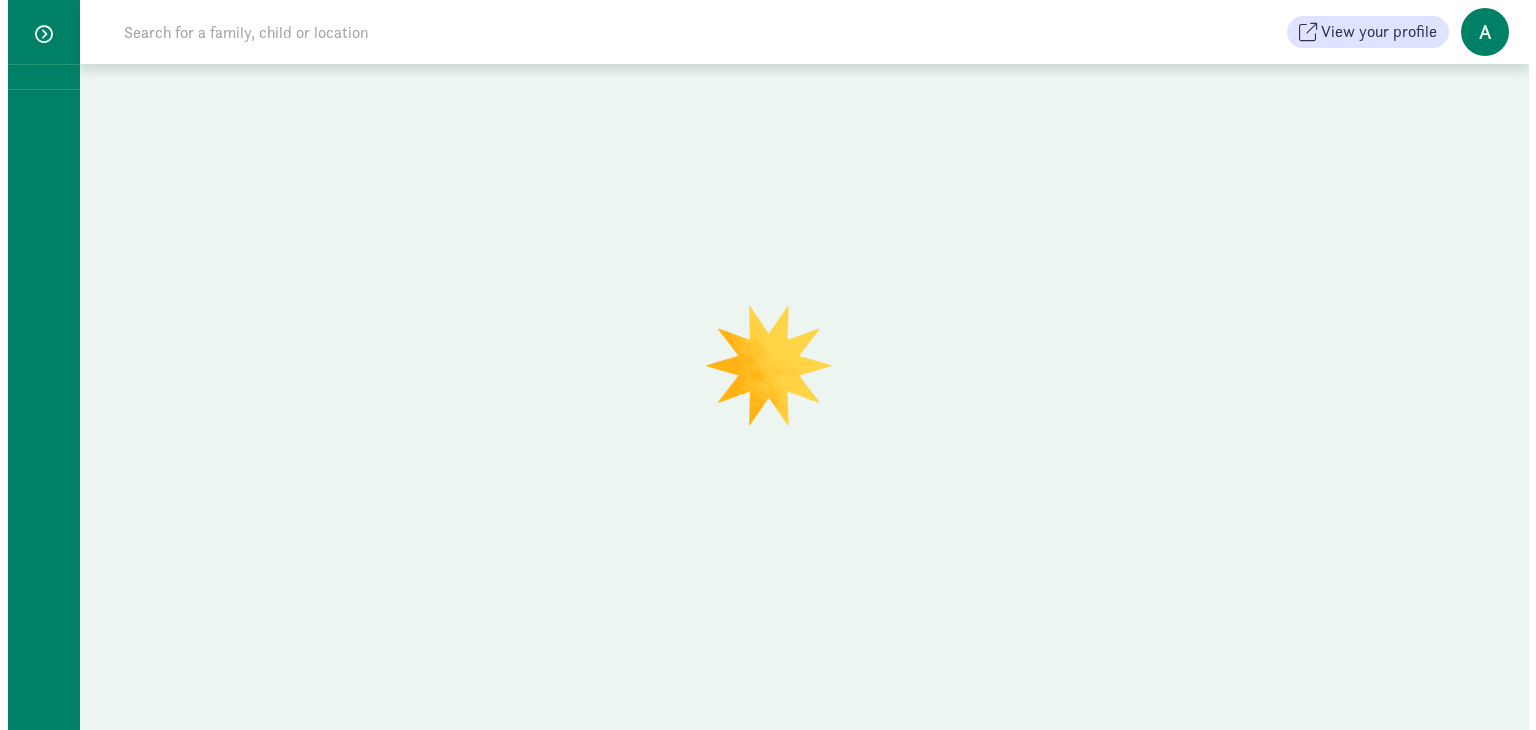 scroll, scrollTop: 0, scrollLeft: 0, axis: both 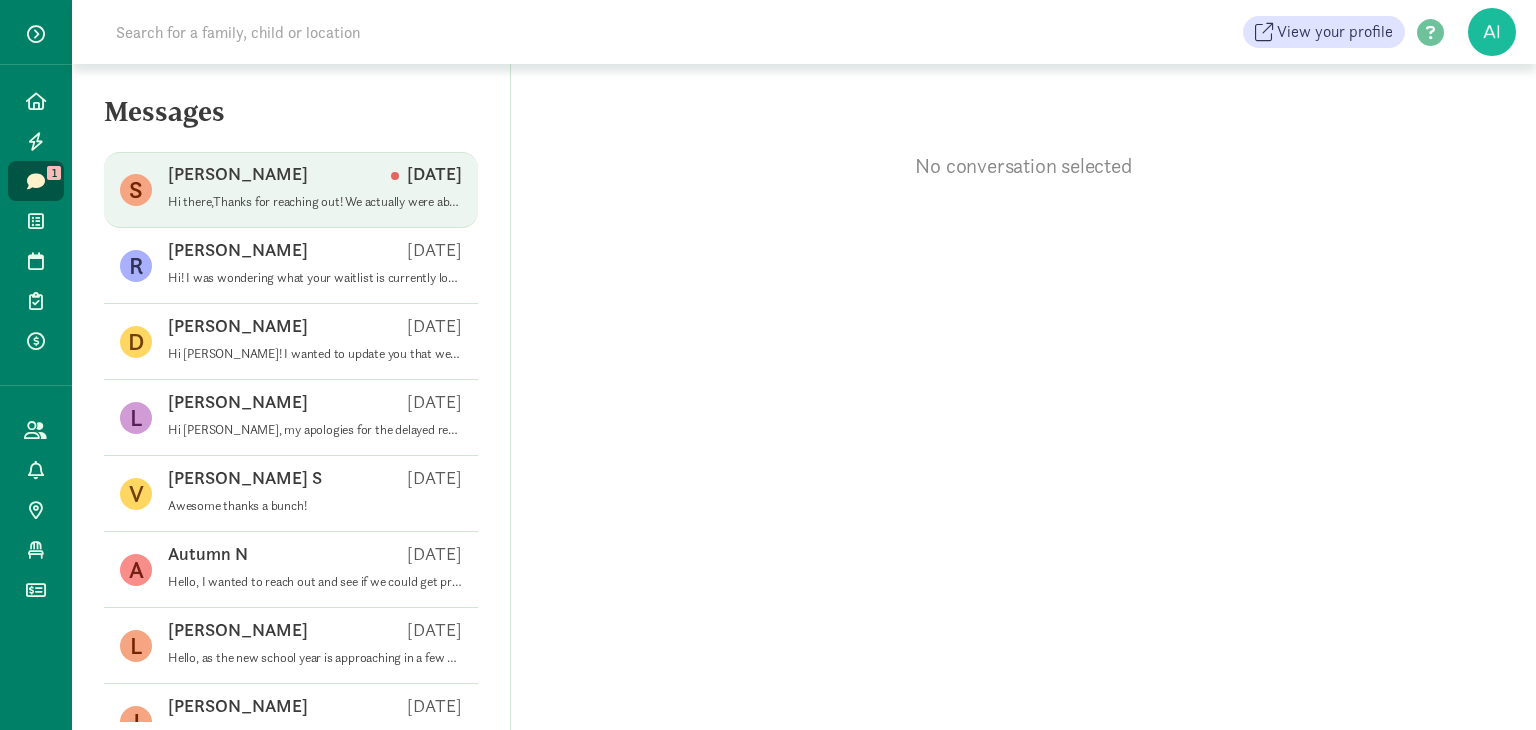 click on "Hi there,Thanks for reaching out! We actually were able to find an opening at another place and [PERSON_NAME] is now set for childcare. Appreciate it. Thanks again!-Steph" at bounding box center (315, 202) 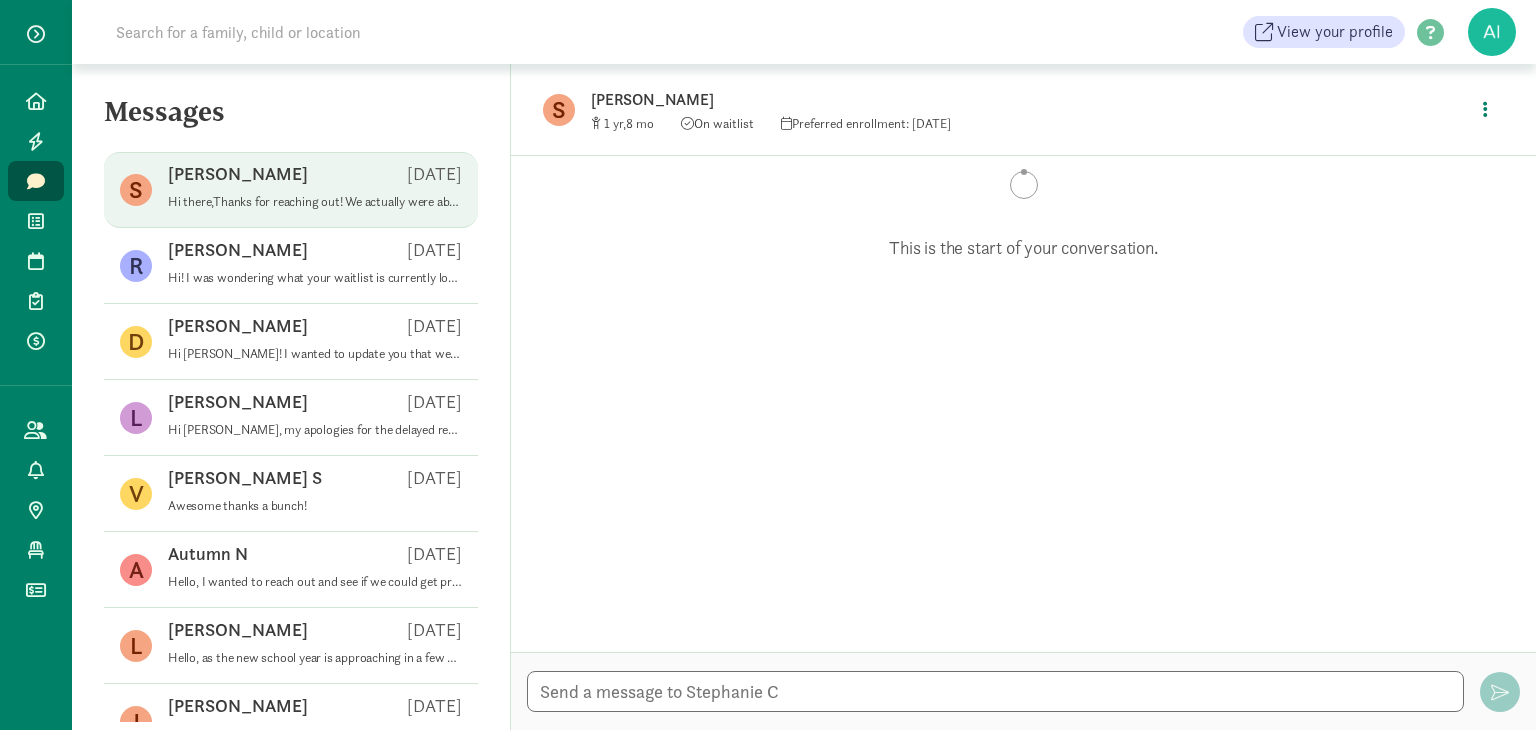 scroll, scrollTop: 237, scrollLeft: 0, axis: vertical 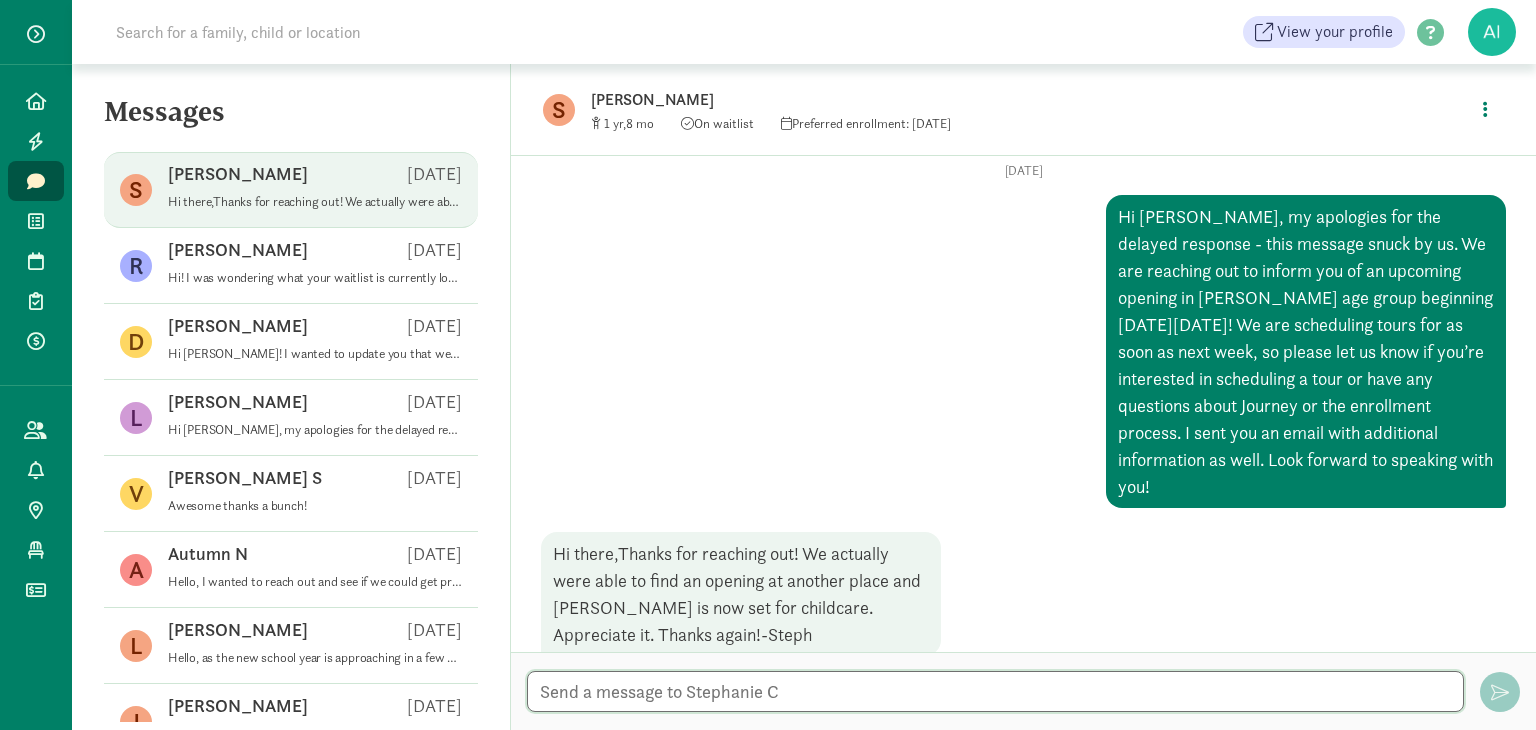 click at bounding box center [995, 691] 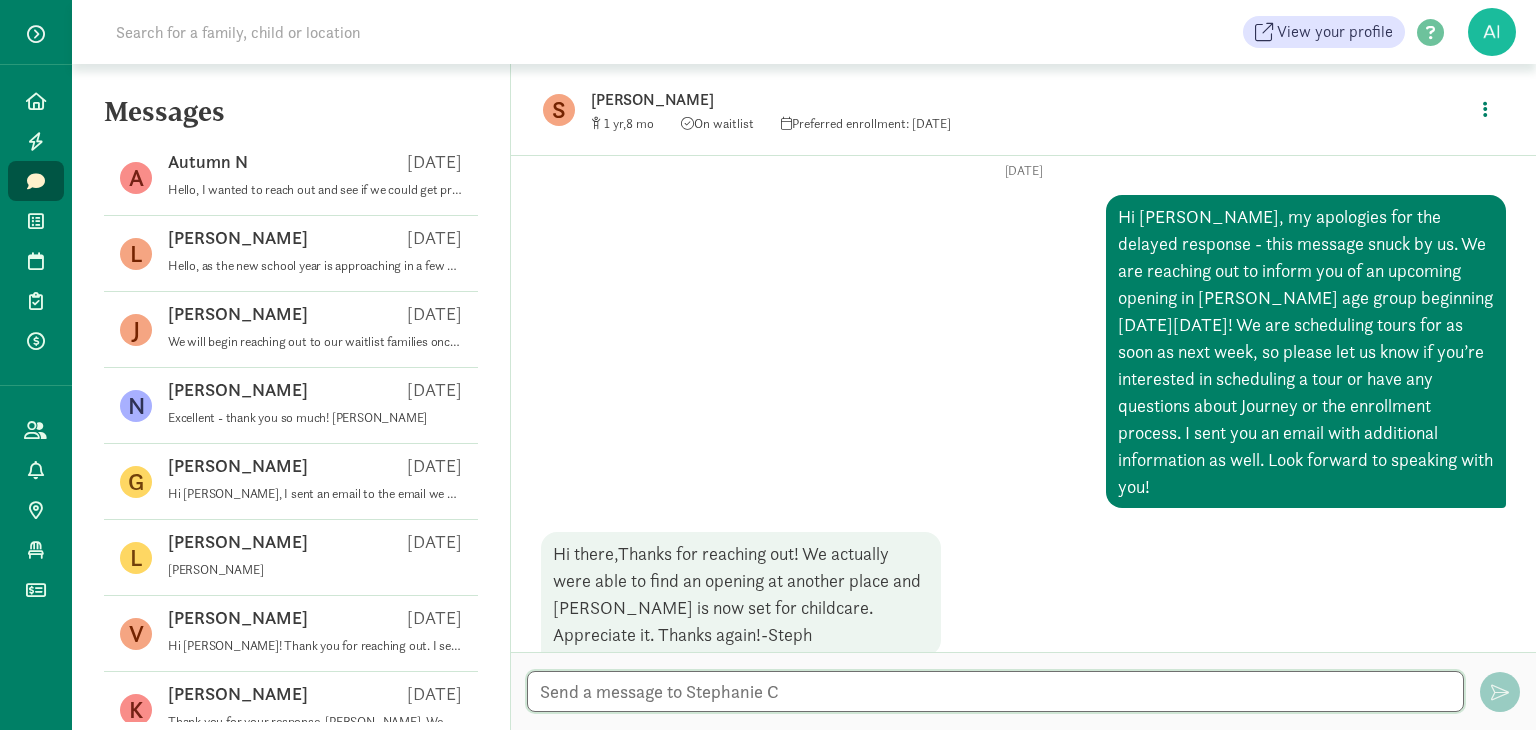 scroll, scrollTop: 400, scrollLeft: 0, axis: vertical 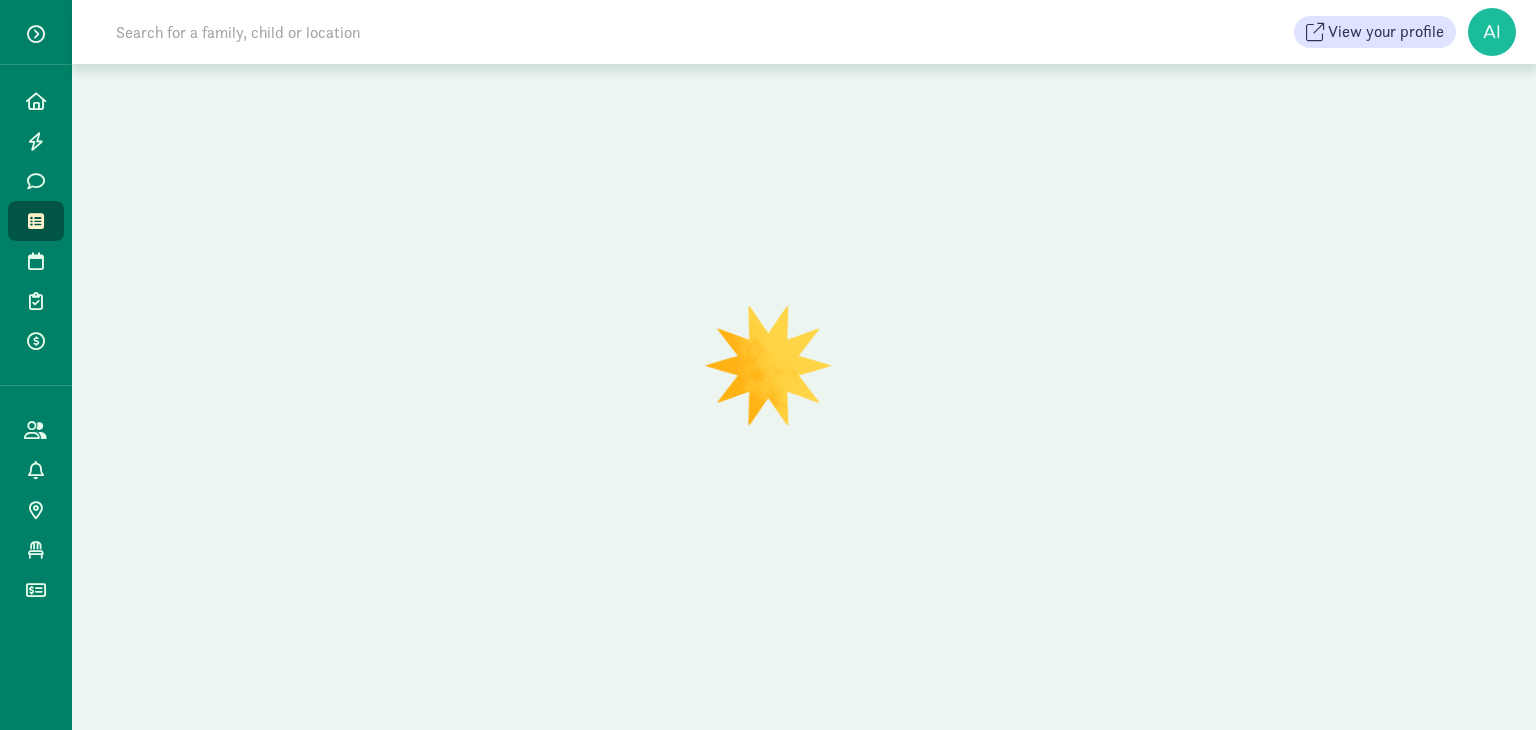 click 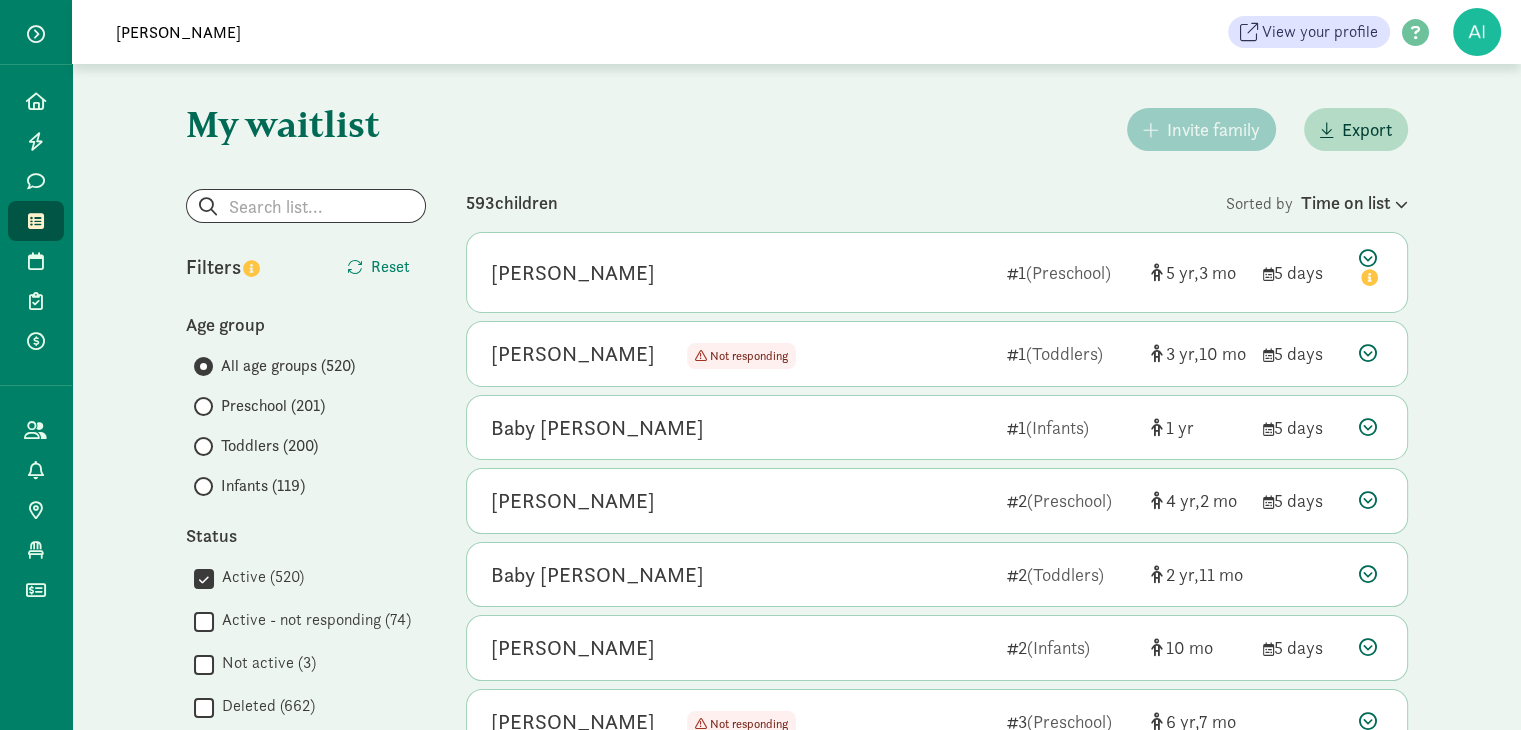 type on "[PERSON_NAME]" 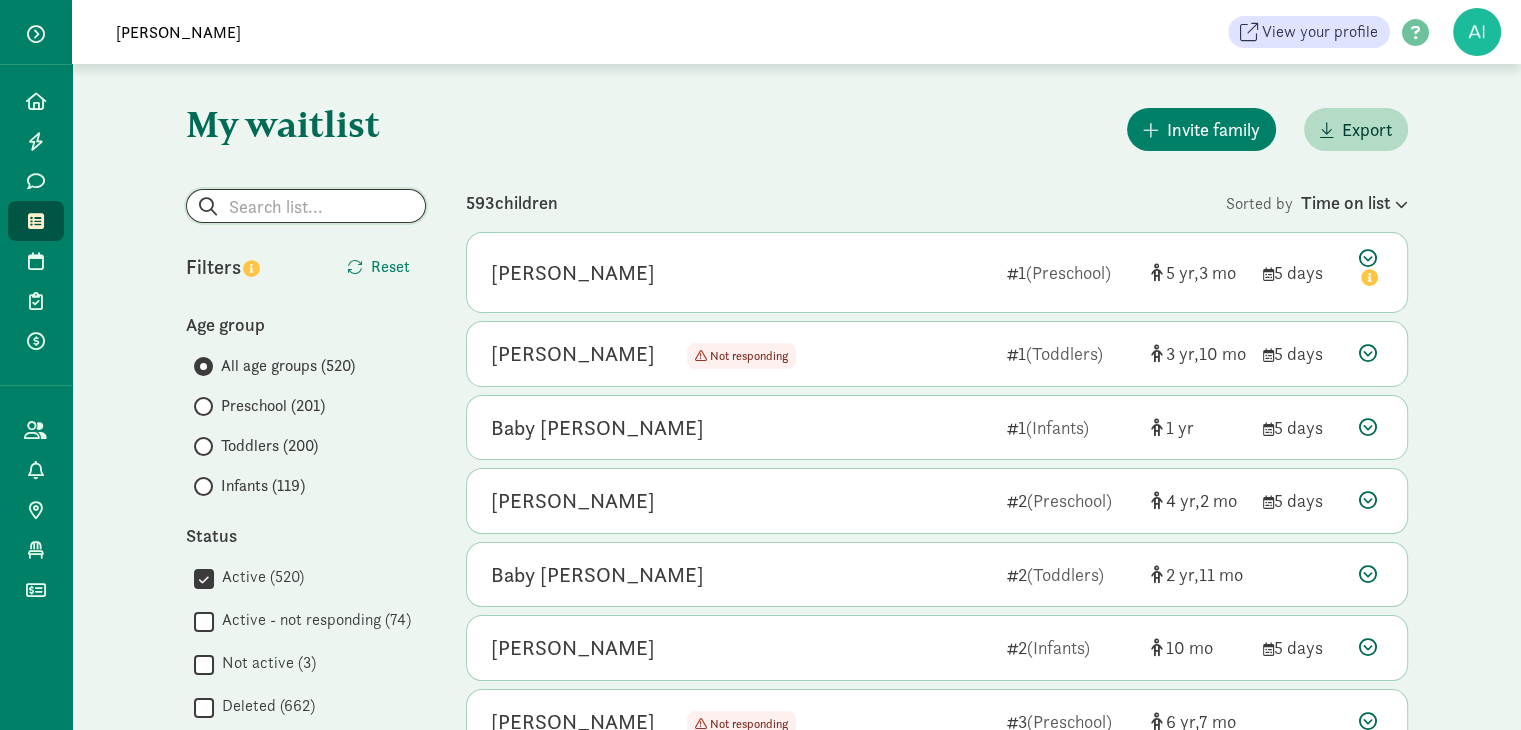 click 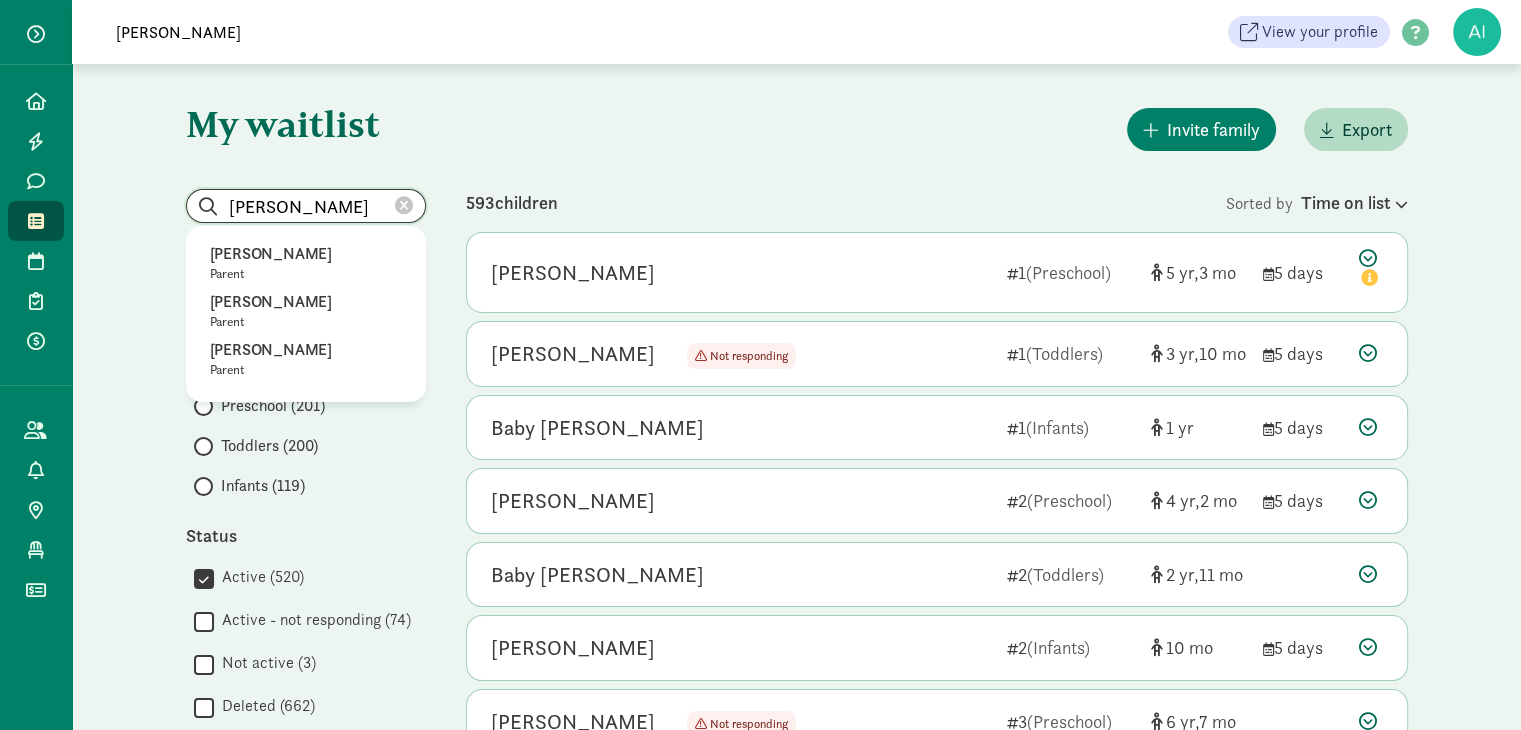 drag, startPoint x: 333, startPoint y: 208, endPoint x: 181, endPoint y: 201, distance: 152.1611 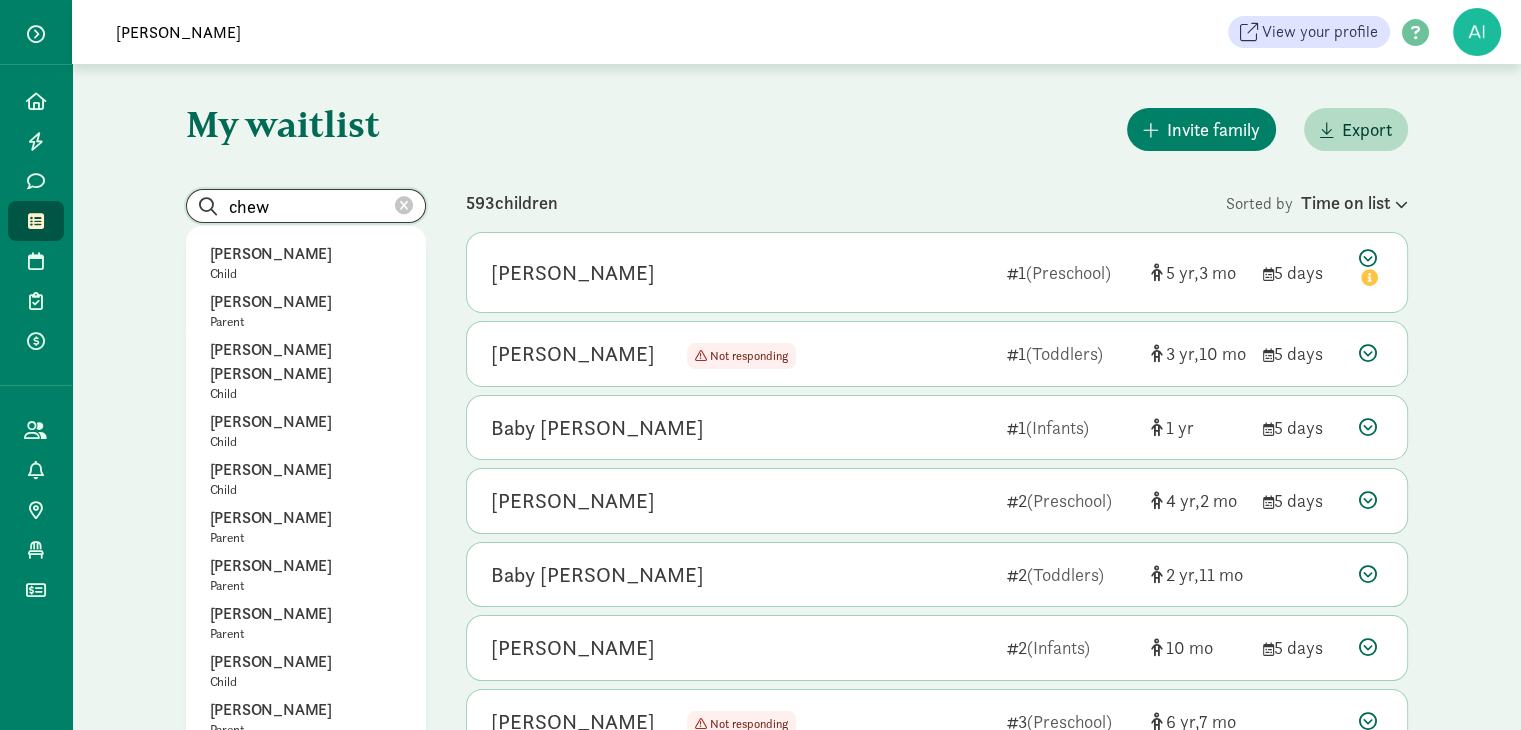 drag, startPoint x: 279, startPoint y: 205, endPoint x: 224, endPoint y: 201, distance: 55.145264 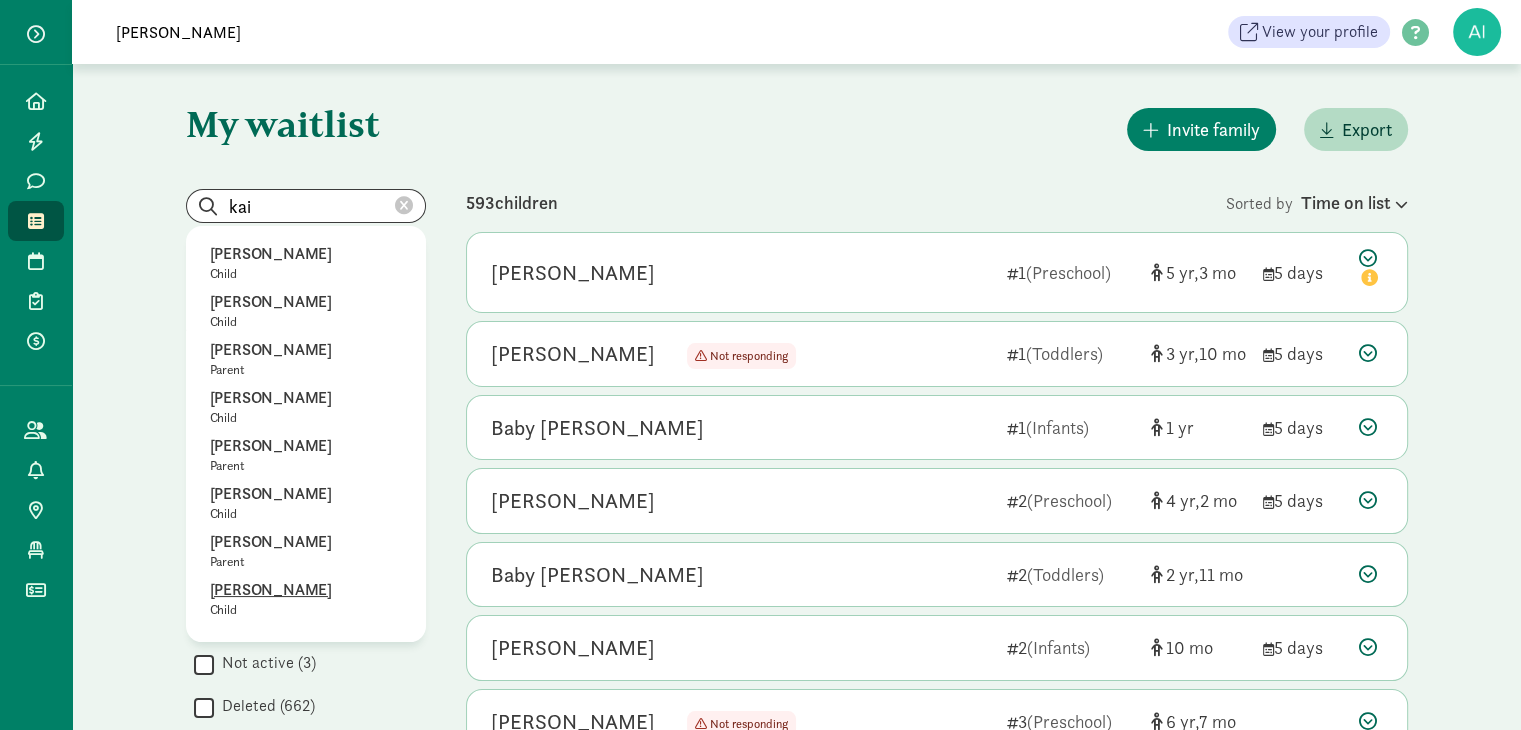 click on "Kai Chew" at bounding box center [306, 590] 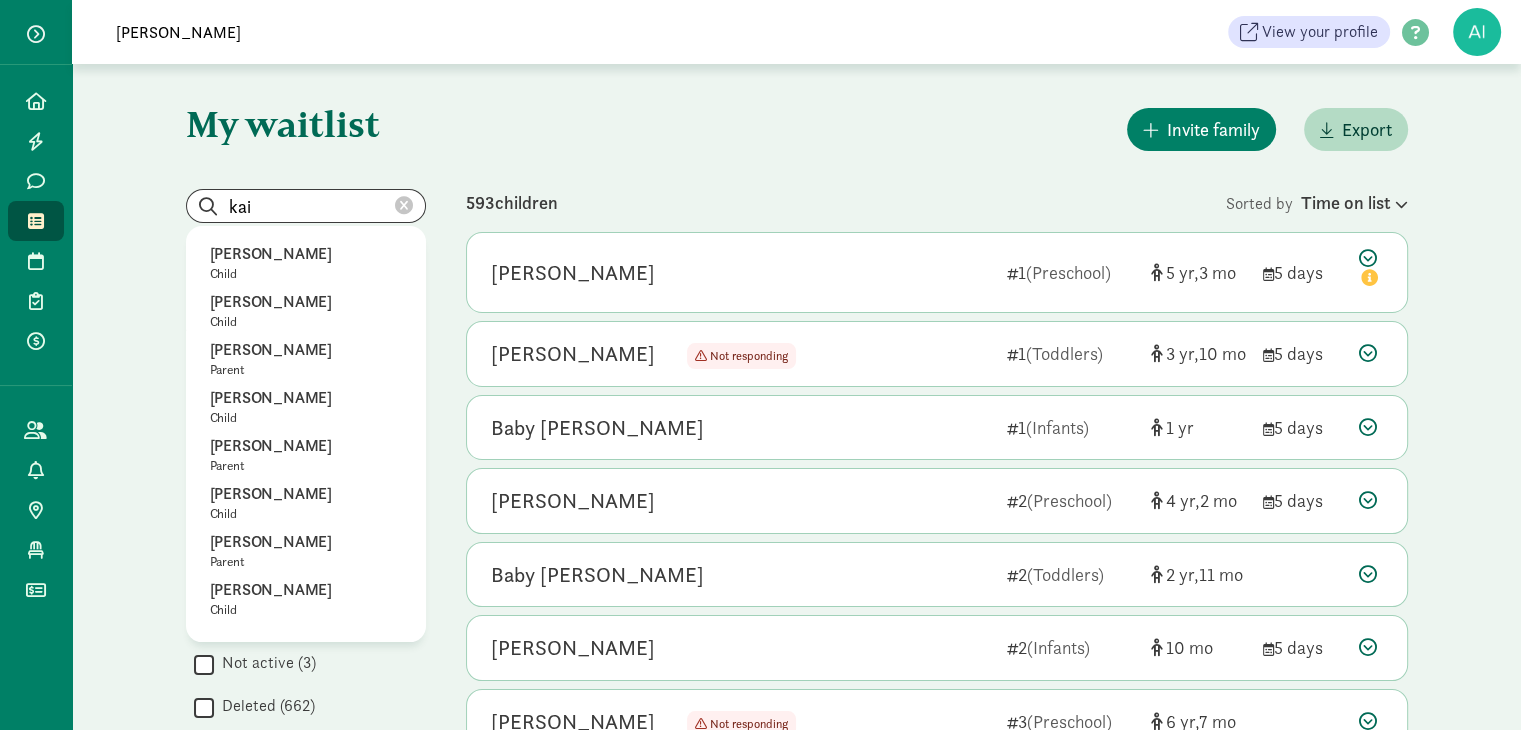 type on "Kai Chew" 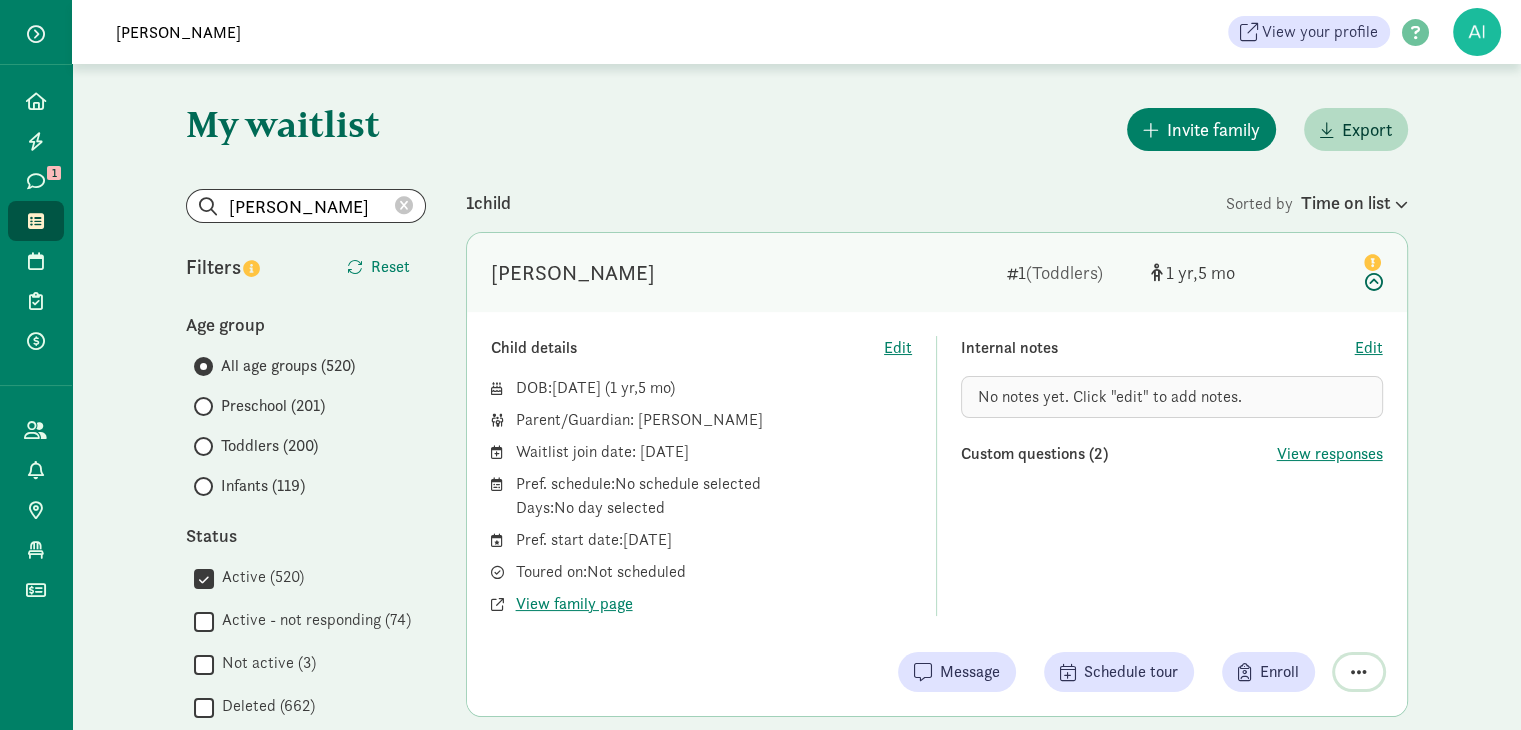 click 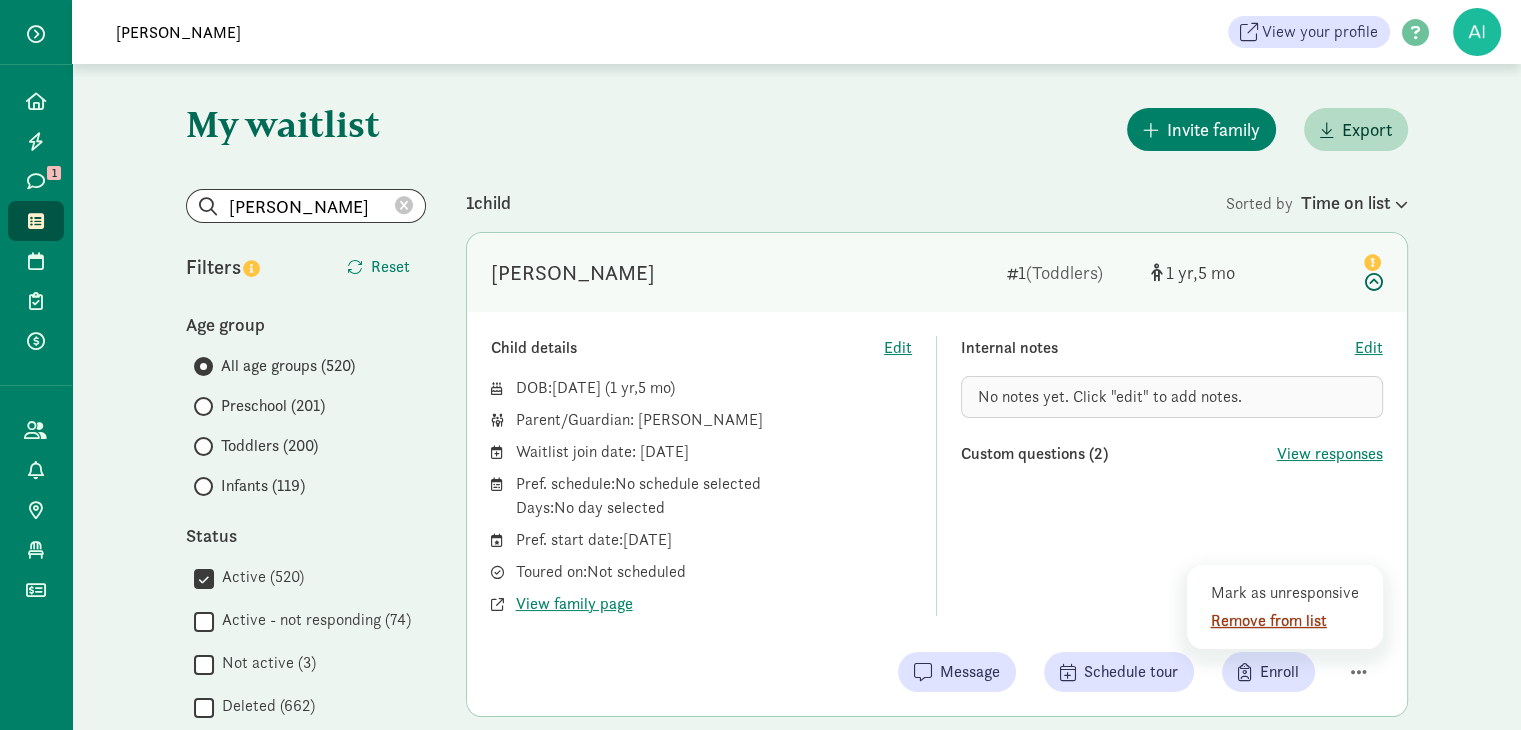 click on "Remove from list" 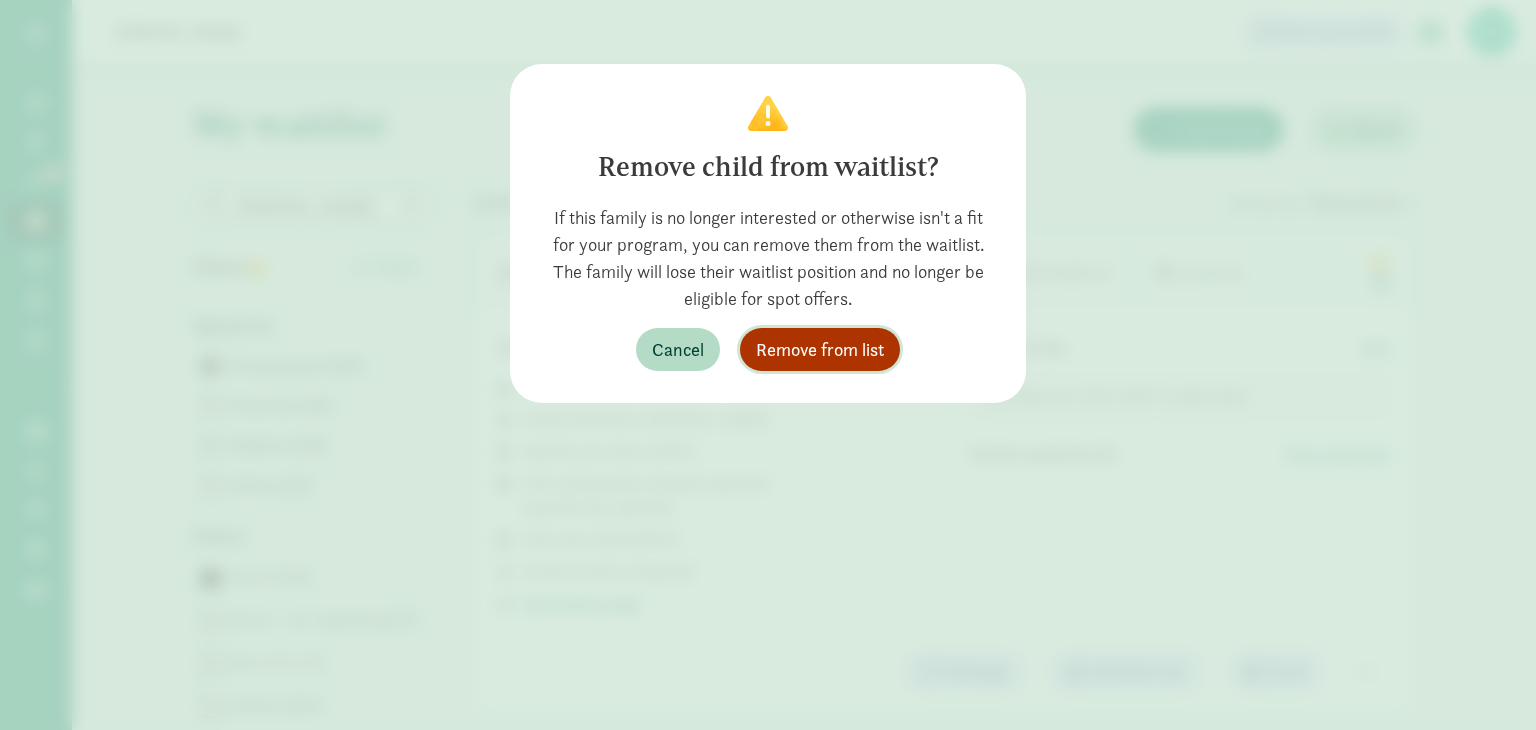 click on "Remove from list" at bounding box center (820, 349) 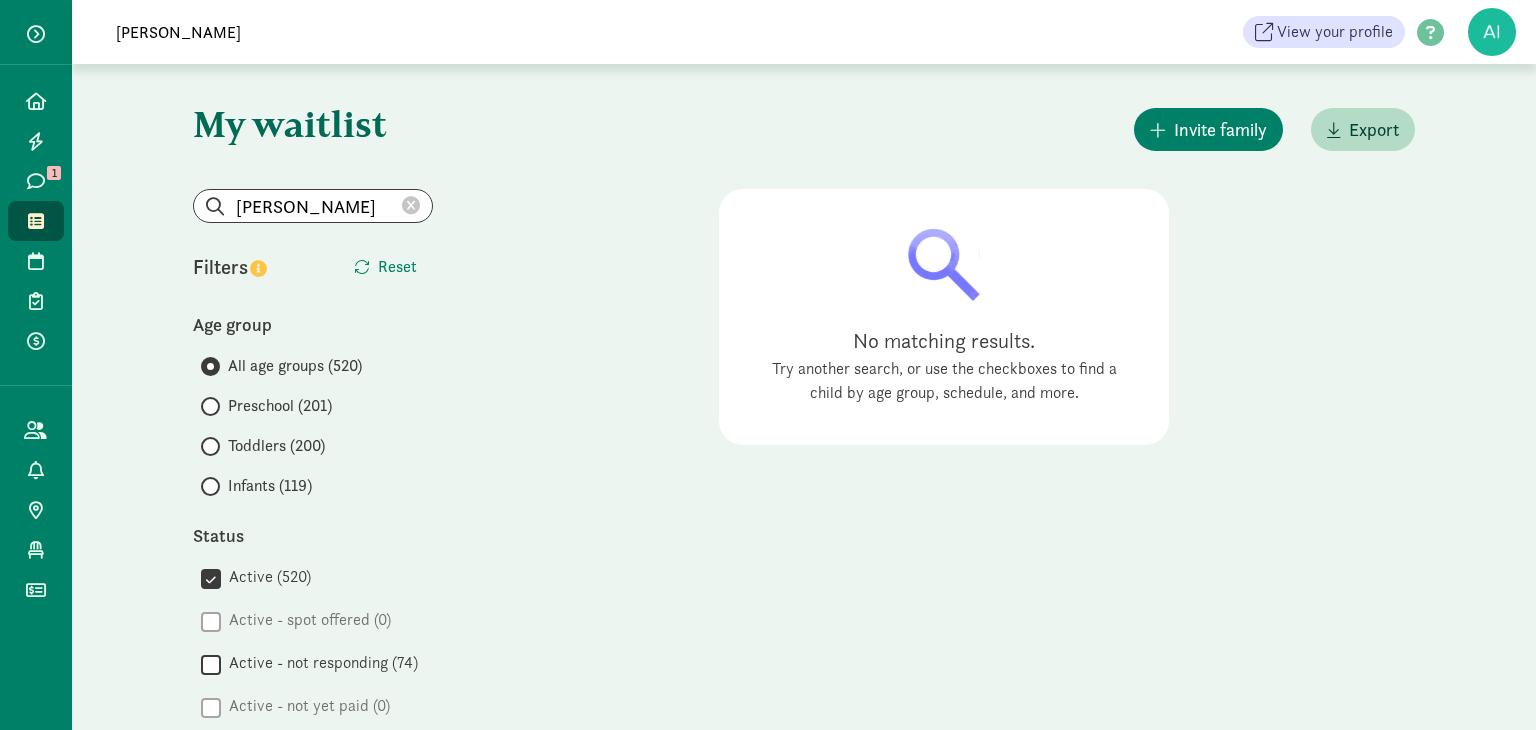 click on "nichole chew" 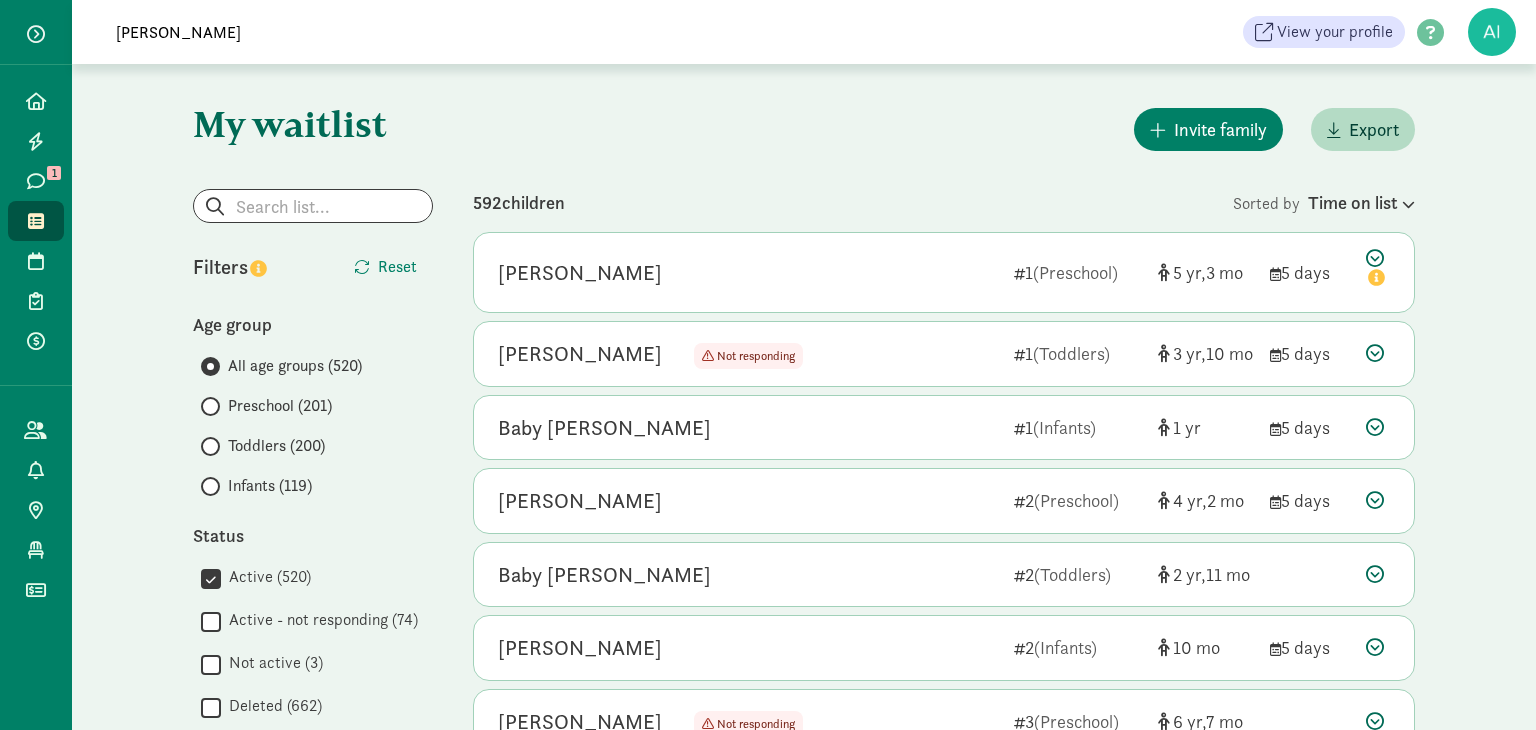click on "nichole chew" 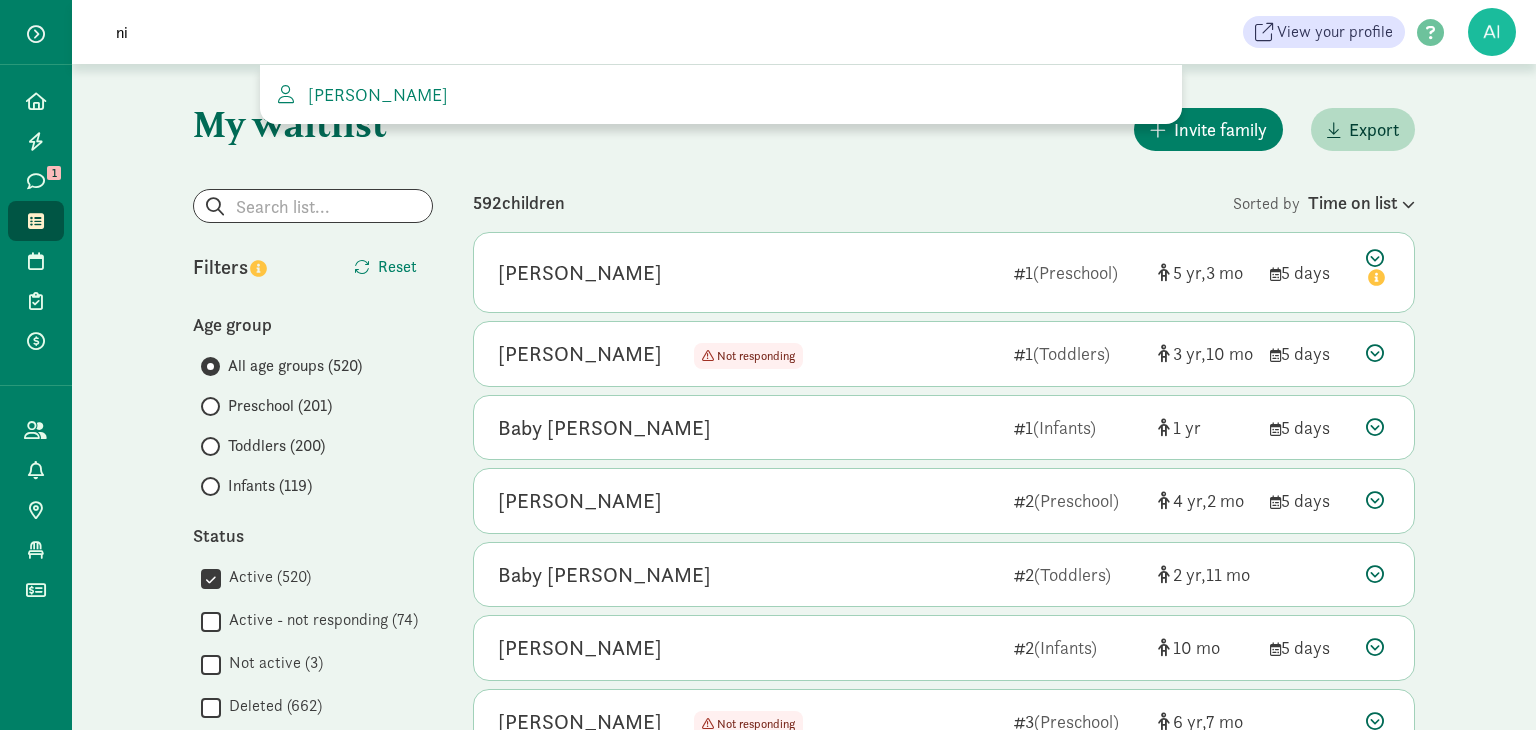 type on "n" 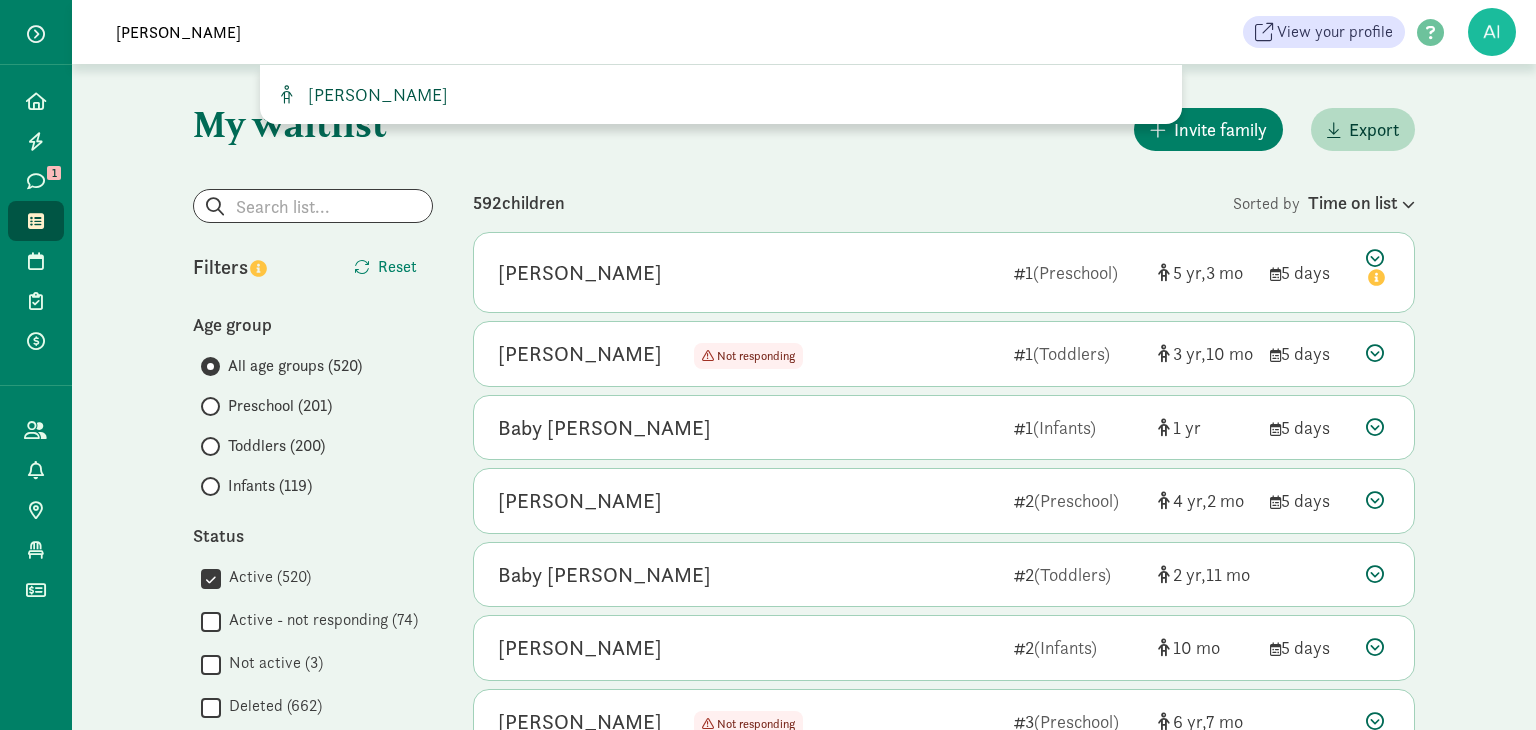 type on "kai chew" 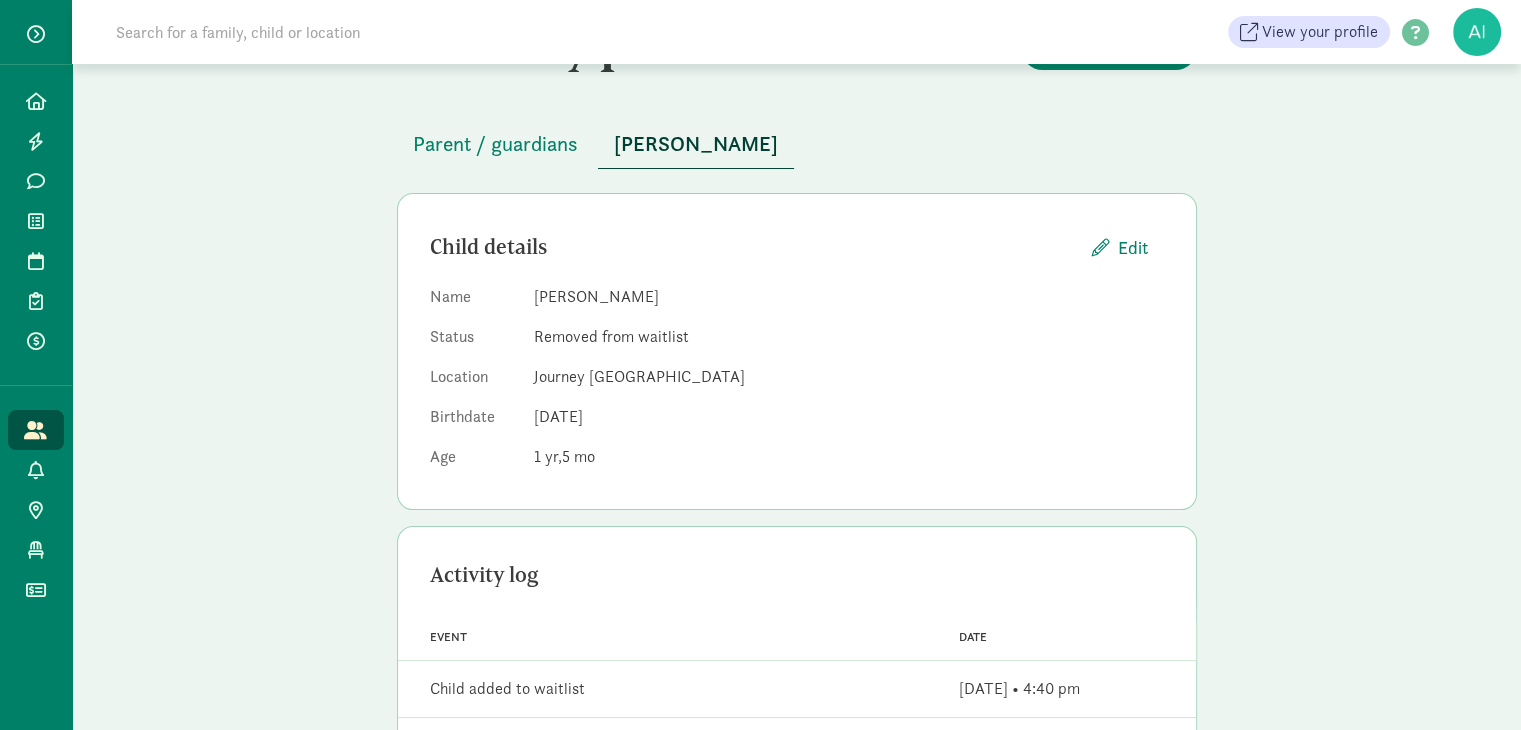 scroll, scrollTop: 0, scrollLeft: 0, axis: both 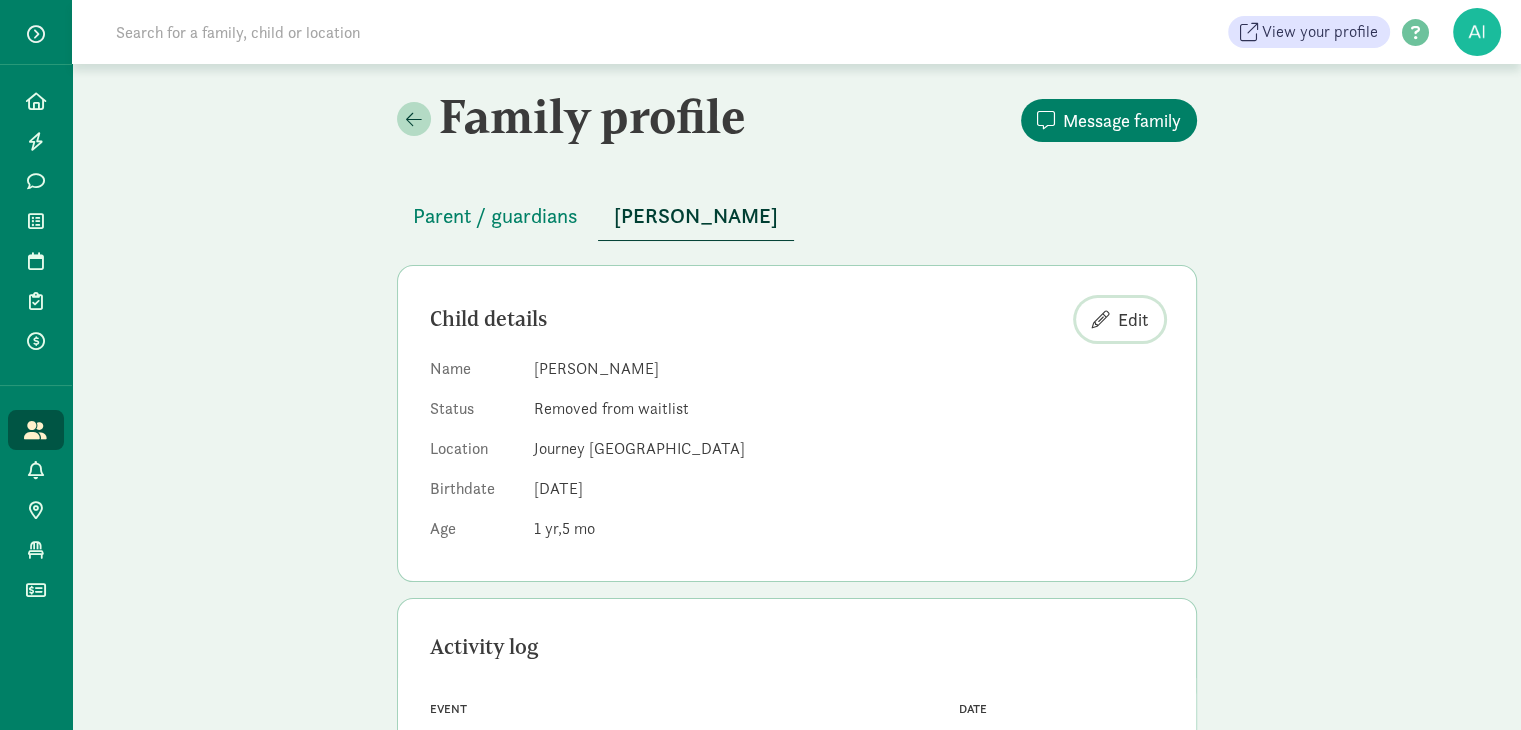 click on "Edit" at bounding box center (1133, 319) 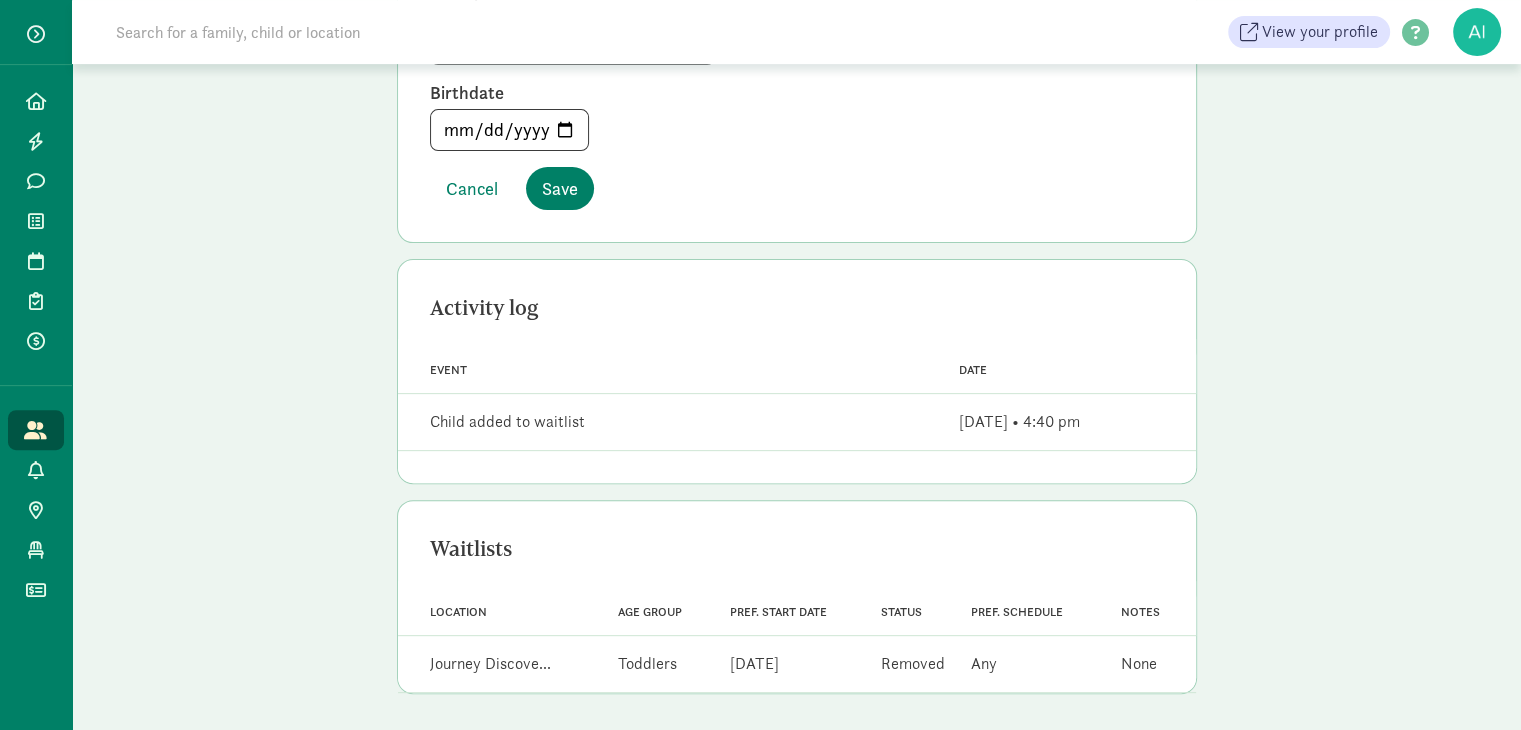 scroll, scrollTop: 620, scrollLeft: 0, axis: vertical 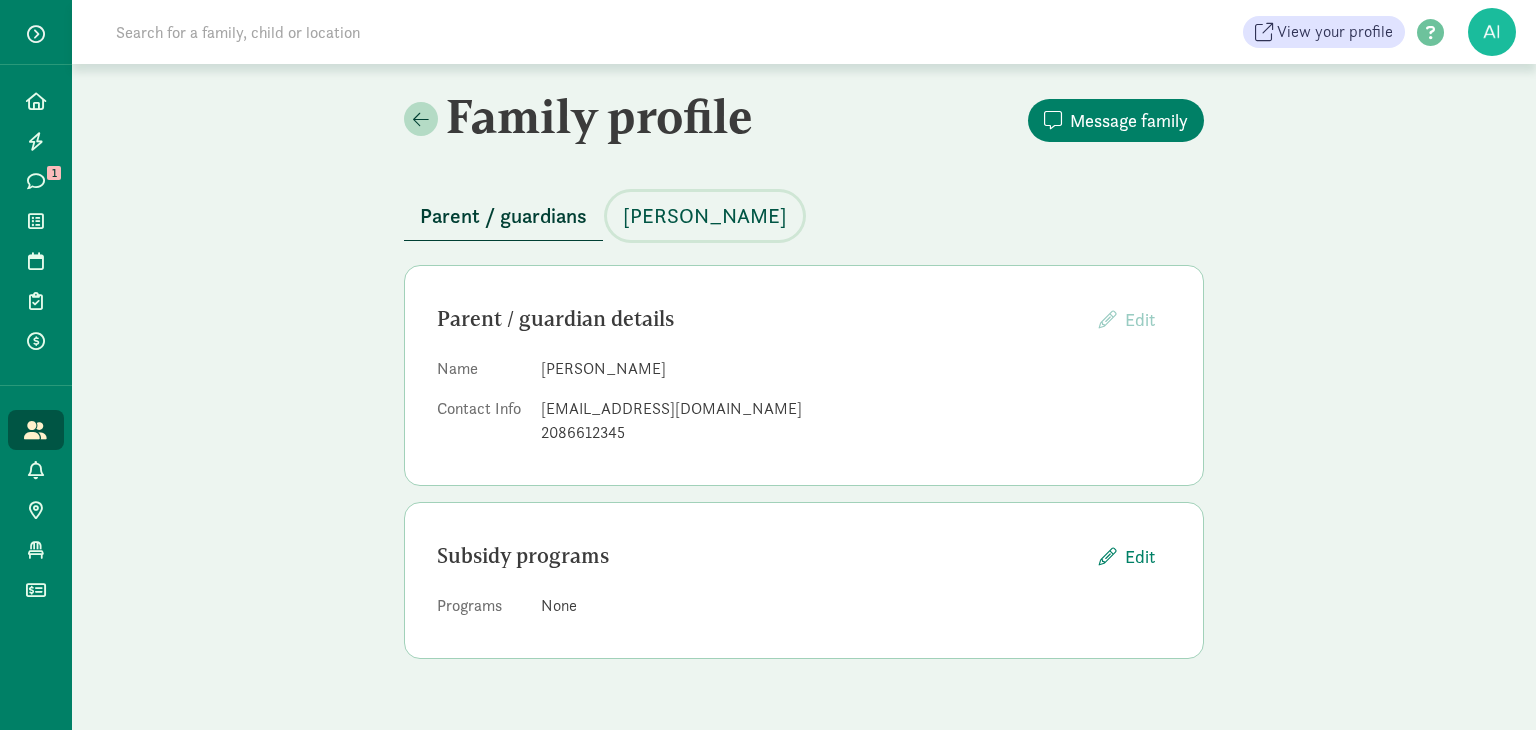 click on "[PERSON_NAME]" at bounding box center (705, 216) 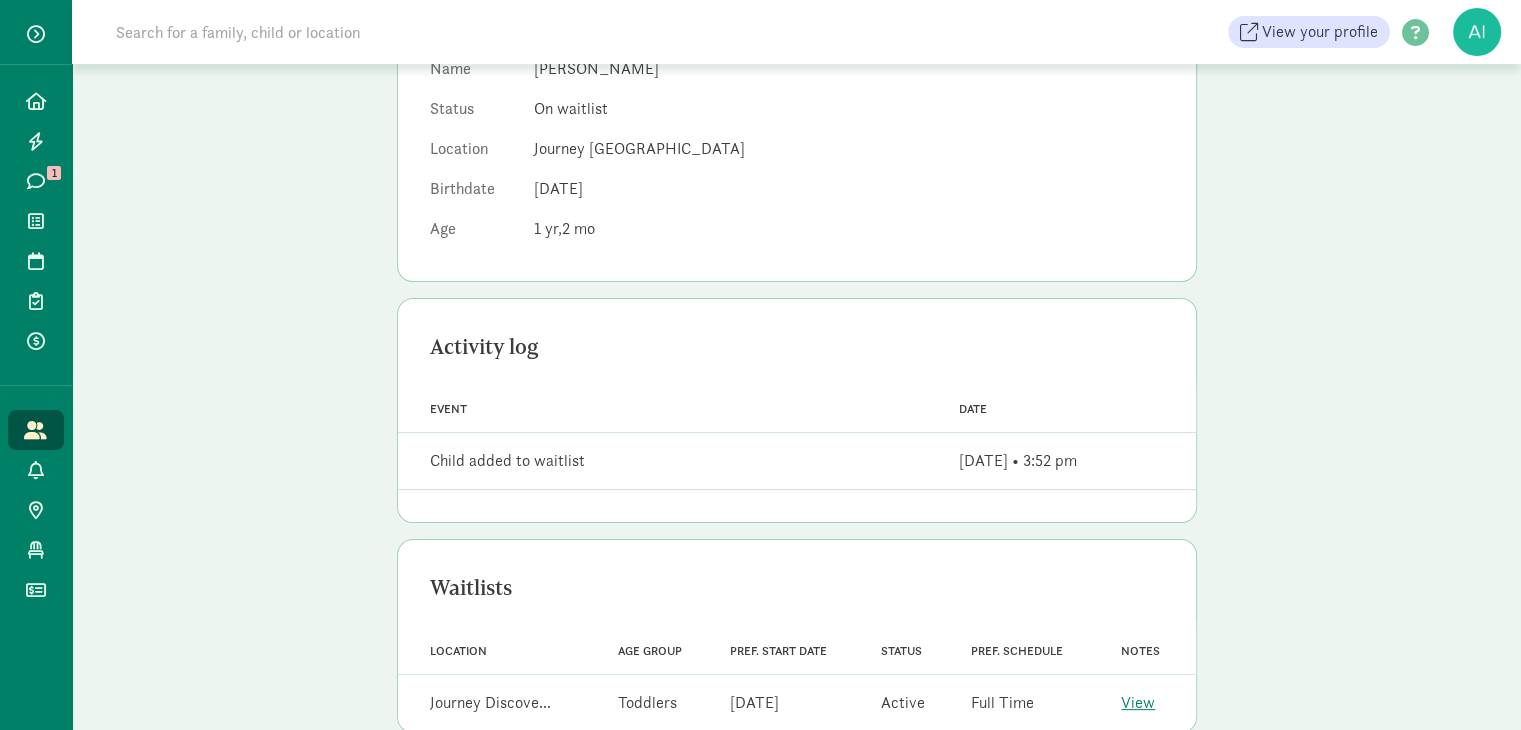 scroll, scrollTop: 341, scrollLeft: 0, axis: vertical 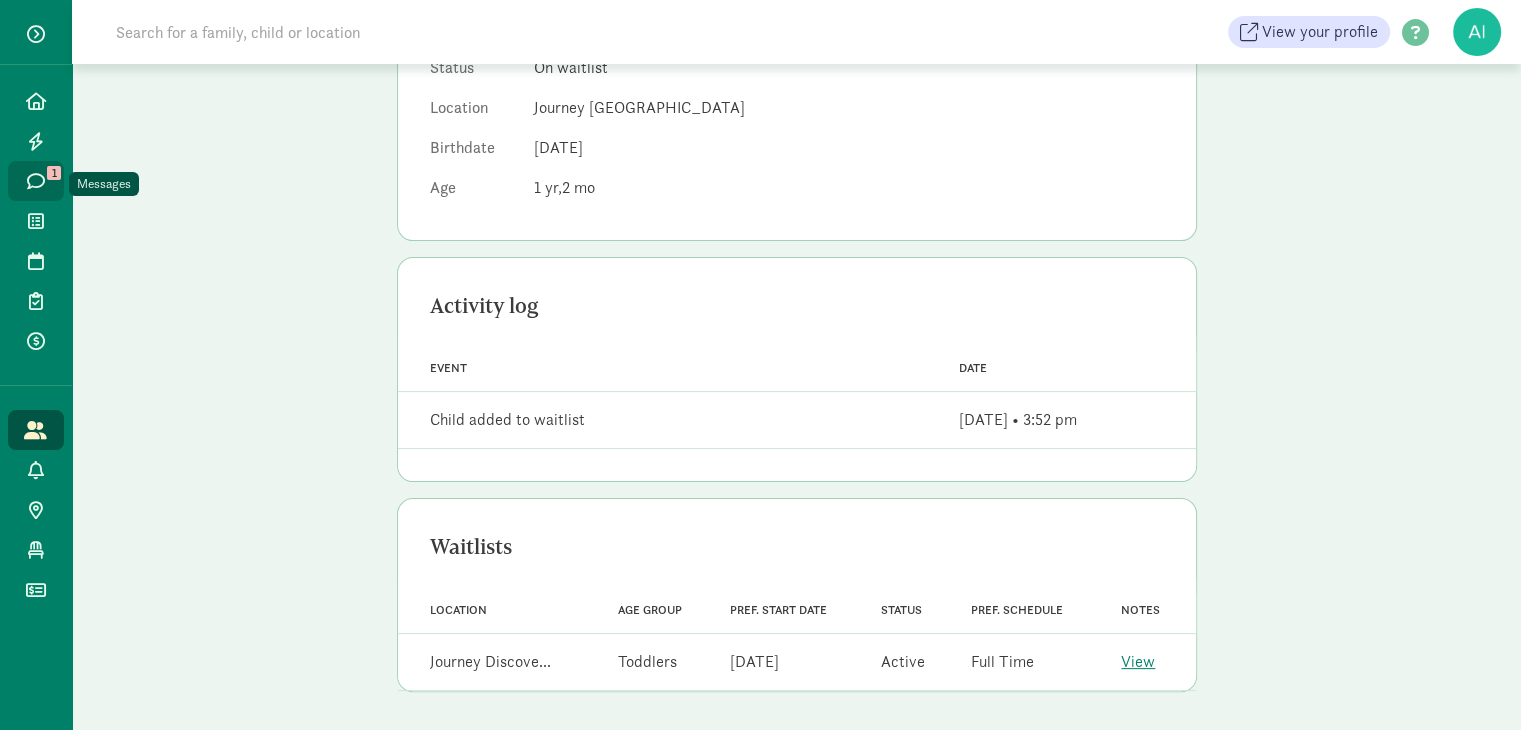 click at bounding box center [36, 181] 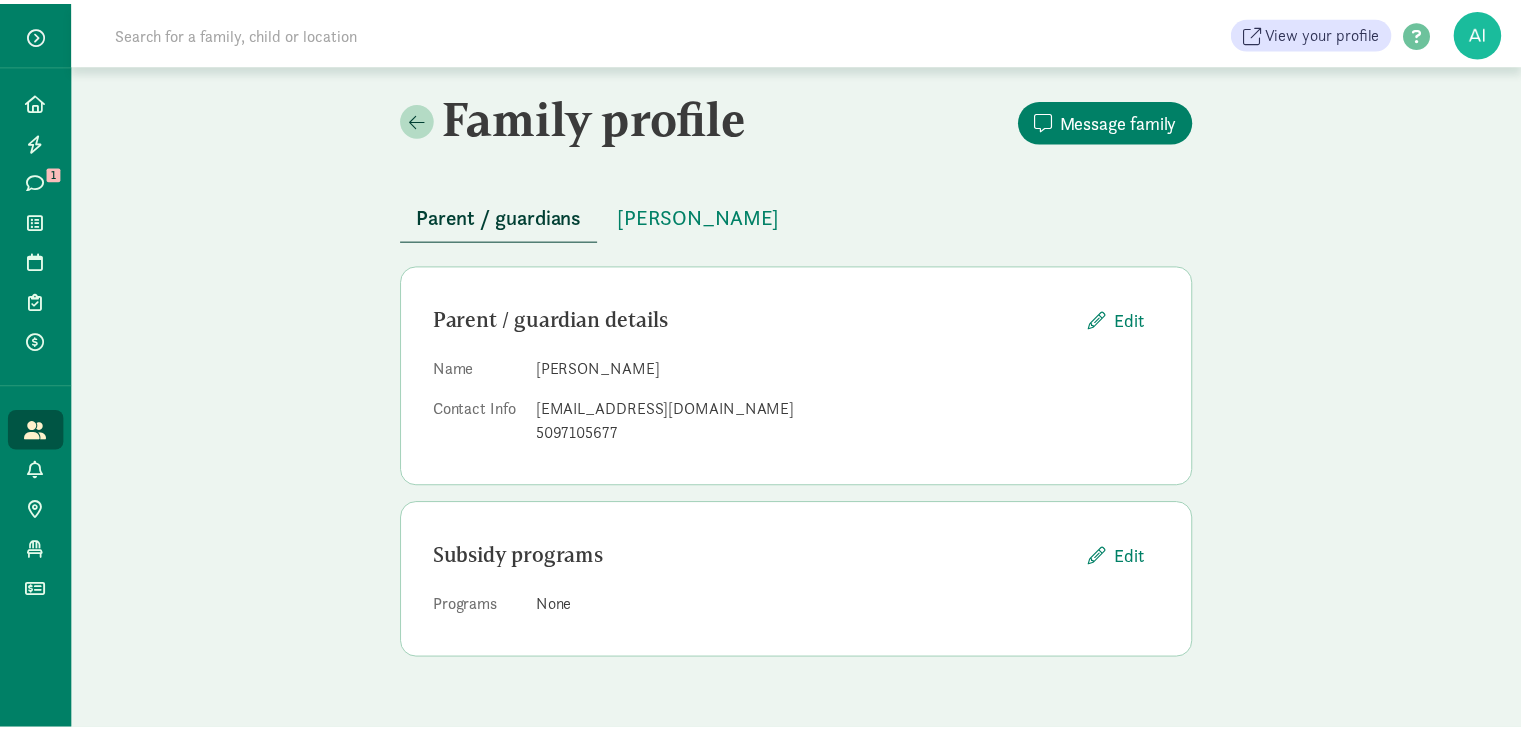 scroll, scrollTop: 0, scrollLeft: 0, axis: both 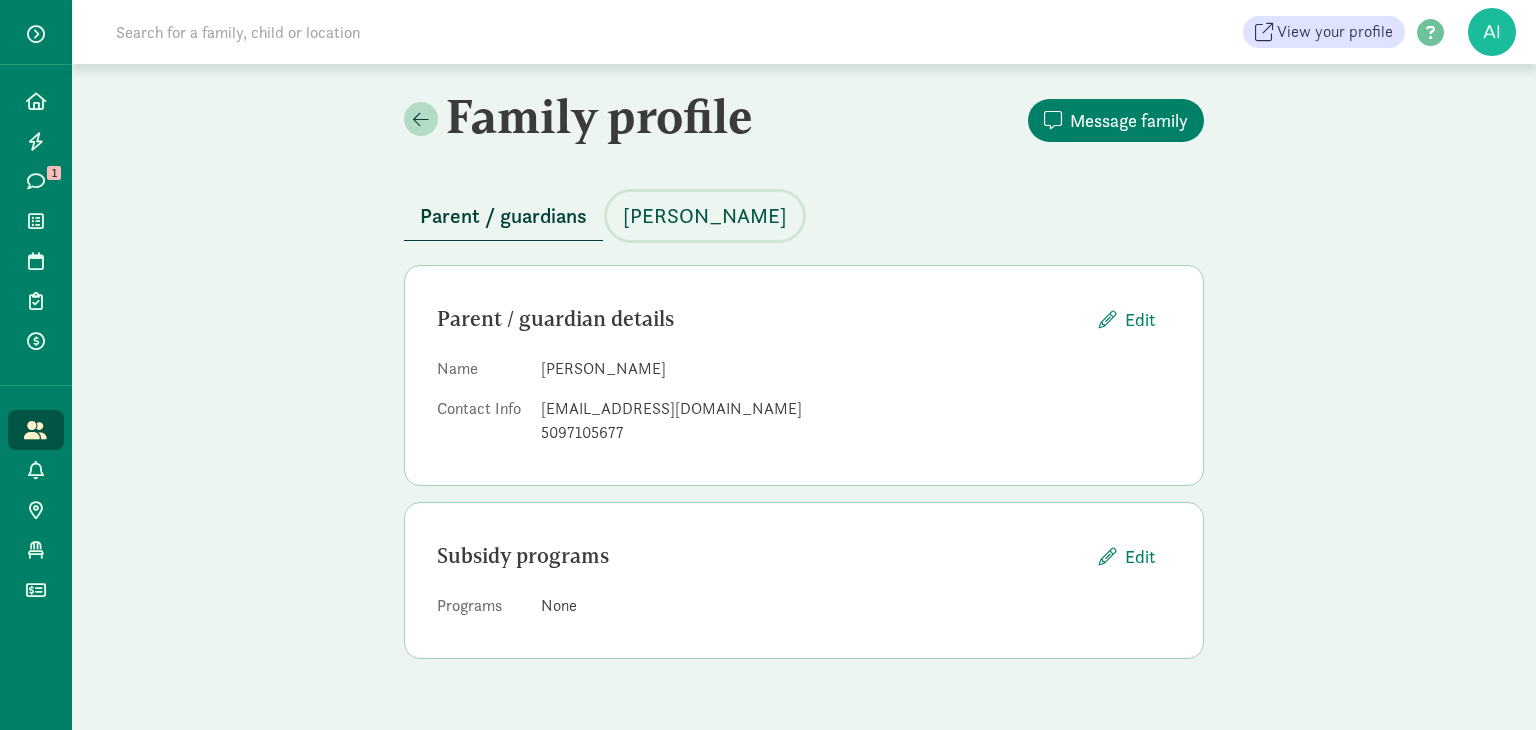 click on "[PERSON_NAME]" at bounding box center (705, 216) 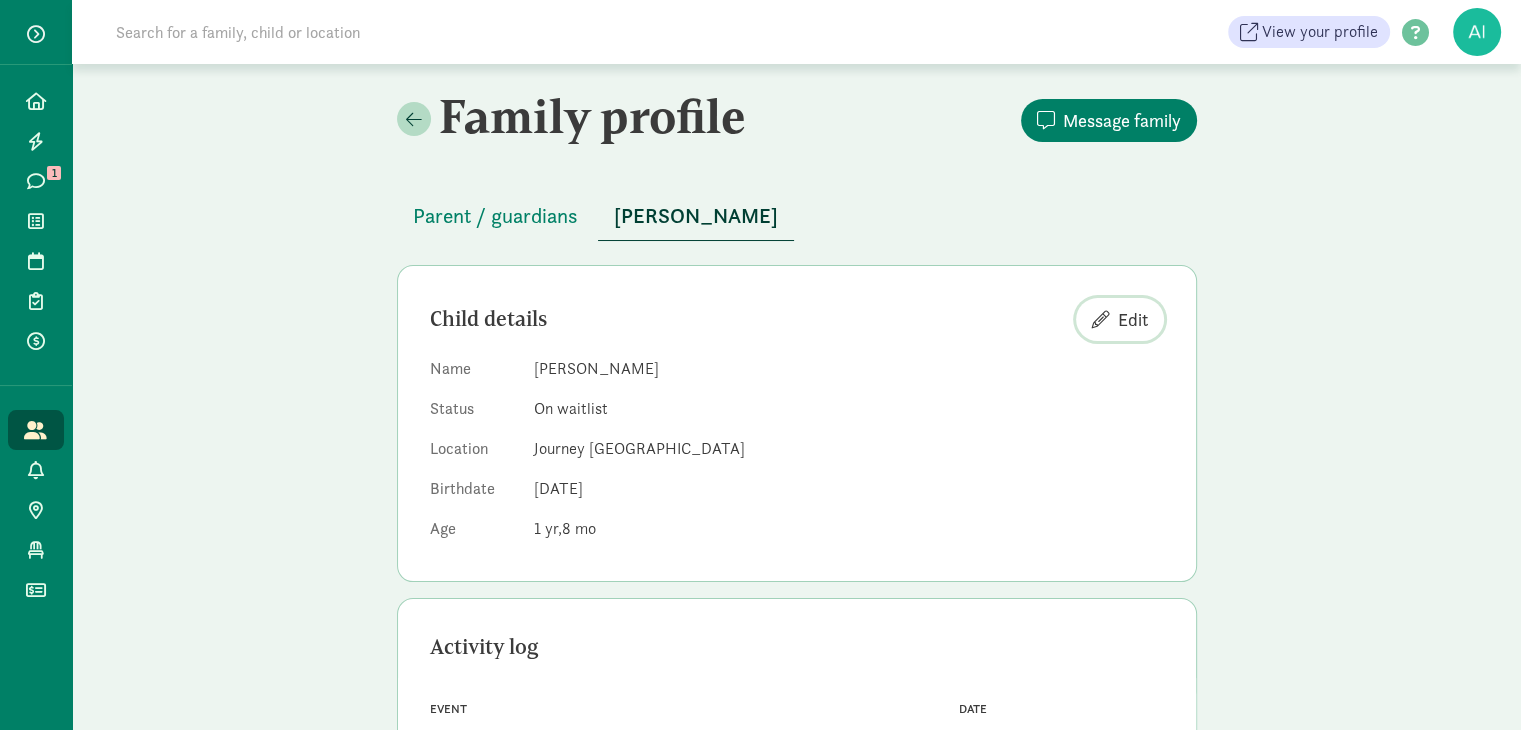 click on "Edit" at bounding box center (1133, 319) 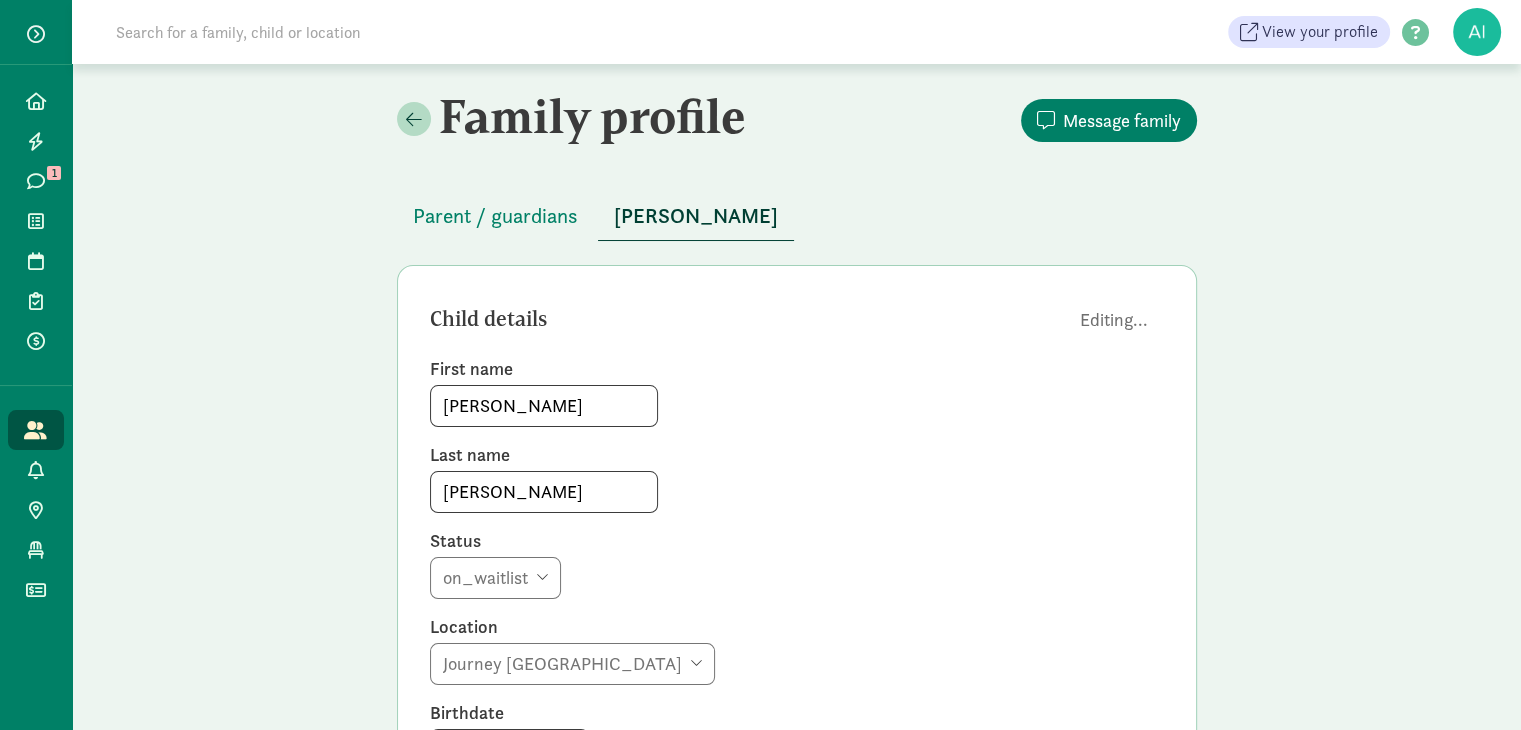 scroll, scrollTop: 200, scrollLeft: 0, axis: vertical 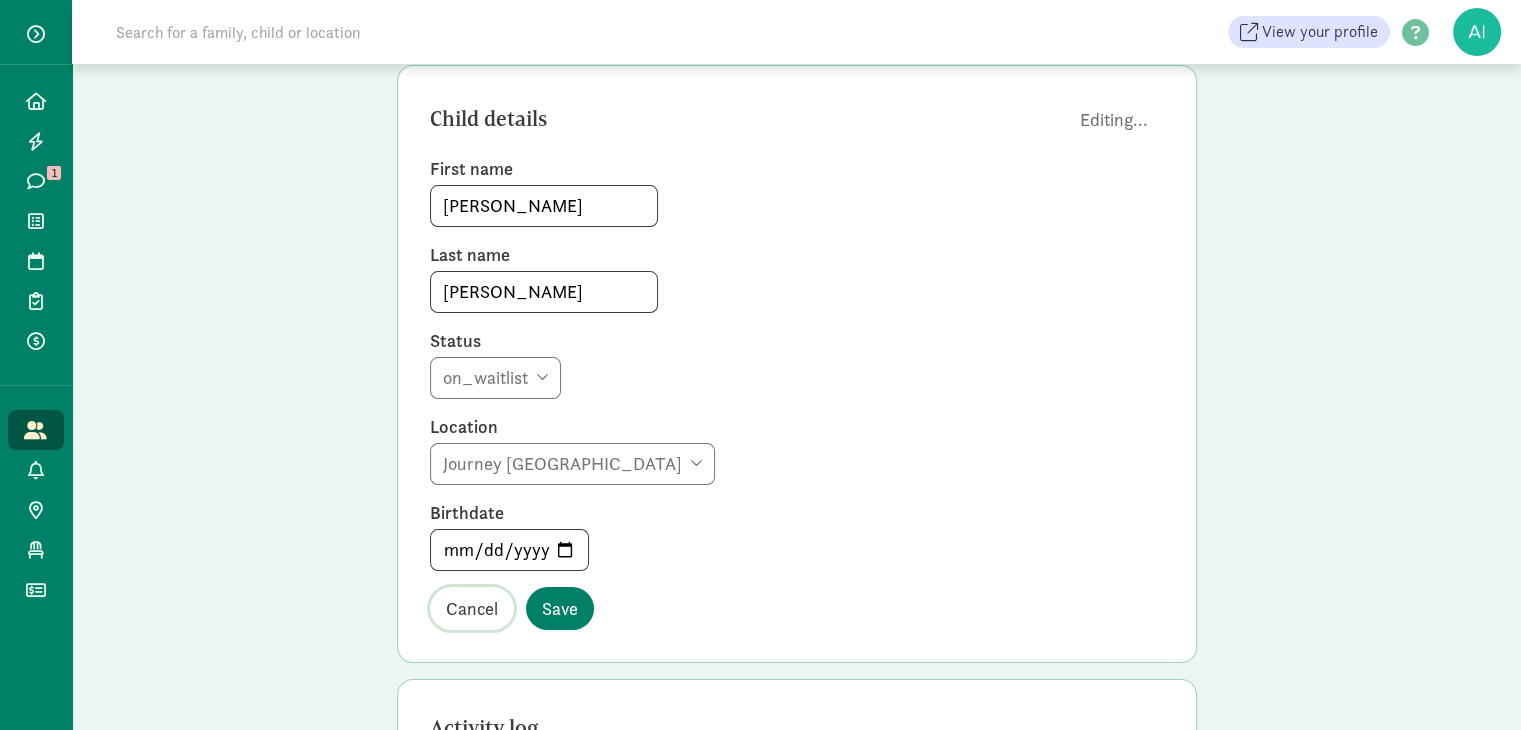 click on "Cancel" at bounding box center [472, 608] 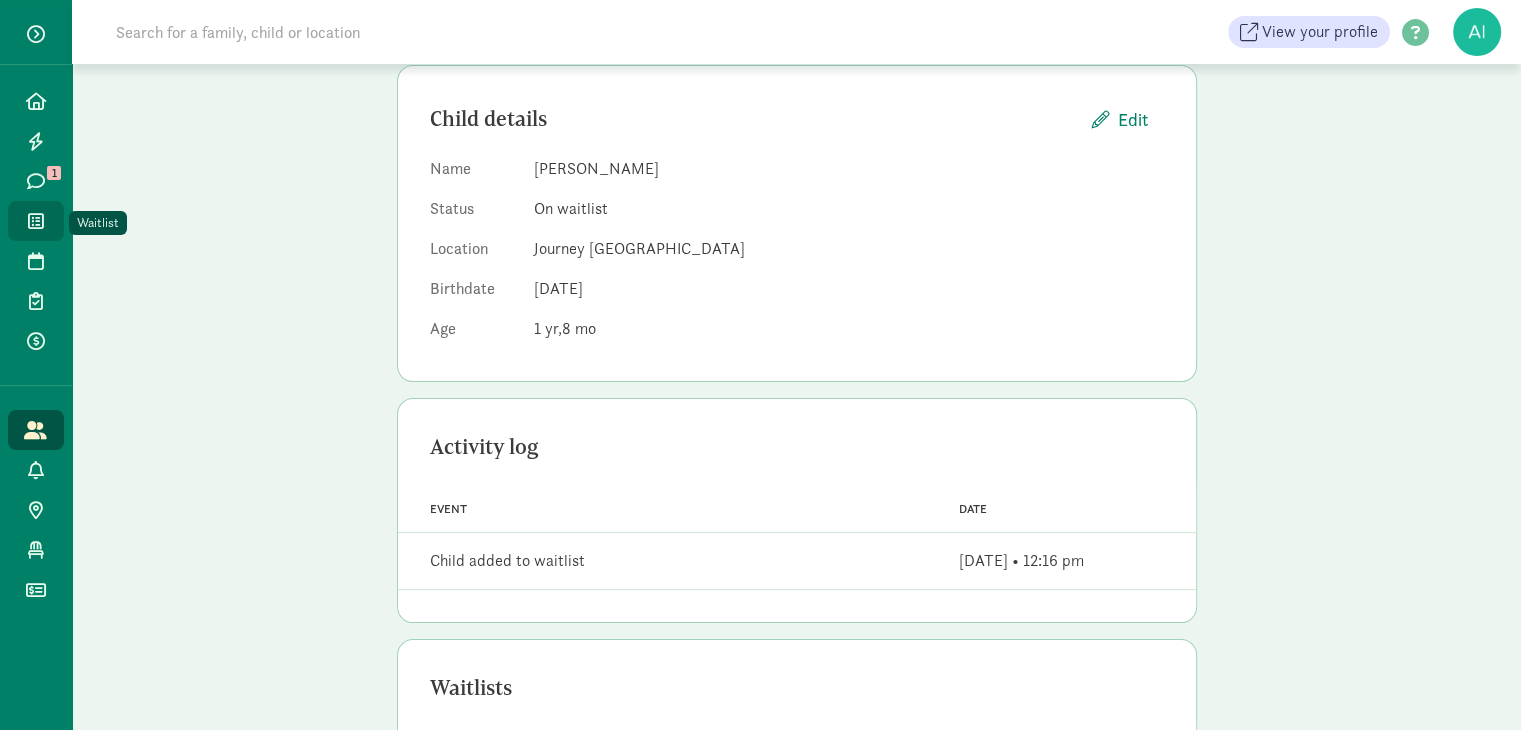 click at bounding box center (36, 221) 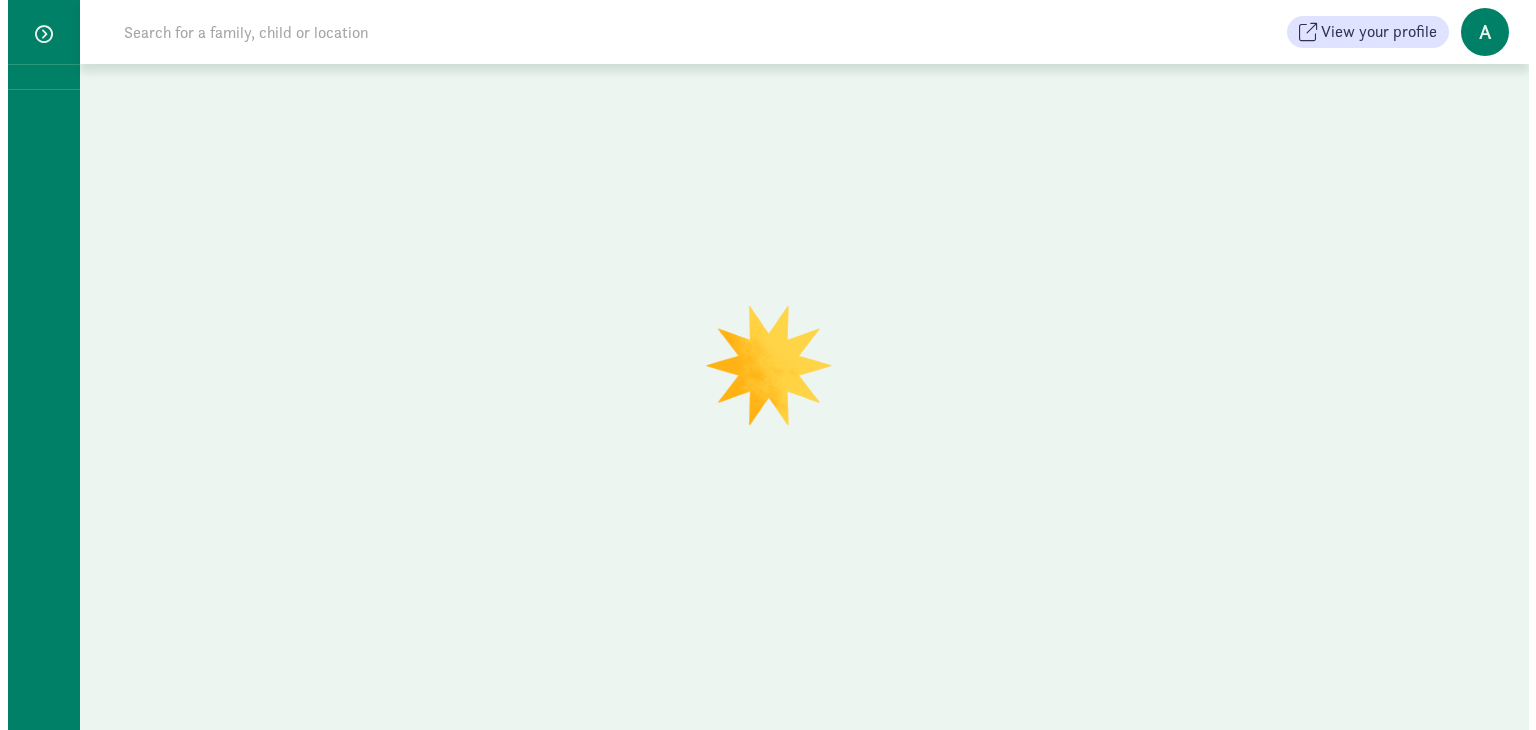 scroll, scrollTop: 0, scrollLeft: 0, axis: both 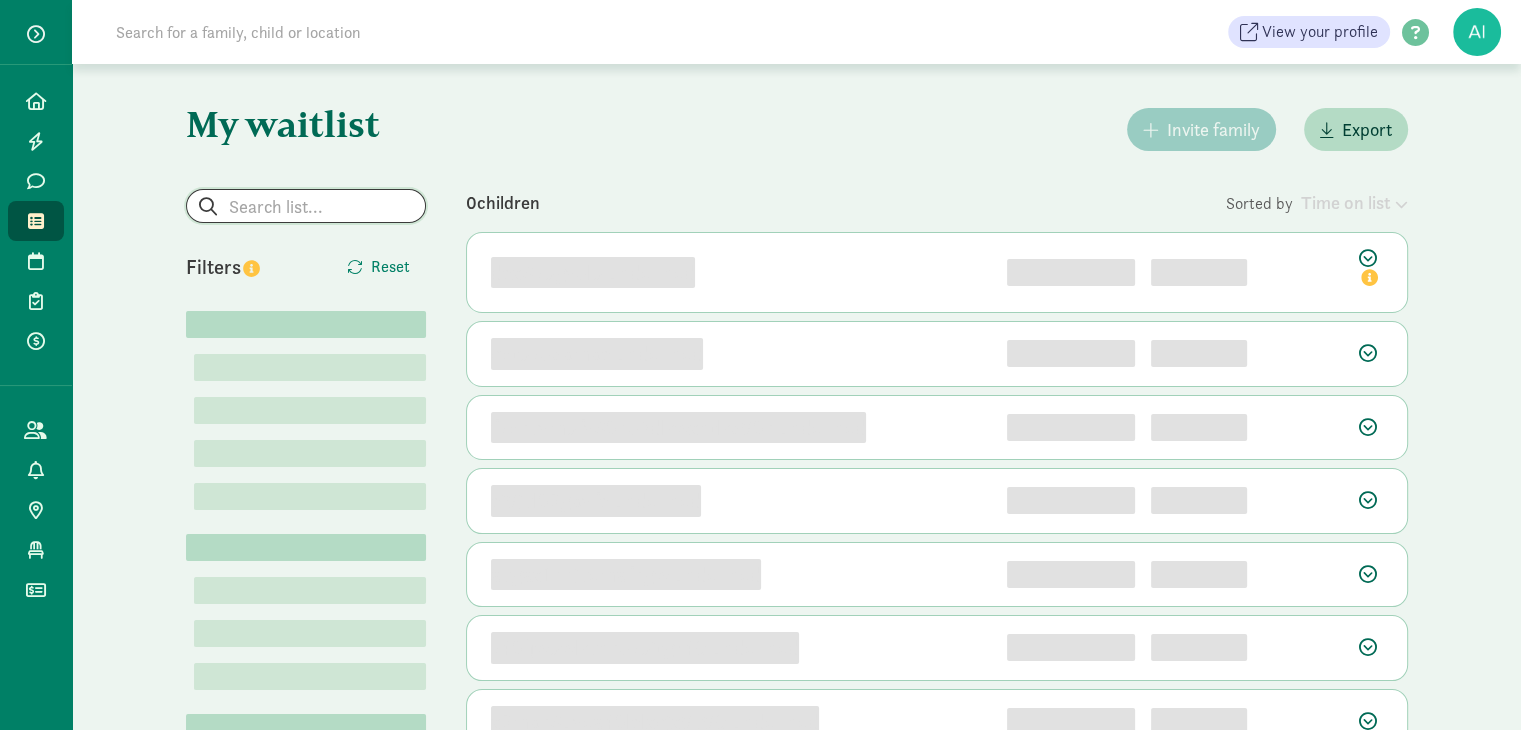 click 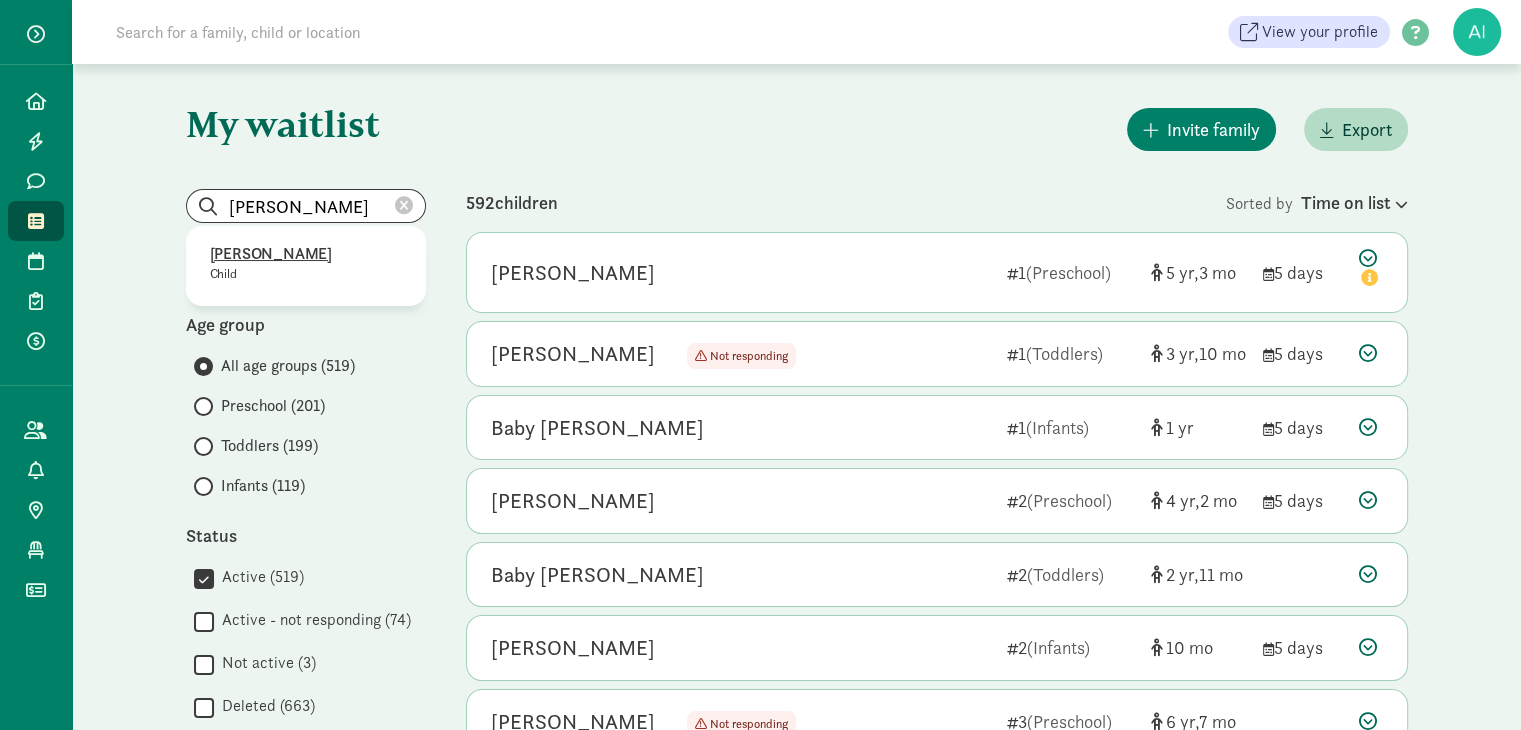 click on "[PERSON_NAME]" at bounding box center (306, 254) 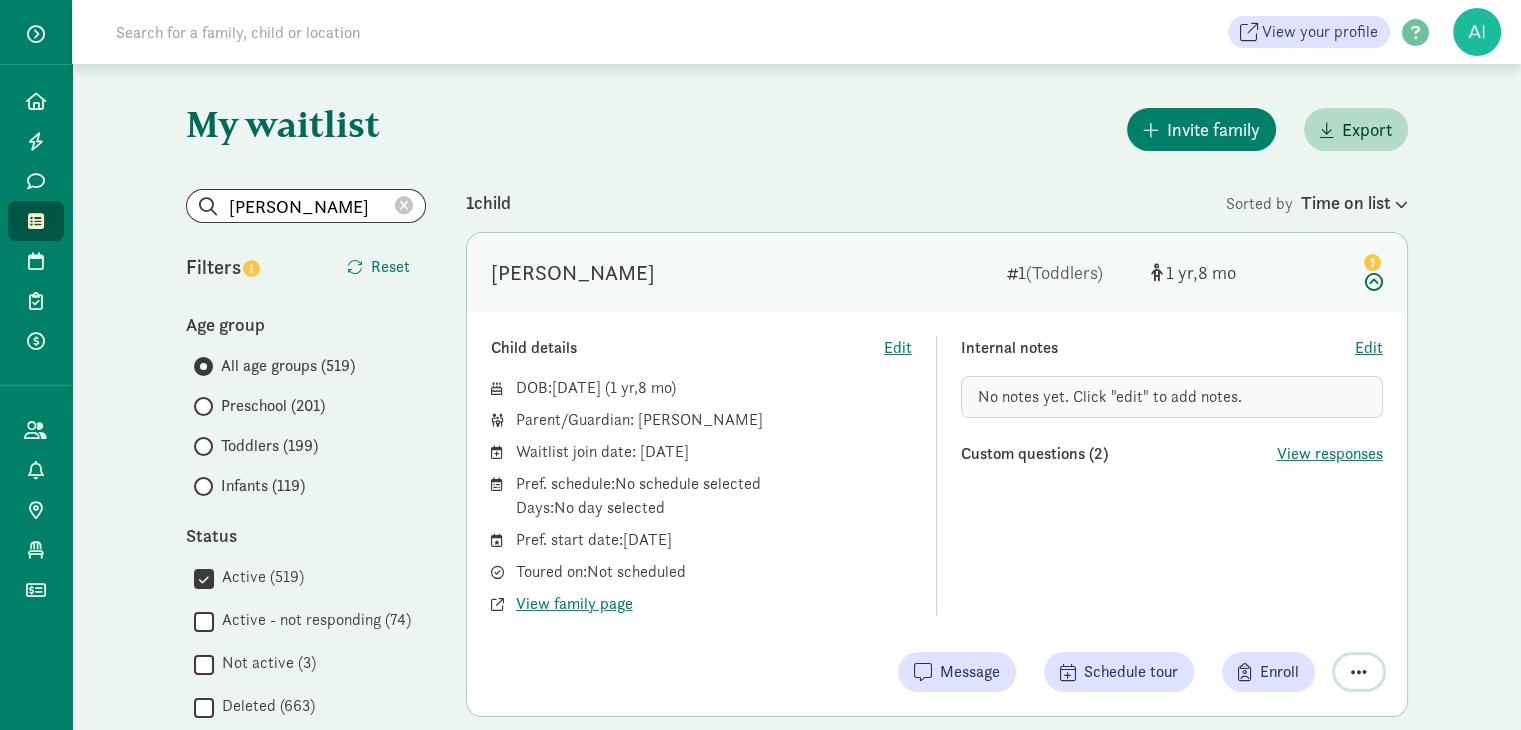 click 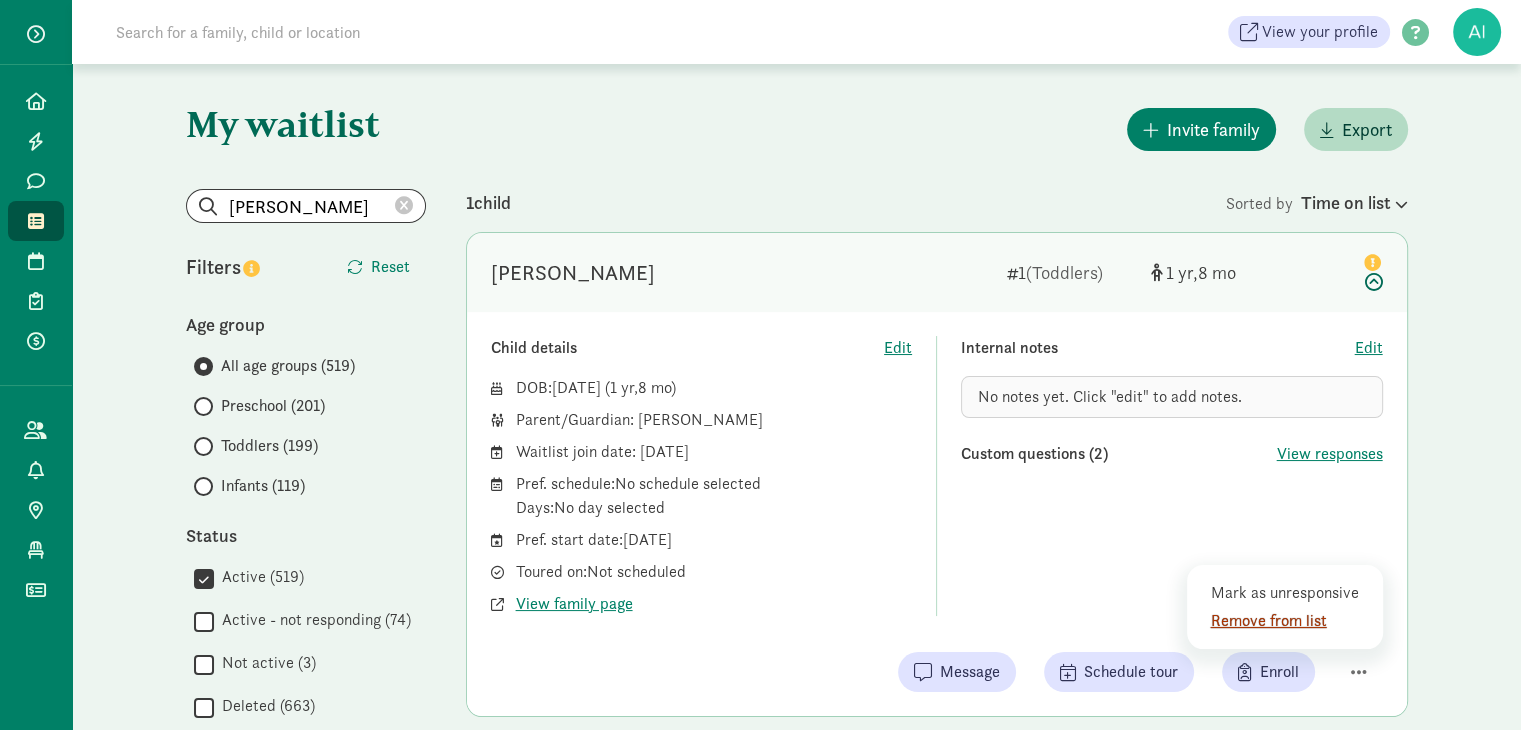 click on "Remove from list" 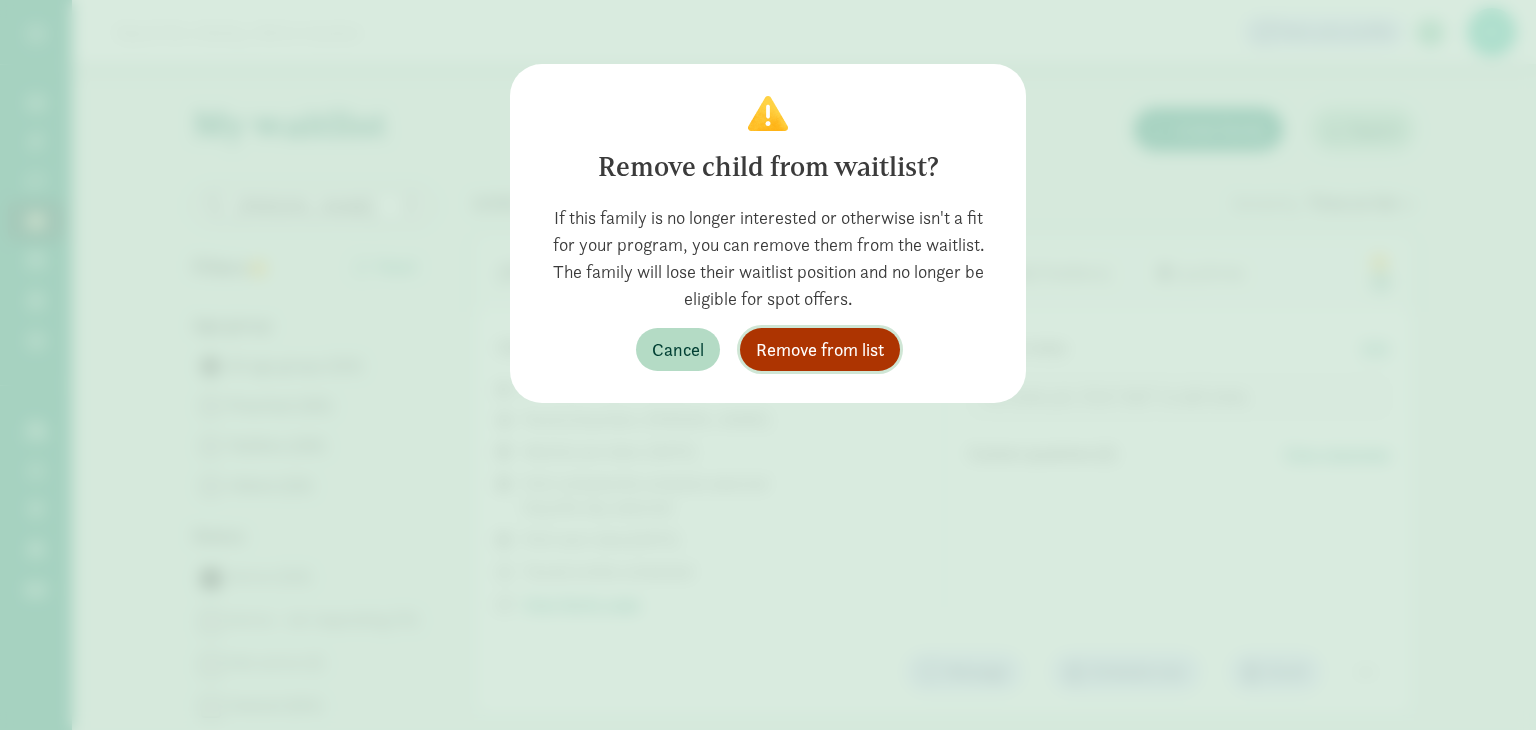 click on "Remove from list" at bounding box center (820, 349) 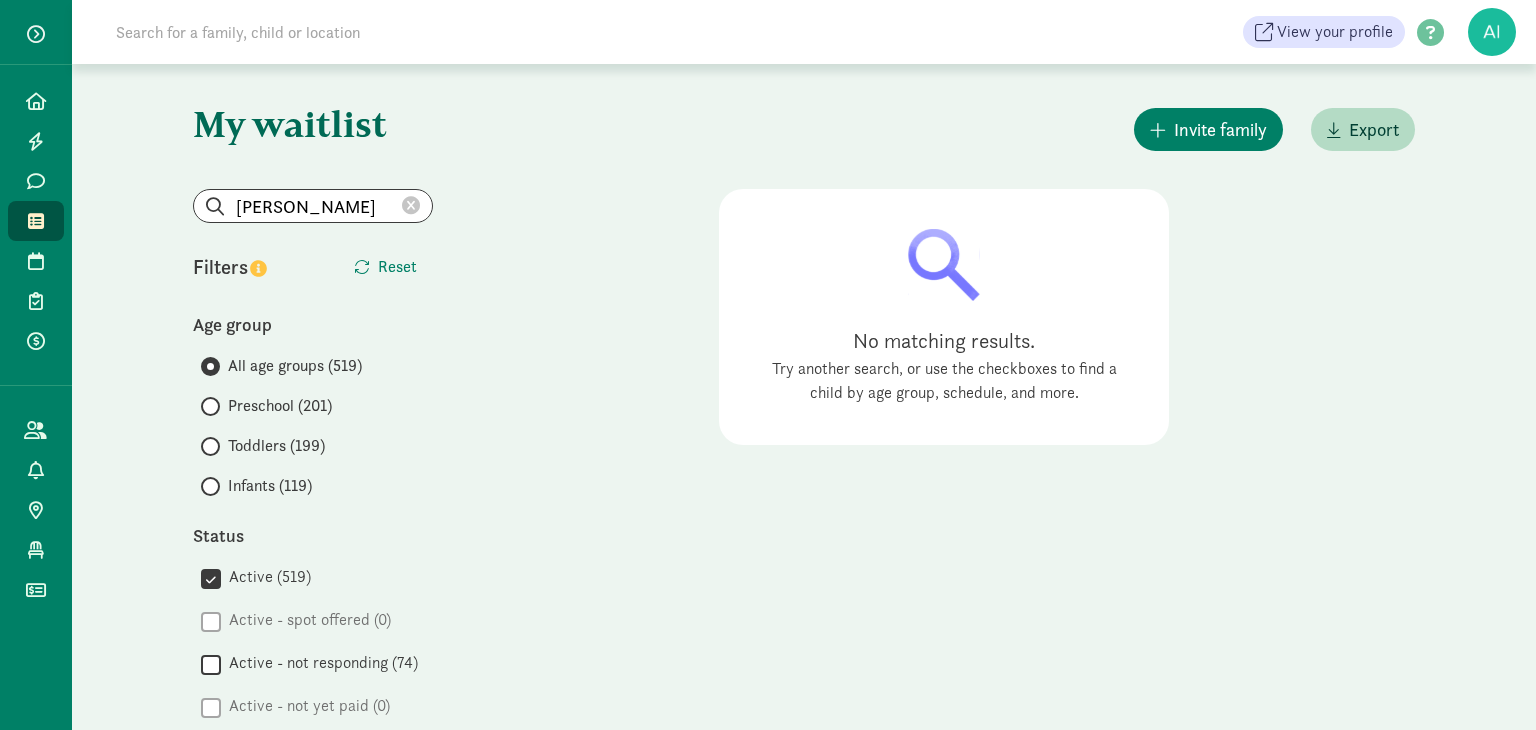 click 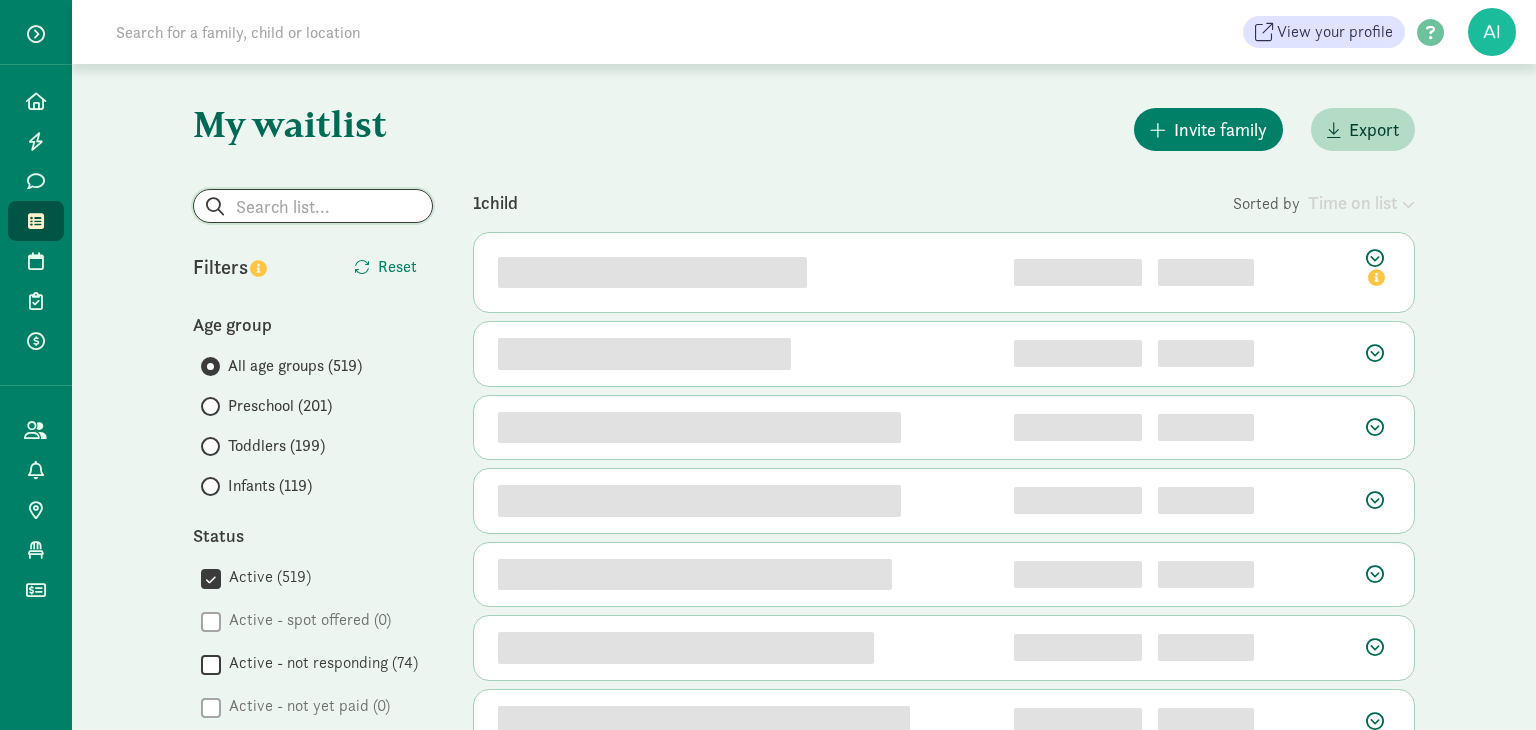 click 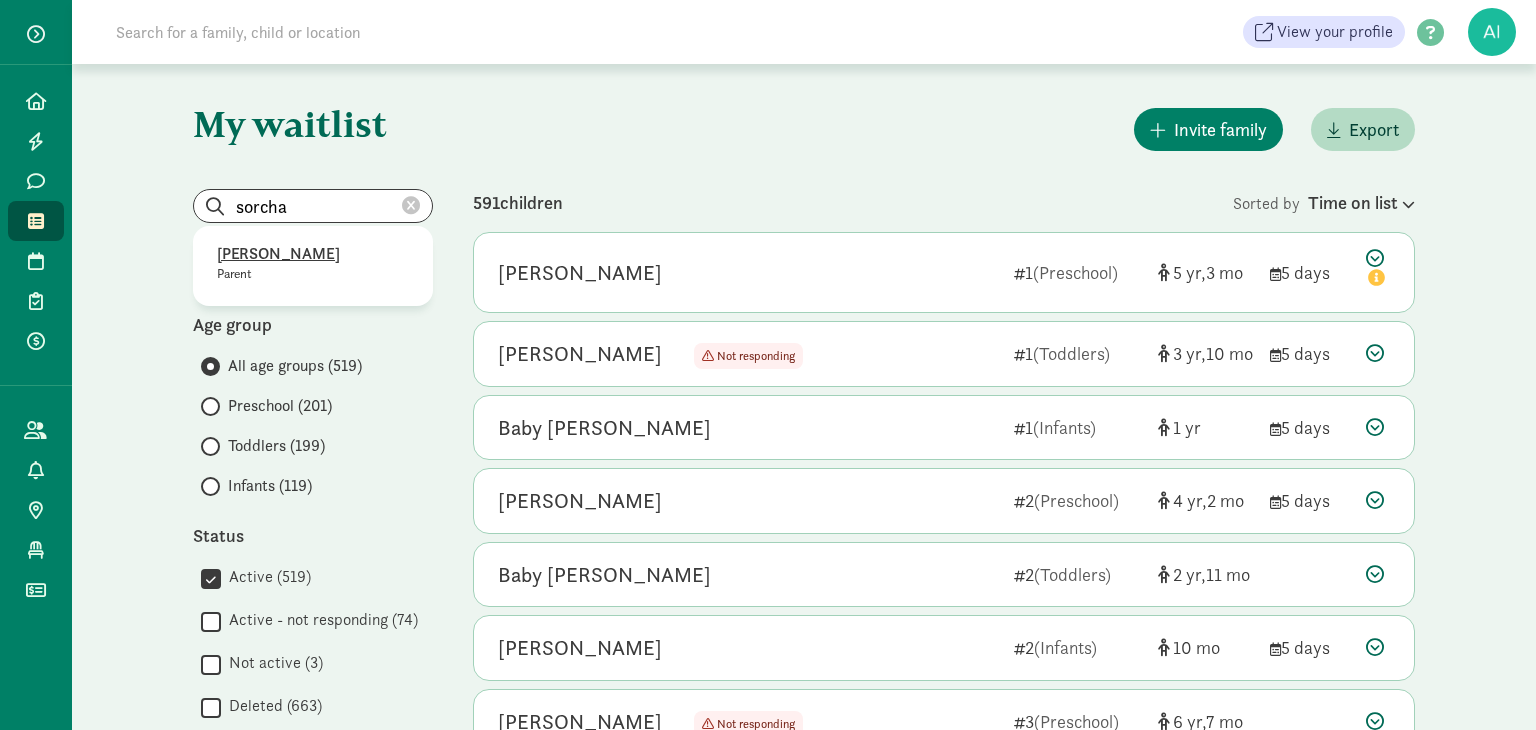 click on "Sorcha Coomes" at bounding box center (313, 254) 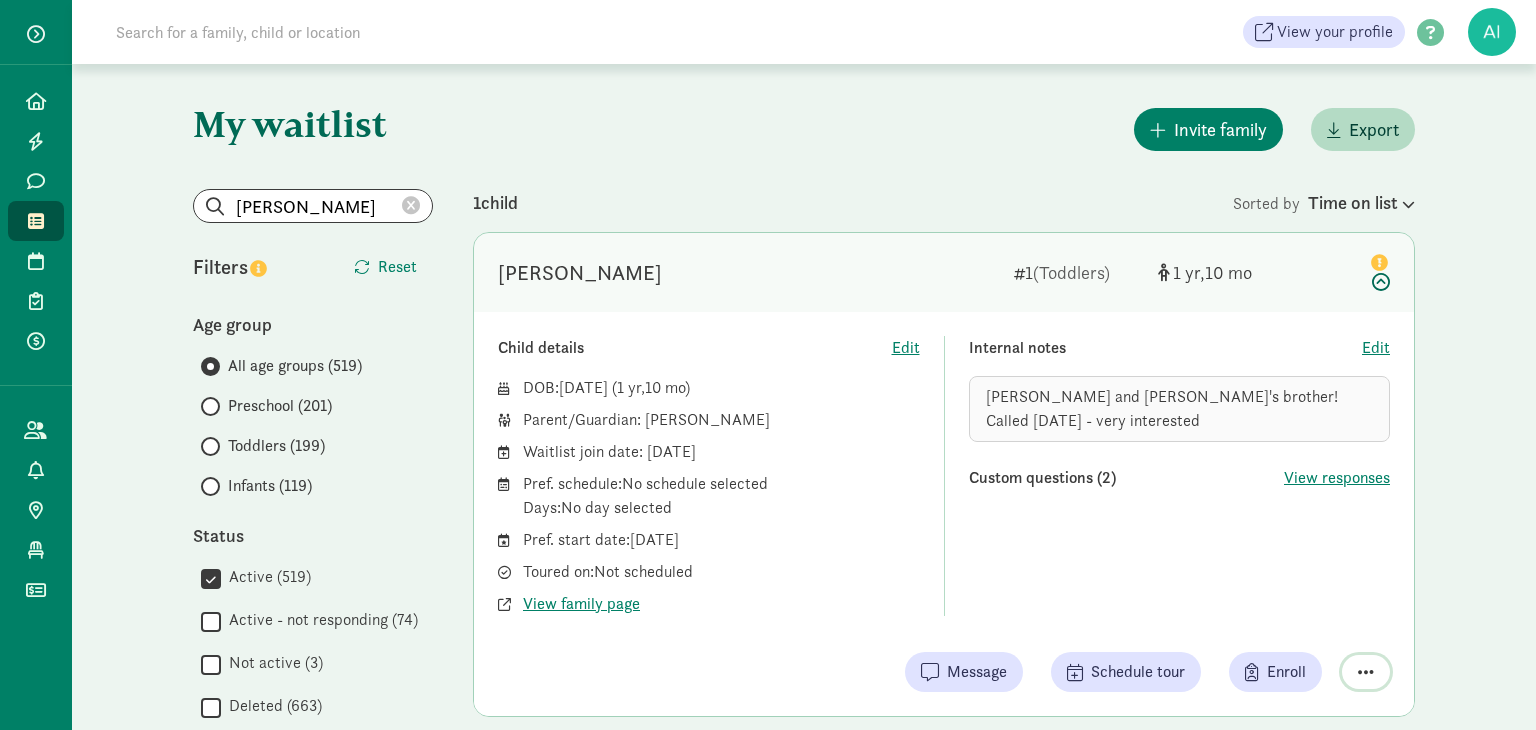 click at bounding box center (1366, 672) 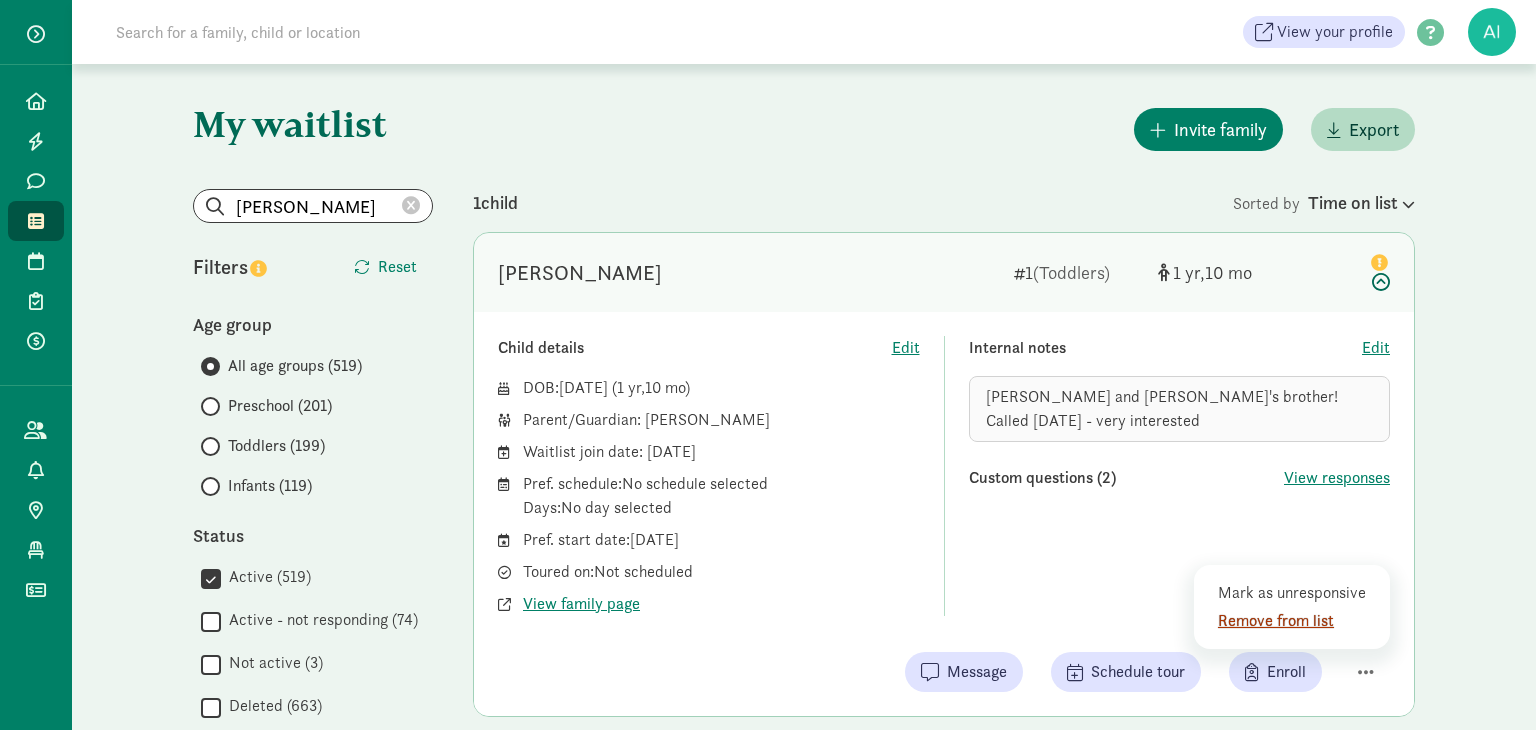 click on "Remove from list" 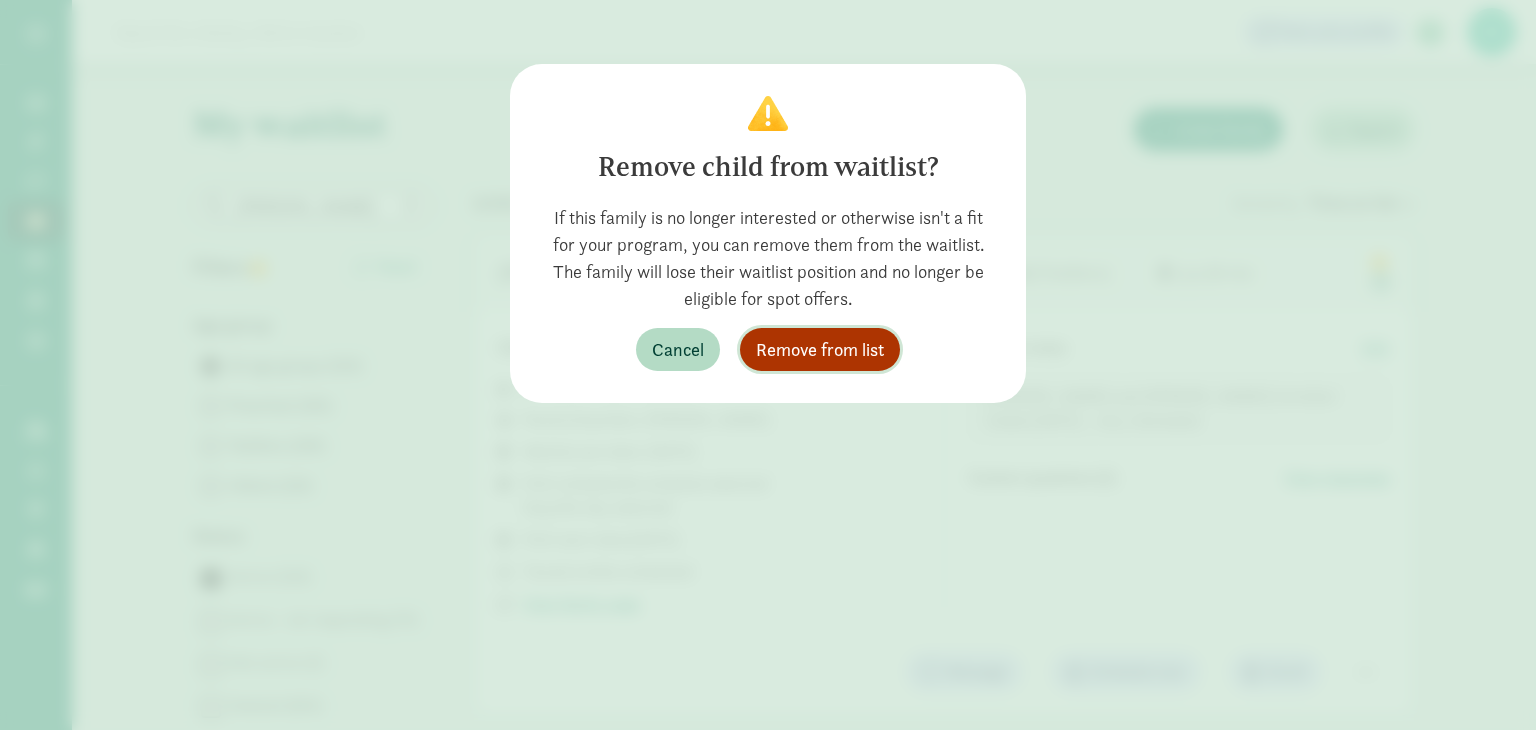 click on "Remove from list" at bounding box center (820, 349) 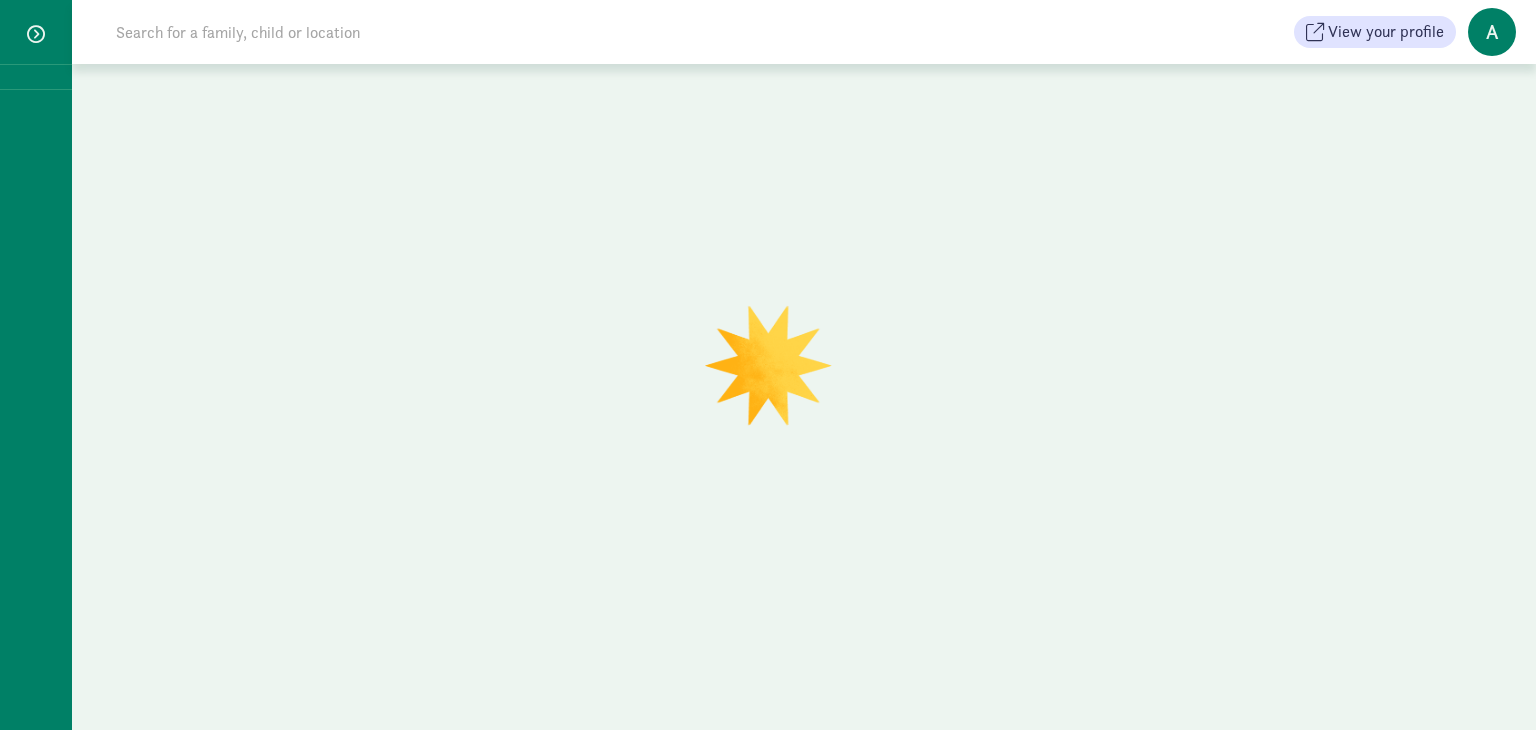 scroll, scrollTop: 0, scrollLeft: 0, axis: both 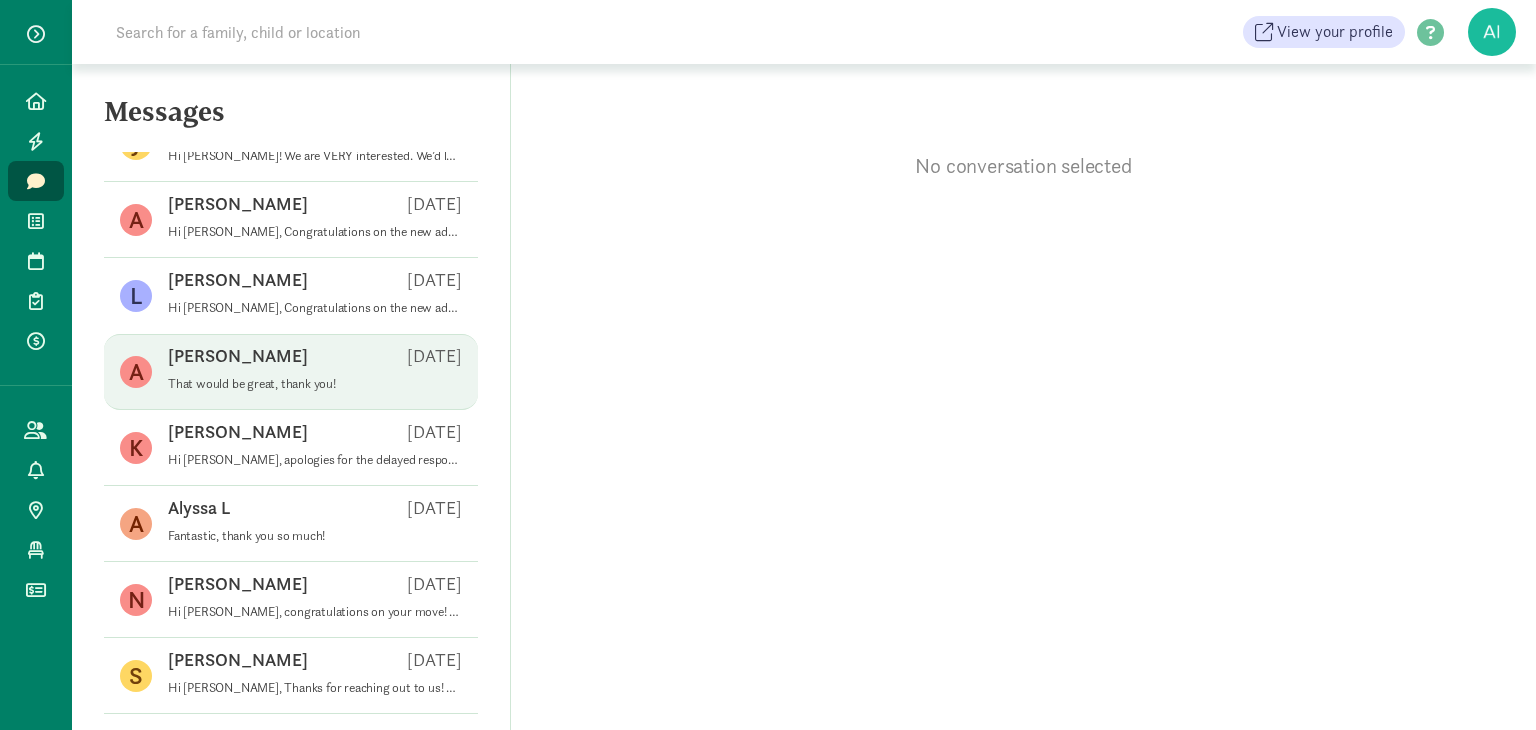 click on "[PERSON_NAME]    [DATE]" at bounding box center (315, 360) 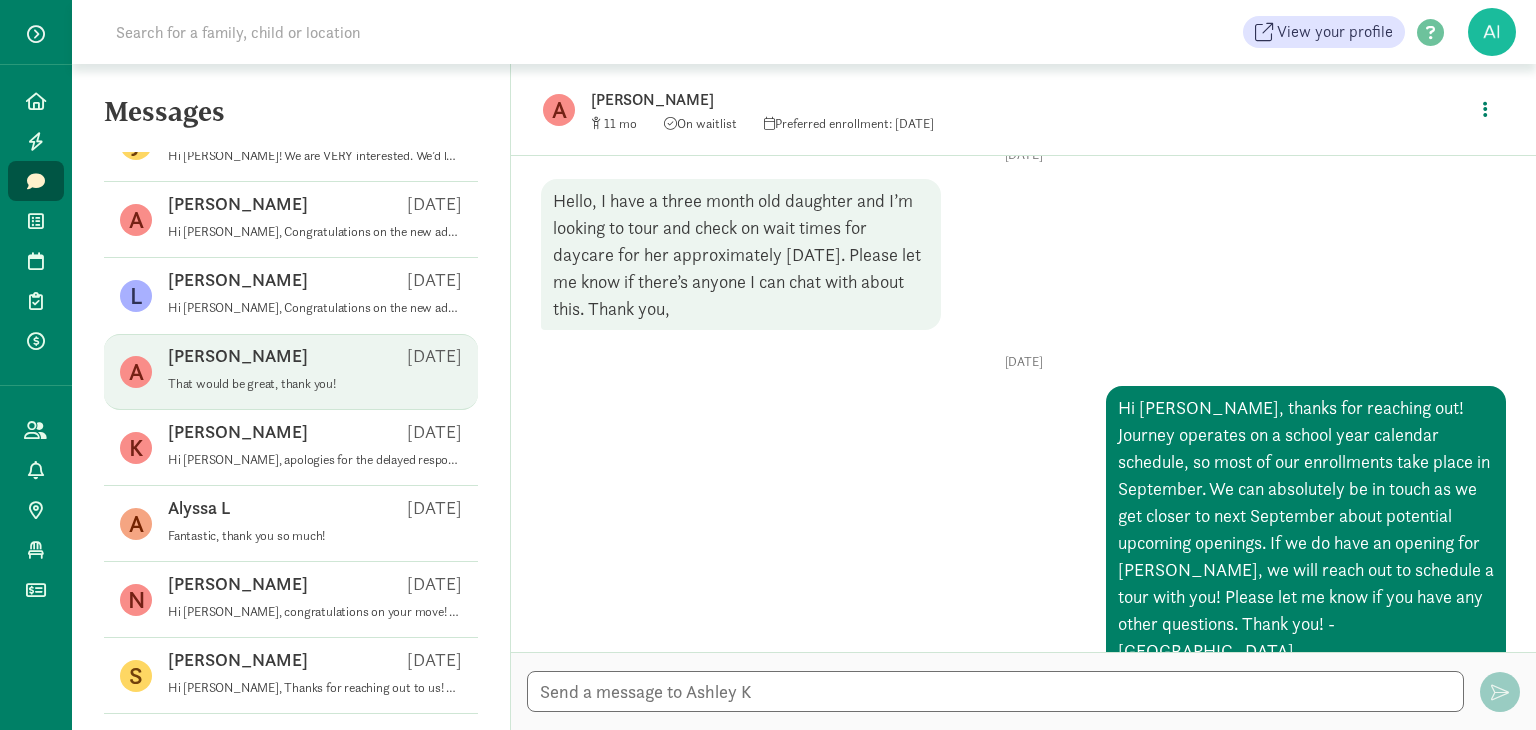 scroll, scrollTop: 156, scrollLeft: 0, axis: vertical 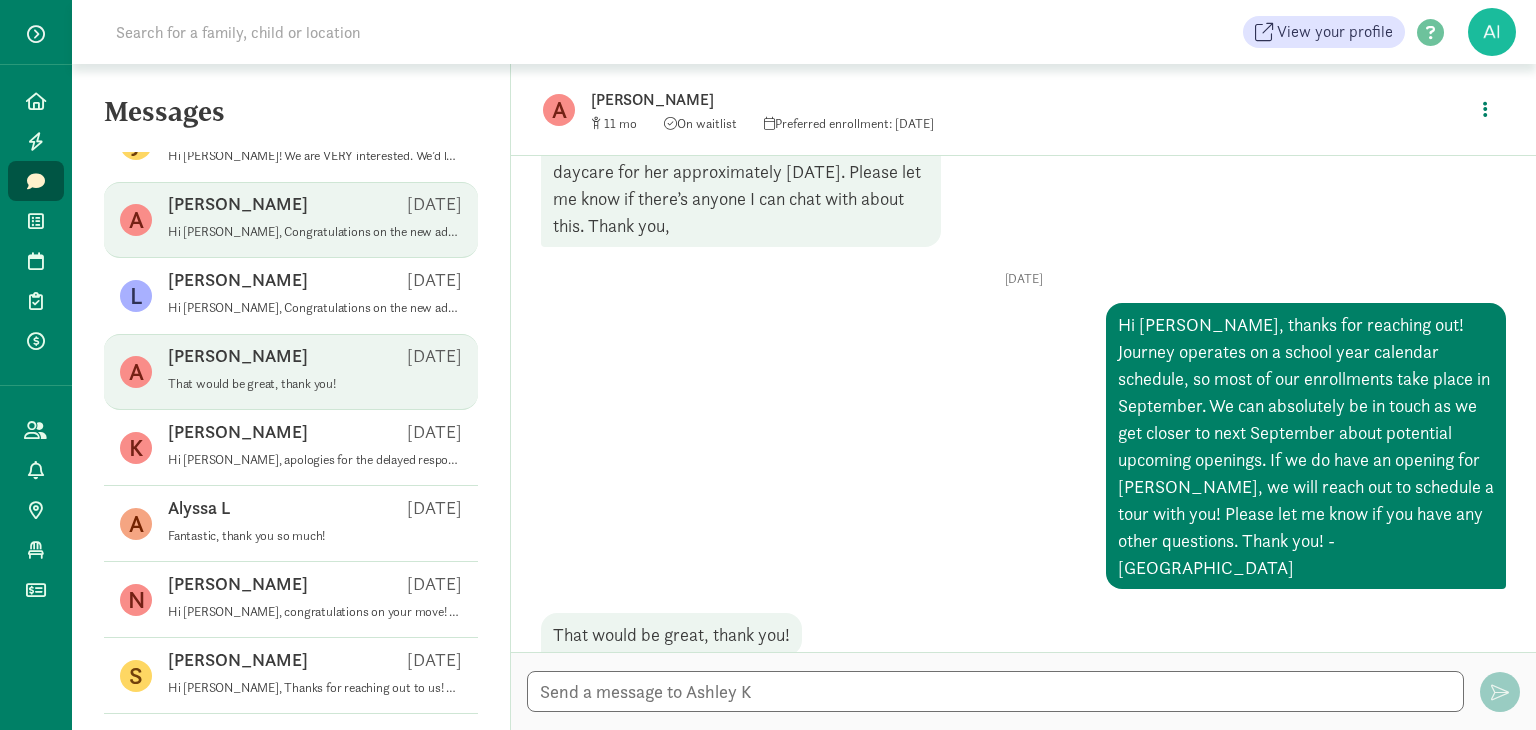 click on "Hi [PERSON_NAME],
Congratulations on the new addition to your family!
Journey operates on a school year calendar enrollment schedule with most of our enrollments taking place in September. With this schedule, our next expected openings for baby would be [DATE]. Once we get closer to that September enrollment date, we will begin reaching out to interested families and scheduling tours.
If any openings become available earlier than September, we will reach out to our waitlist families to schedule tours and to fill any available openings, so please be on the lookout for correspondence from us!
Please let me know if you have any other questions and I’d be happy to answer them.
Thank you! -[GEOGRAPHIC_DATA]" at bounding box center [315, 232] 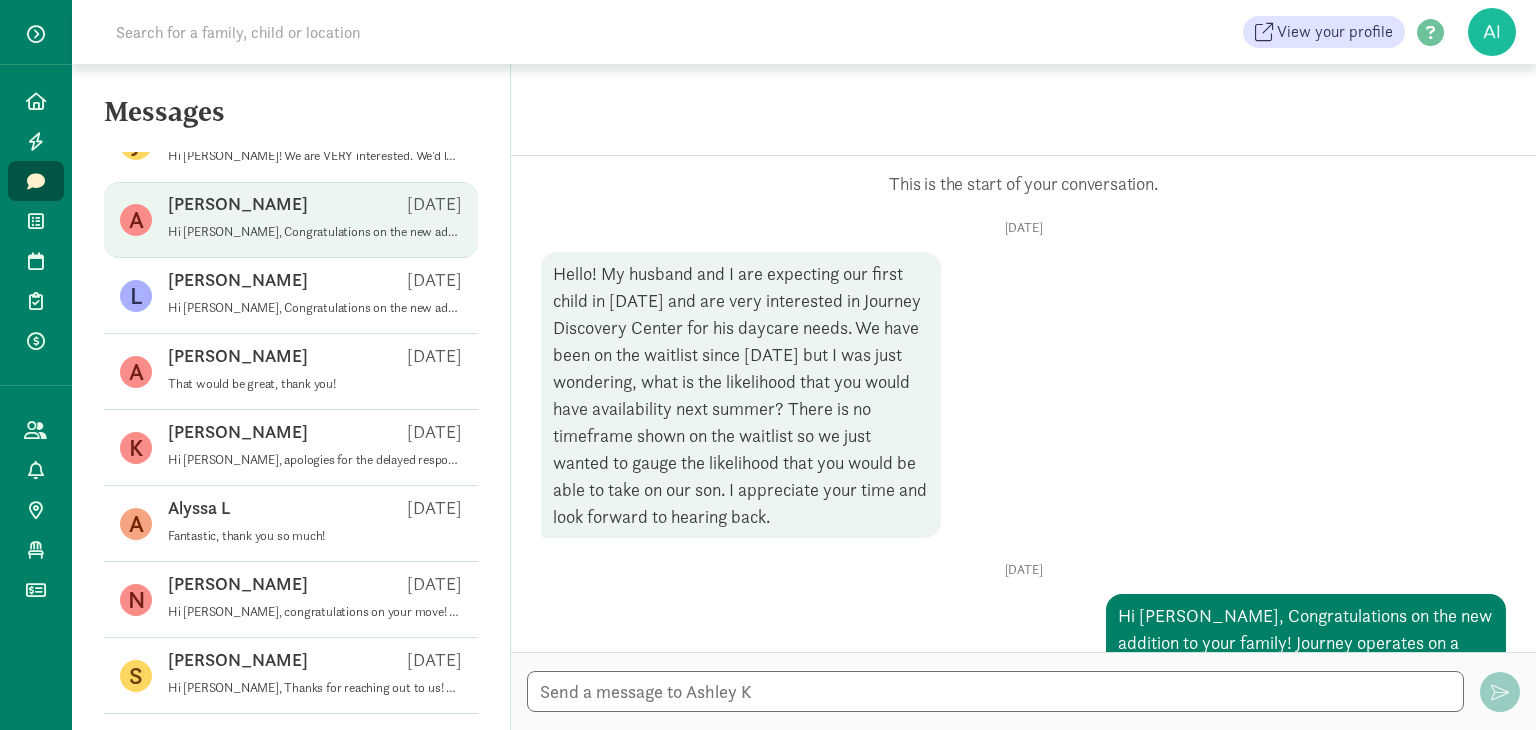 scroll, scrollTop: 387, scrollLeft: 0, axis: vertical 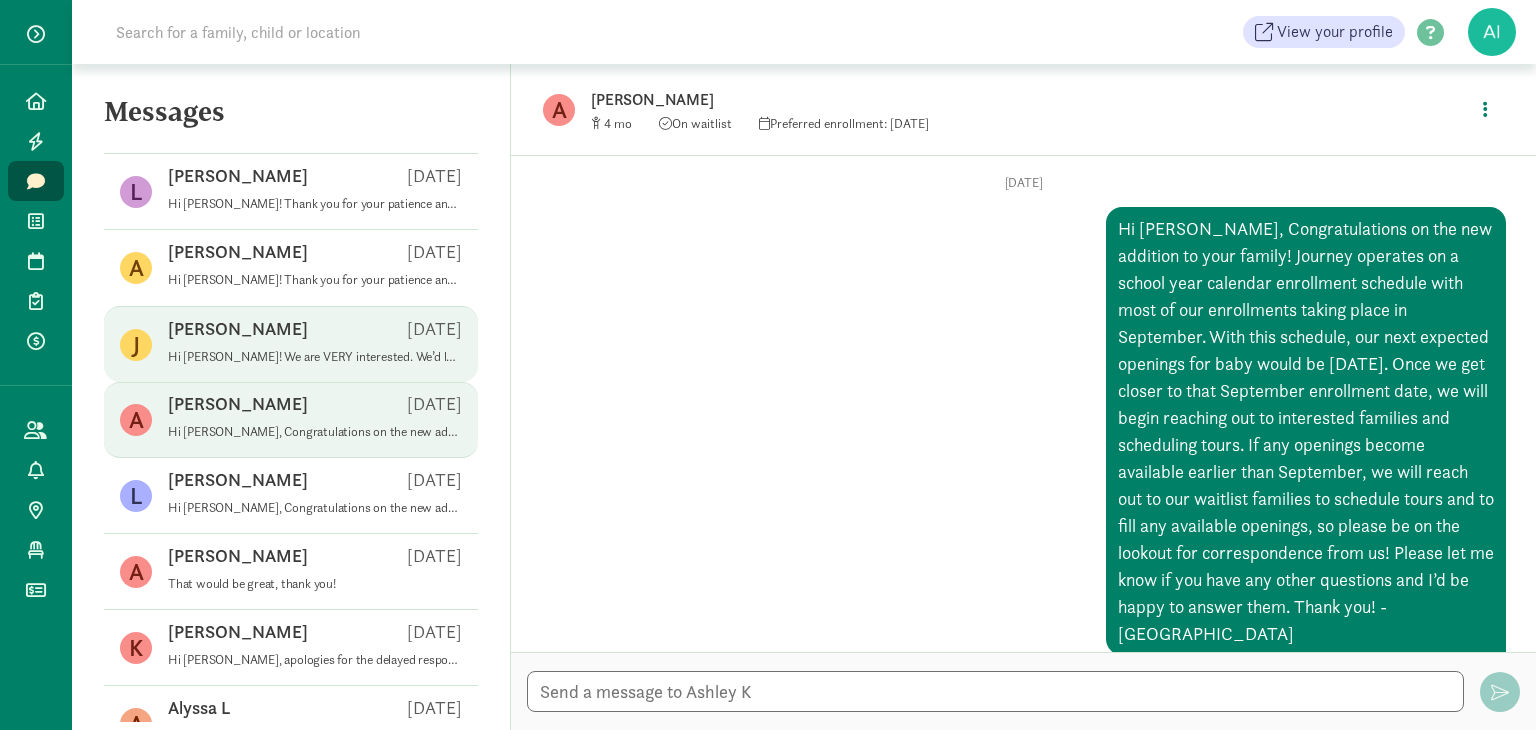 click on "[PERSON_NAME] S    [DATE]" at bounding box center [315, 333] 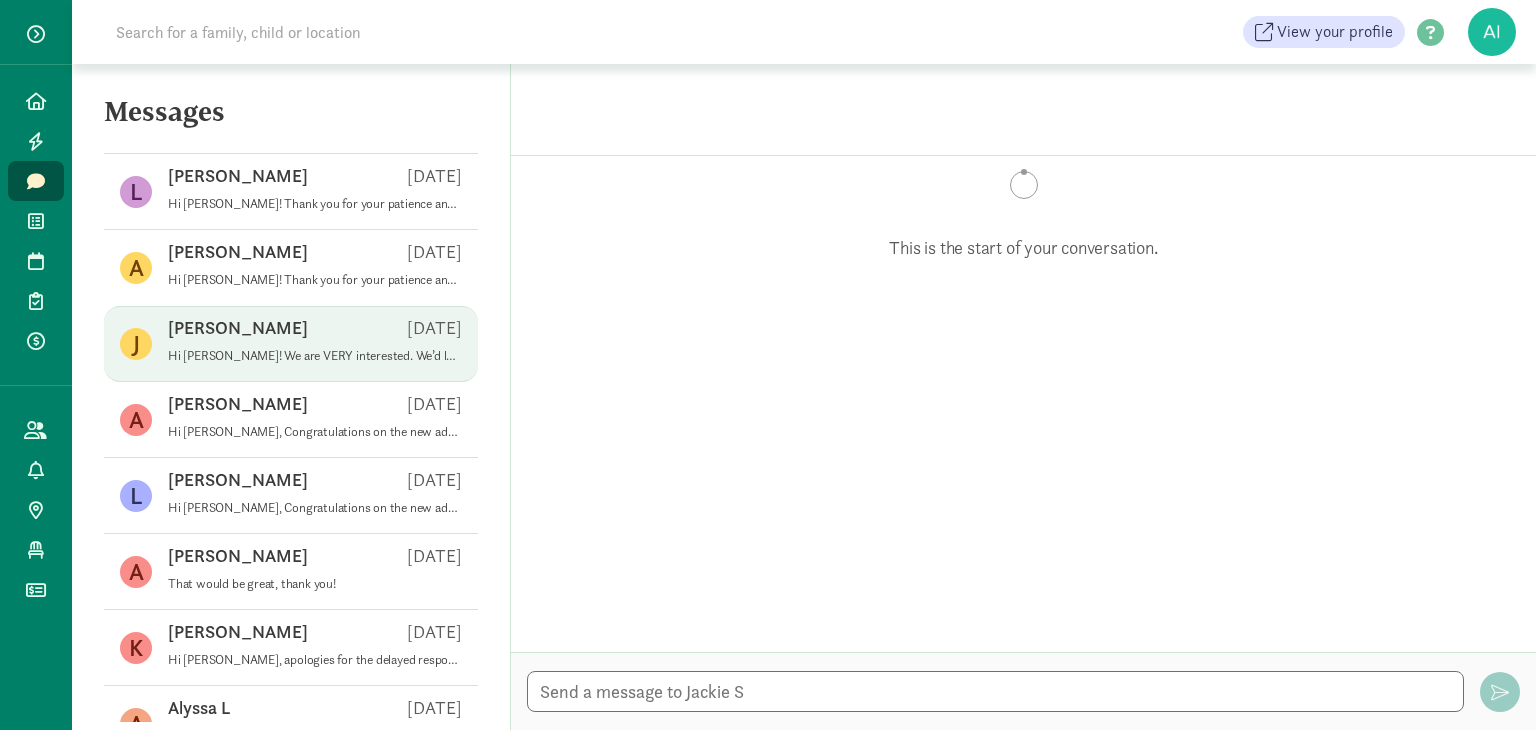 scroll, scrollTop: 1684, scrollLeft: 0, axis: vertical 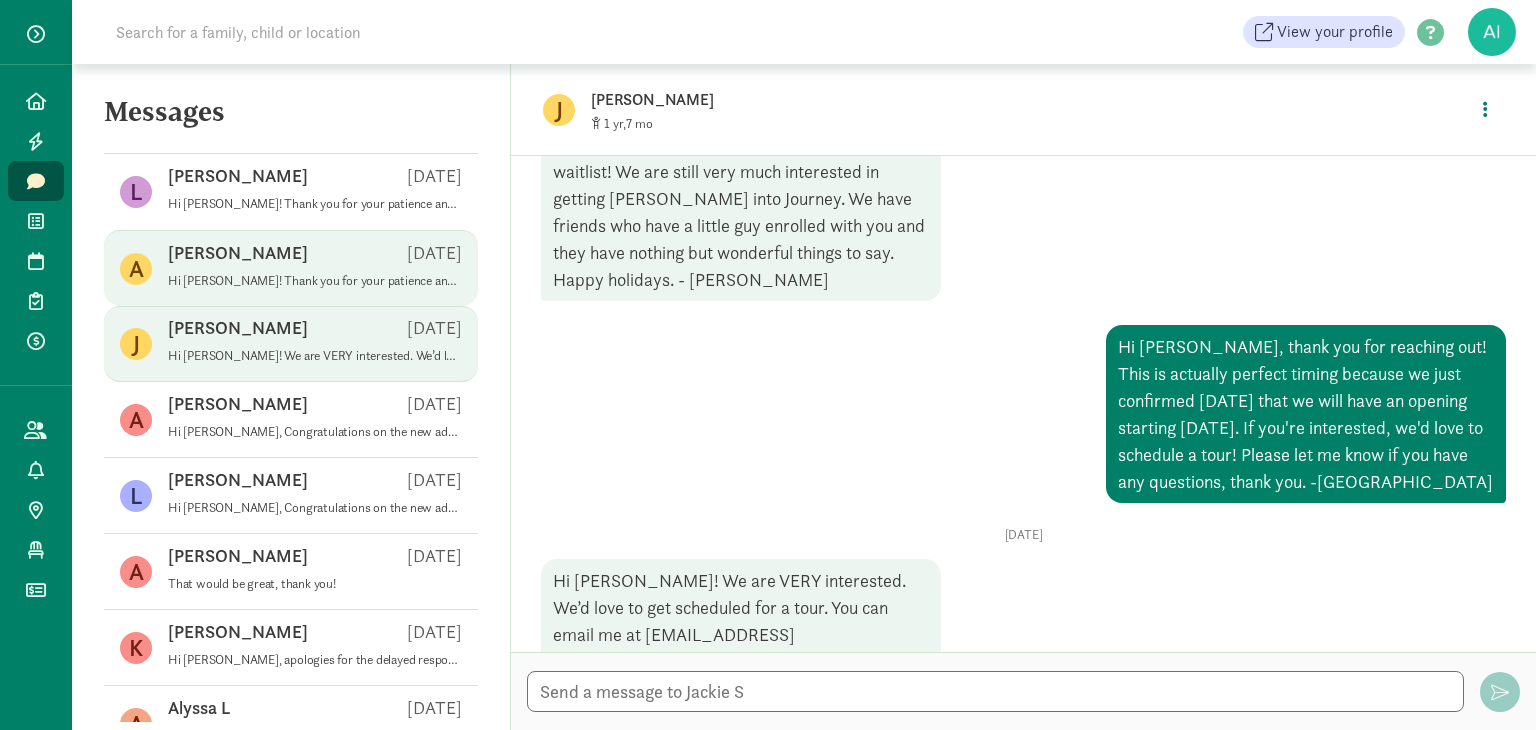 click on "Hi [PERSON_NAME]! Thank you for your patience and for remaining active on Journey’s waitlist. We are reaching out to inform you of an upcoming opening in our infant/toddler transition class, beginning [DATE][DATE]! We are currently touring for this opening, so please let us know if you’re interested in scheduling a tour or have any questions about Journey or the enrollment process. Thank you -[PERSON_NAME]" at bounding box center [315, 281] 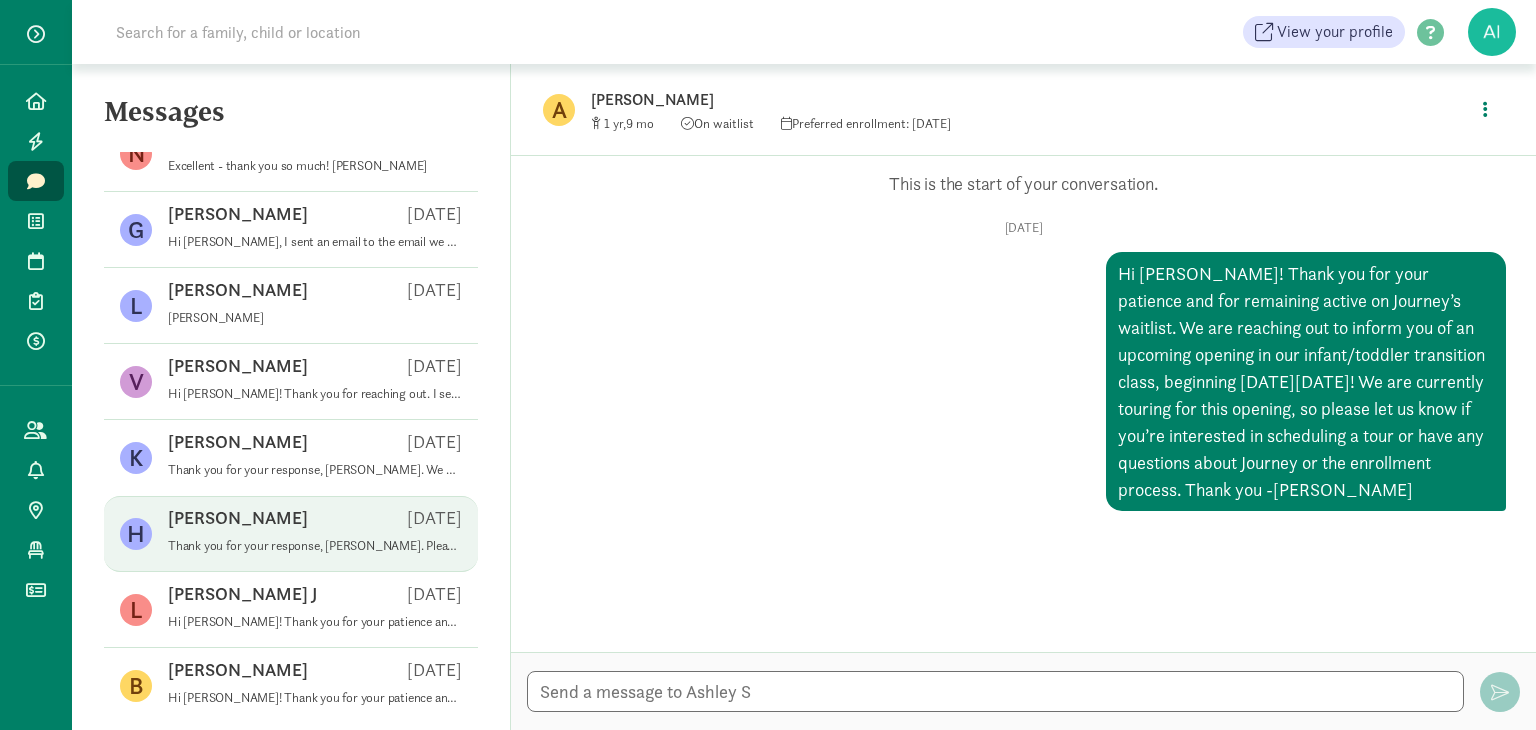 scroll, scrollTop: 566, scrollLeft: 0, axis: vertical 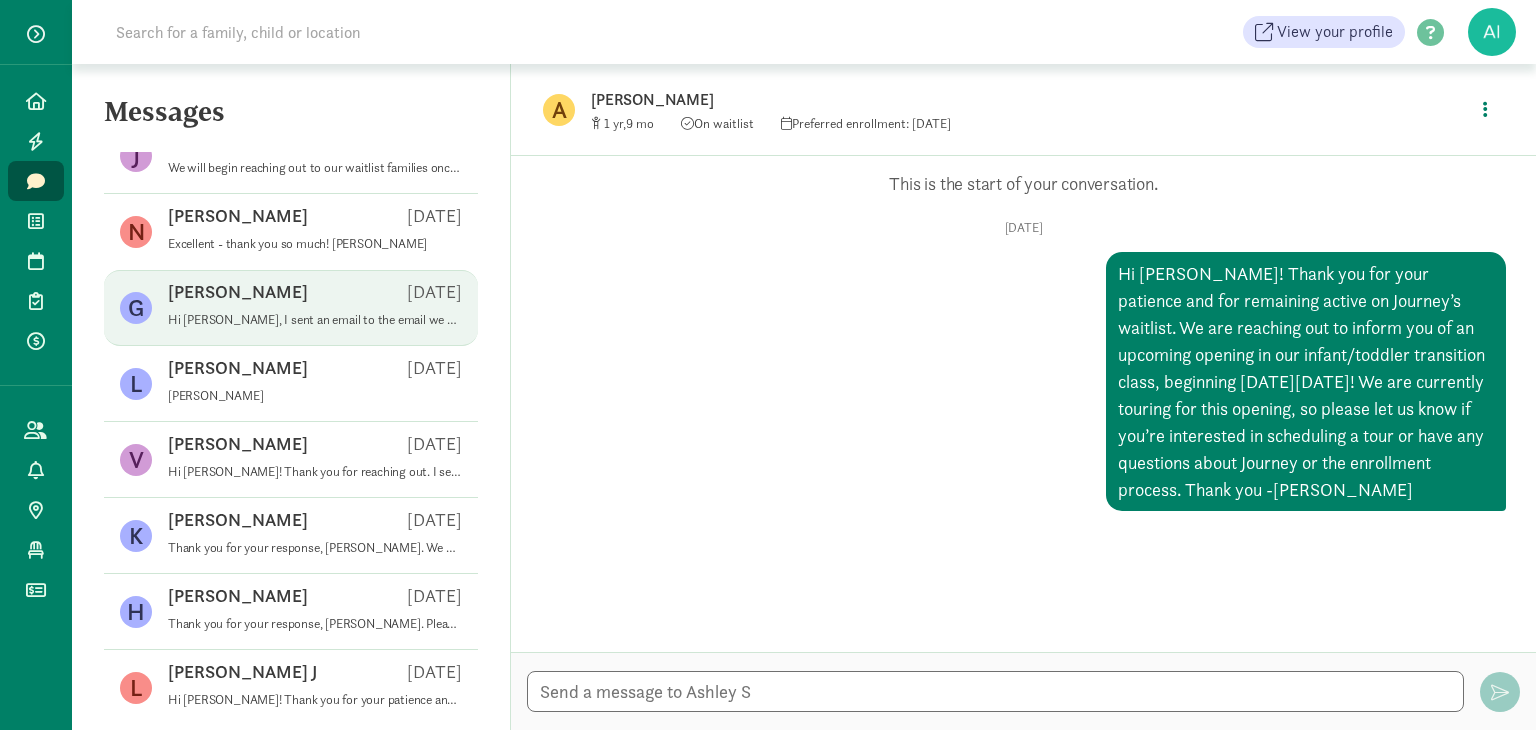 click on "Hi [PERSON_NAME], I sent an email to the email we have on file for you: [EMAIL_ADDRESS][DOMAIN_NAME]. Please let us know if you don't receive it or prefer to use a different email address. It was wonderful to meet you all [DATE]! Thank you -[PERSON_NAME]" at bounding box center [315, 320] 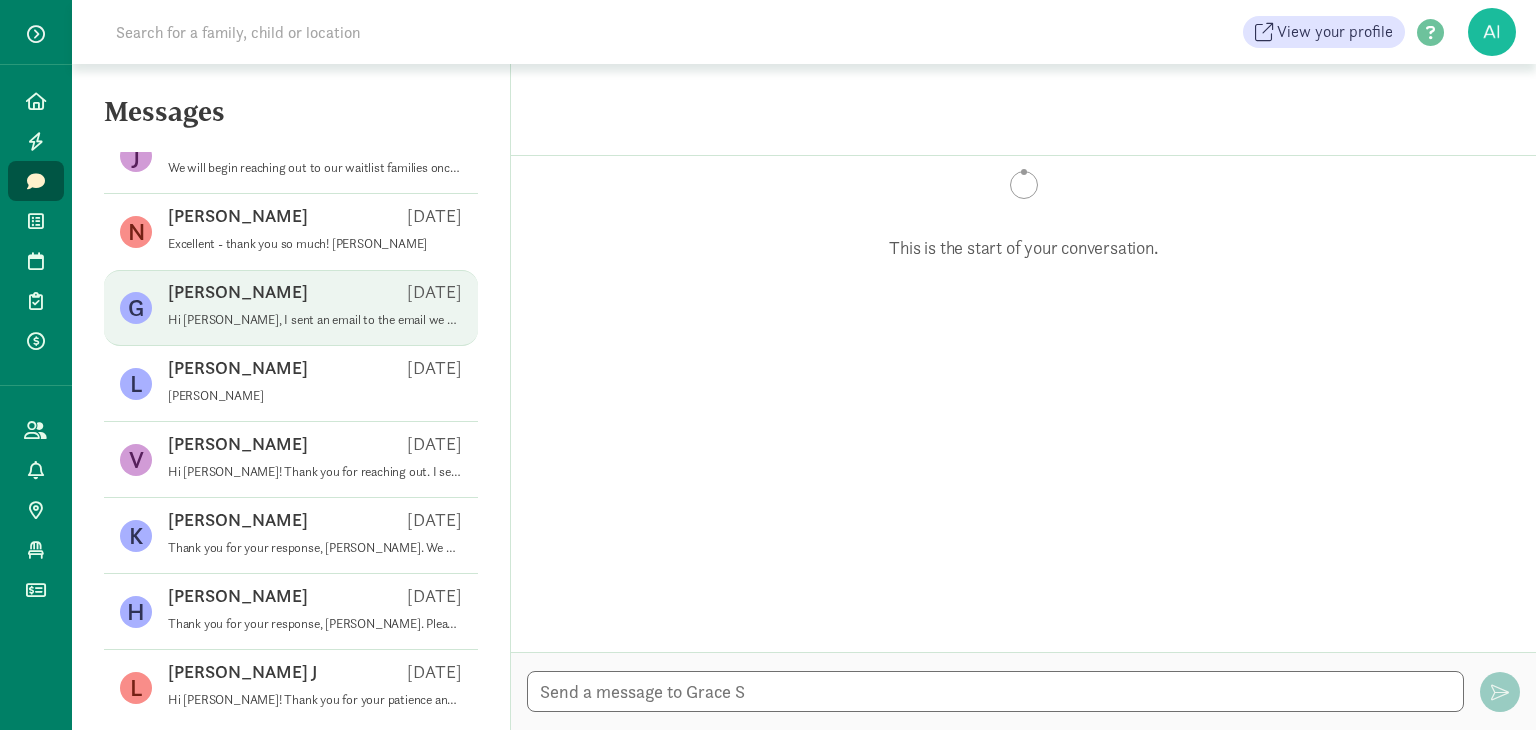 scroll, scrollTop: 781, scrollLeft: 0, axis: vertical 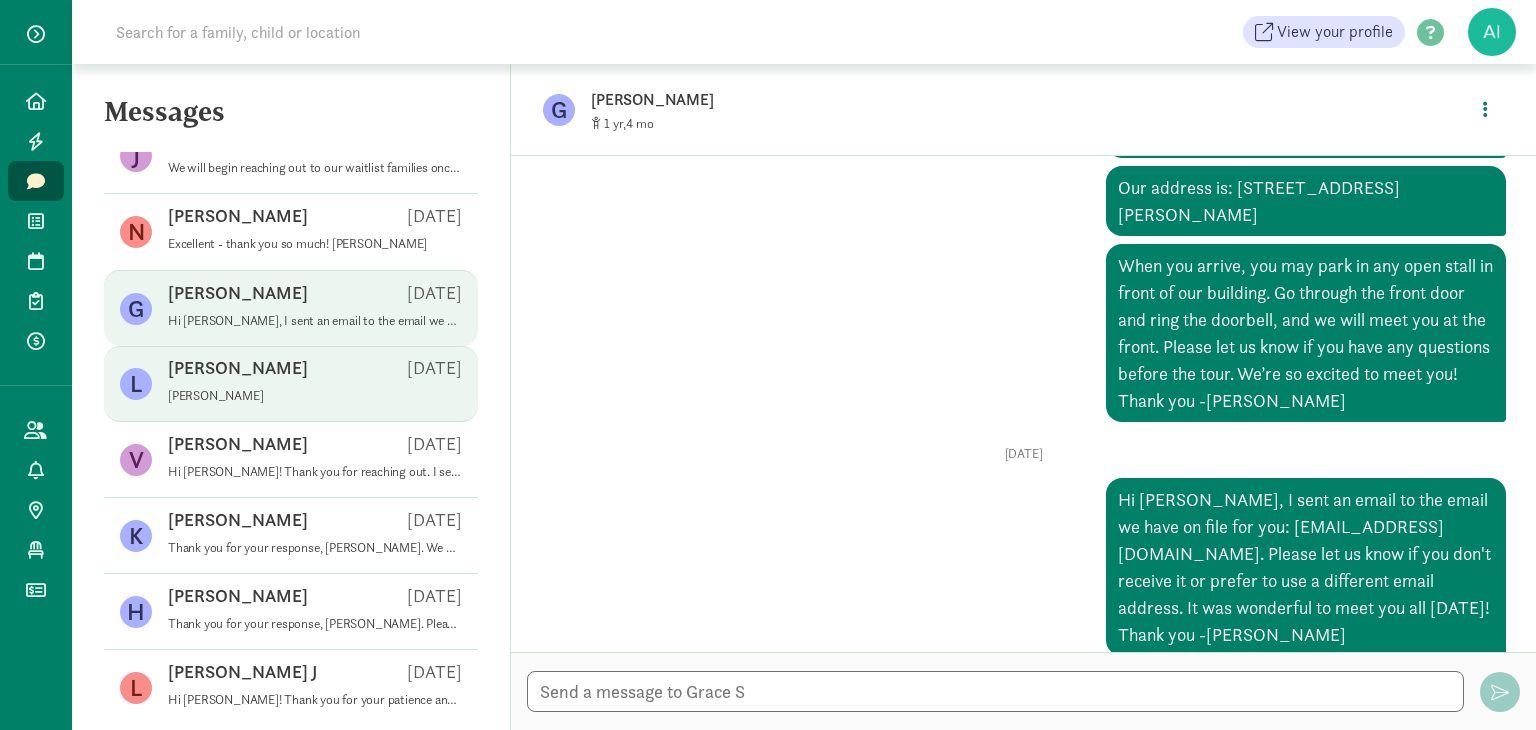 click on "[PERSON_NAME][DATE]   [PERSON_NAME]" at bounding box center (315, 384) 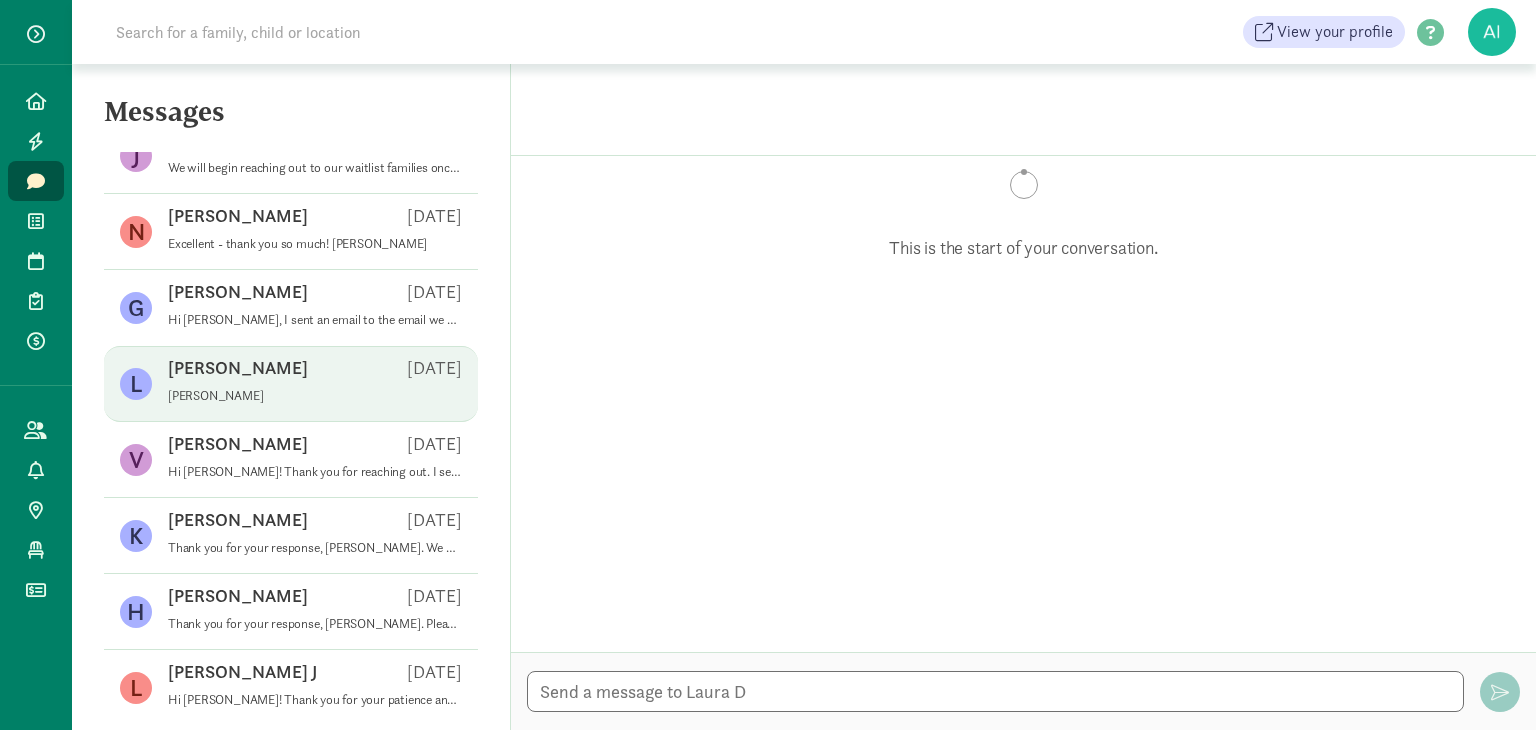 scroll, scrollTop: 372, scrollLeft: 0, axis: vertical 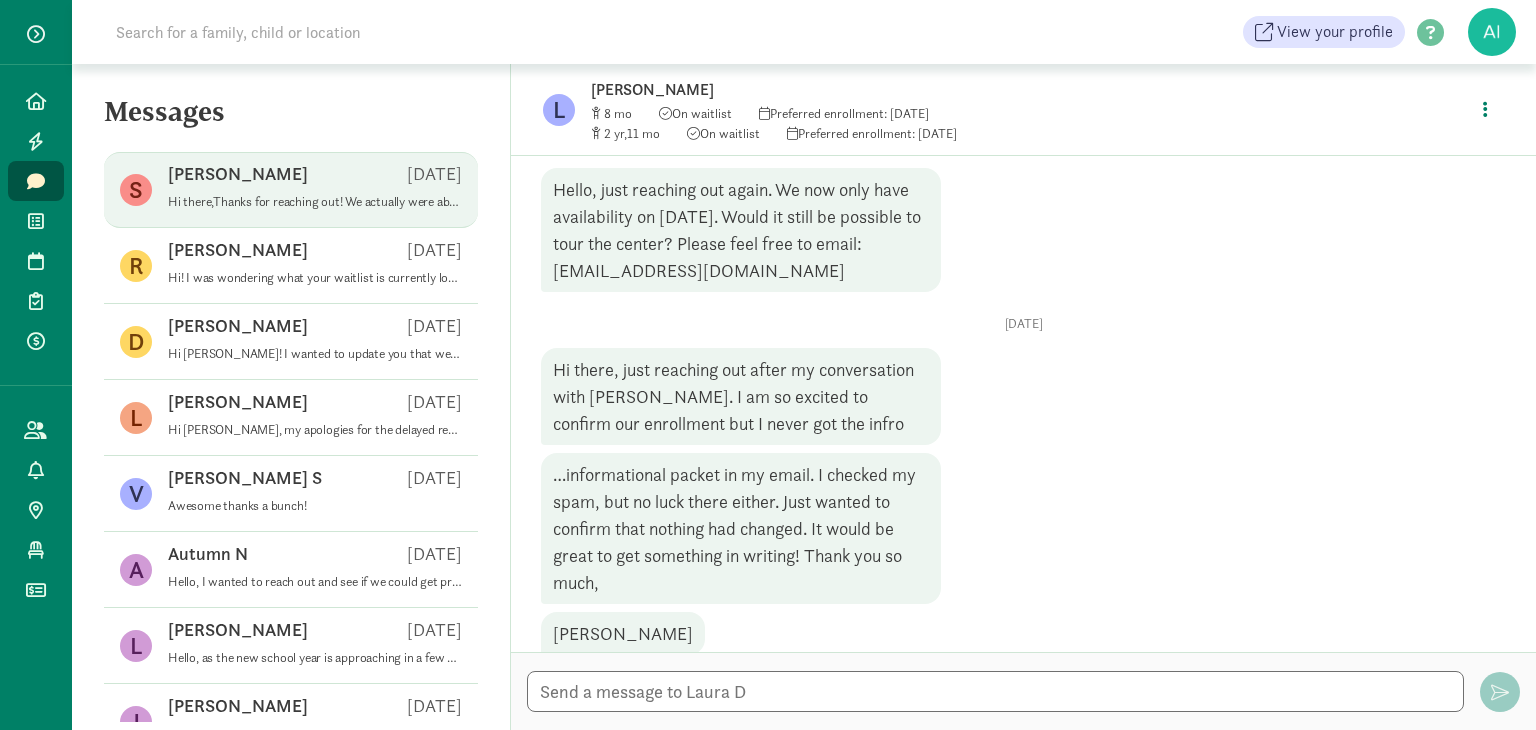 click on "S   [PERSON_NAME]    [DATE]   Hi there,Thanks for reaching out! We actually were able to find an opening at another place and [PERSON_NAME] is now set for childcare. Appreciate it. Thanks again!-Steph" 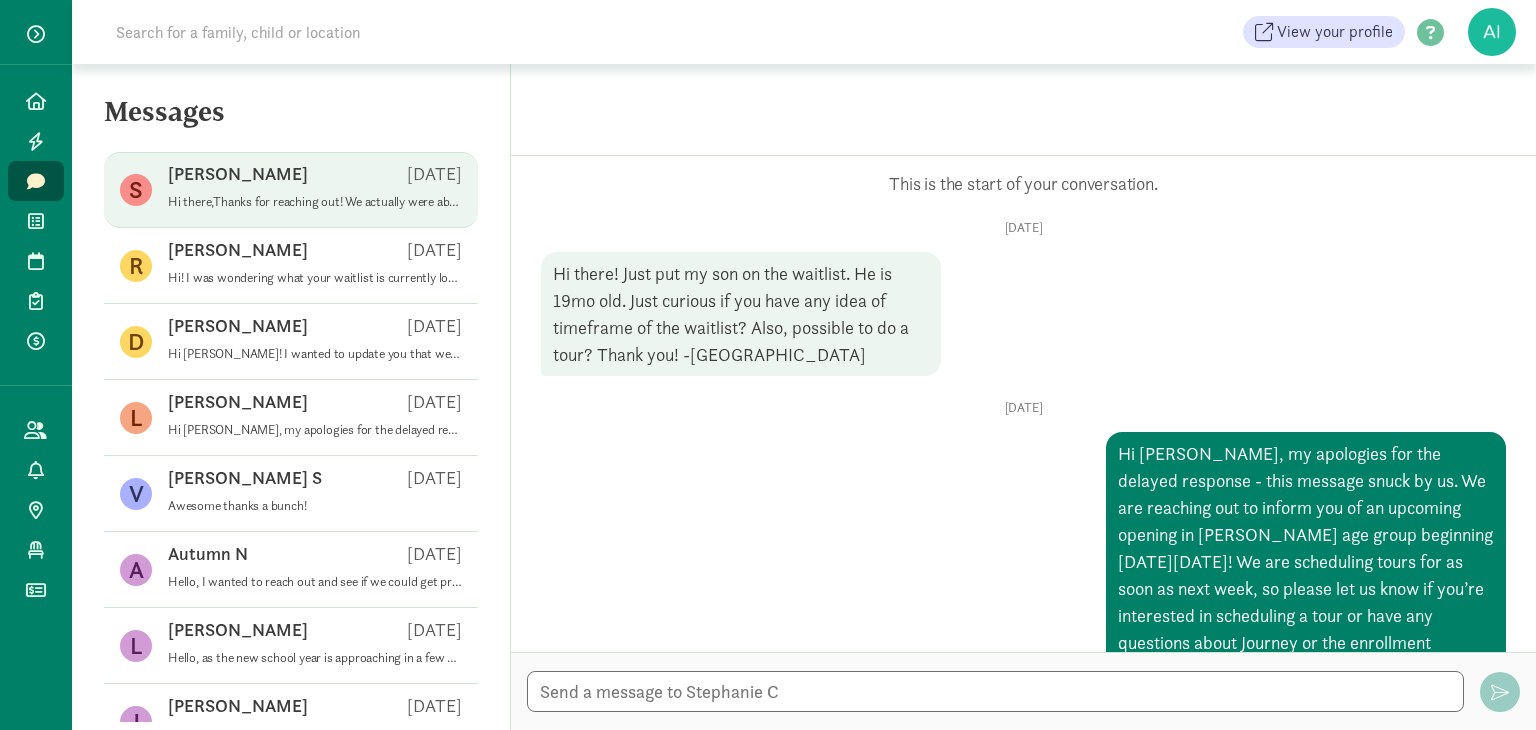 scroll, scrollTop: 237, scrollLeft: 0, axis: vertical 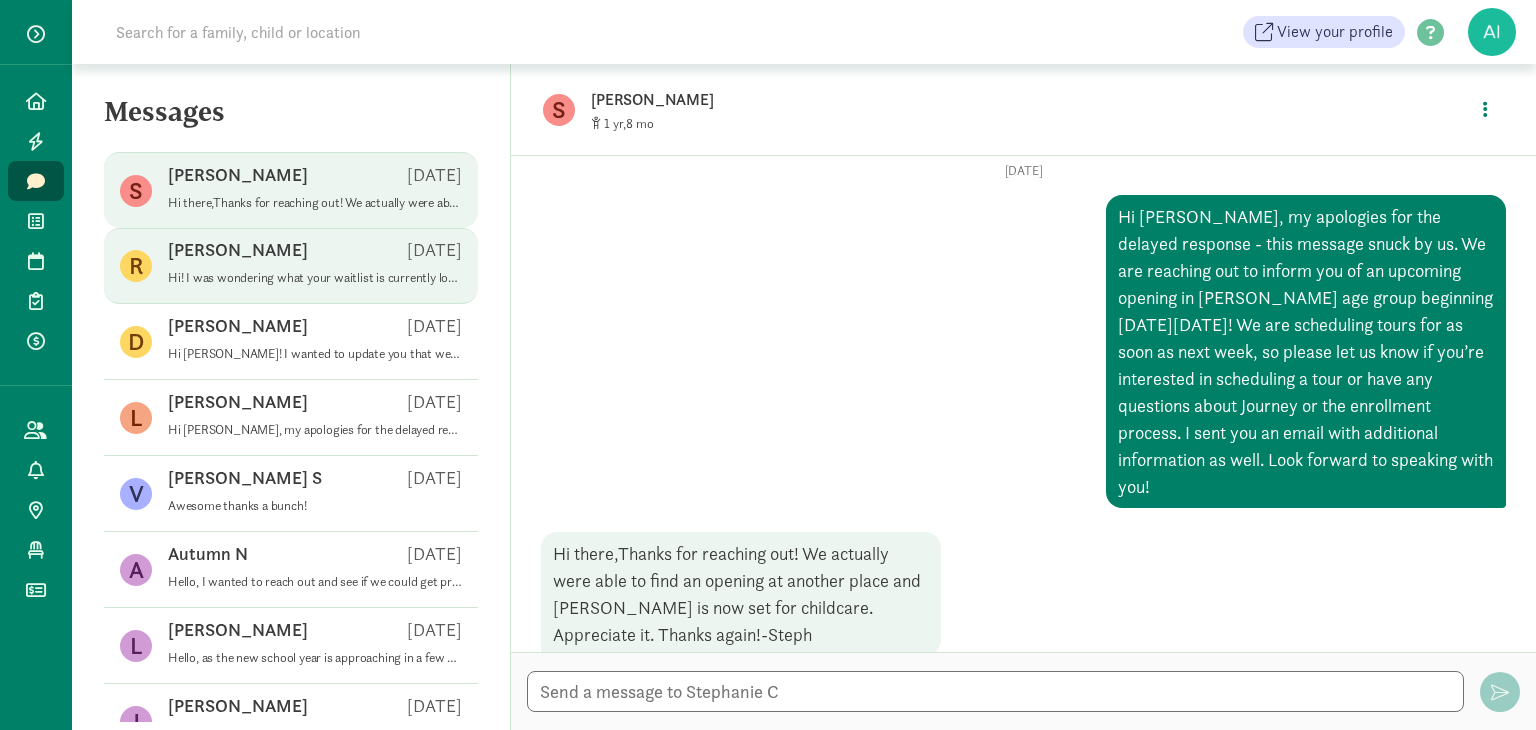 click on "Rachael M    [DATE]" at bounding box center (315, 254) 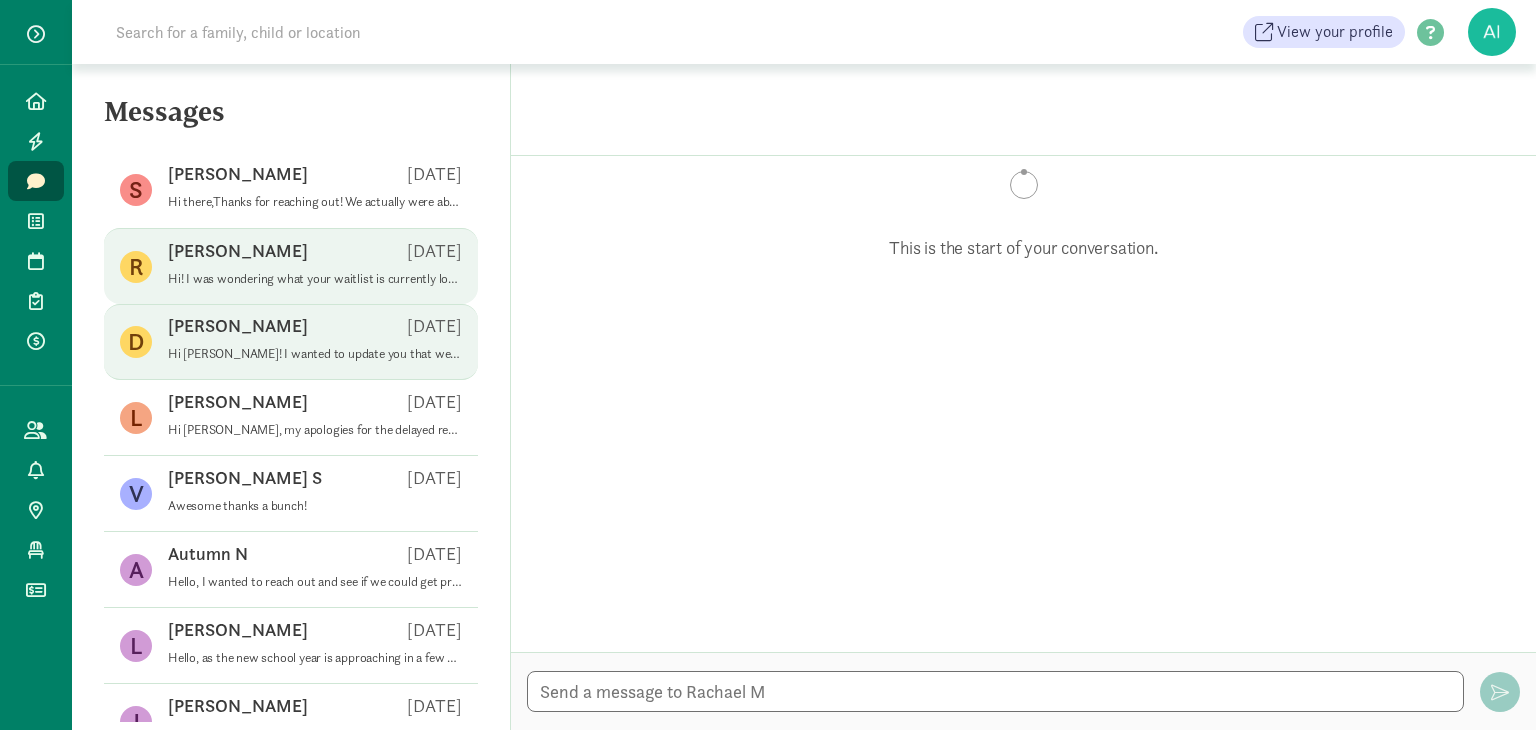click on "Hi Daniel! I wanted to update you that we finalized our enrollment outlook, and we are not anticipating any nursery openings for the 2025-2026 school year (Fall 2025-Summer 2026). If any we have unexpected openings before our next enrollment cycle, we will begin reaching out to our waitlist families to schedule tours, so please keep an eye out for correspondence and feel free to check in once we get a little closer to that preferred 1/2026 enrollment date!" at bounding box center [315, 354] 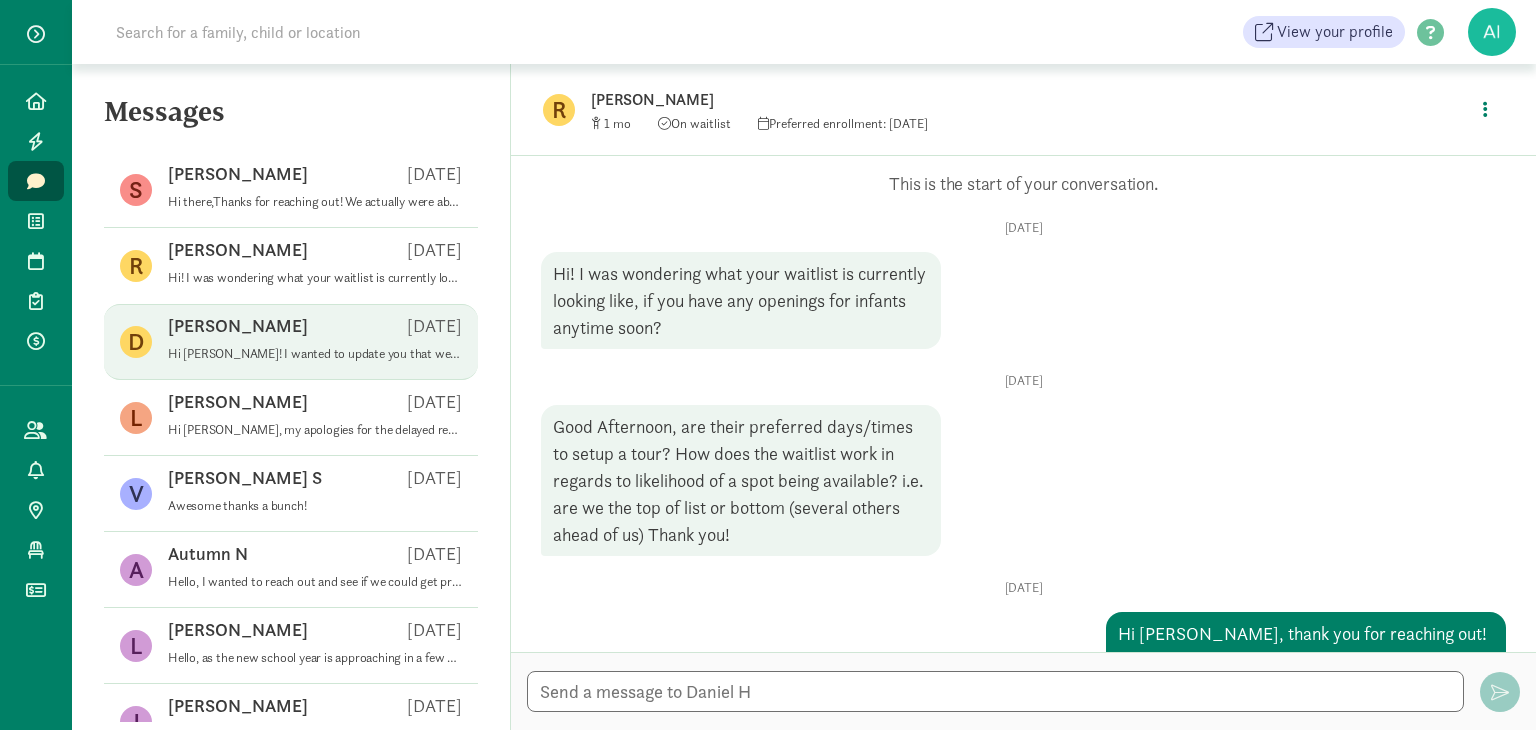 scroll, scrollTop: 743, scrollLeft: 0, axis: vertical 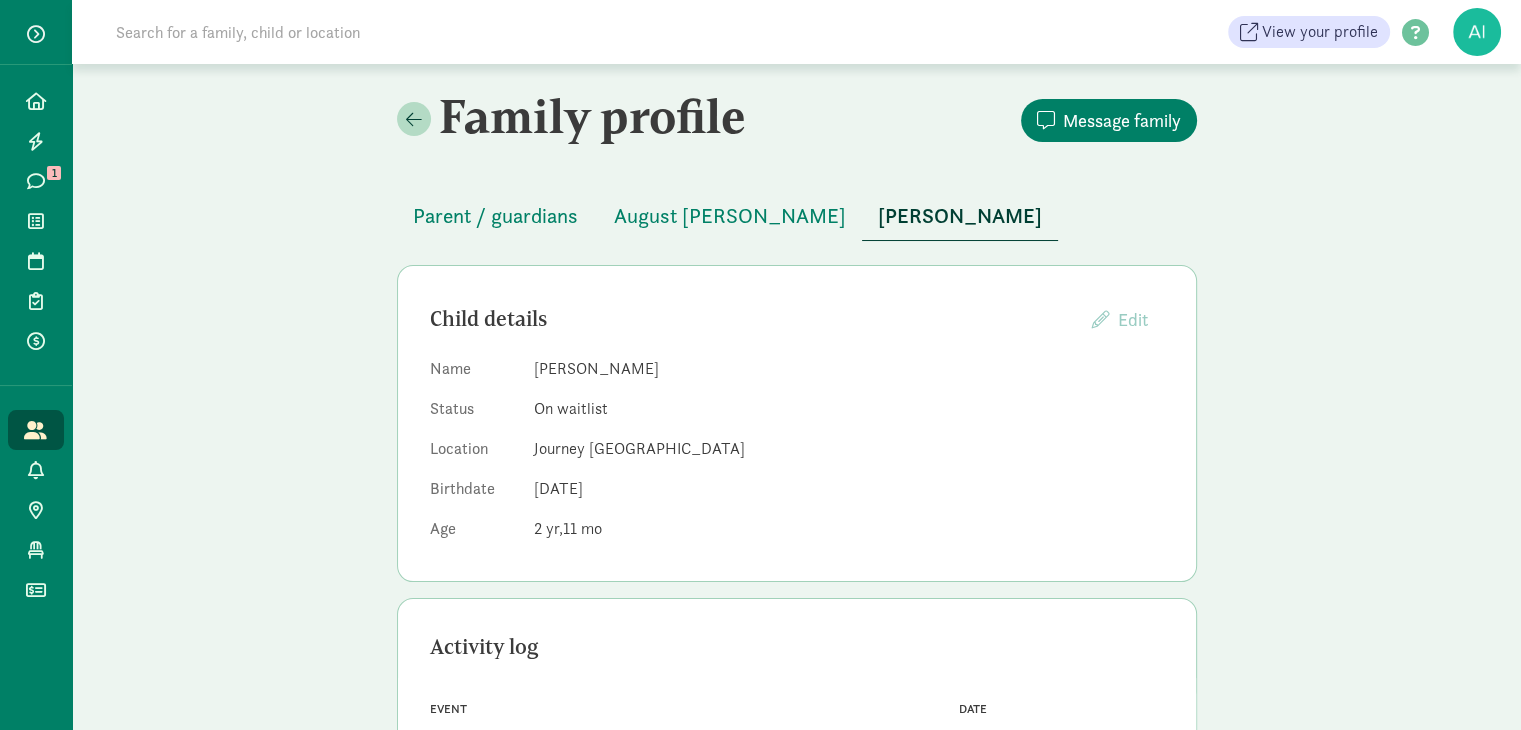click 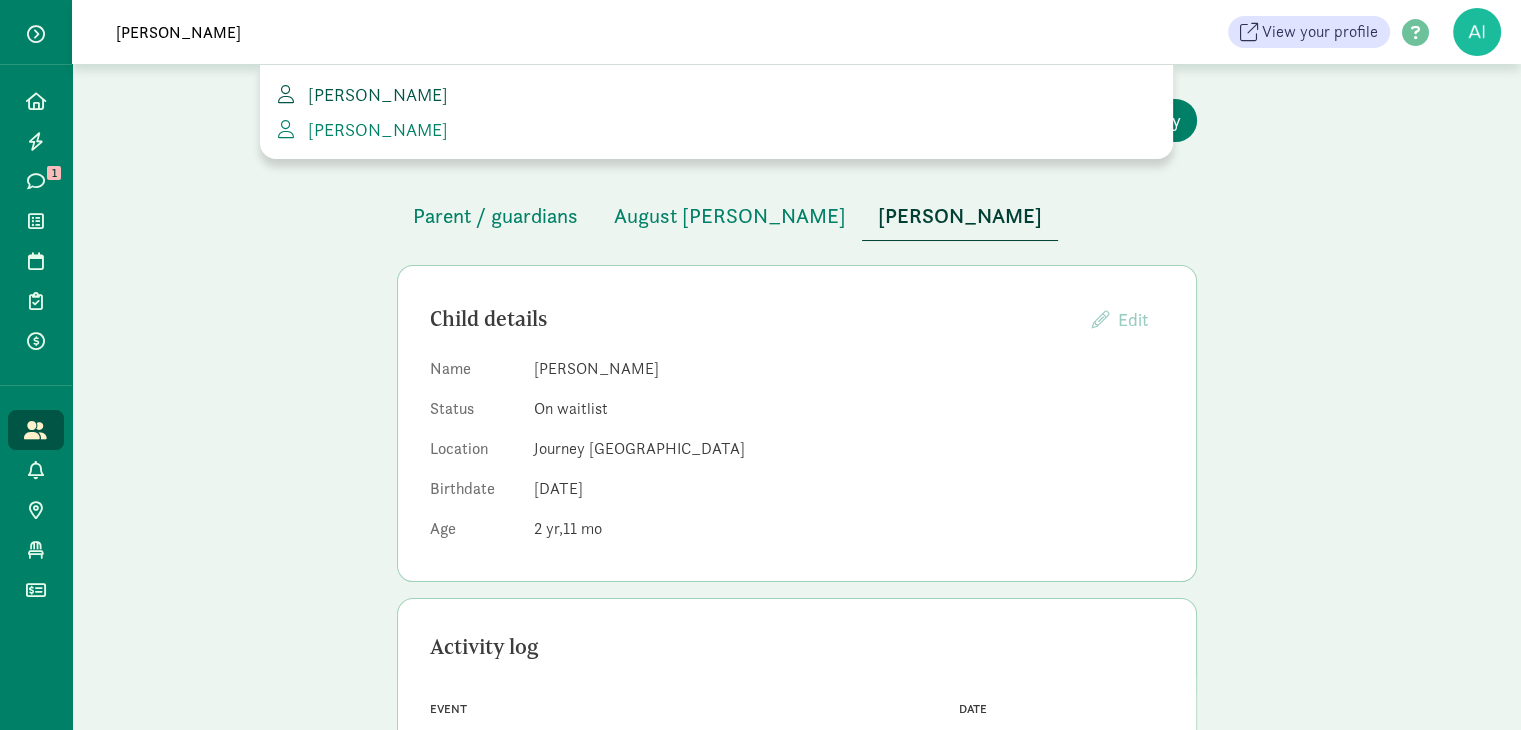type on "[PERSON_NAME]" 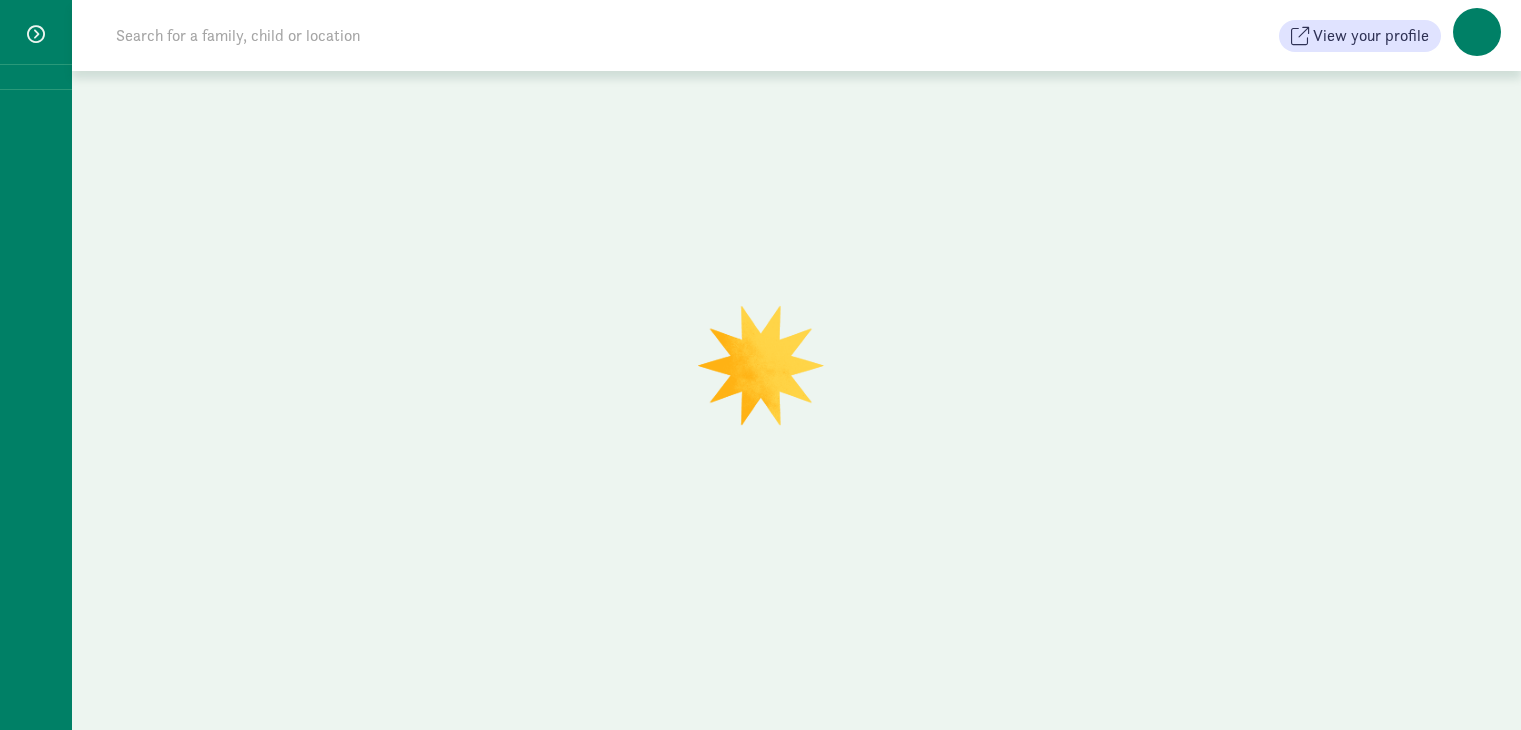 scroll, scrollTop: 0, scrollLeft: 0, axis: both 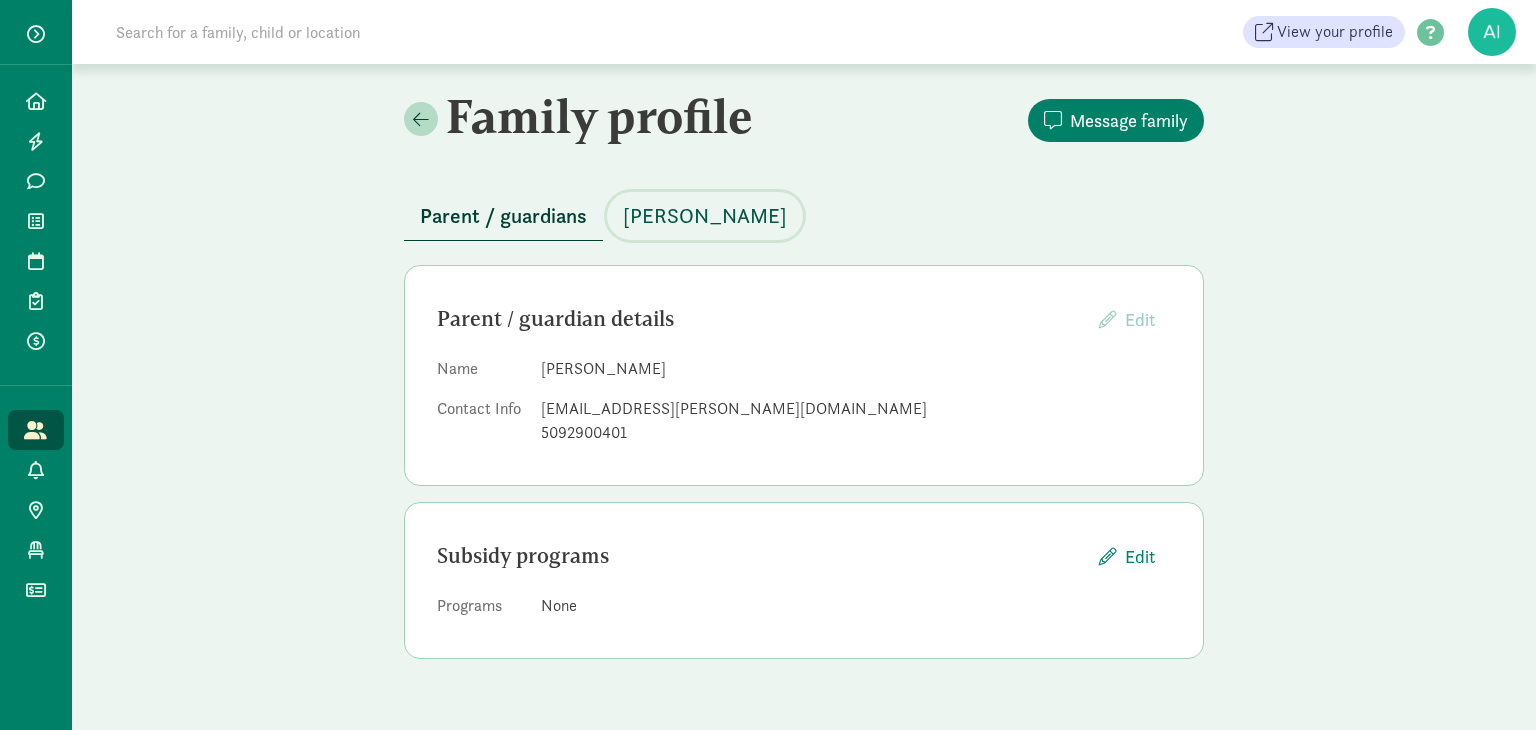 click on "[PERSON_NAME]" at bounding box center [705, 216] 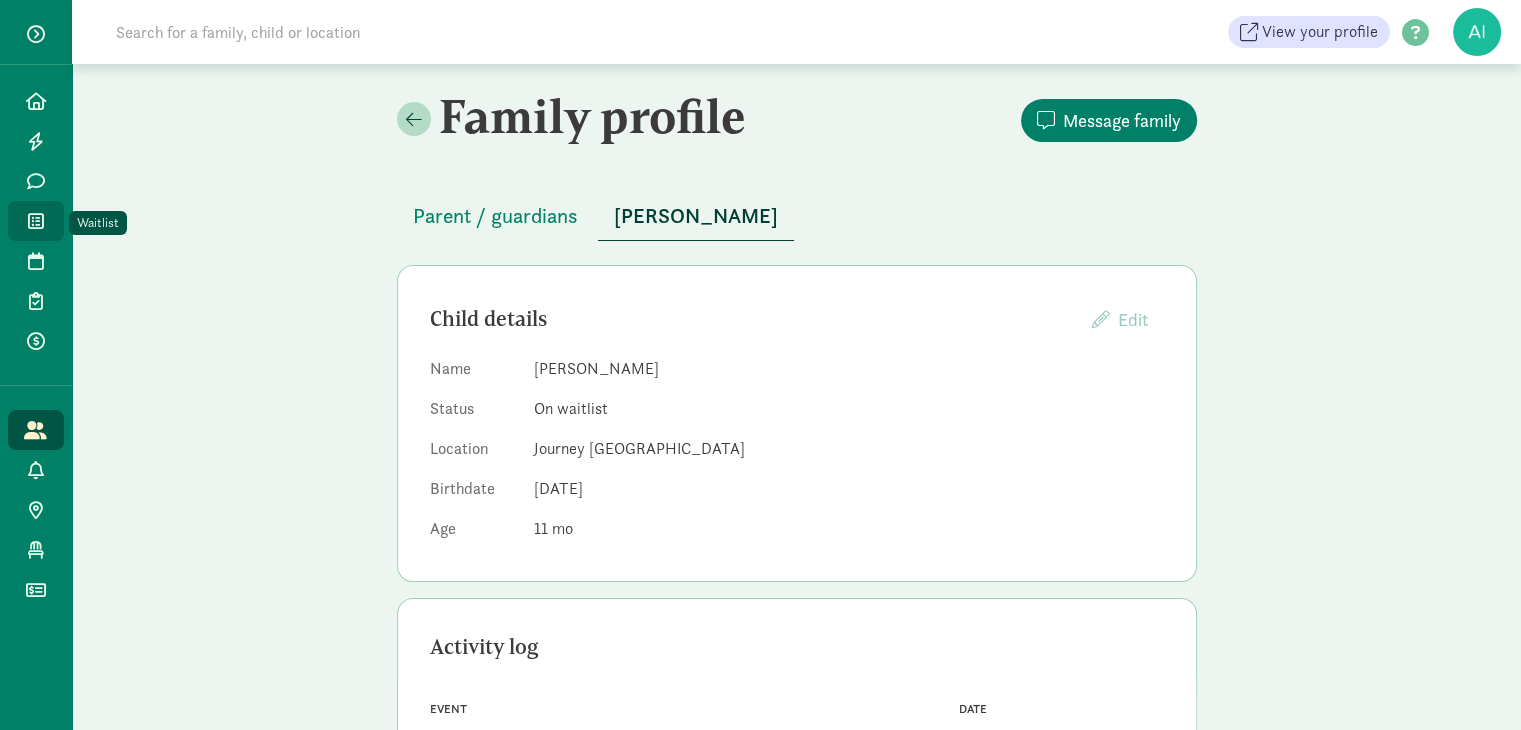 click at bounding box center [36, 221] 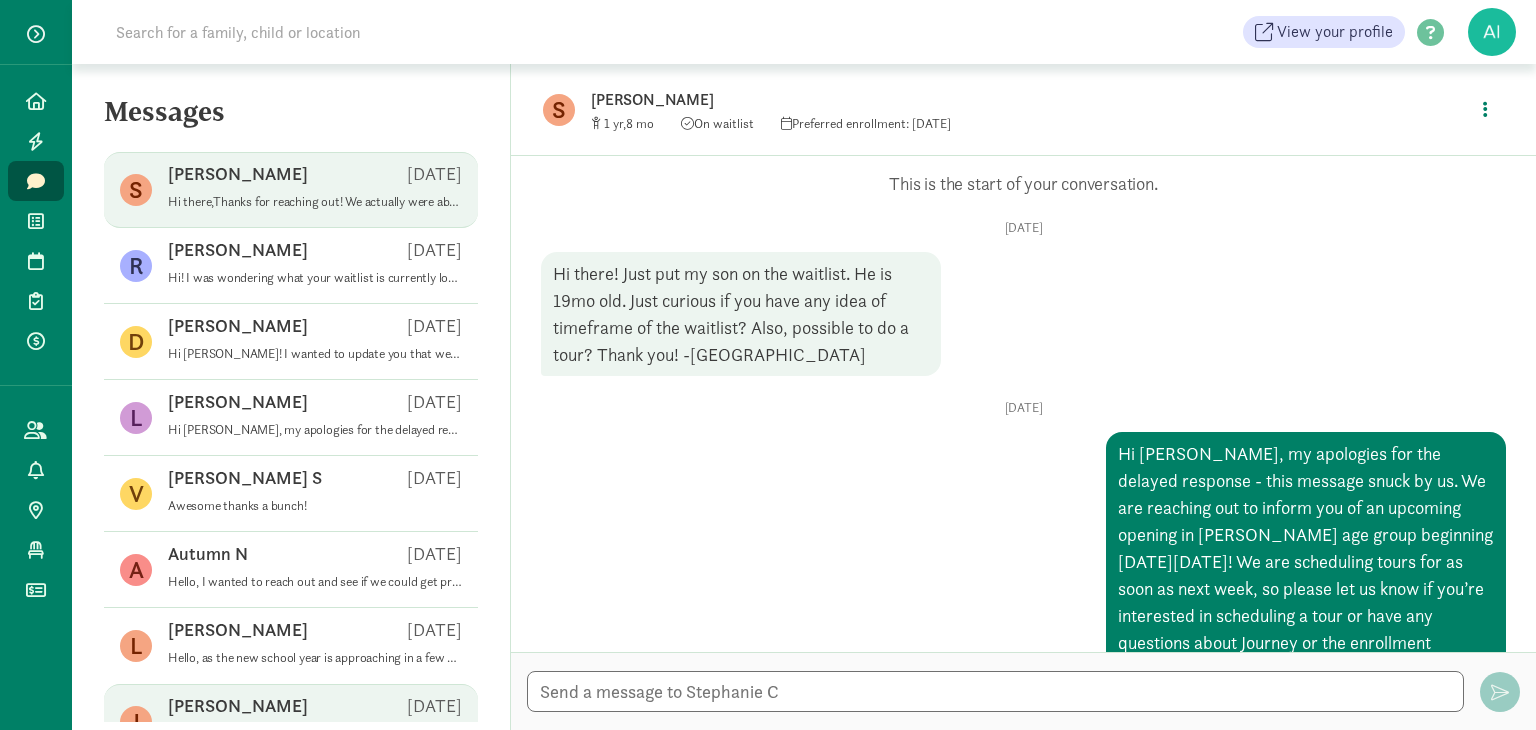 scroll, scrollTop: 0, scrollLeft: 0, axis: both 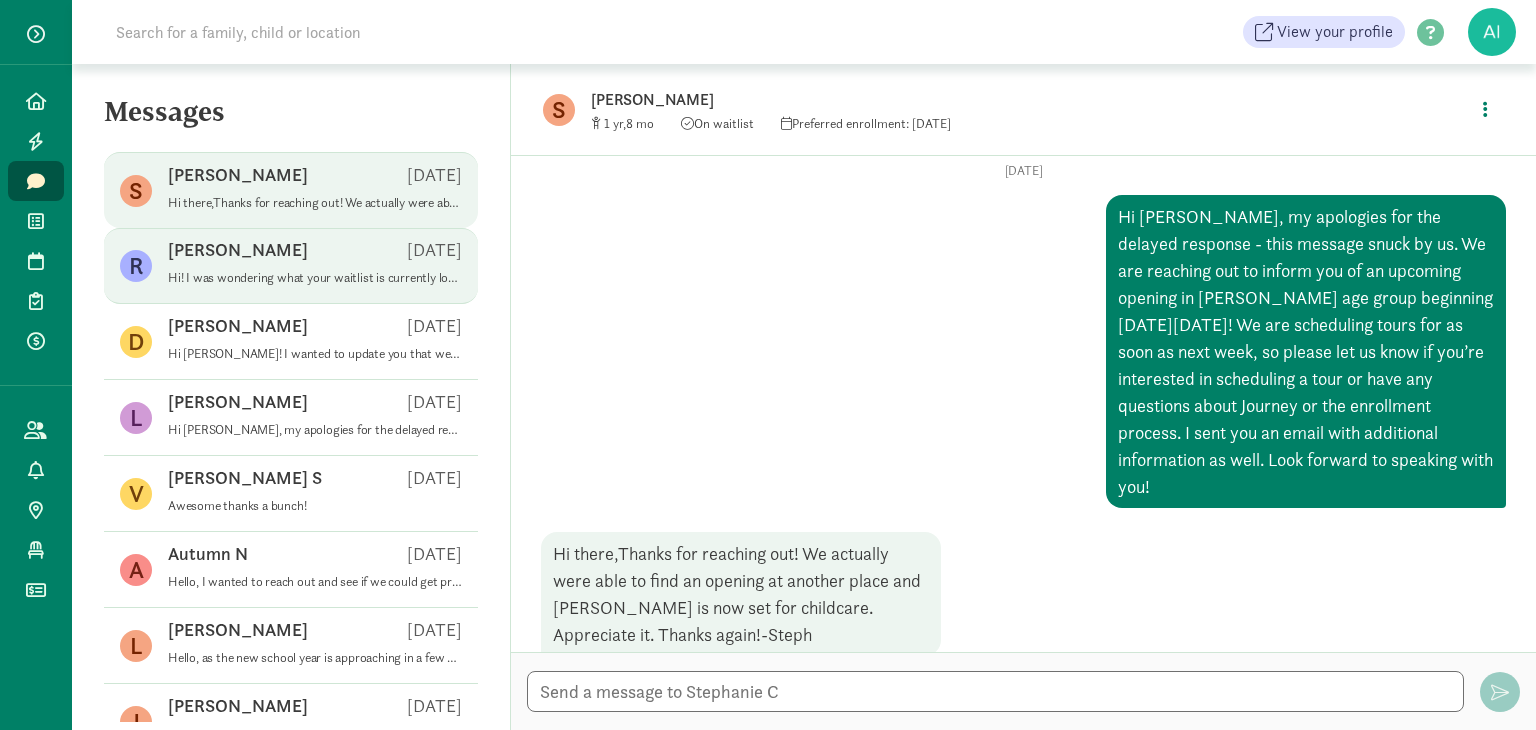 click on "Rachael M    [DATE]" at bounding box center (315, 254) 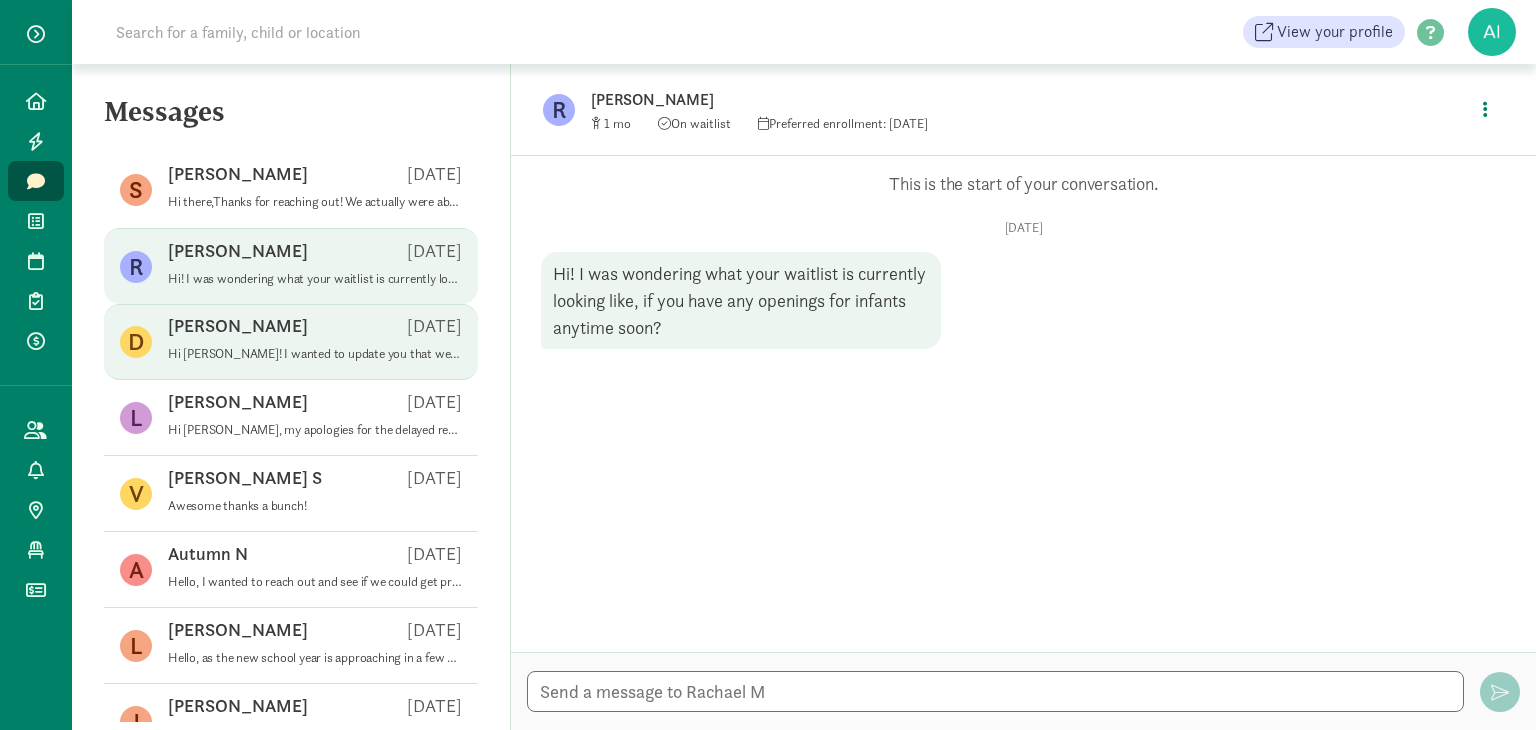 click on "[PERSON_NAME]    [DATE]" at bounding box center (315, 330) 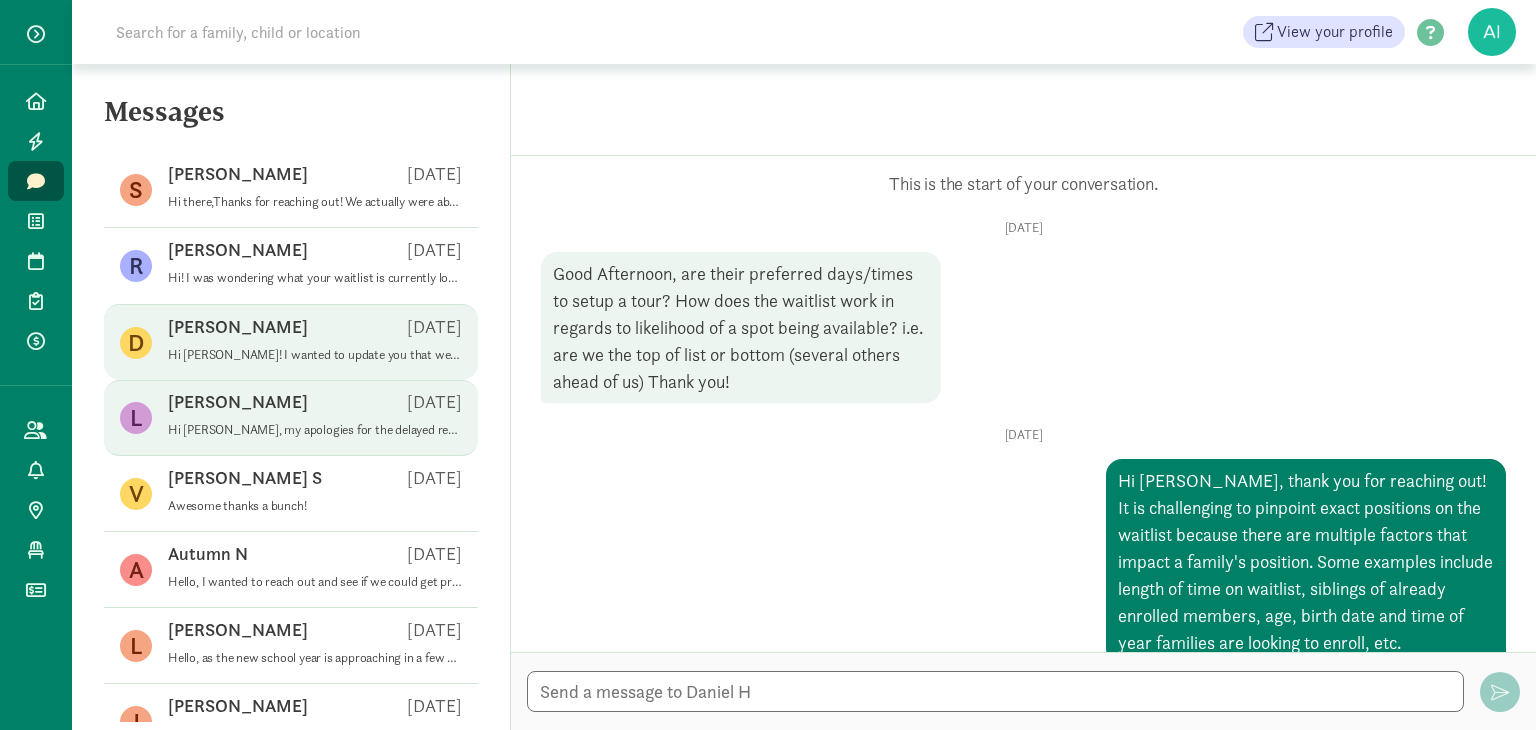 scroll, scrollTop: 797, scrollLeft: 0, axis: vertical 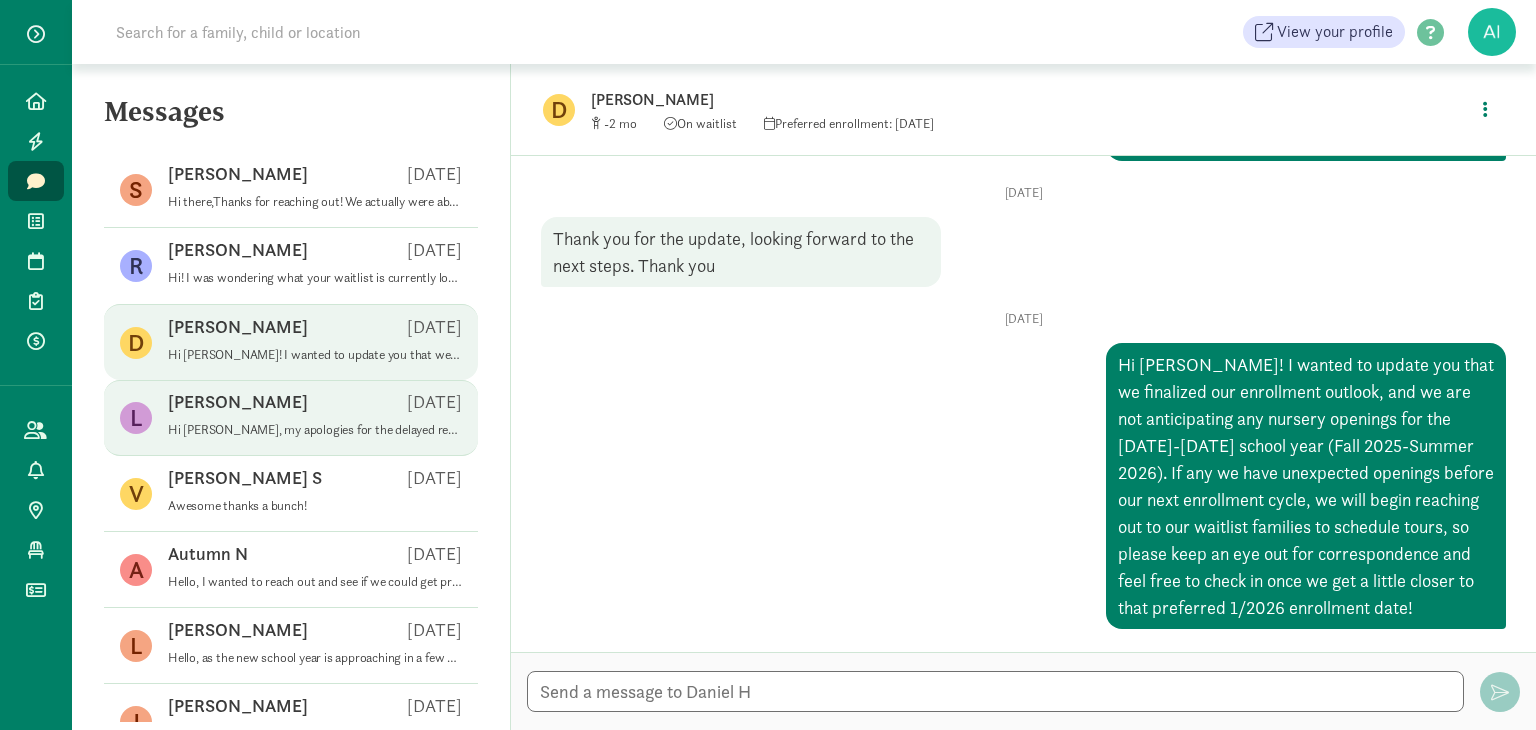 click on "[PERSON_NAME]    [DATE]" at bounding box center [315, 406] 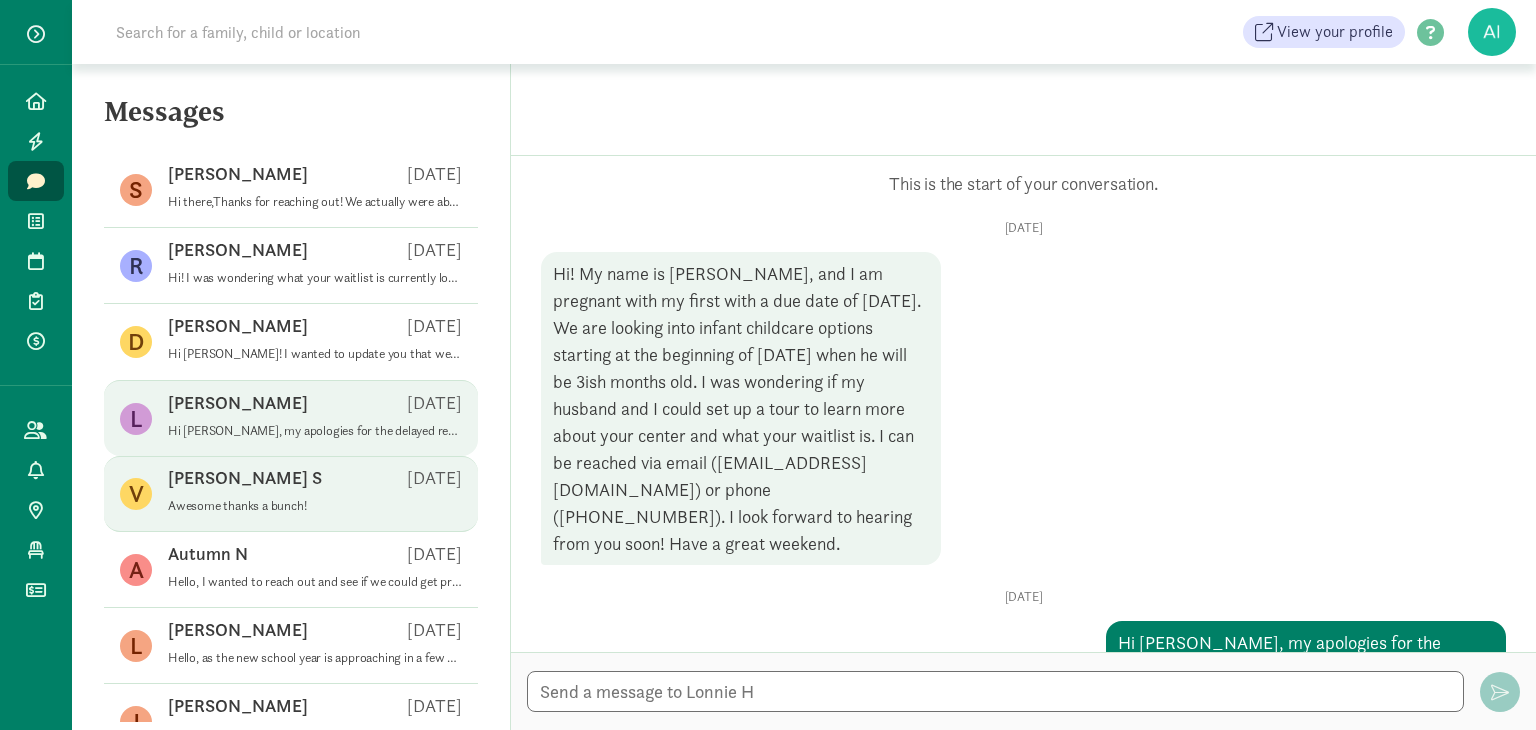 scroll, scrollTop: 197, scrollLeft: 0, axis: vertical 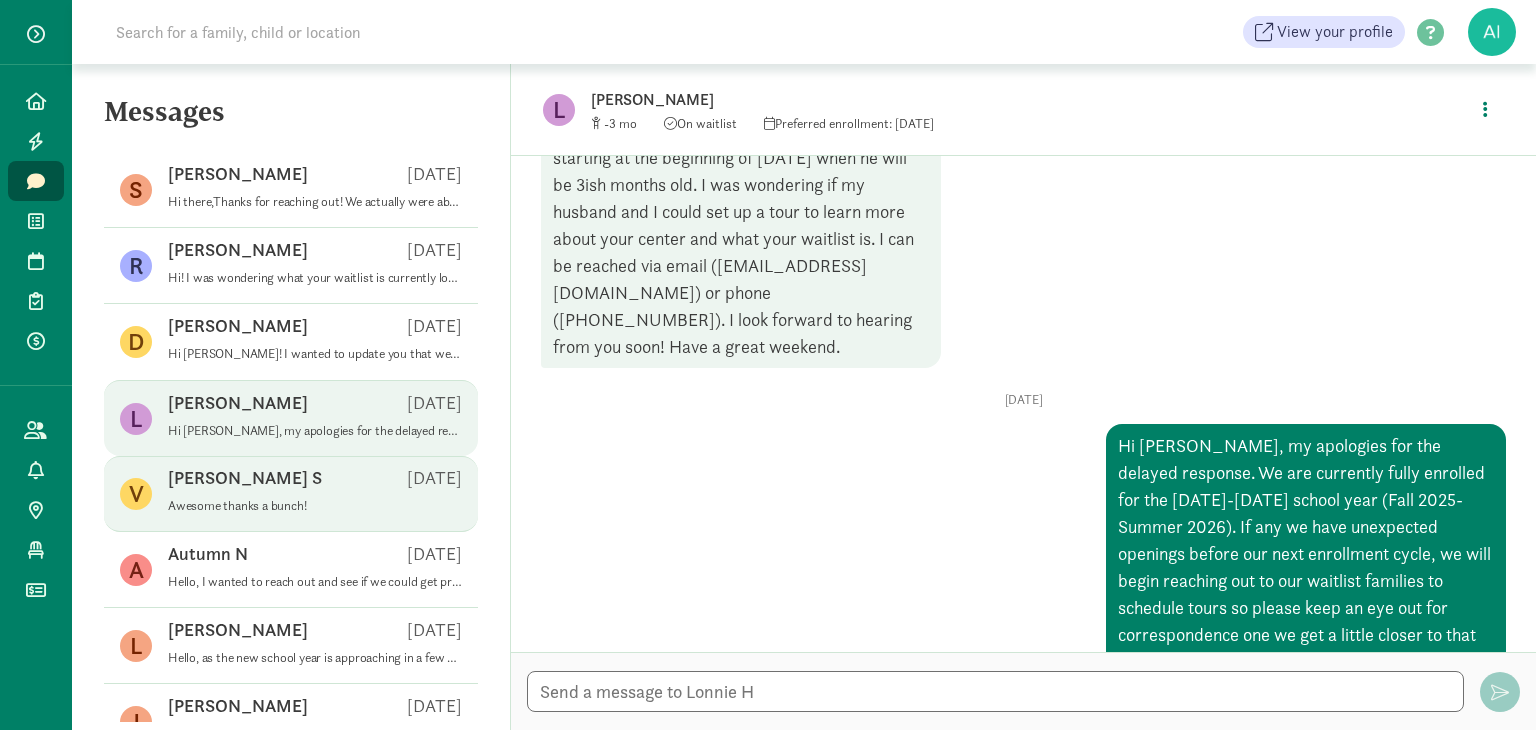 click on "Awesome thanks a bunch!" at bounding box center (315, 506) 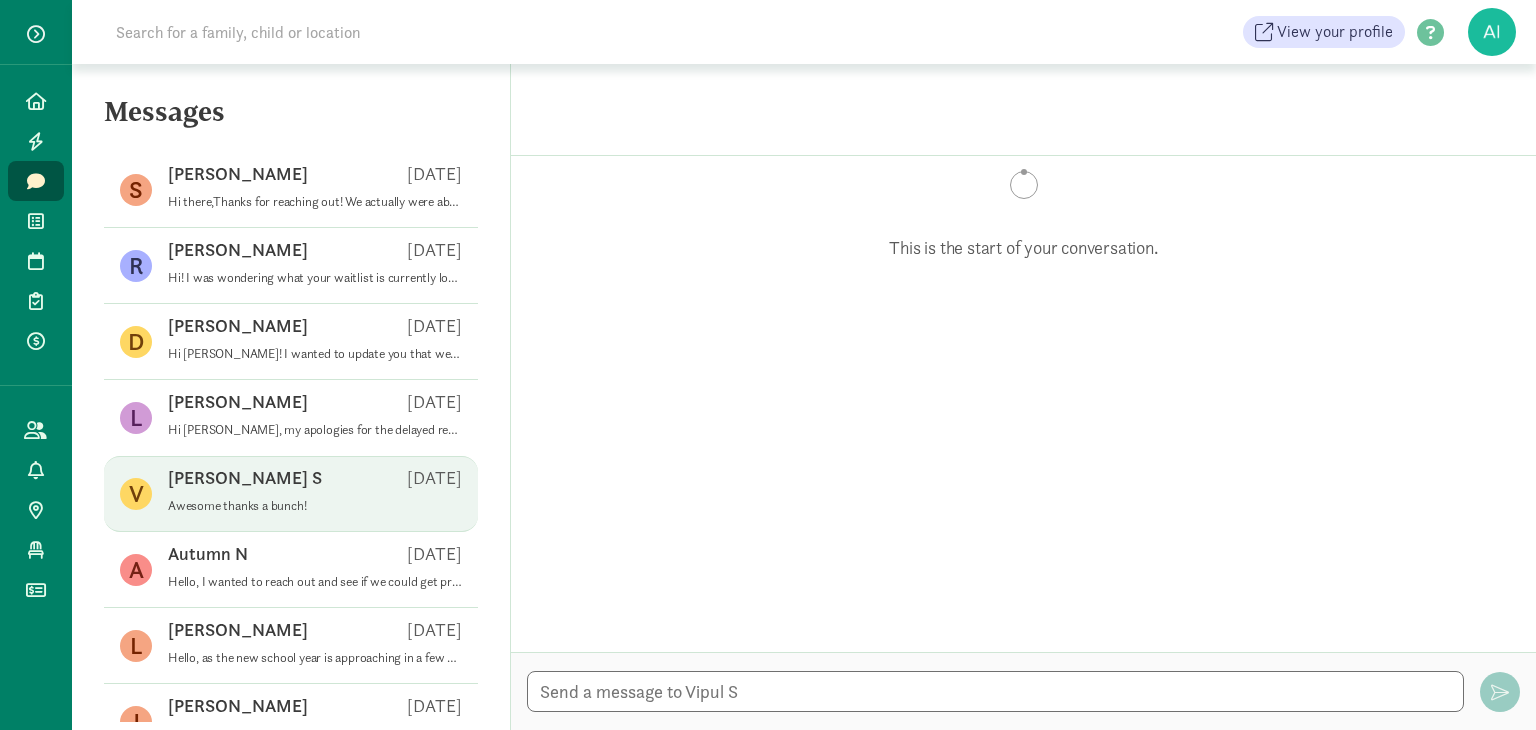 scroll, scrollTop: 256, scrollLeft: 0, axis: vertical 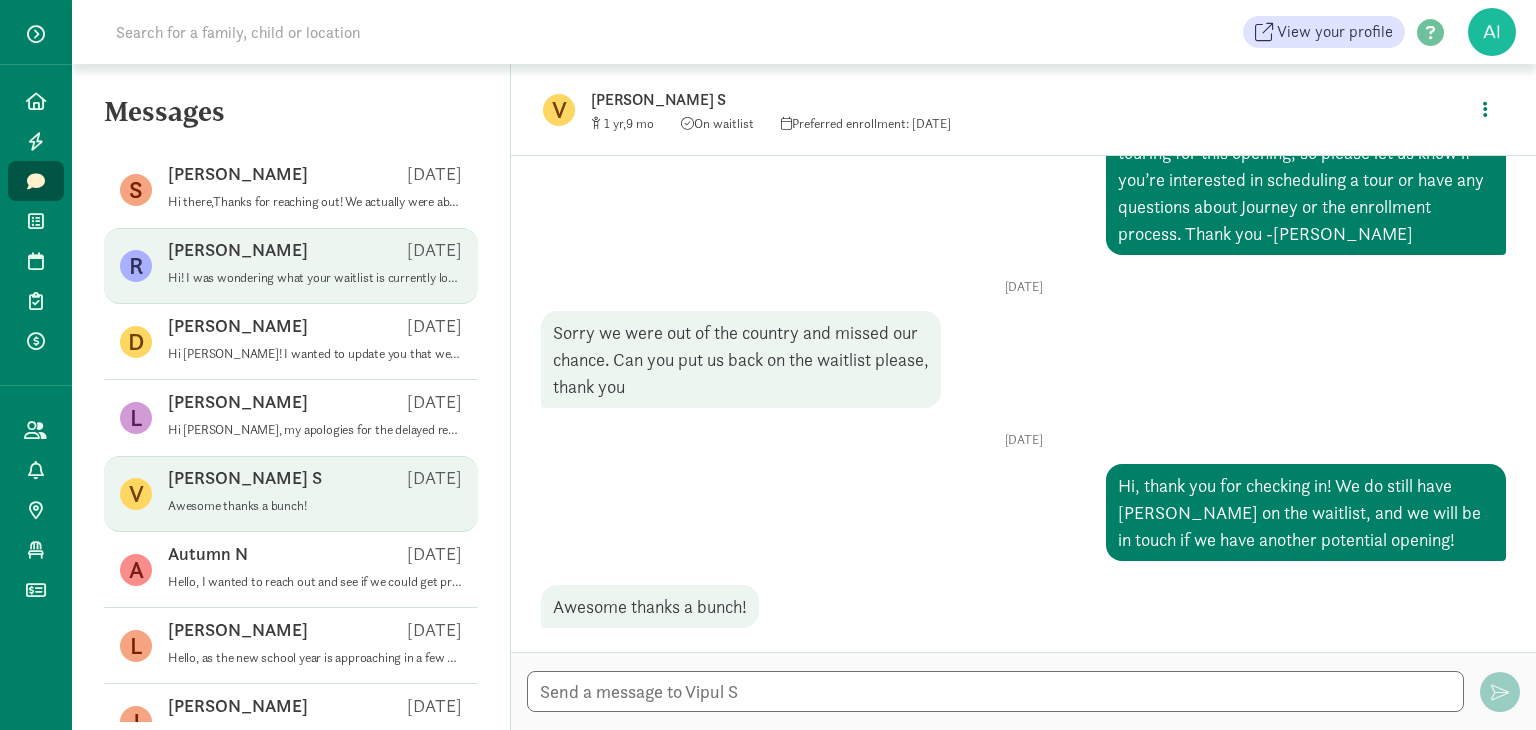 click on "Hi! I was wondering what your waitlist is currently looking like, if you have any openings for infants anytime soon?" at bounding box center [315, 278] 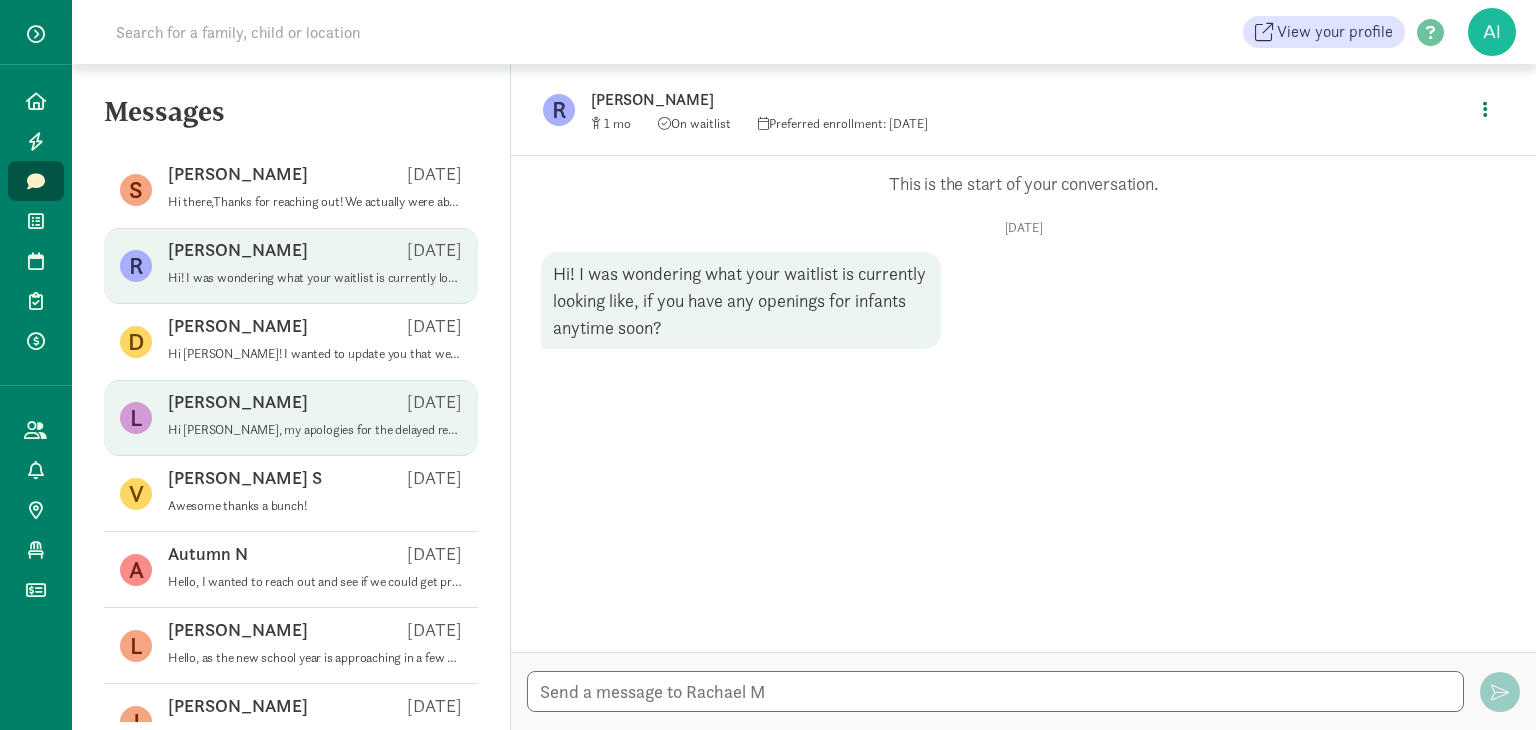 click on "Lonnie H    May 20" at bounding box center (315, 406) 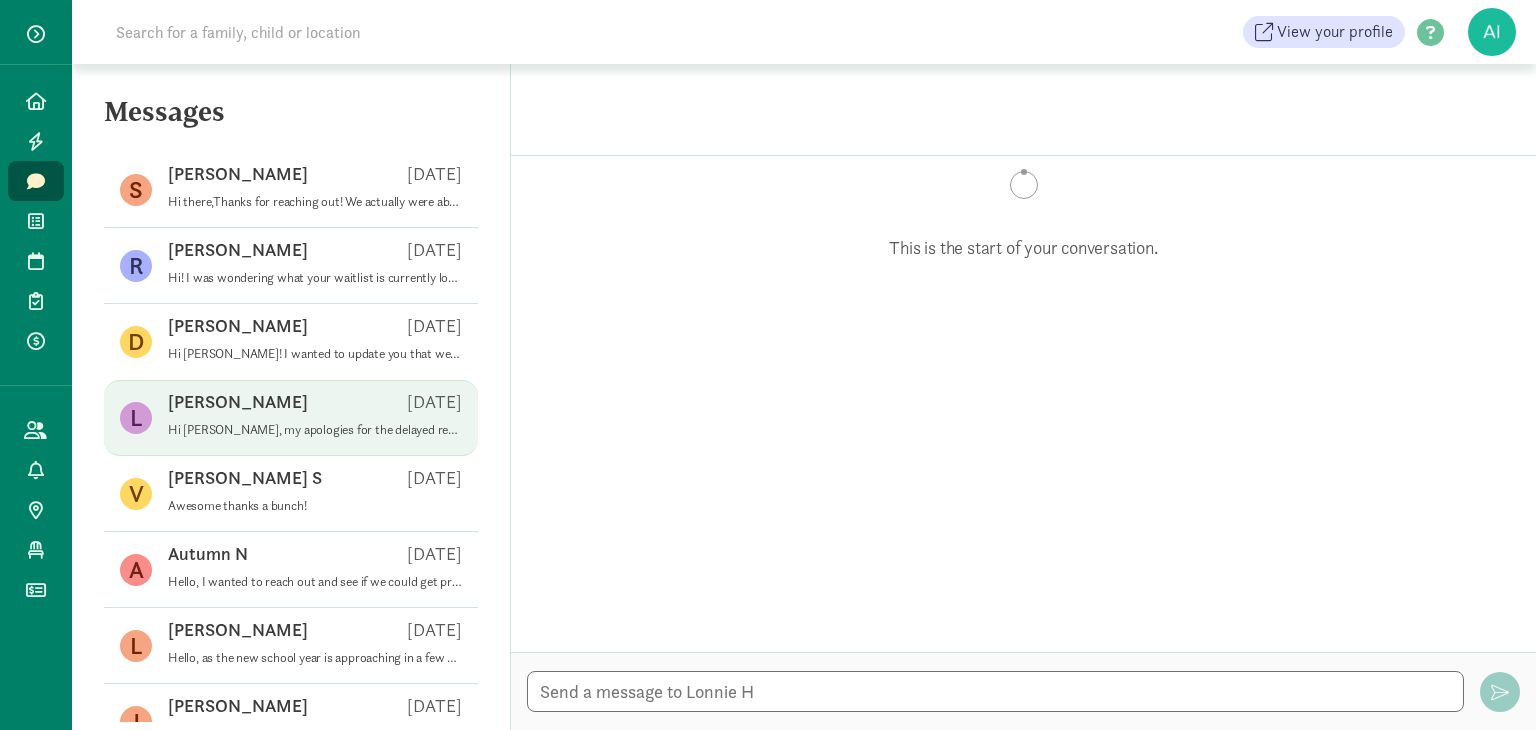 scroll, scrollTop: 197, scrollLeft: 0, axis: vertical 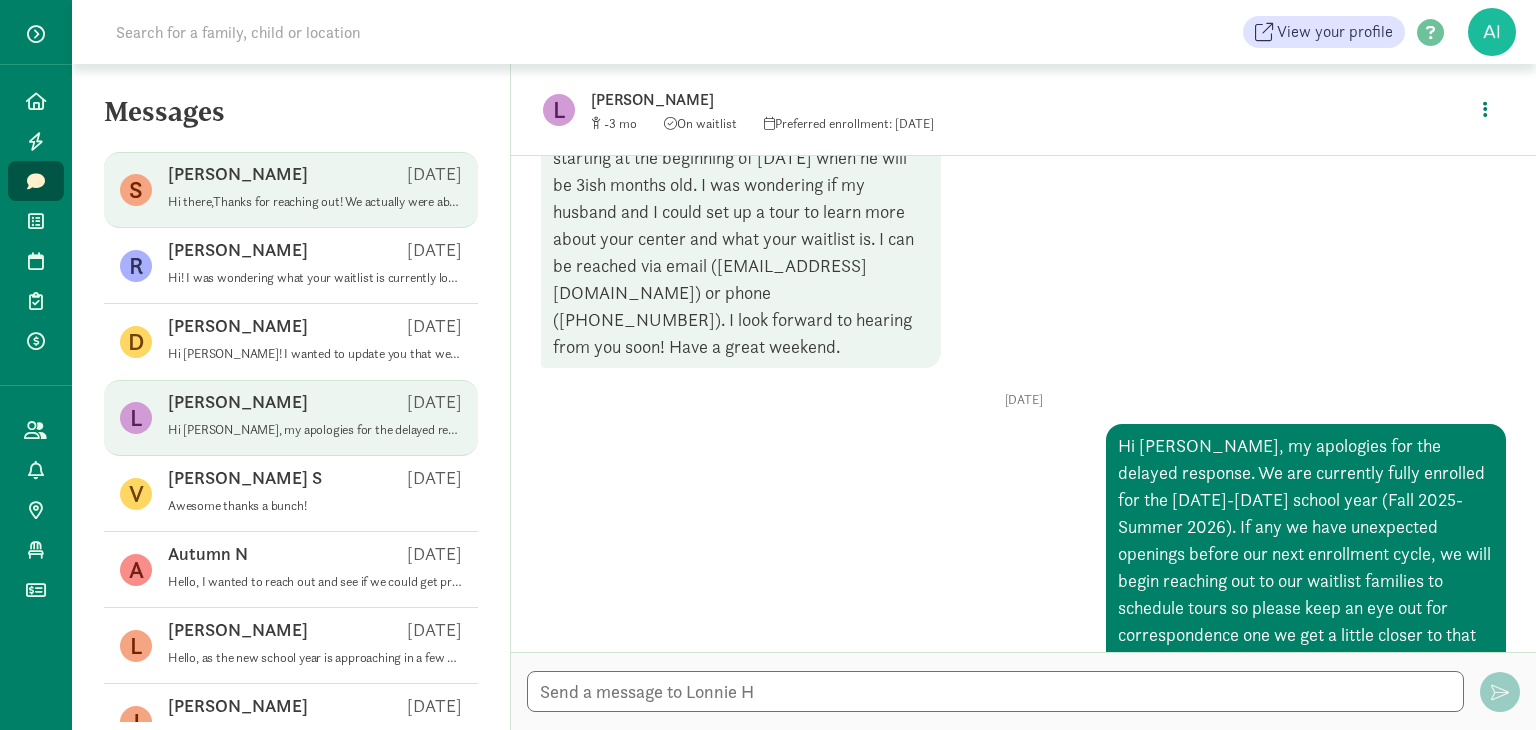 click on "Hi there,Thanks for reaching out! We actually were able to find an opening at another place and Beck is now set for childcare. Appreciate it. Thanks again!-Steph" at bounding box center [315, 202] 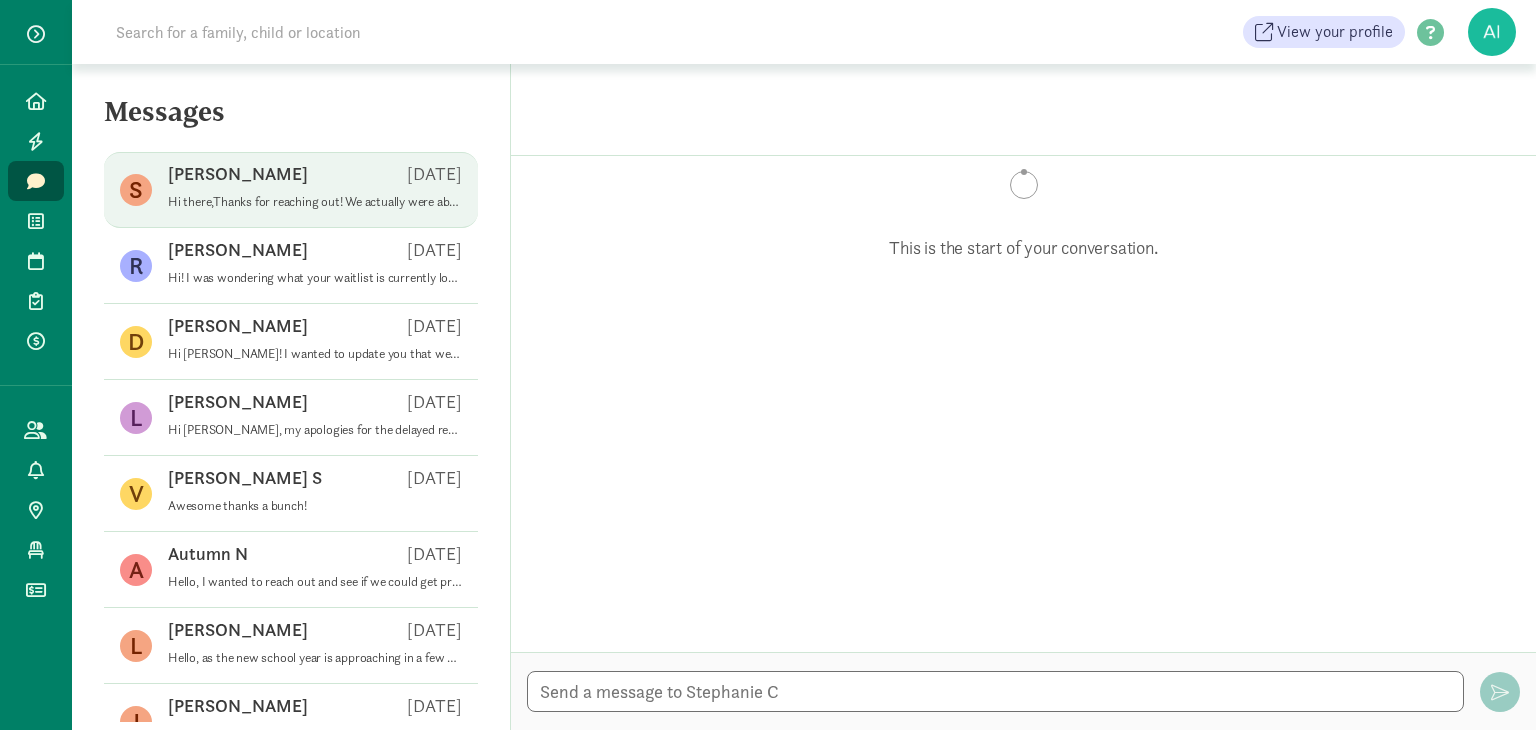 scroll, scrollTop: 237, scrollLeft: 0, axis: vertical 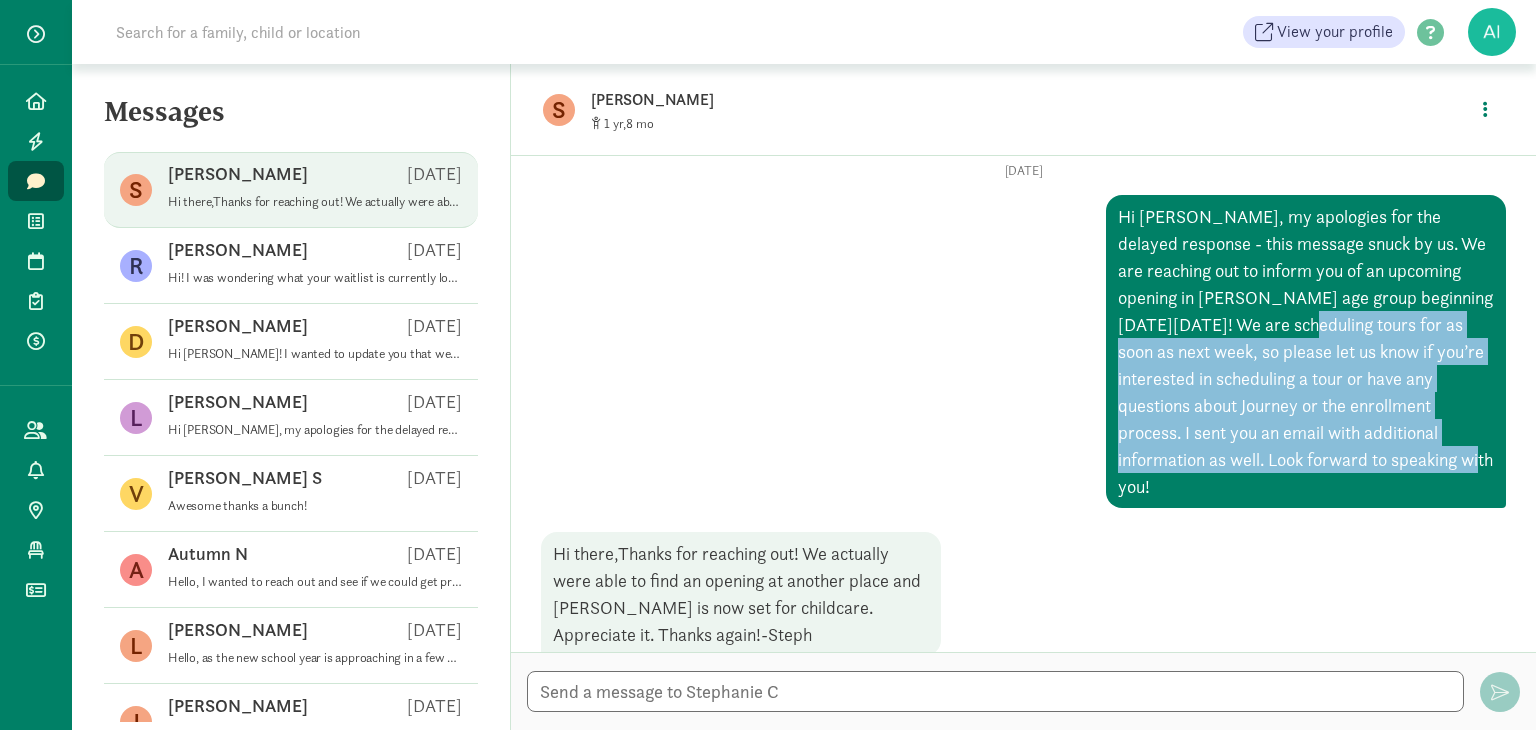drag, startPoint x: 1332, startPoint y: 462, endPoint x: 1181, endPoint y: 337, distance: 196.02551 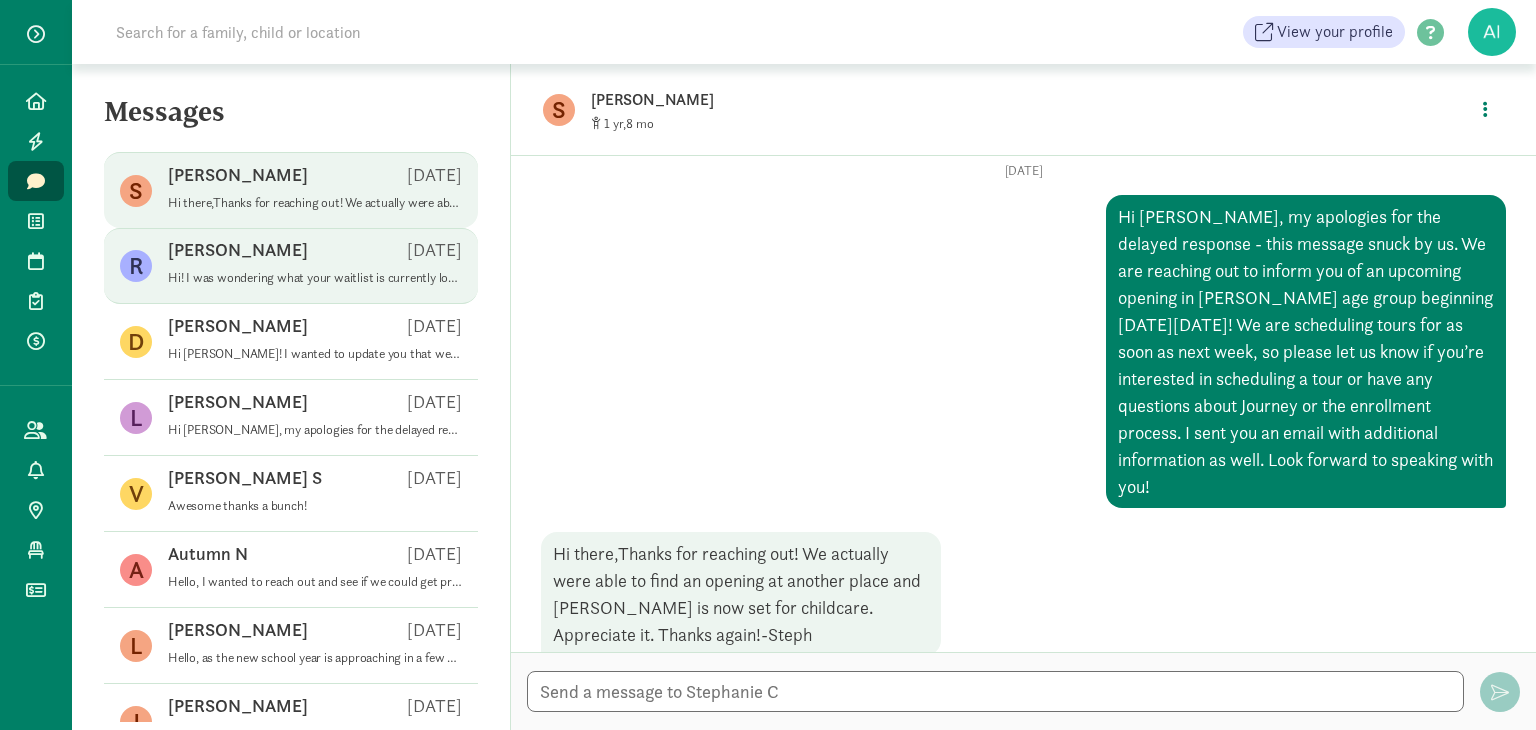 click on "Hi! I was wondering what your waitlist is currently looking like, if you have any openings for infants anytime soon?" at bounding box center (315, 278) 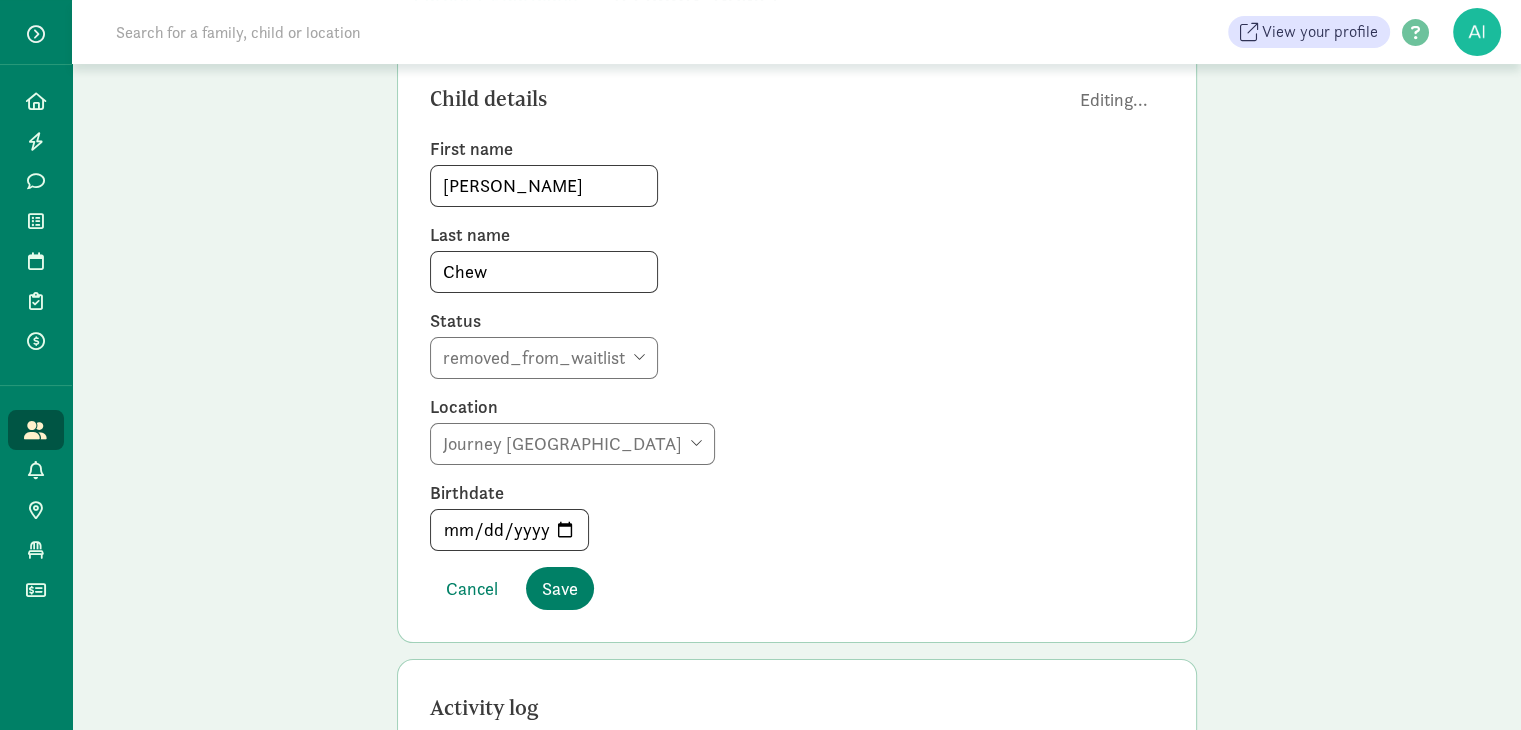 scroll, scrollTop: 120, scrollLeft: 0, axis: vertical 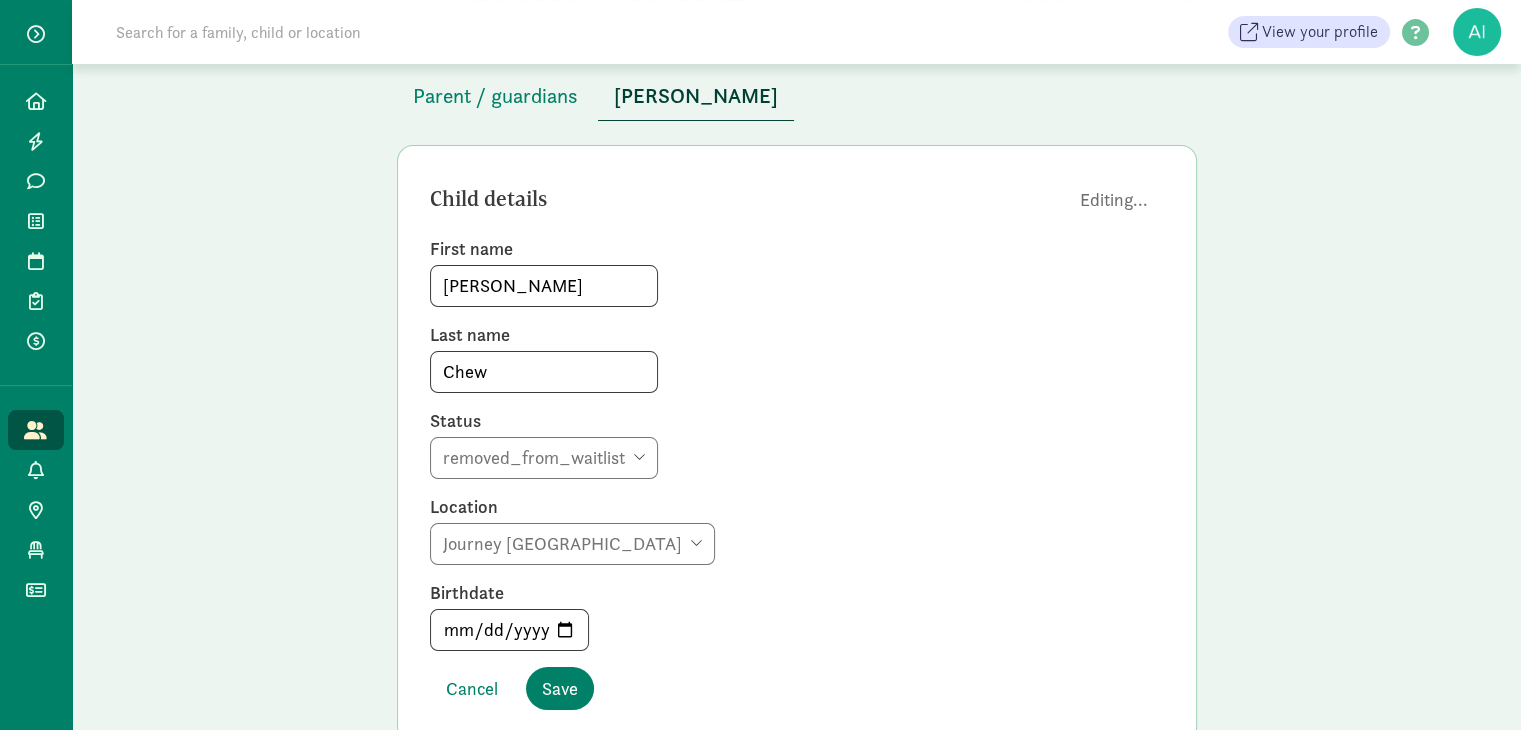 click 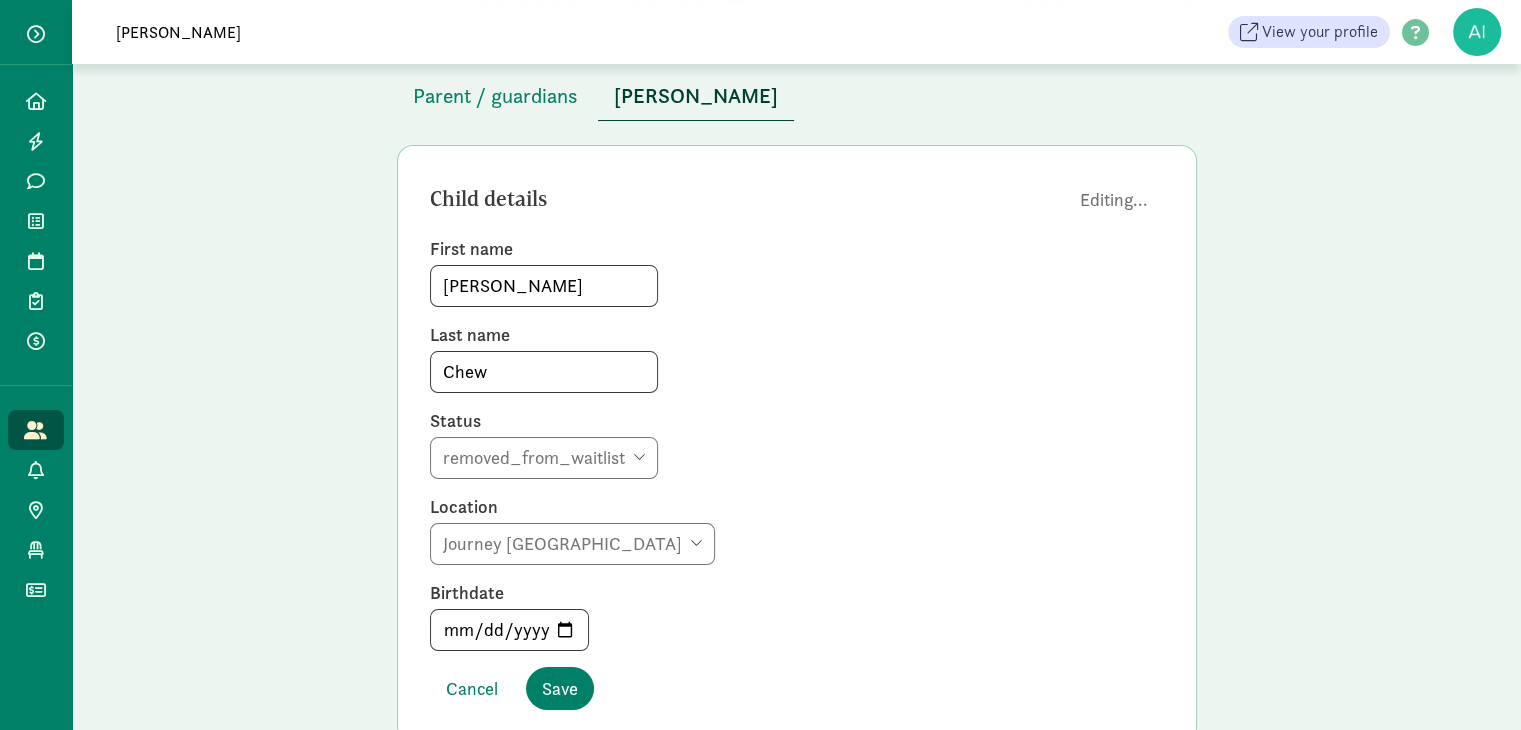 type on "joel wendell" 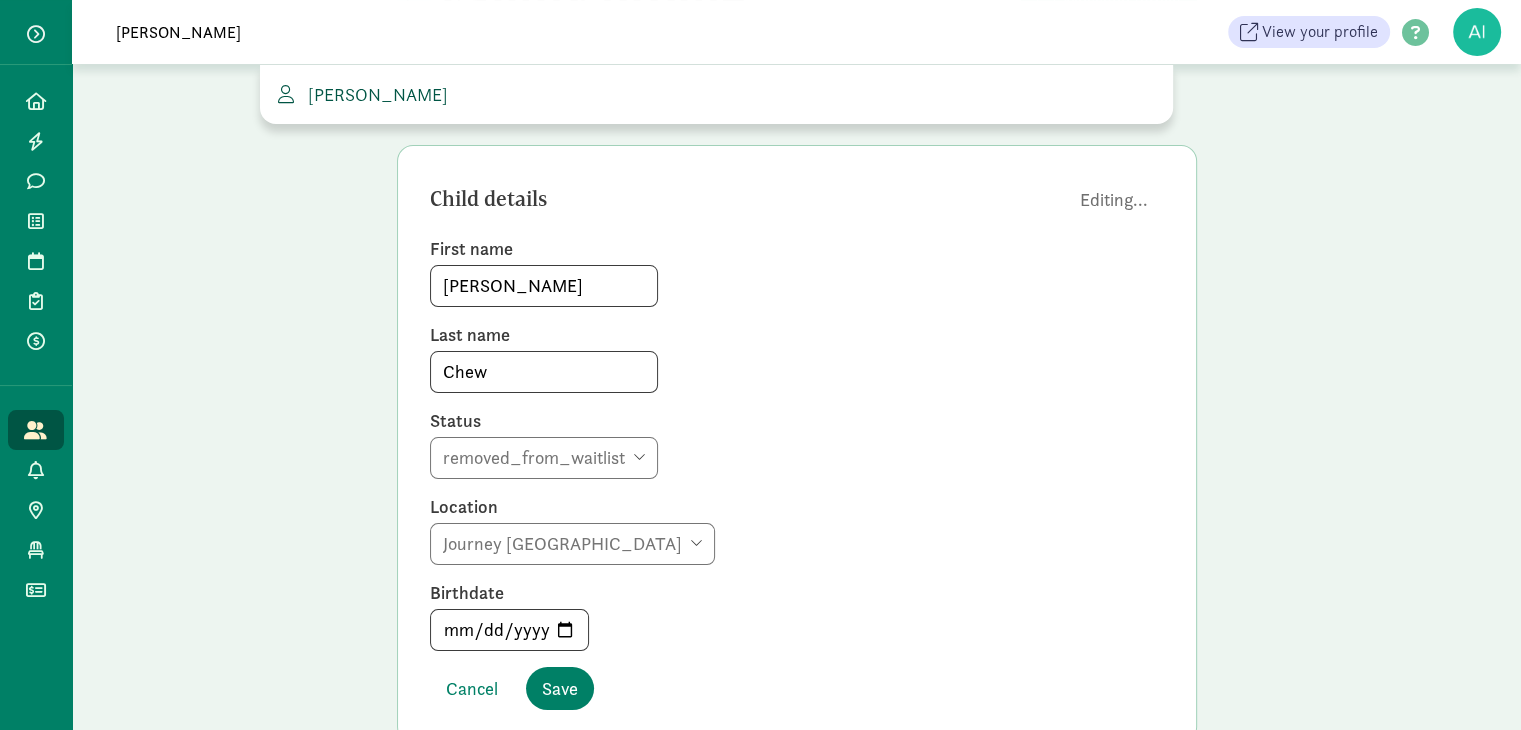 click on "Joel Wendell" at bounding box center (374, 94) 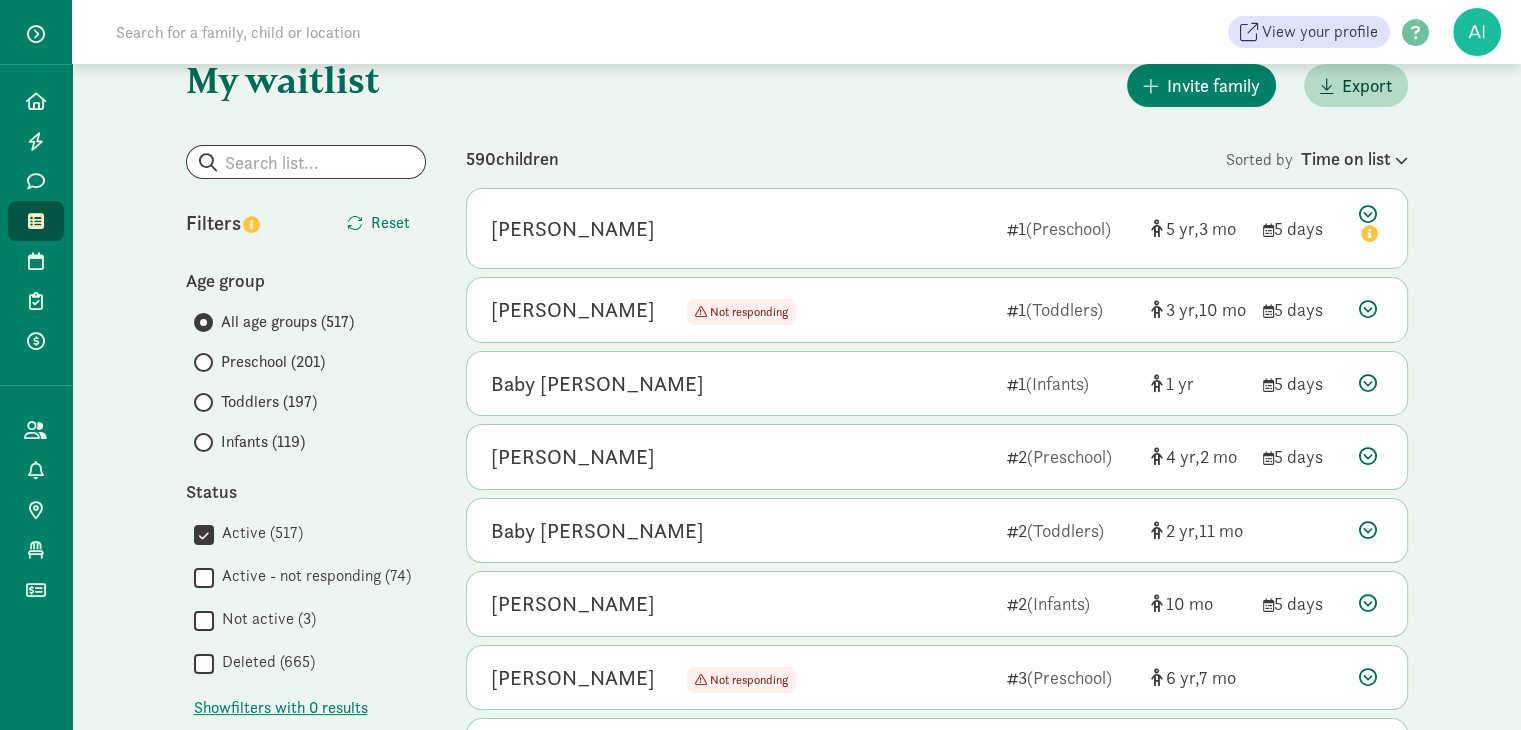 scroll, scrollTop: 0, scrollLeft: 0, axis: both 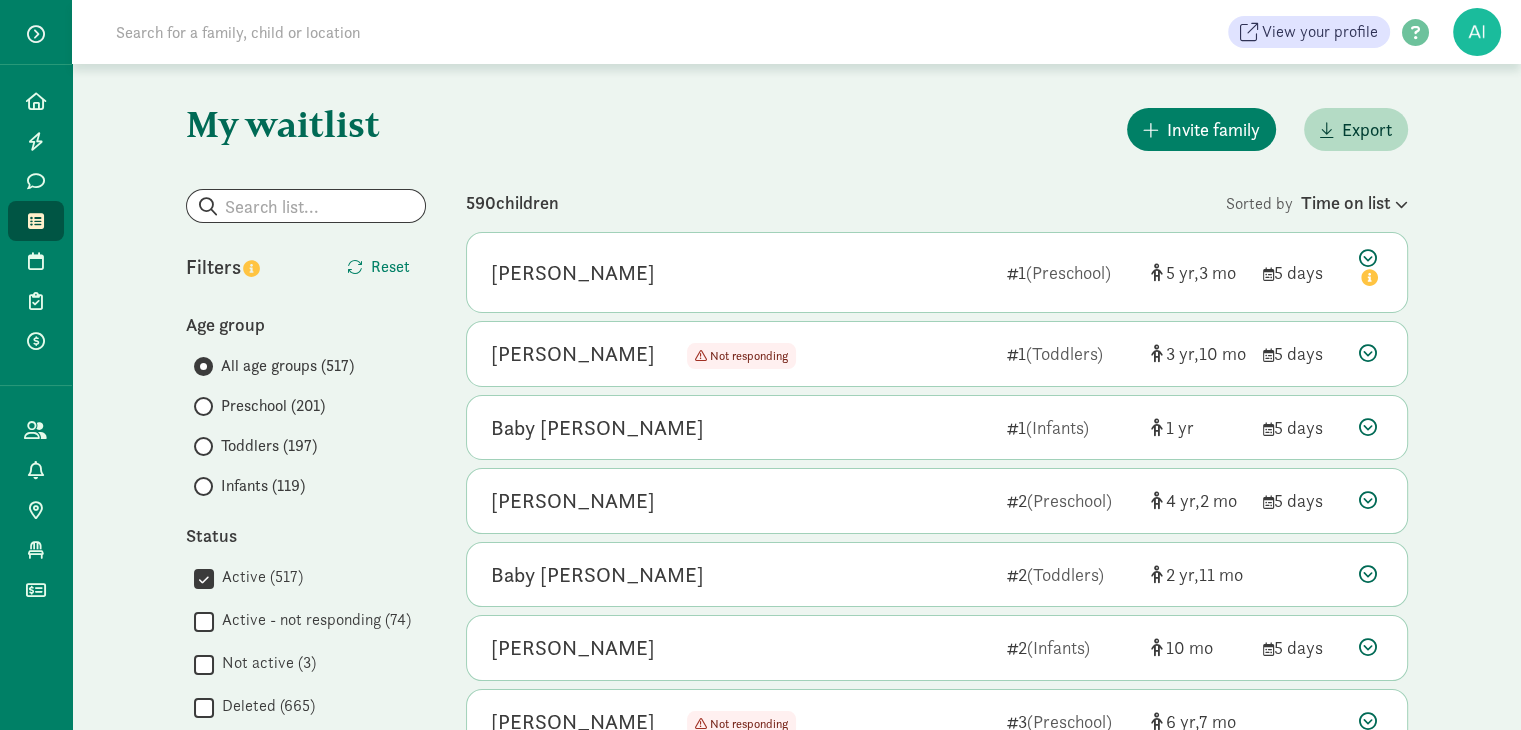 click on "Toddlers (197)" at bounding box center (310, 446) 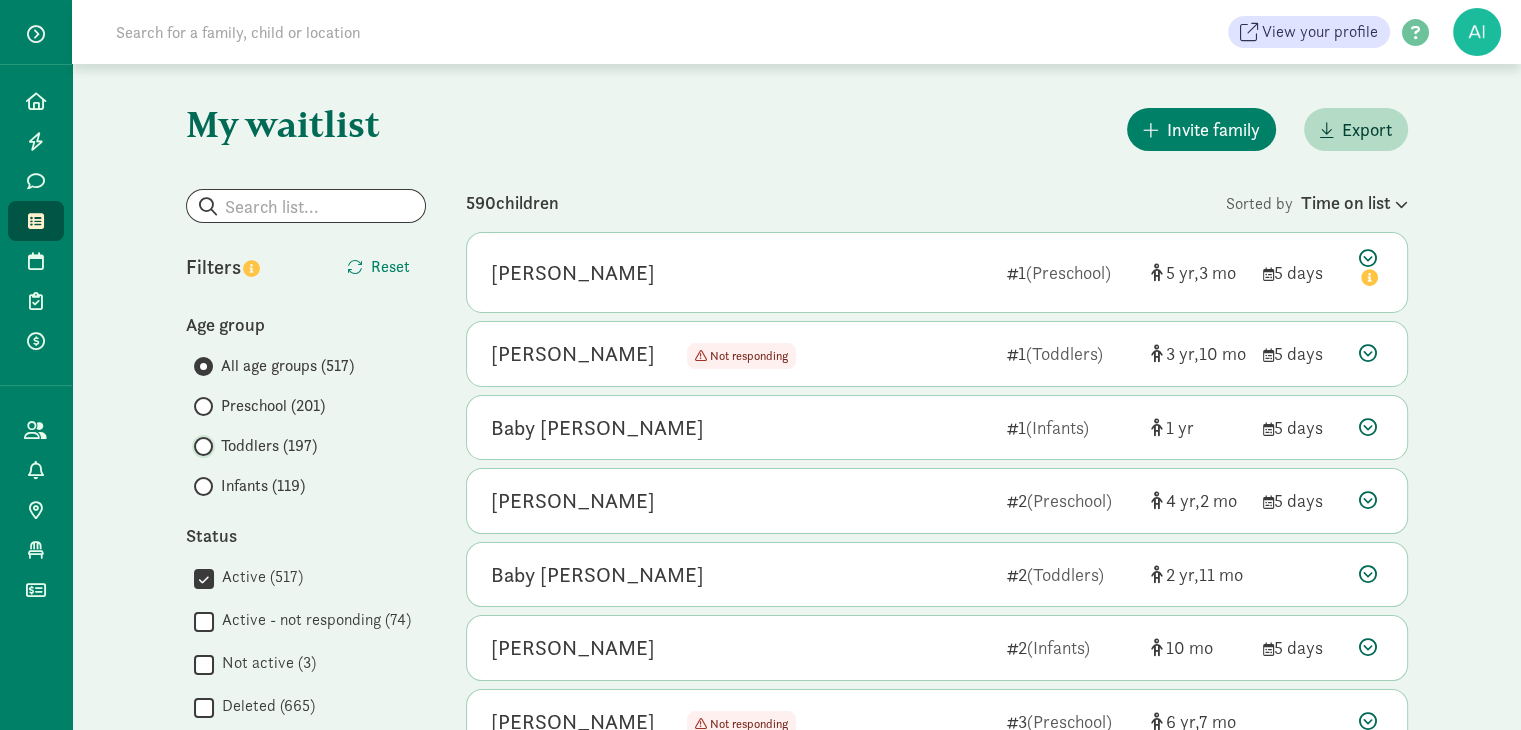 click on "Toddlers (197)" at bounding box center [200, 446] 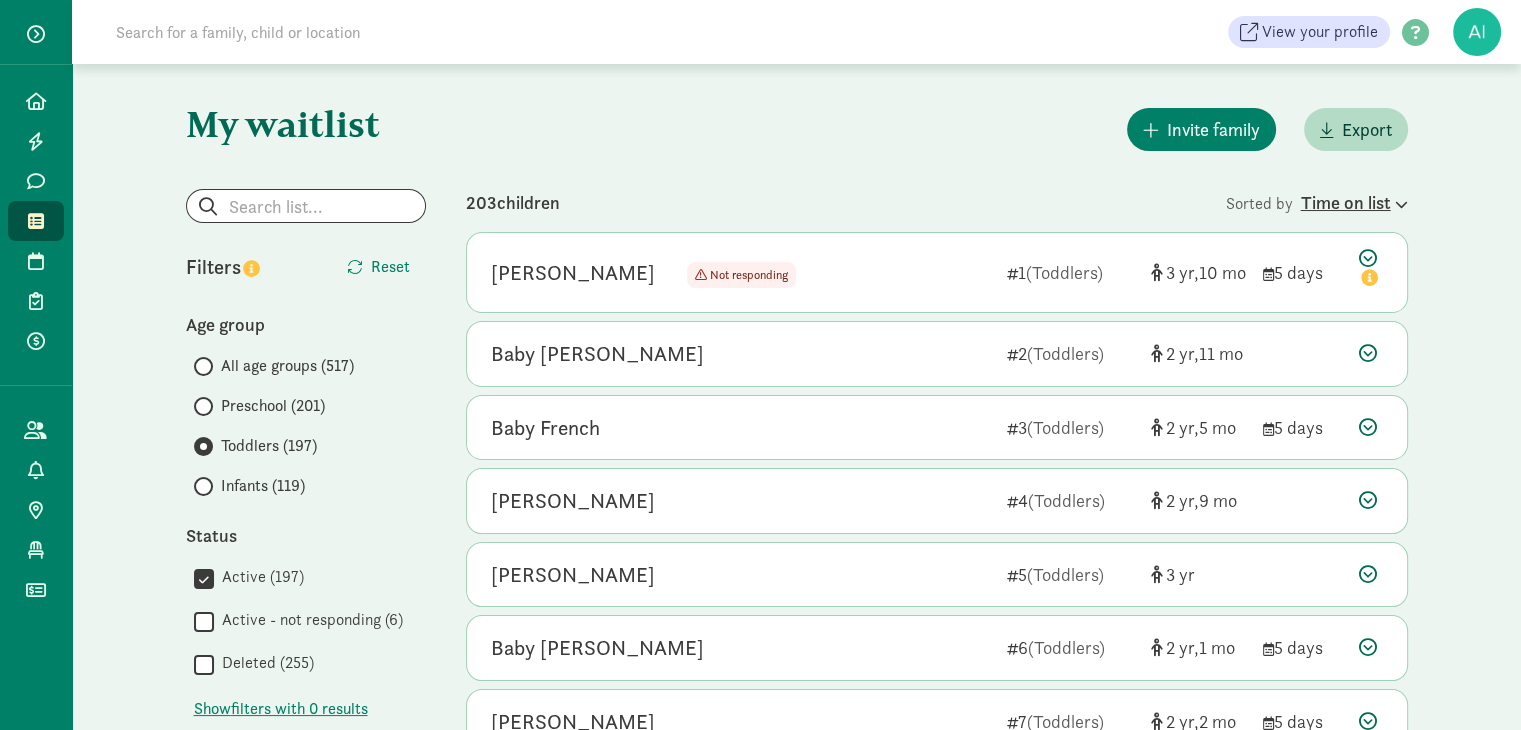click on "Time on list" at bounding box center [1354, 202] 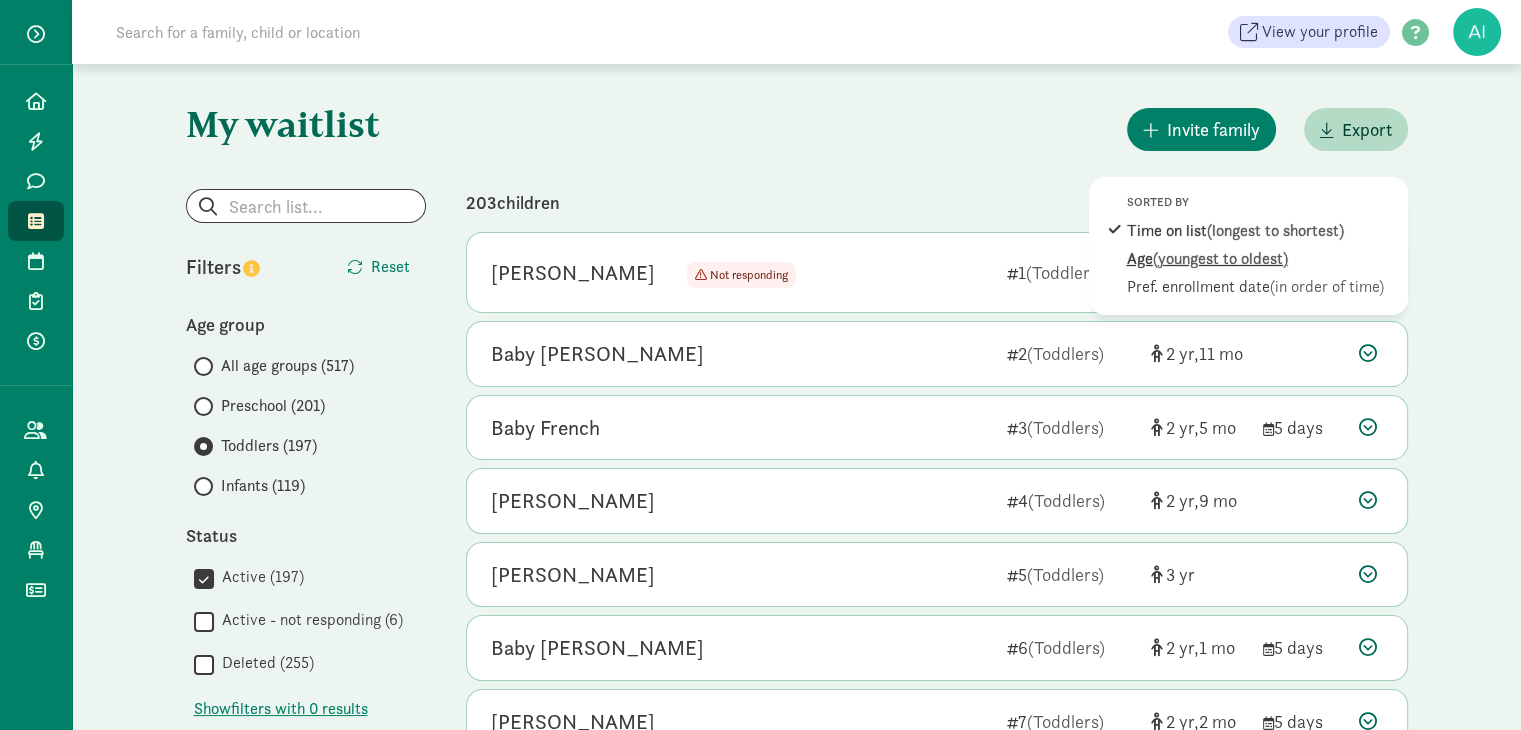 click on "(youngest to oldest)" at bounding box center (1220, 258) 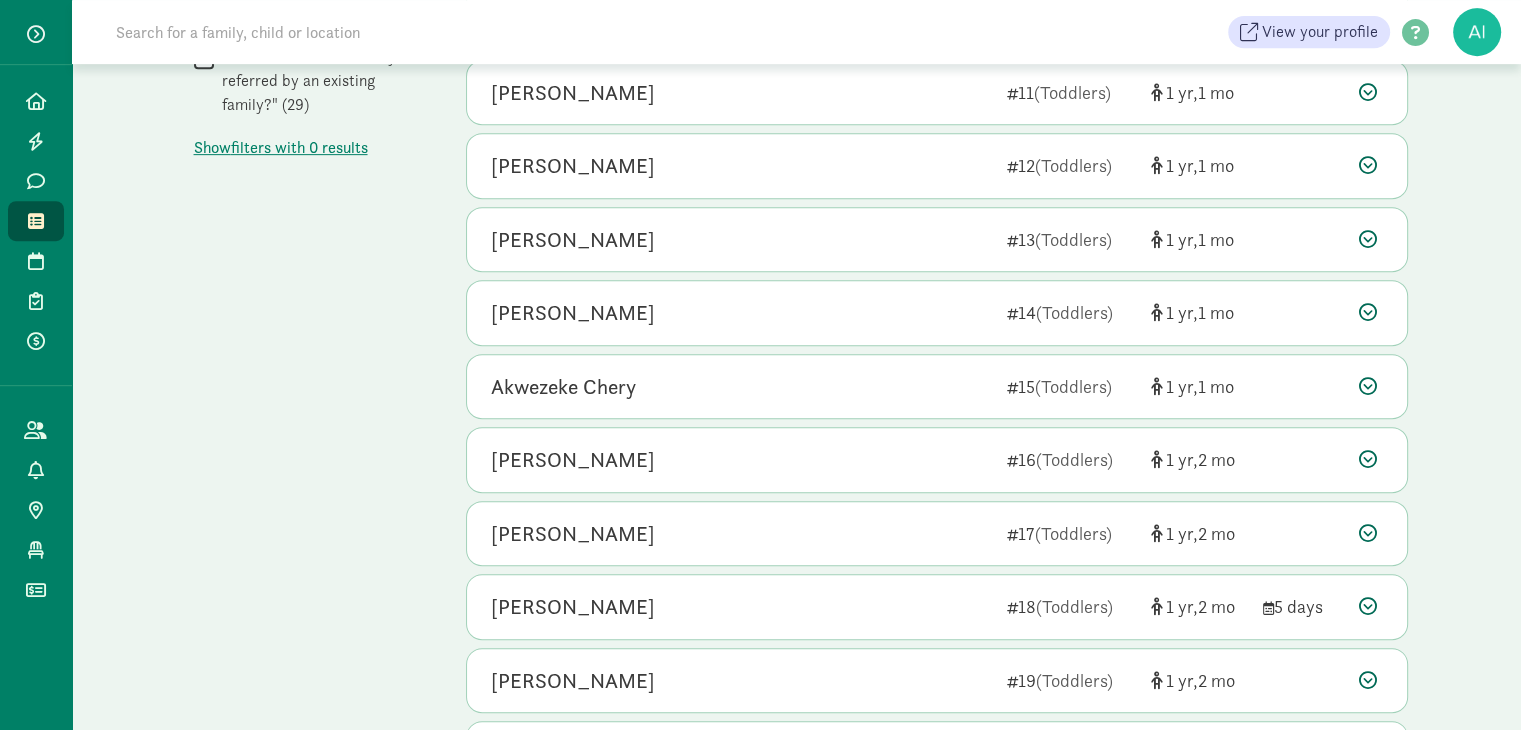 scroll, scrollTop: 1052, scrollLeft: 0, axis: vertical 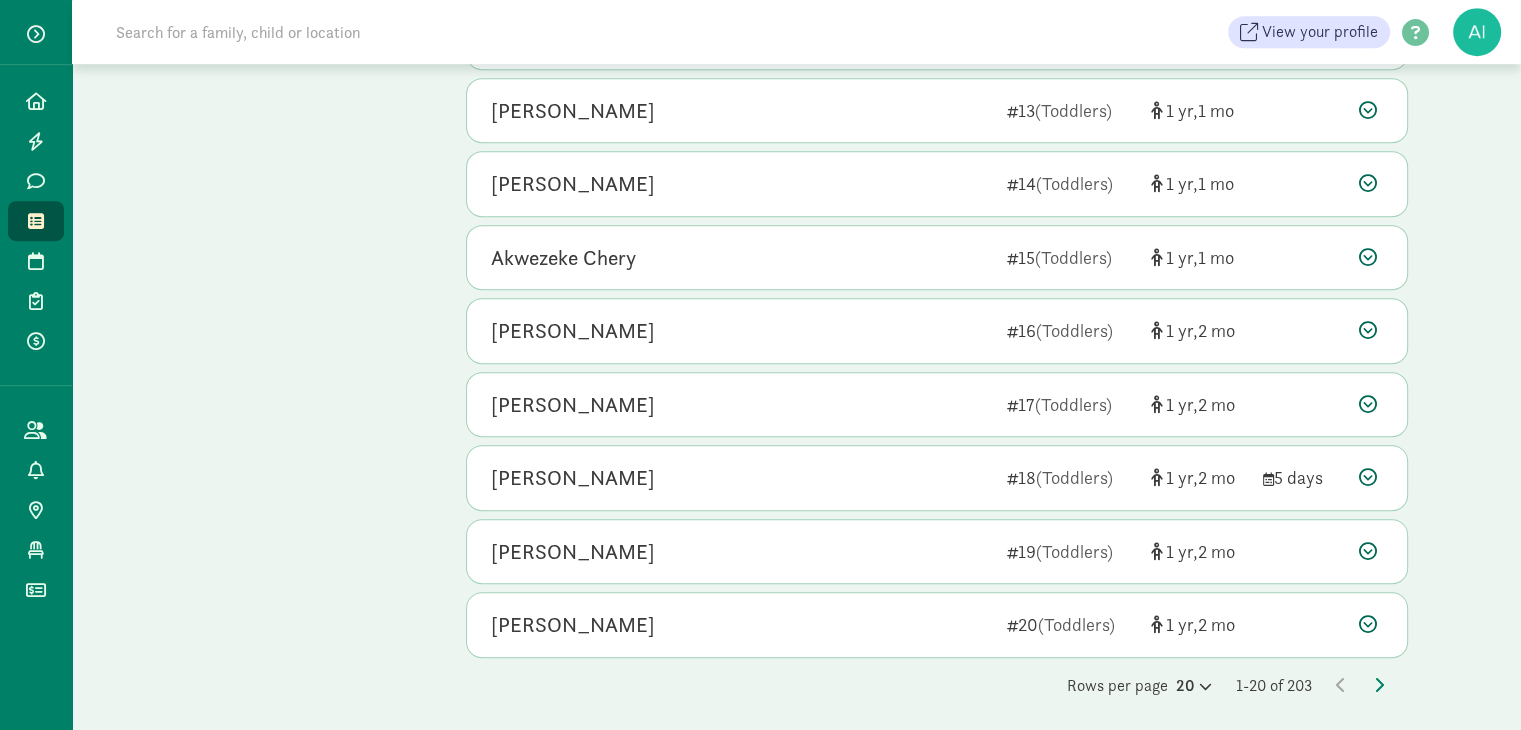 click on "Rows per page
20     1-20 of 203" 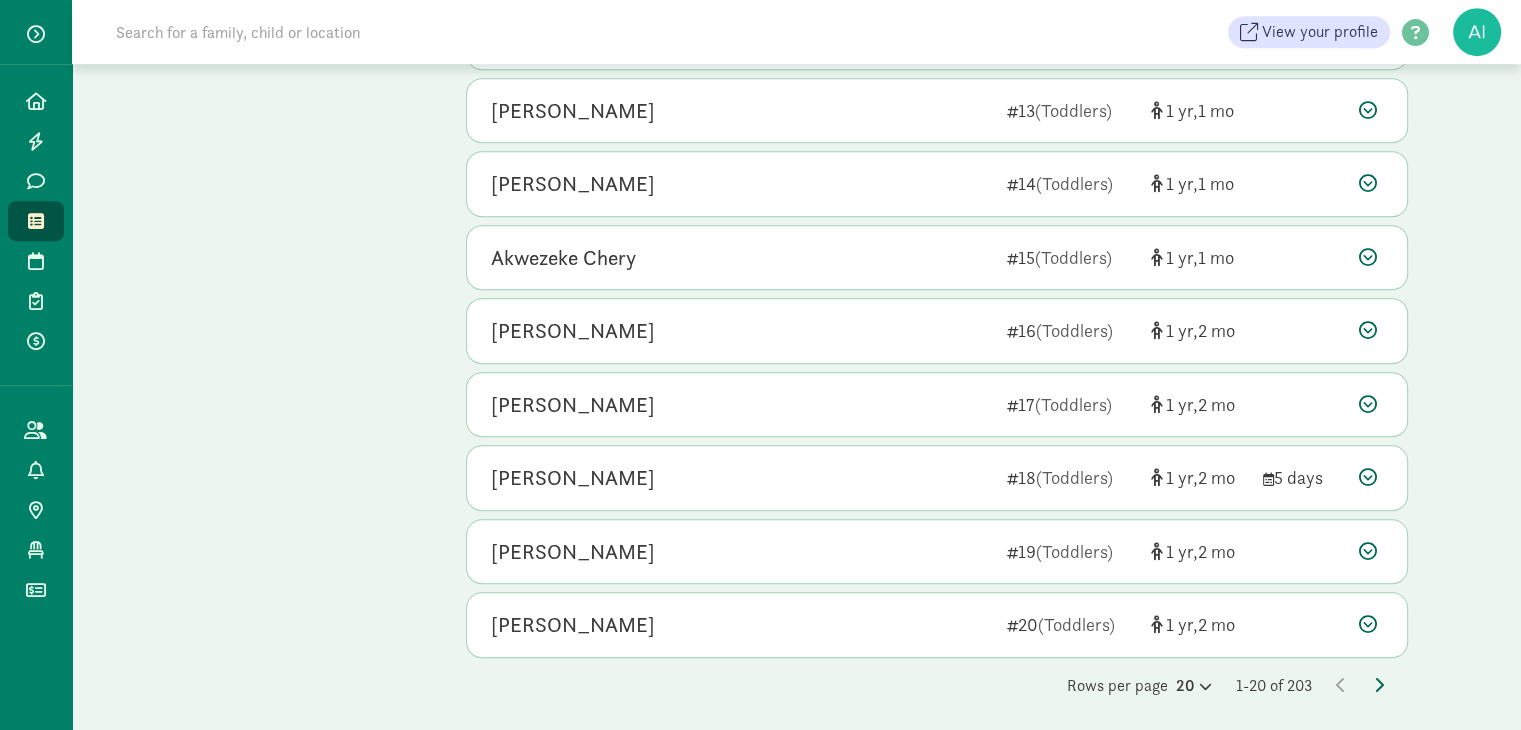 click at bounding box center (1379, 685) 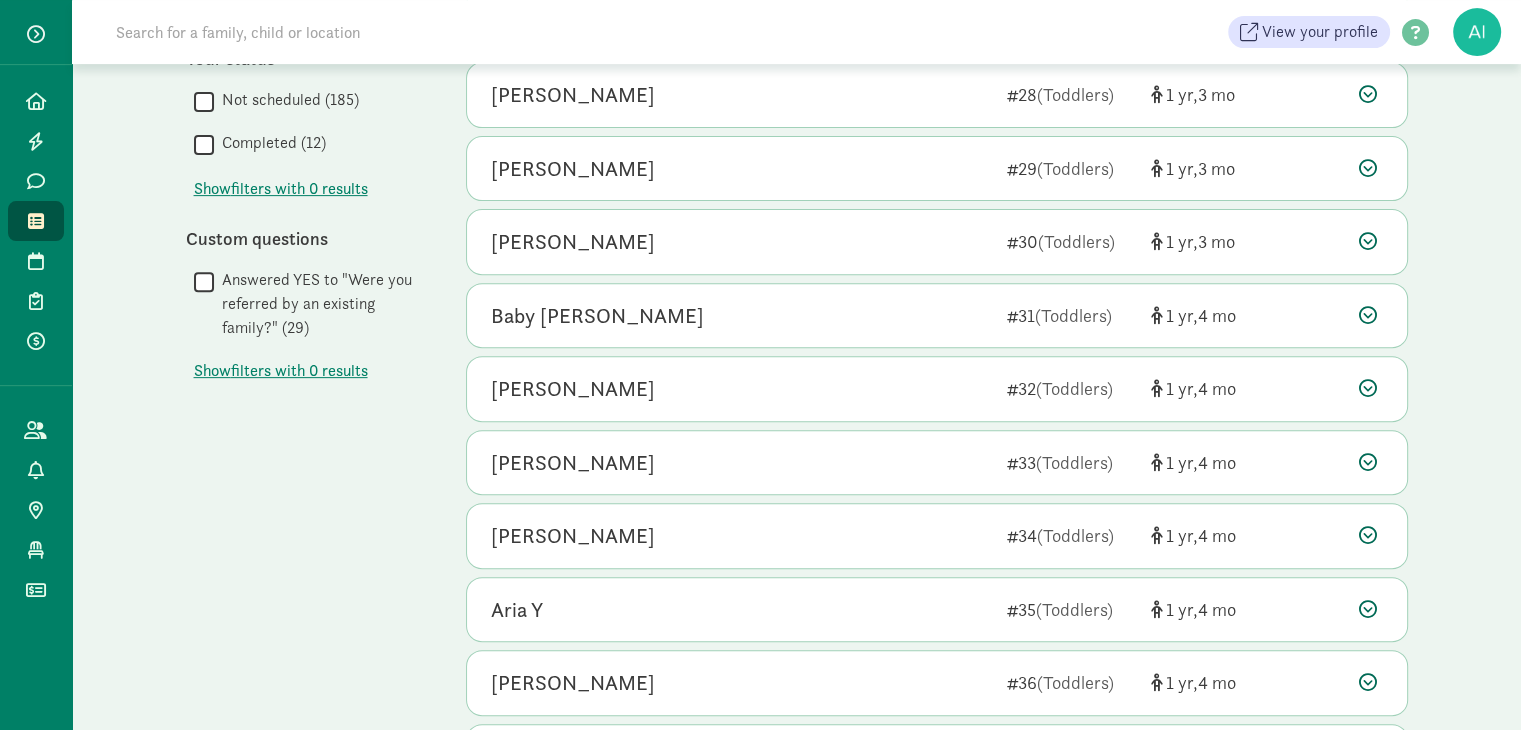 scroll, scrollTop: 1052, scrollLeft: 0, axis: vertical 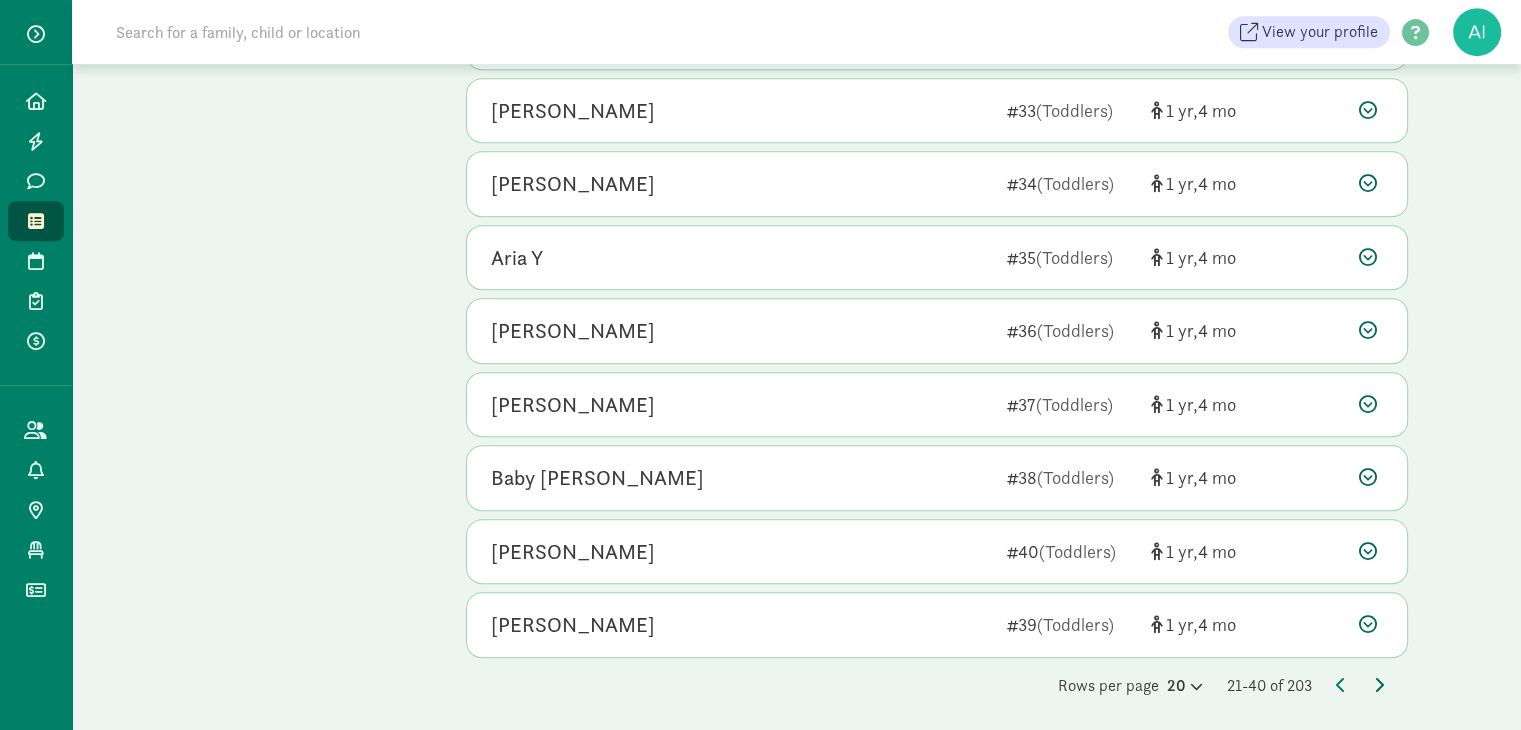 click at bounding box center (1379, 685) 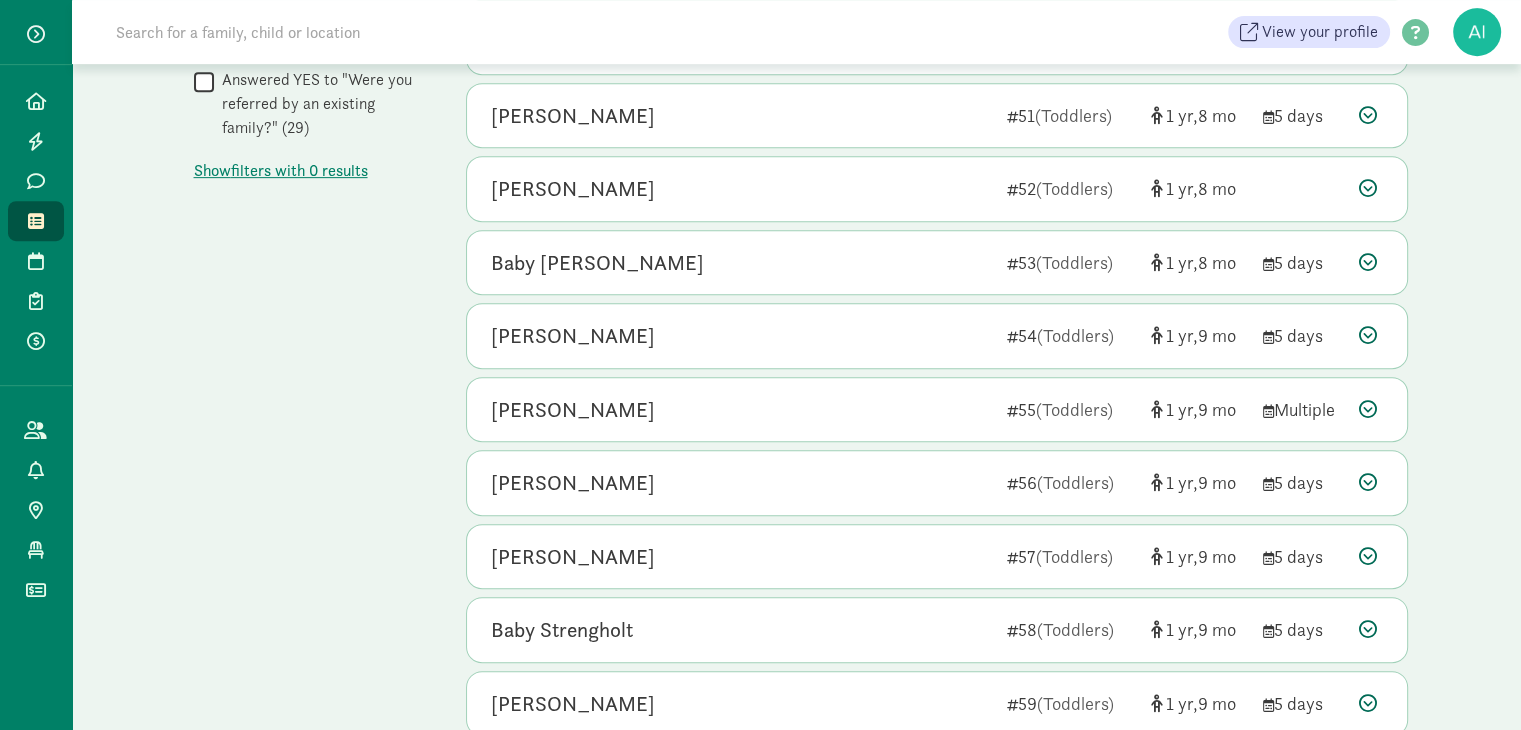 scroll, scrollTop: 1052, scrollLeft: 0, axis: vertical 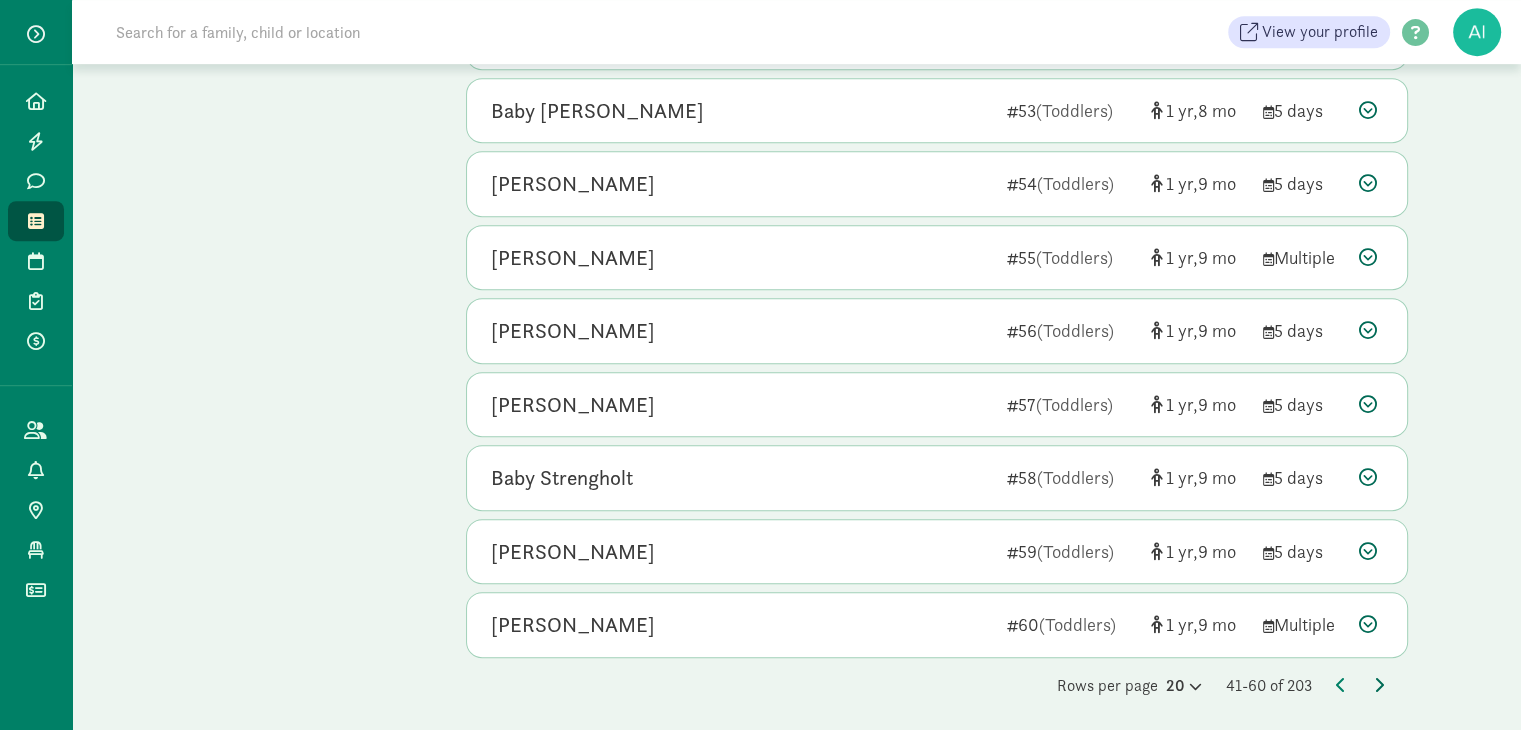 click at bounding box center (1379, 685) 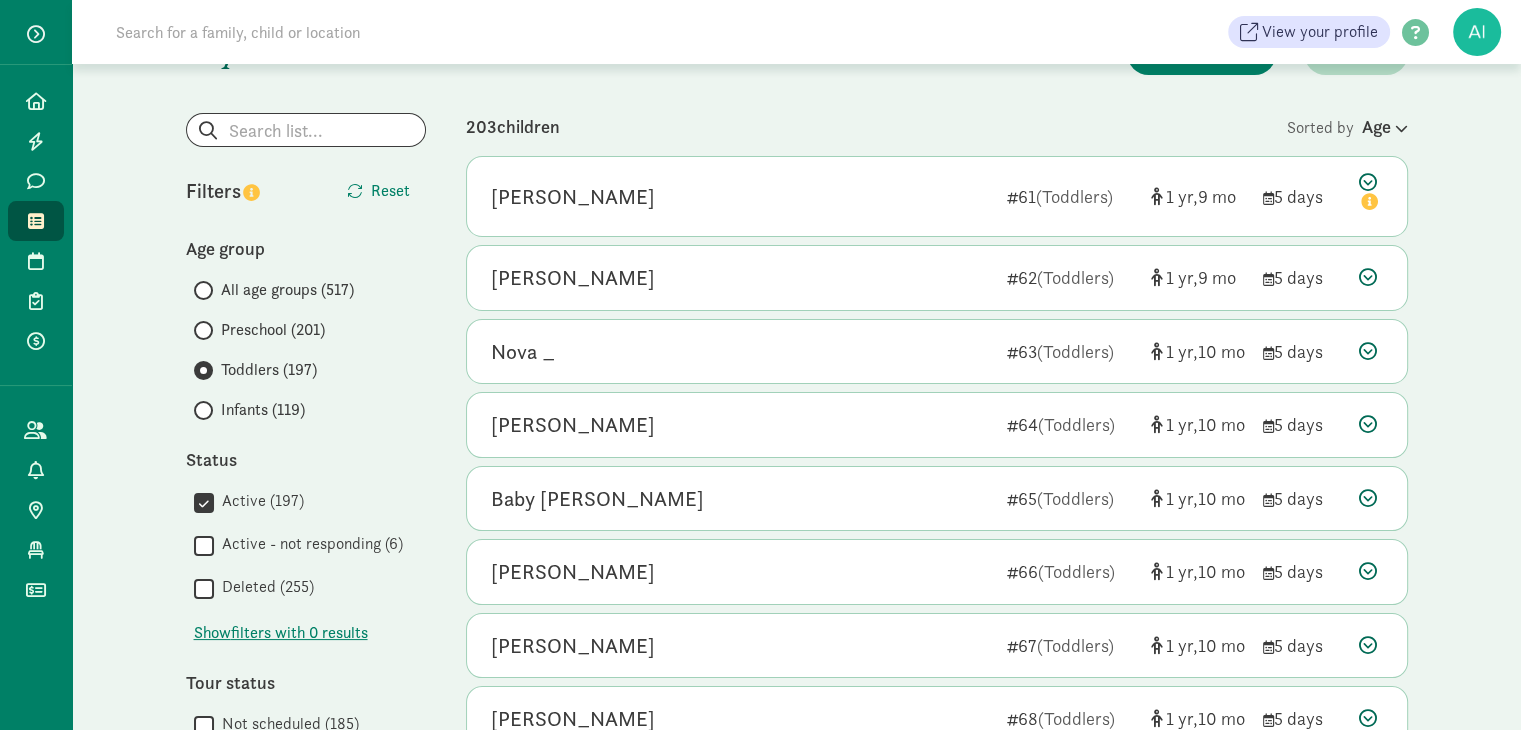scroll, scrollTop: 0, scrollLeft: 0, axis: both 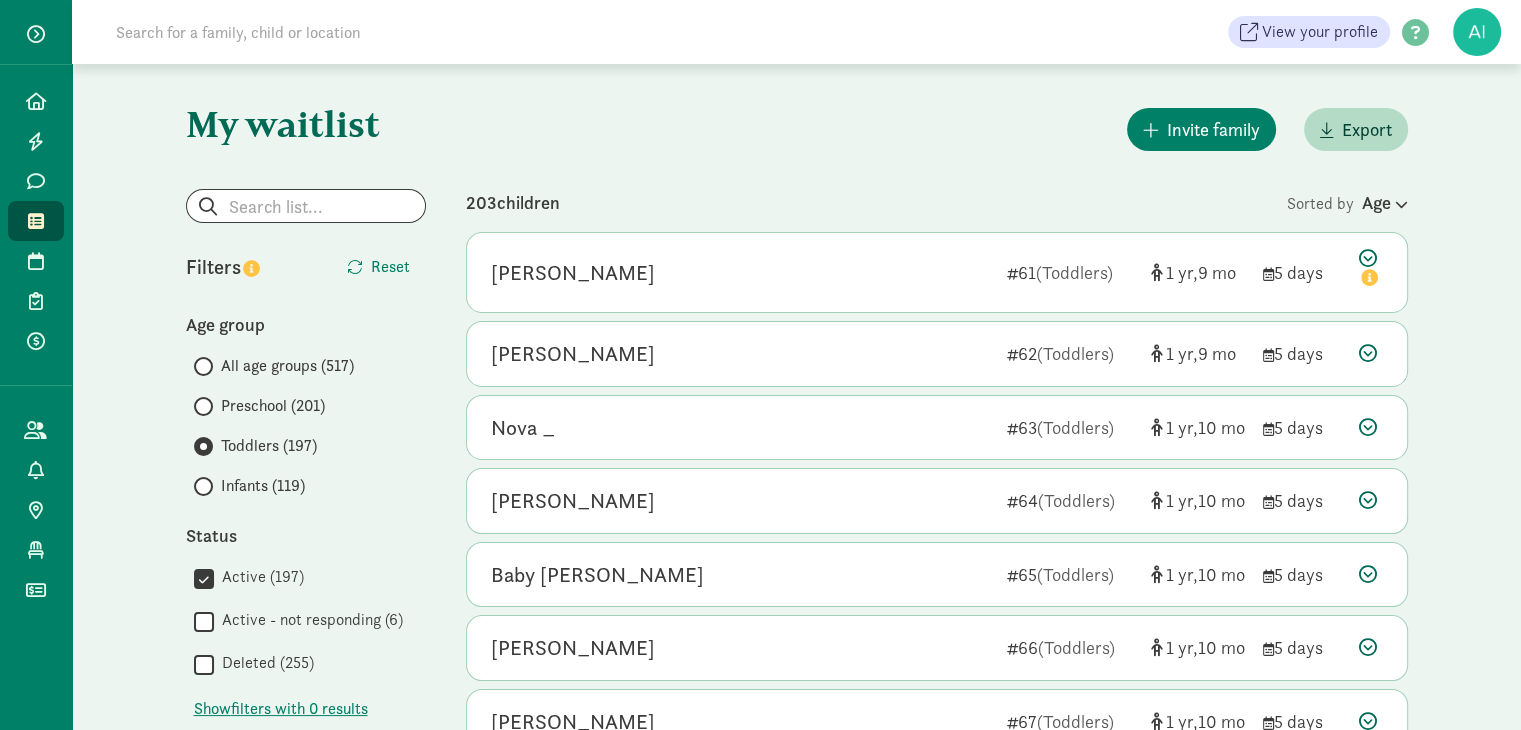 click on "Preschool (201)" at bounding box center [310, 406] 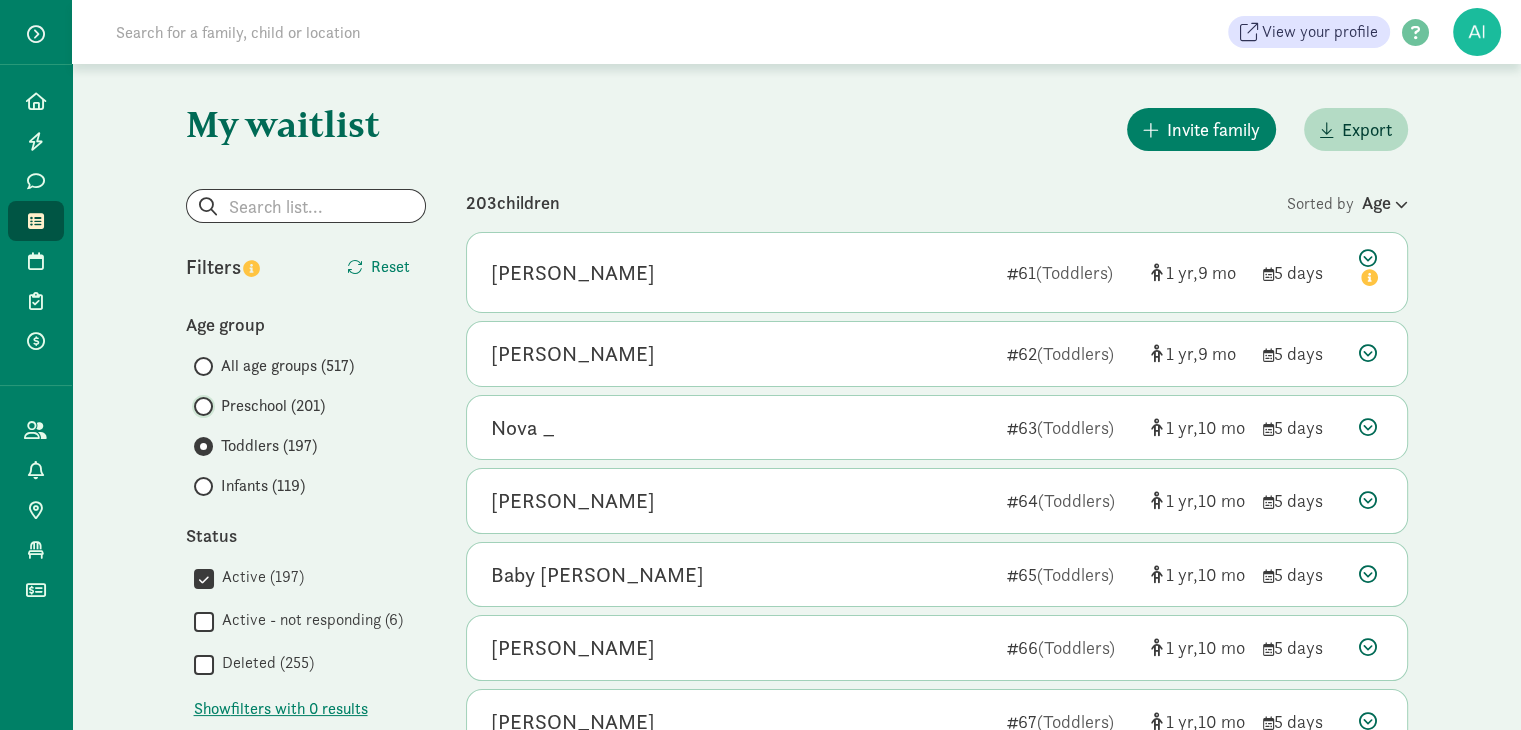click on "Preschool (201)" at bounding box center [200, 406] 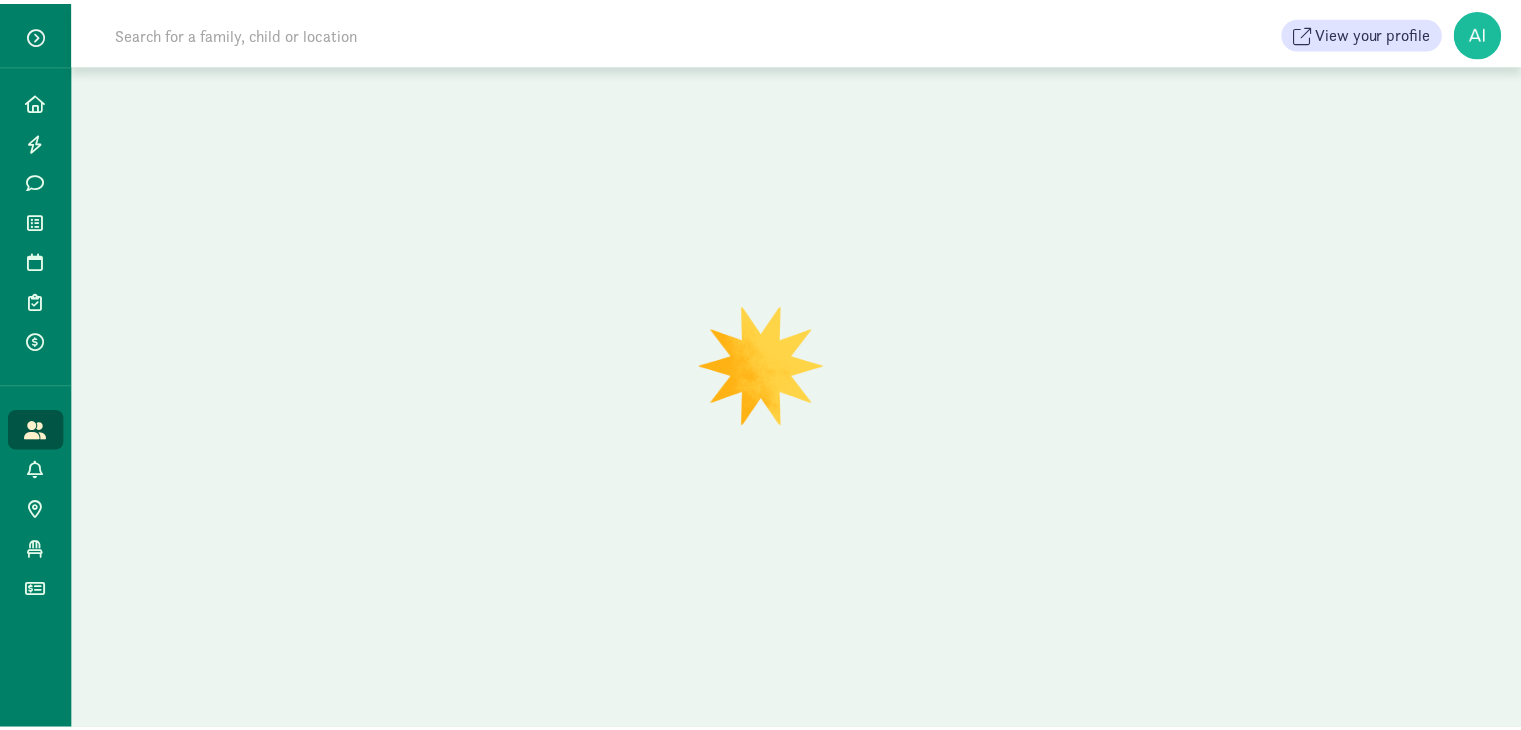 scroll, scrollTop: 0, scrollLeft: 0, axis: both 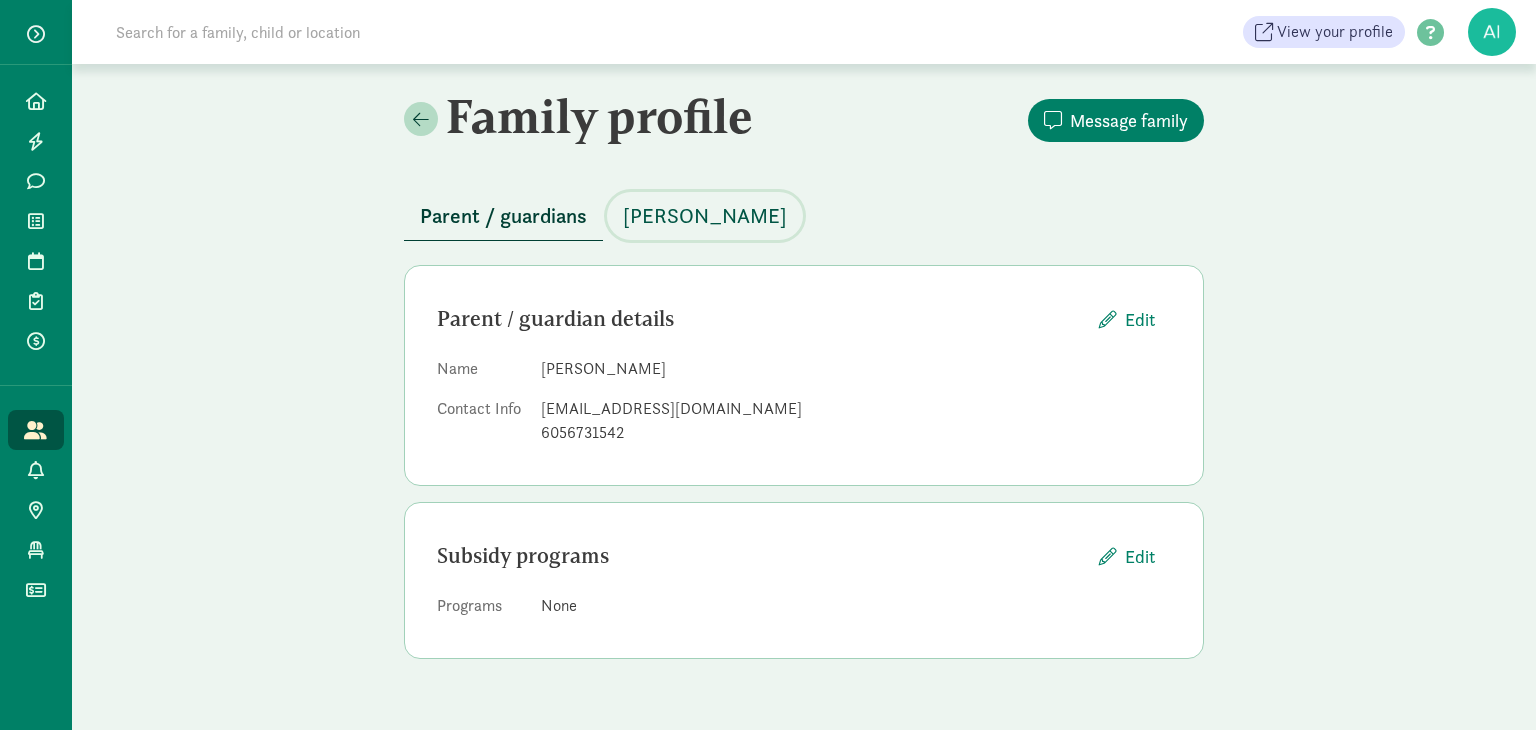 click on "[PERSON_NAME]" at bounding box center (705, 216) 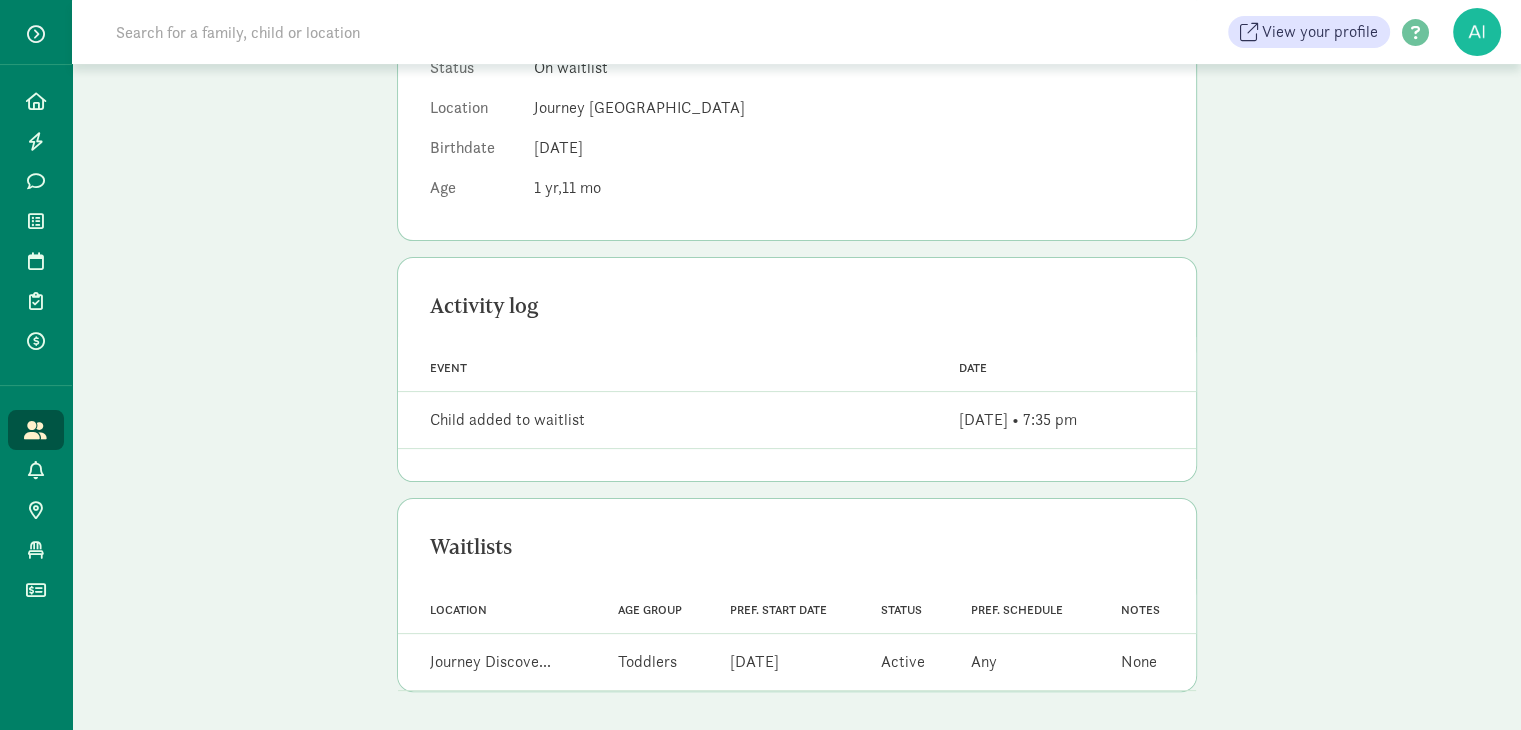 scroll, scrollTop: 0, scrollLeft: 0, axis: both 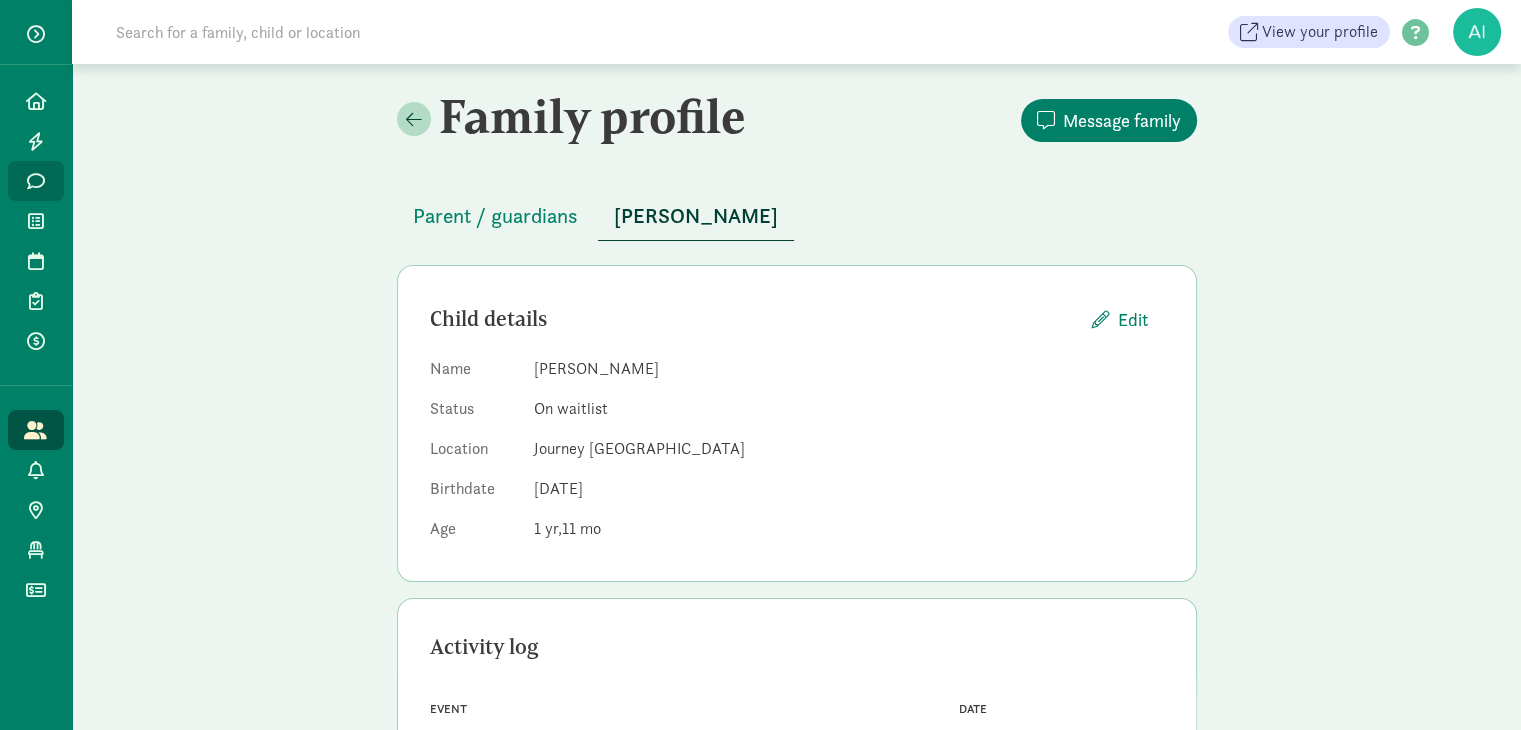 click on "Messages" 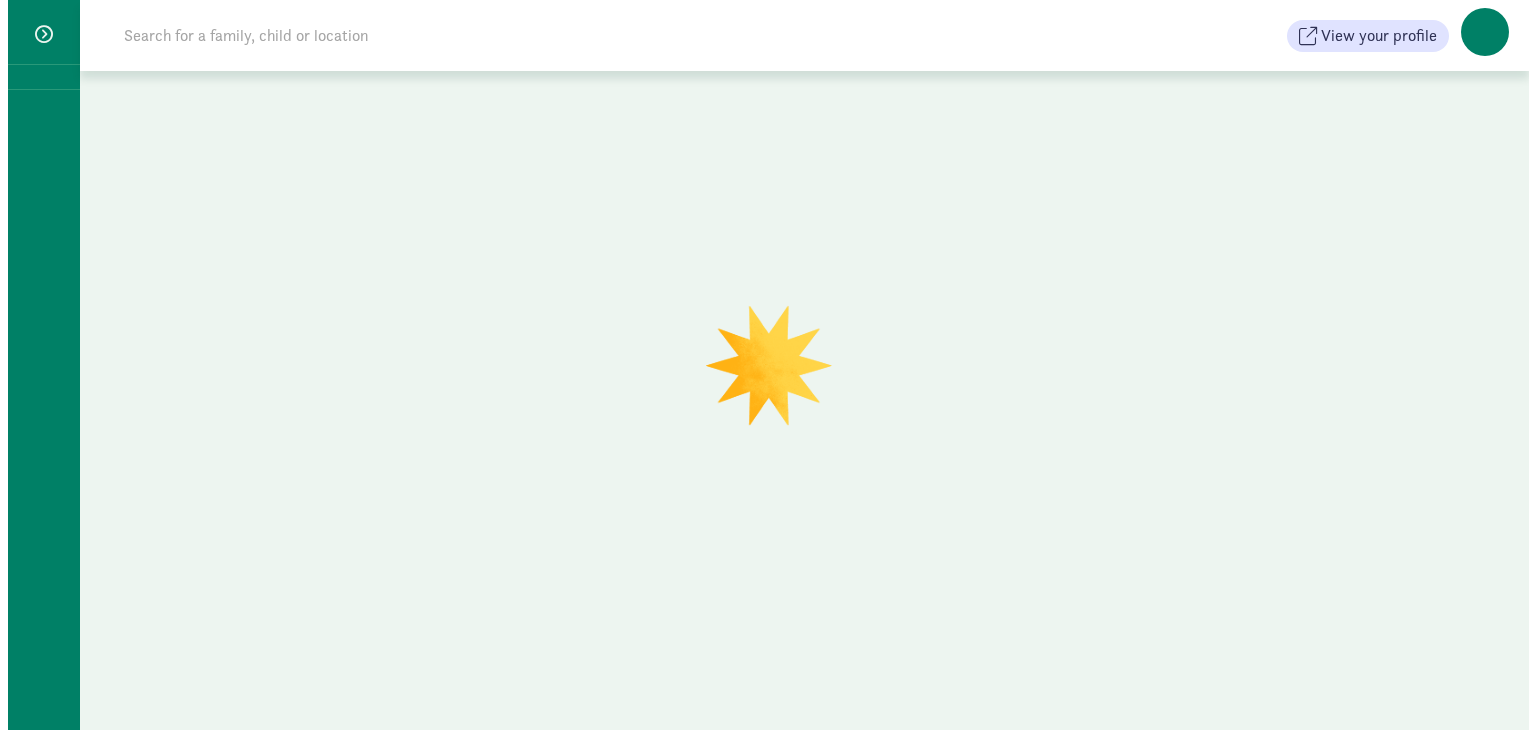 scroll, scrollTop: 0, scrollLeft: 0, axis: both 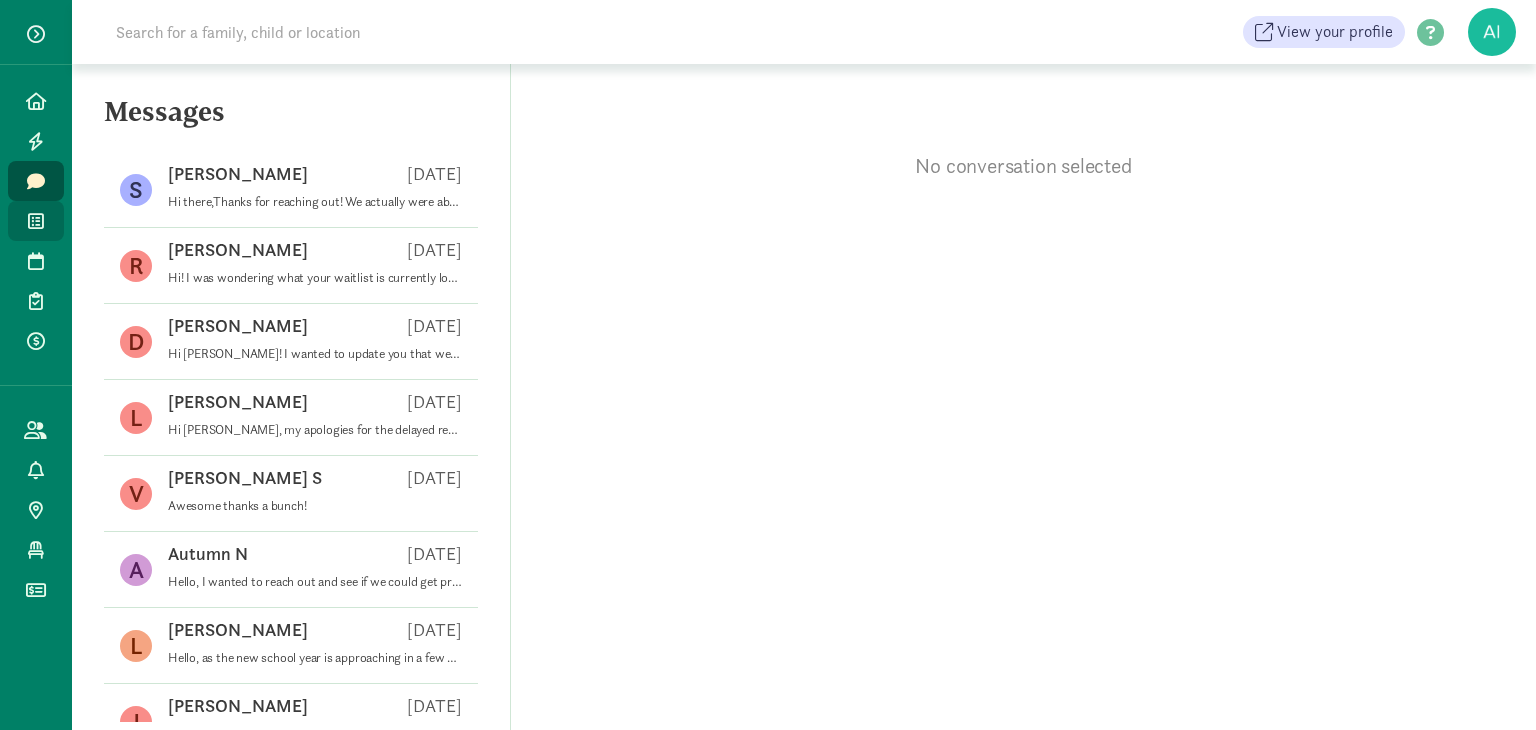 click at bounding box center [36, 221] 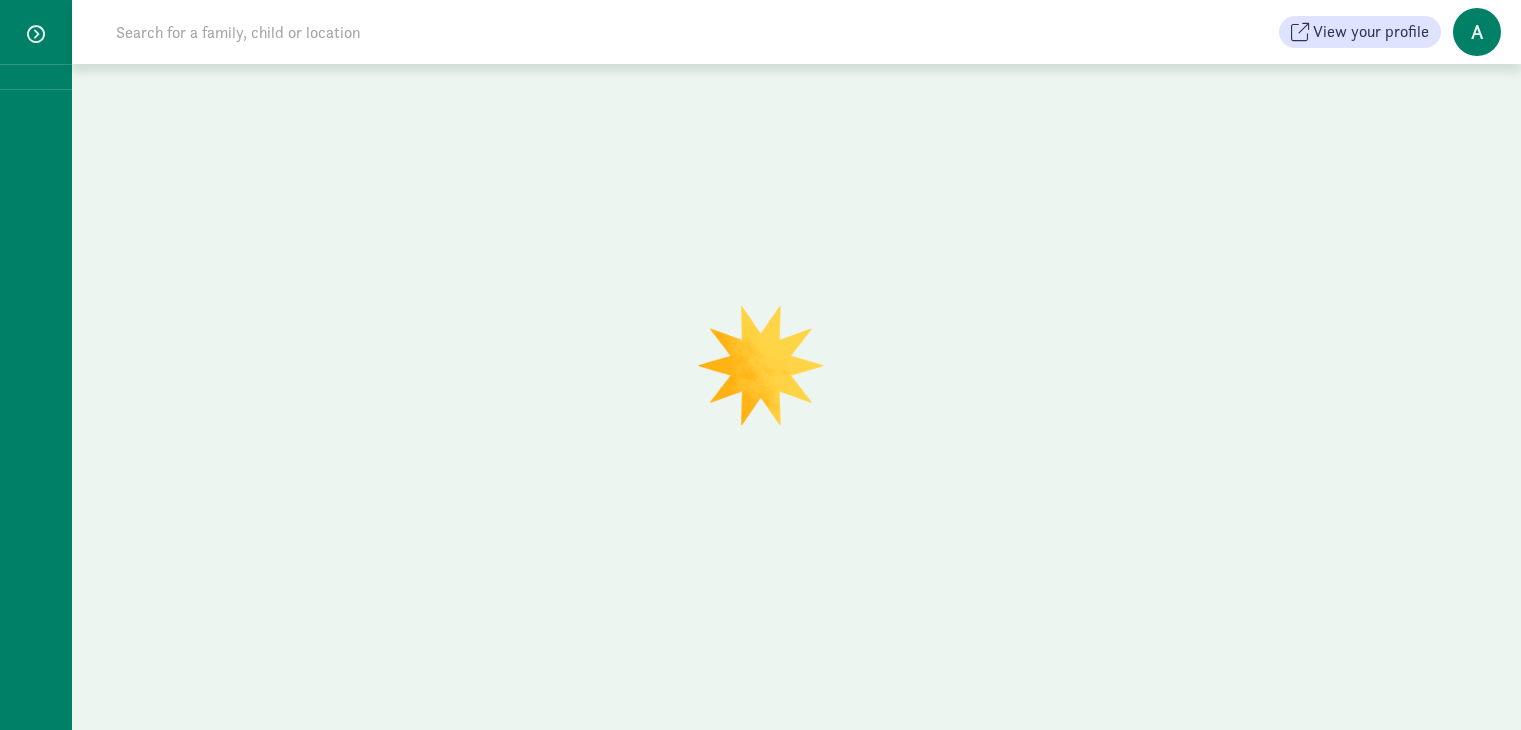 scroll, scrollTop: 0, scrollLeft: 0, axis: both 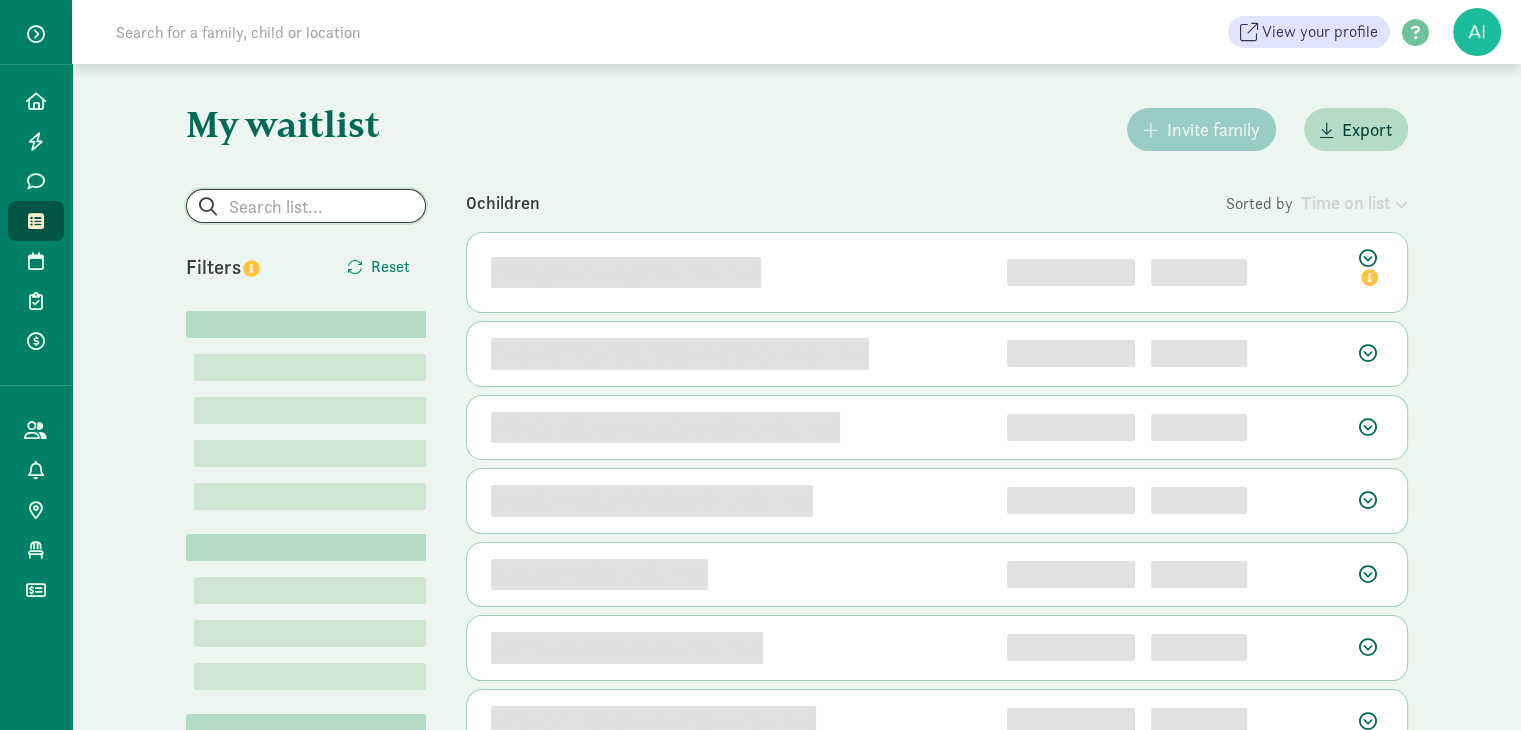 click 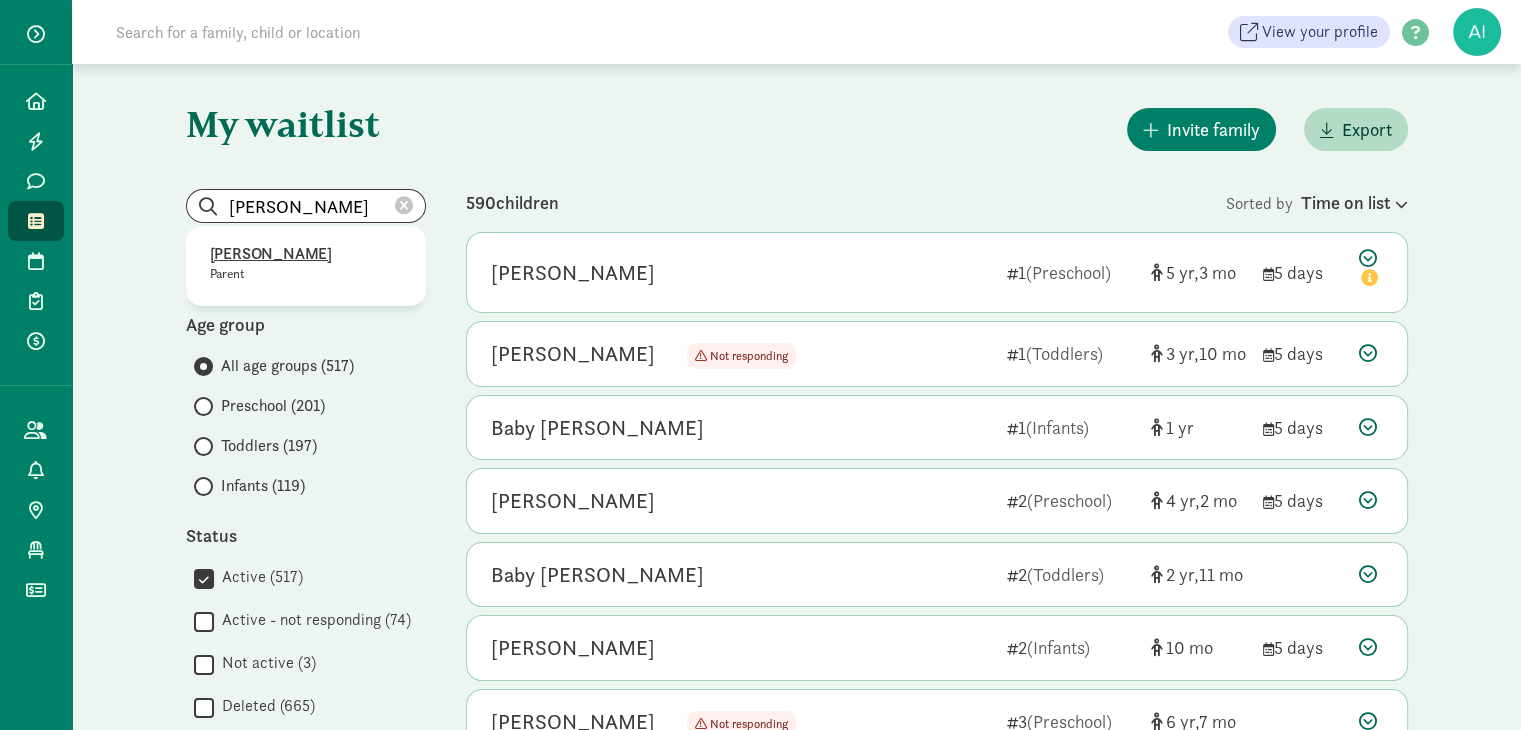 click on "[PERSON_NAME]" at bounding box center (306, 254) 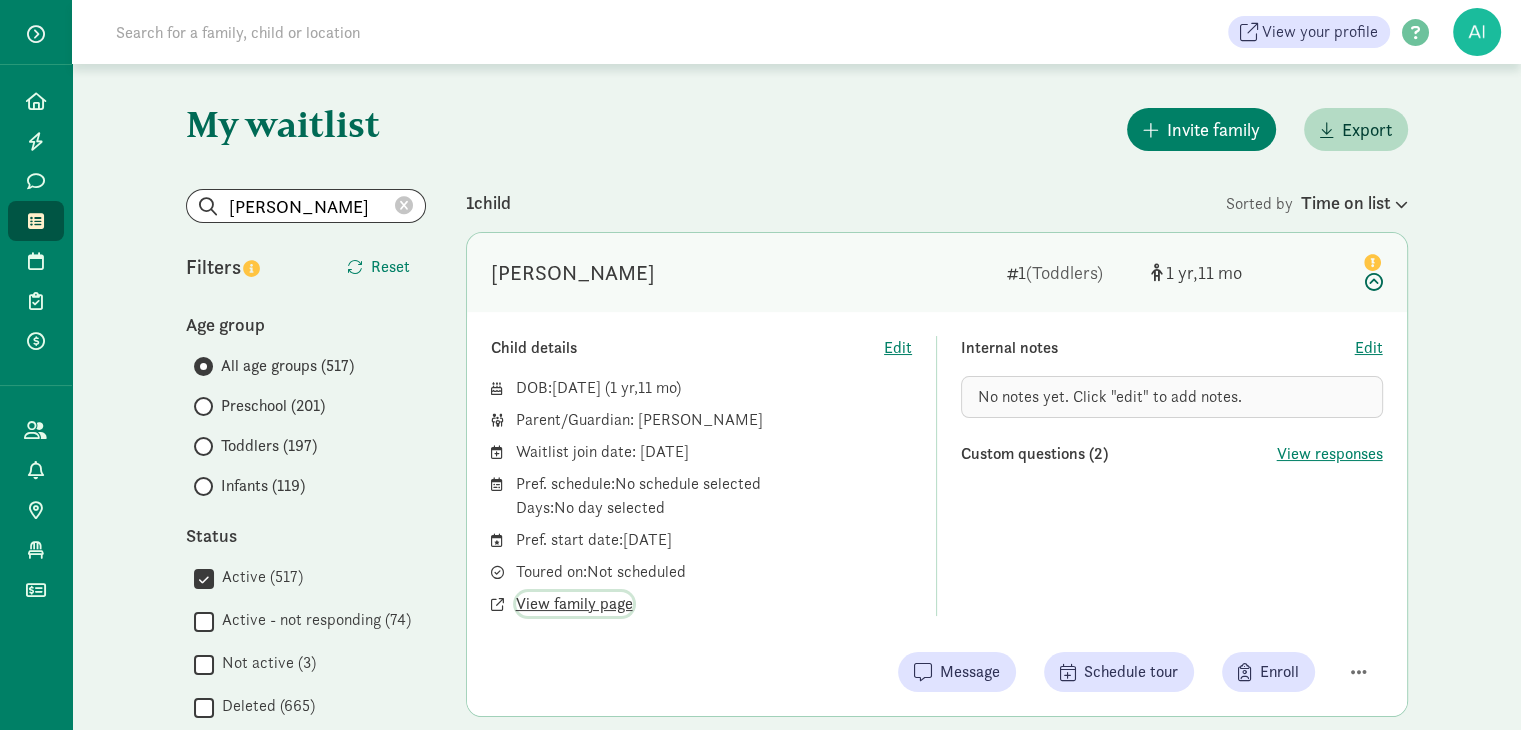 click on "View family page" at bounding box center (574, 604) 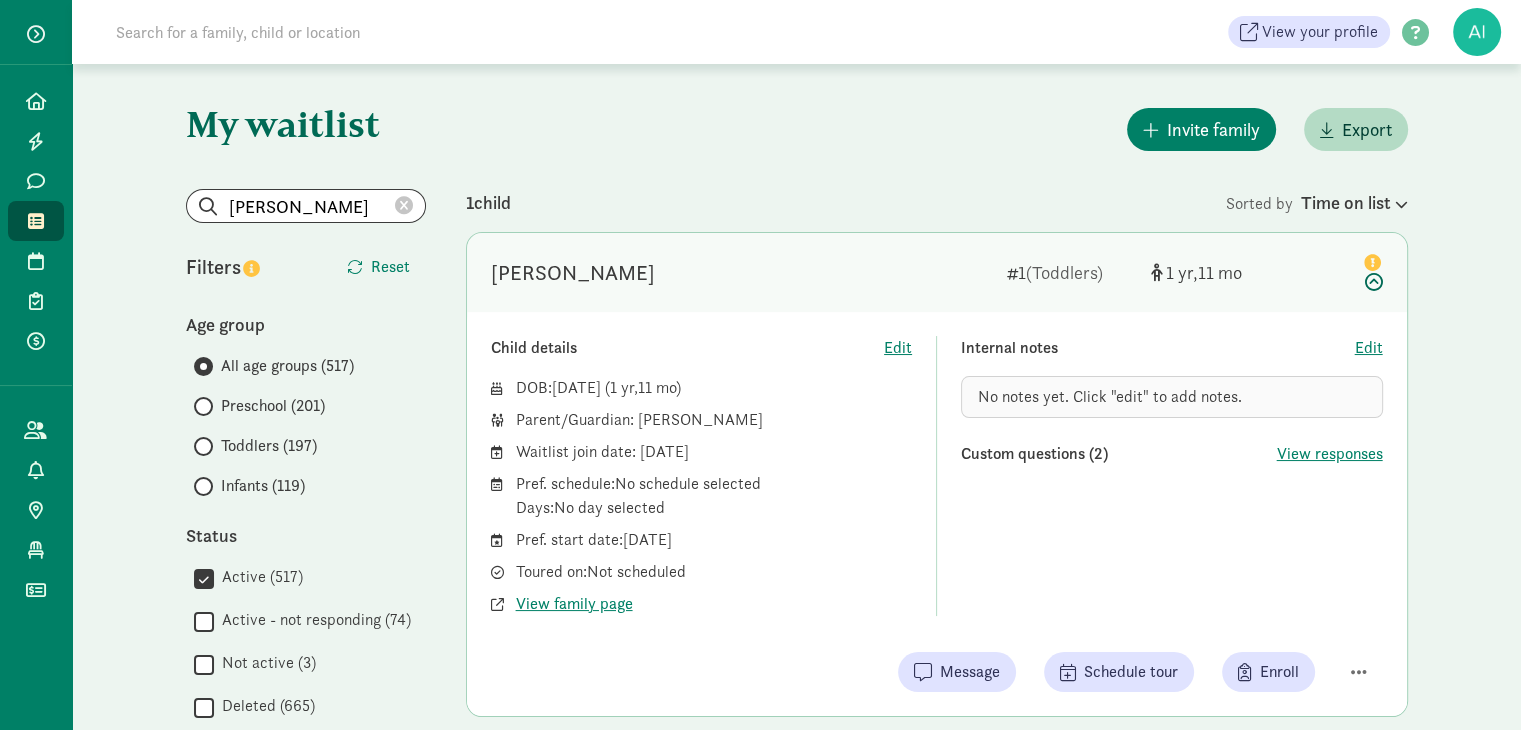 click 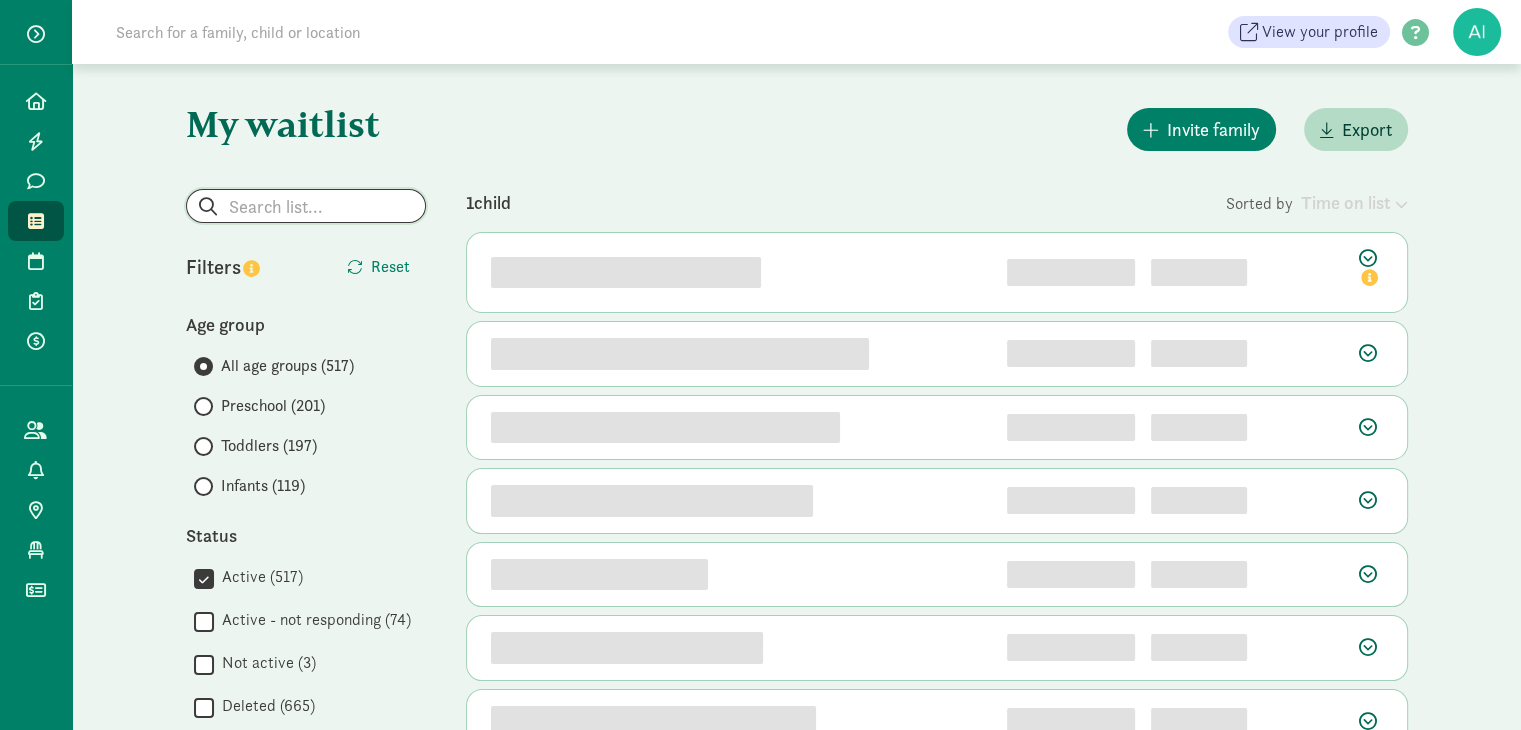 click 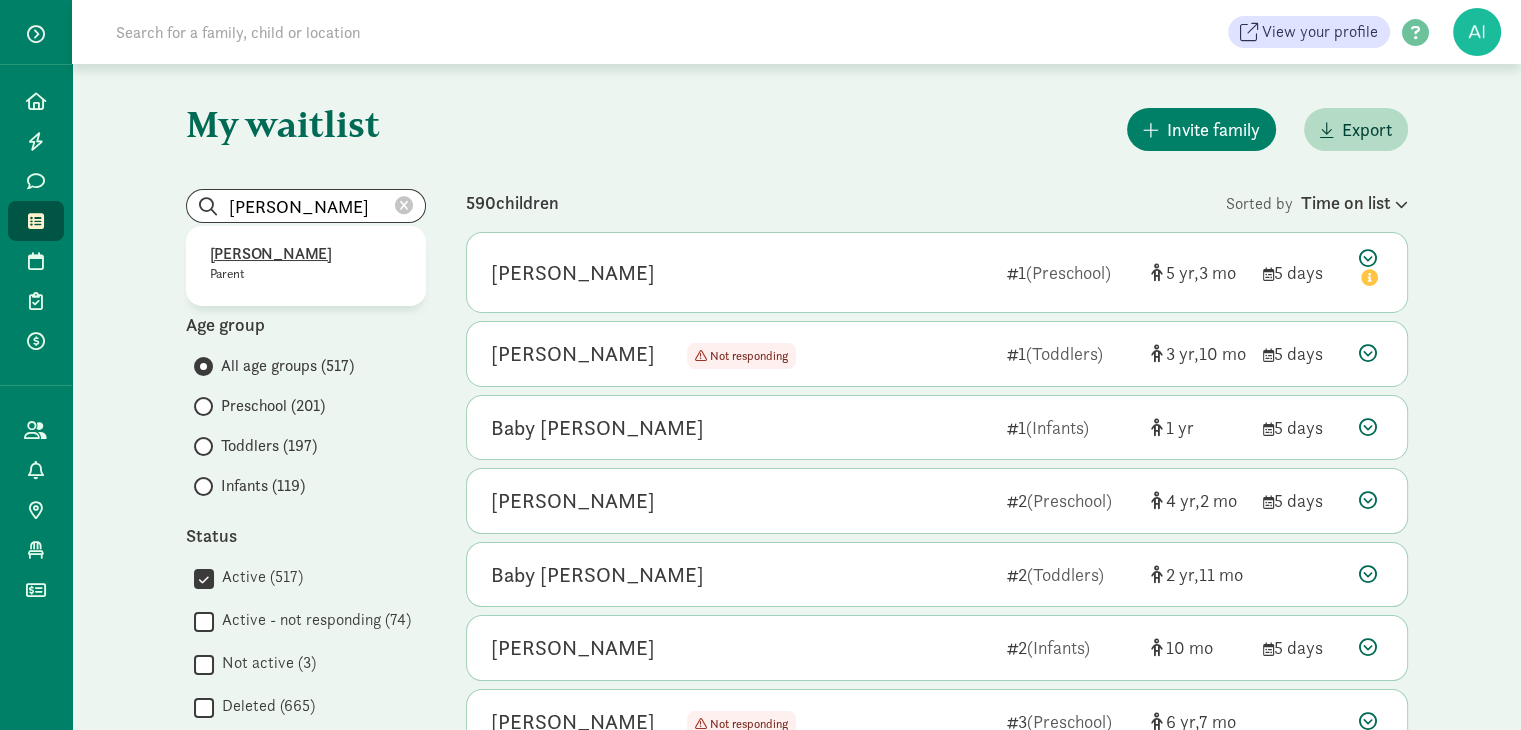 click on "Tara Pine" at bounding box center [306, 254] 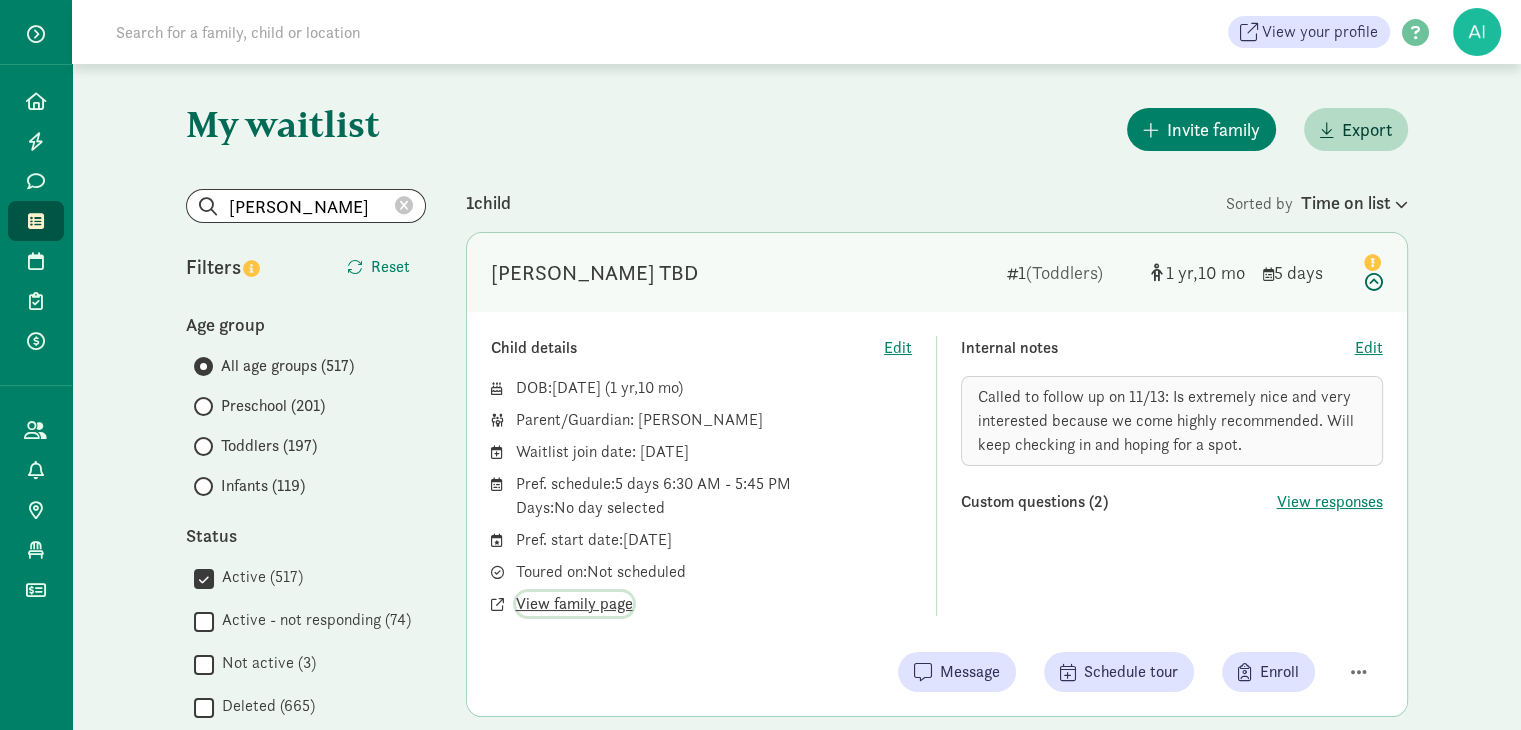 click on "View family page" at bounding box center [574, 604] 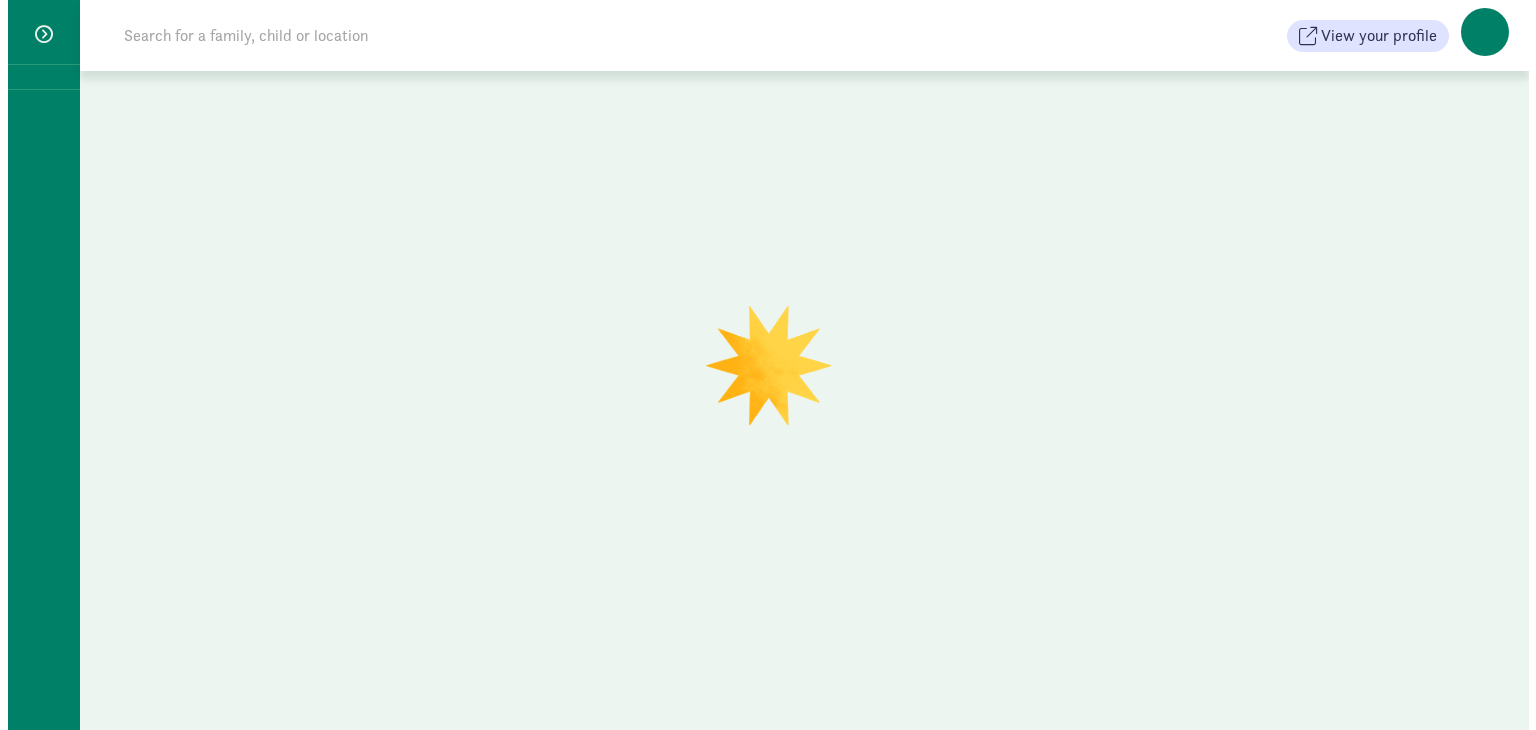 scroll, scrollTop: 0, scrollLeft: 0, axis: both 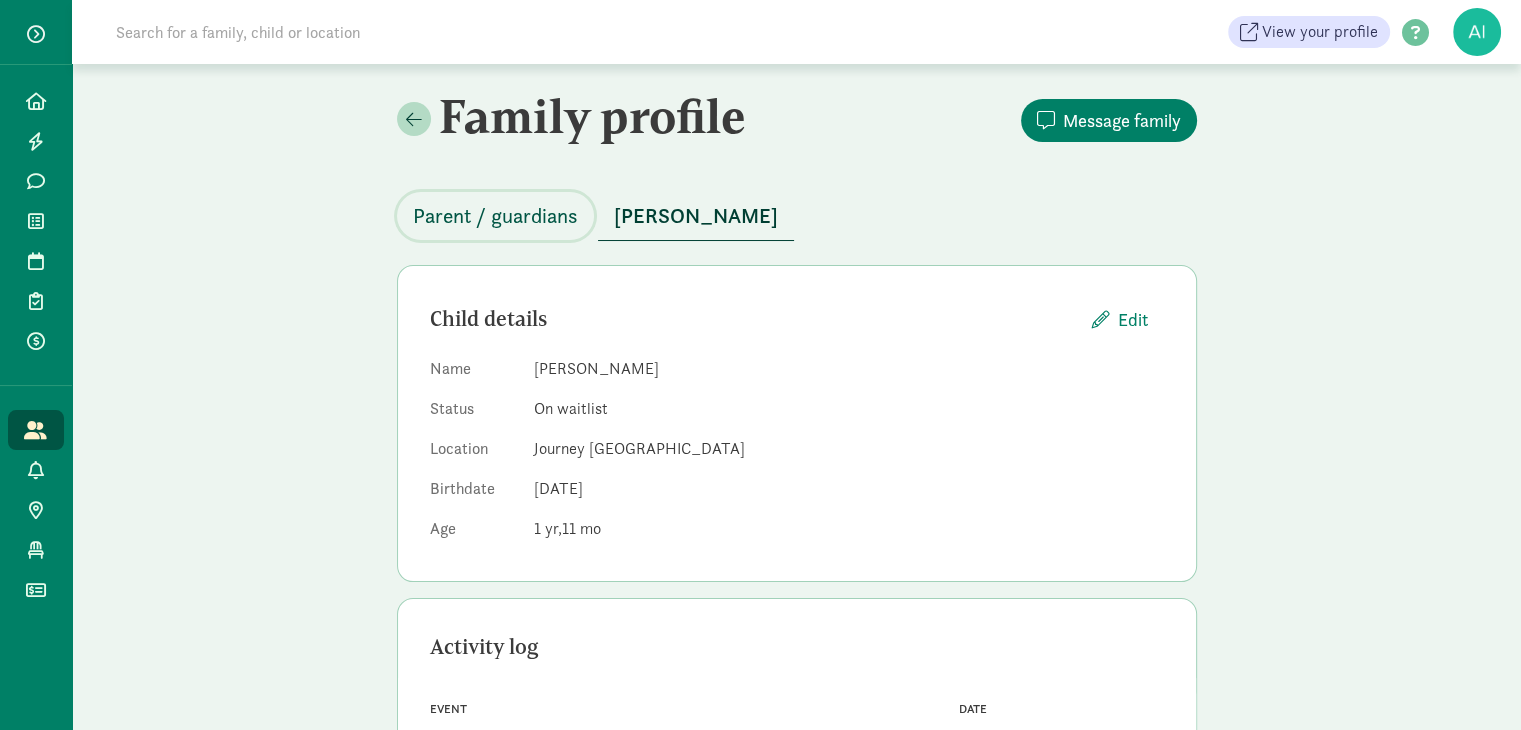 click on "Parent / guardians" at bounding box center (495, 216) 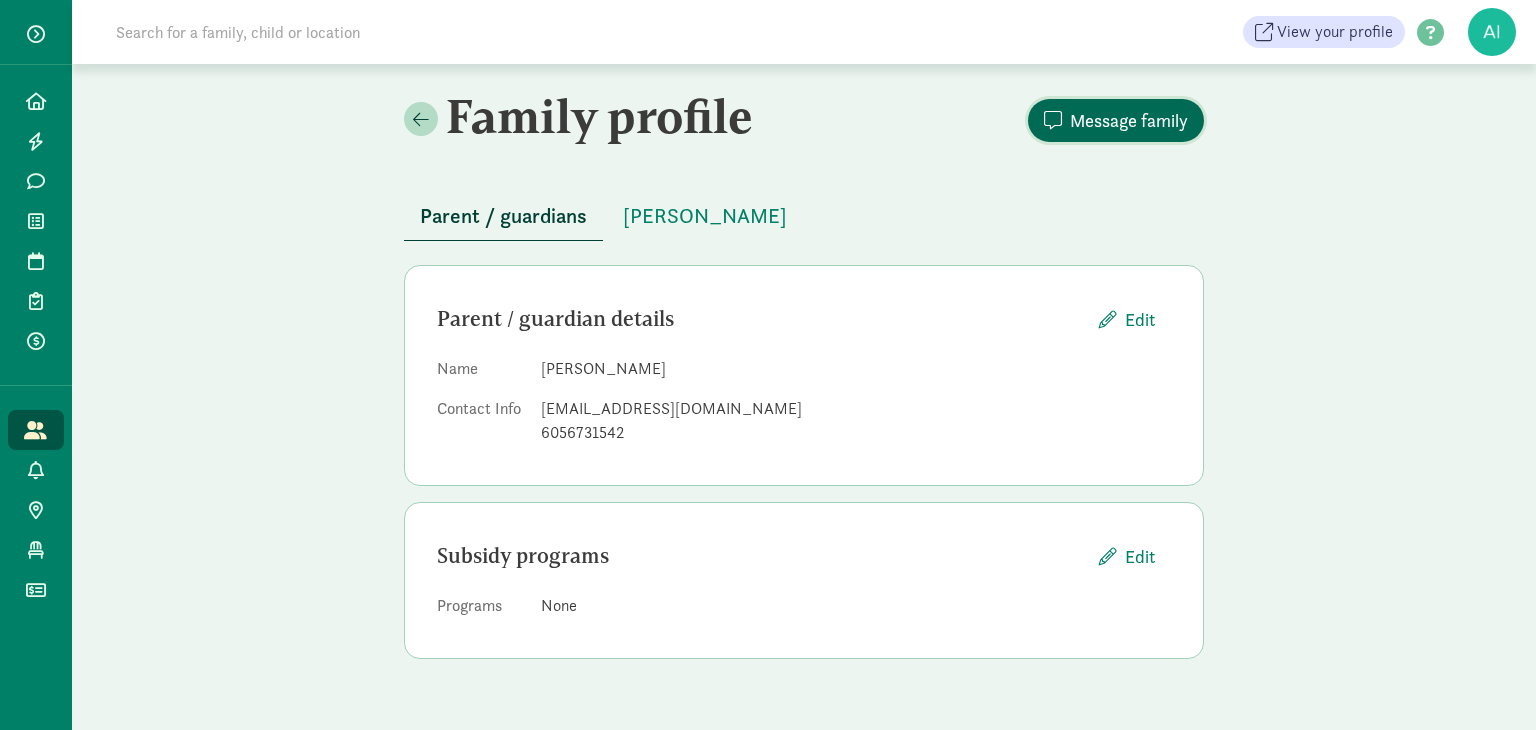 click on "Message family" at bounding box center (1129, 120) 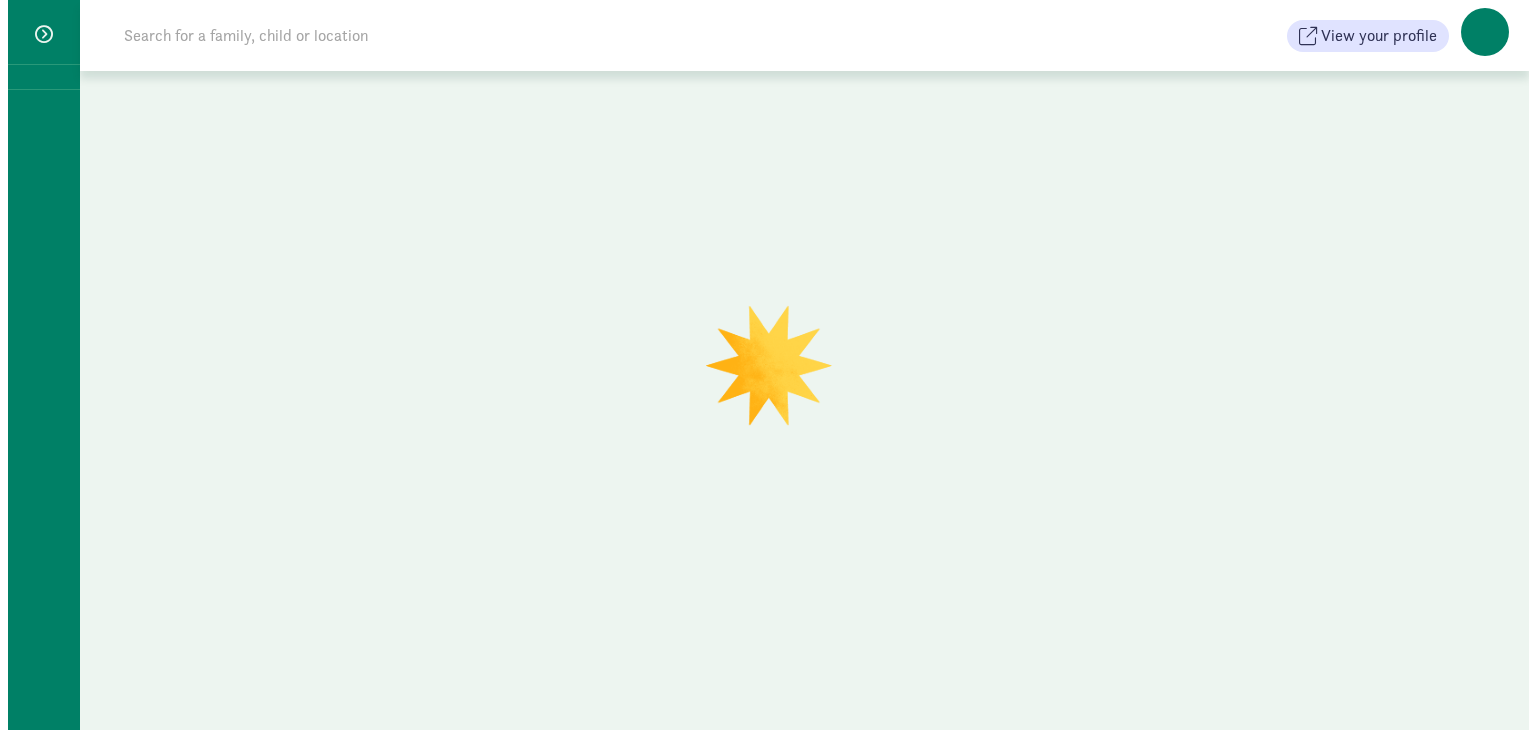 scroll, scrollTop: 0, scrollLeft: 0, axis: both 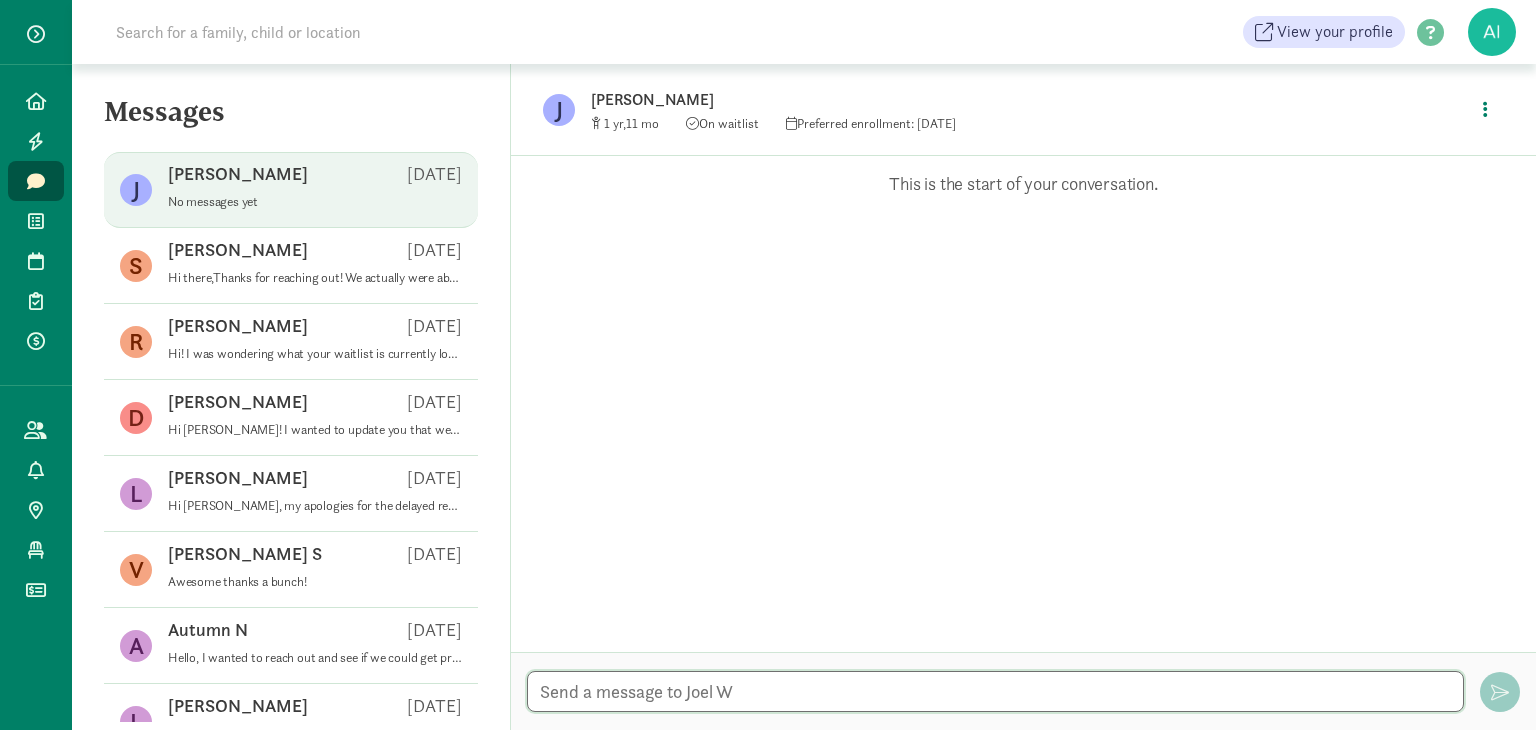 click at bounding box center (995, 691) 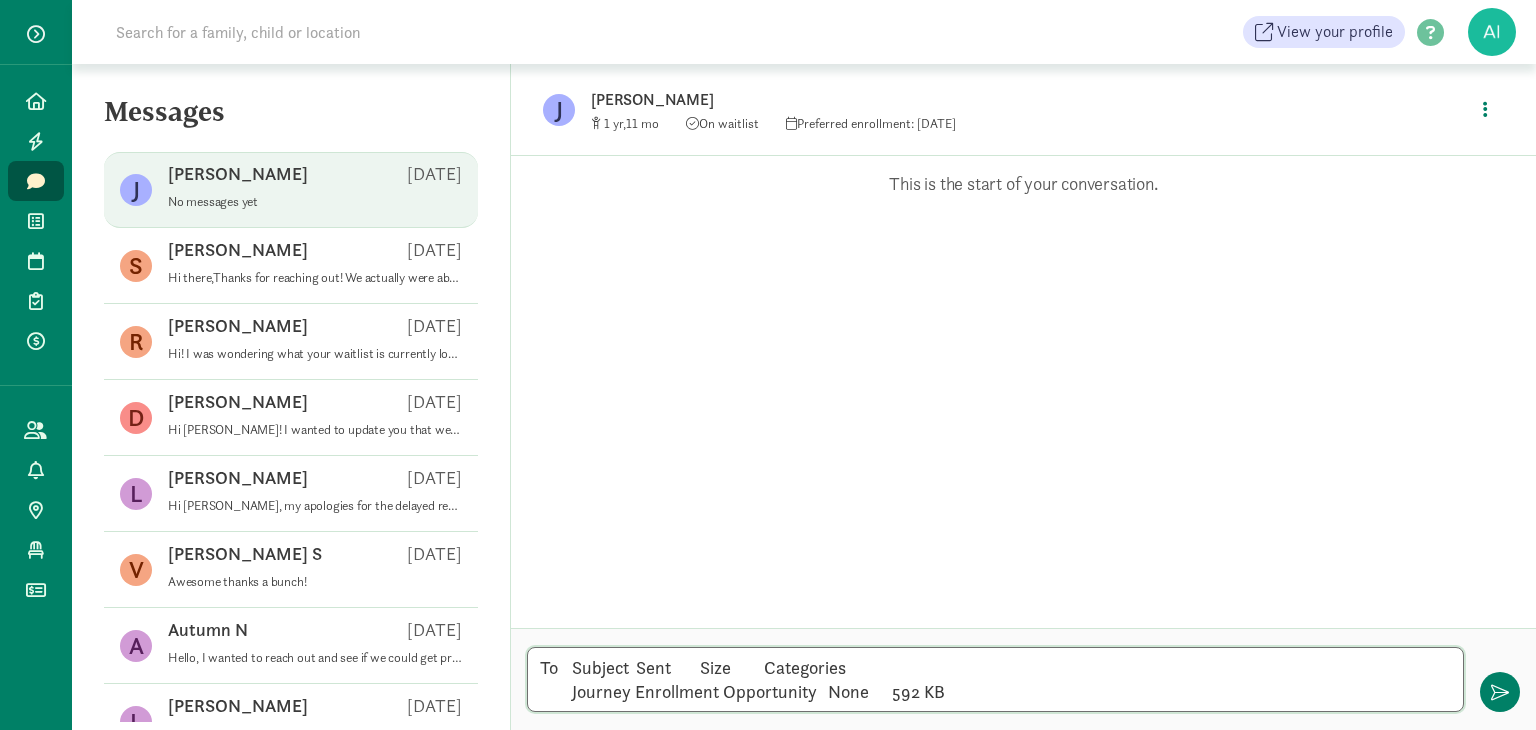 drag, startPoint x: 979, startPoint y: 696, endPoint x: 505, endPoint y: 675, distance: 474.46497 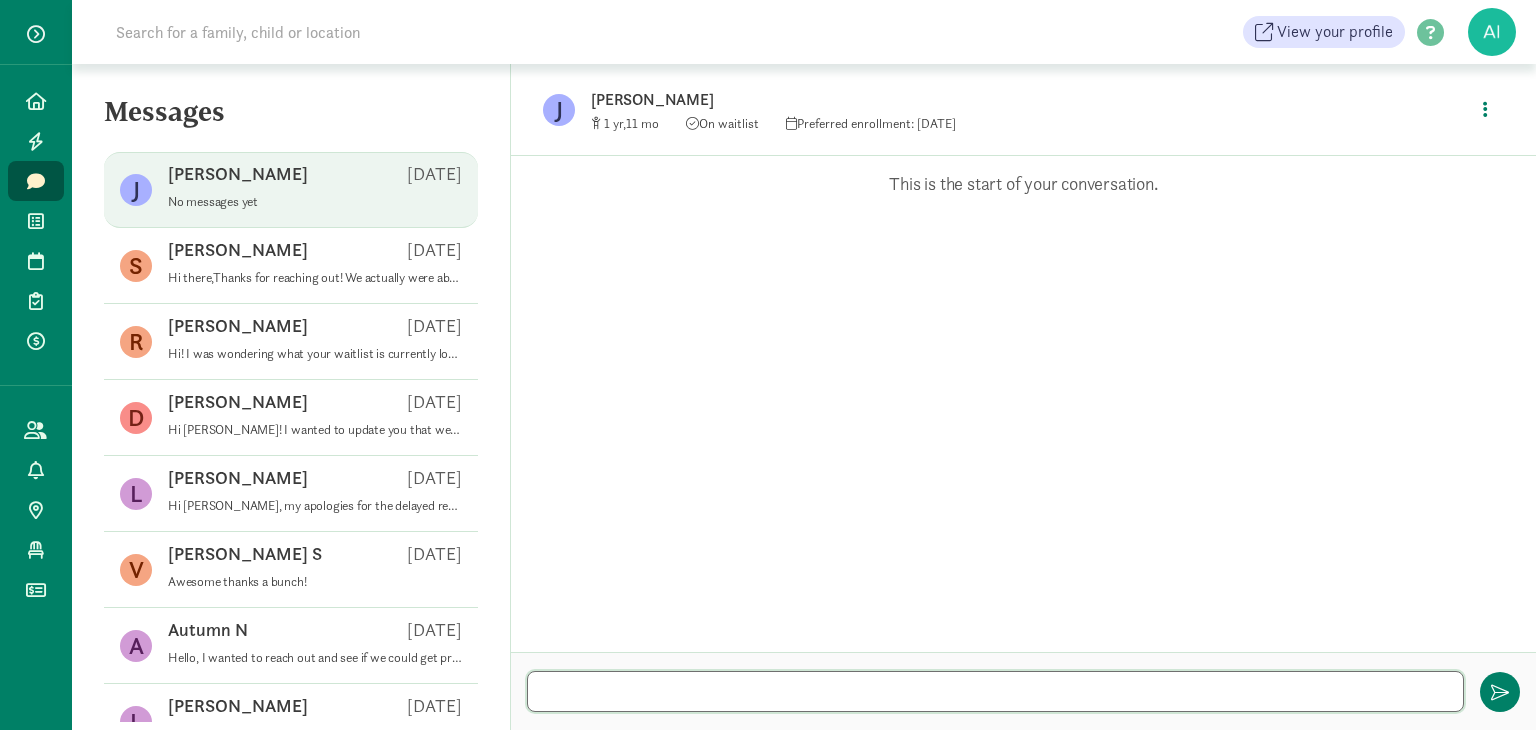 click at bounding box center [995, 691] 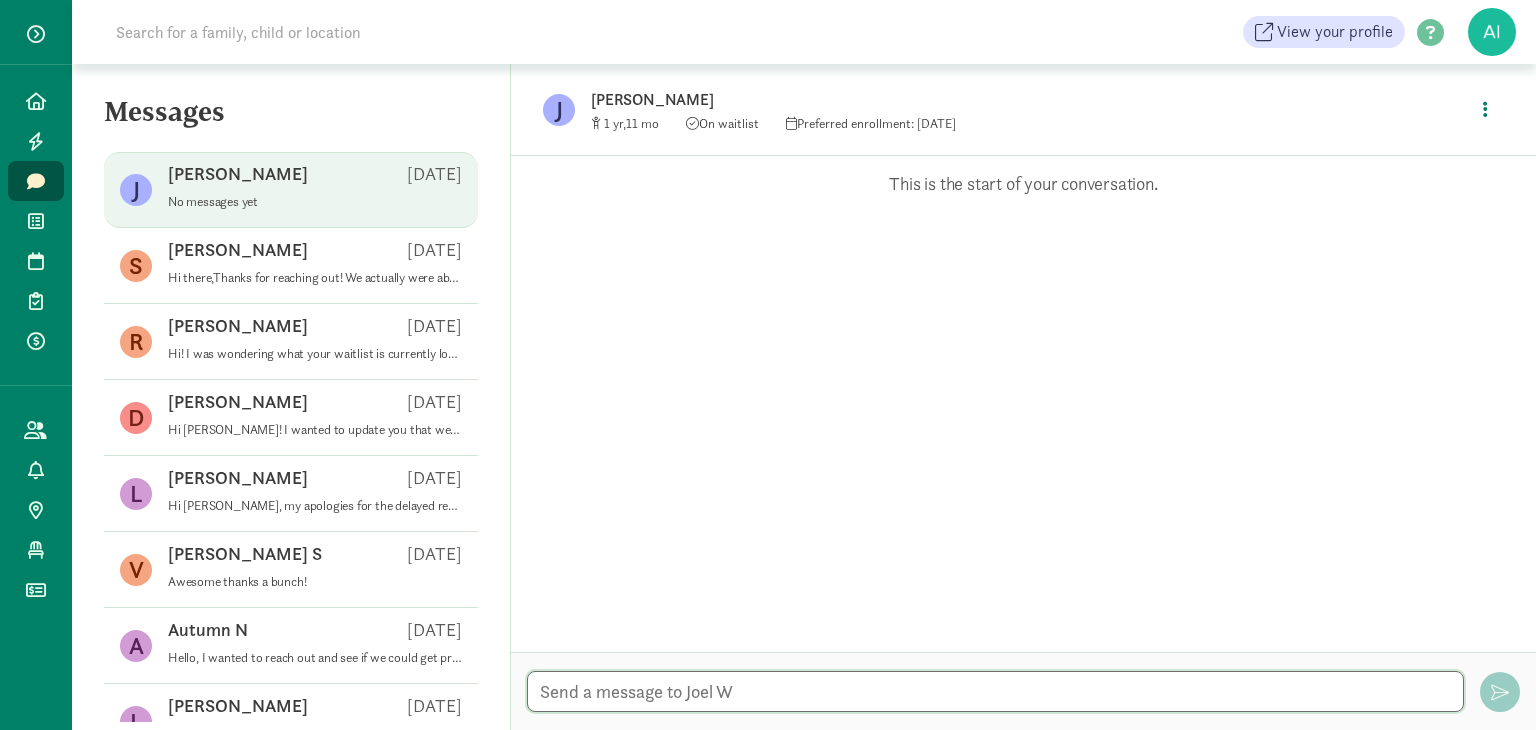click at bounding box center [995, 691] 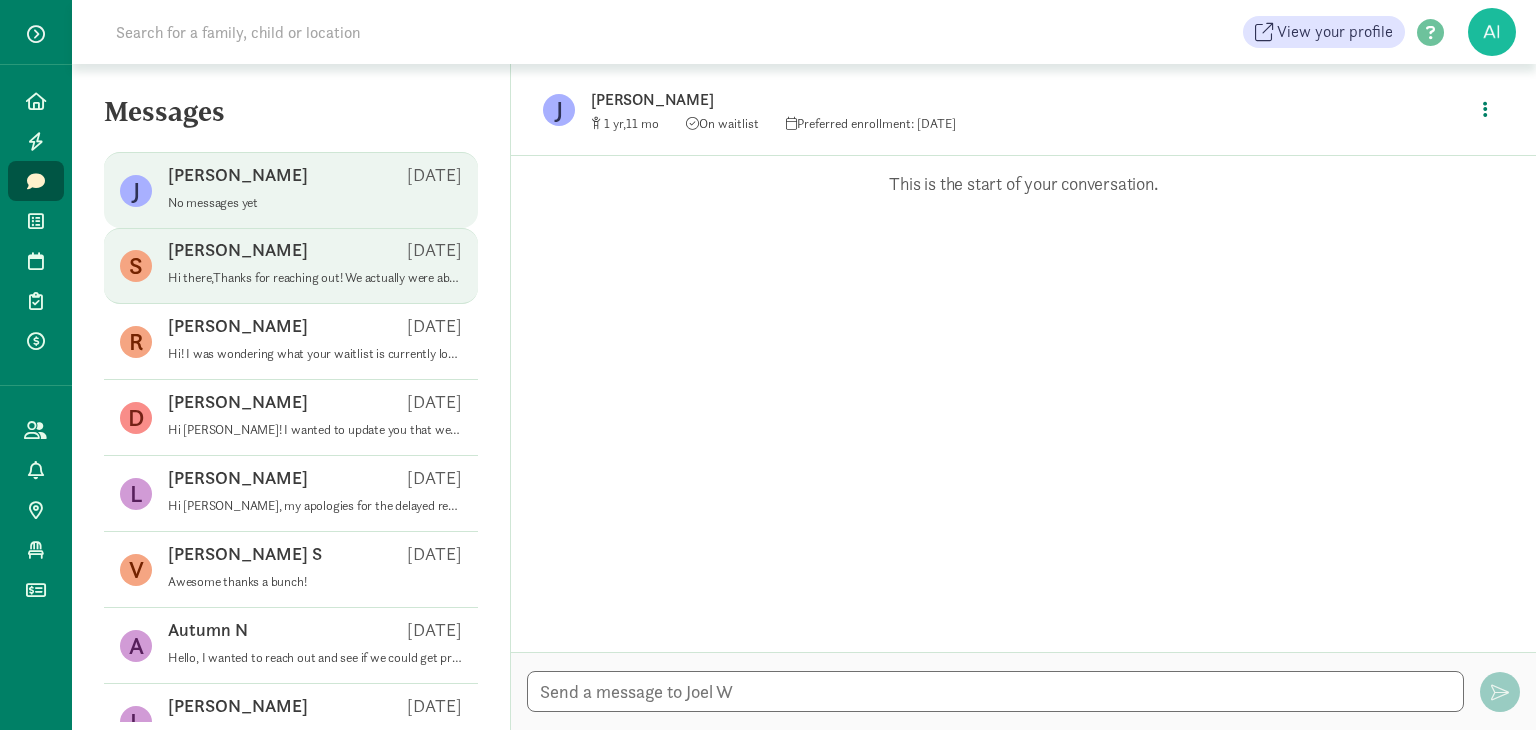 click on "Hi there,Thanks for reaching out! We actually were able to find an opening at another place and Beck is now set for childcare. Appreciate it. Thanks again!-Steph" at bounding box center [315, 278] 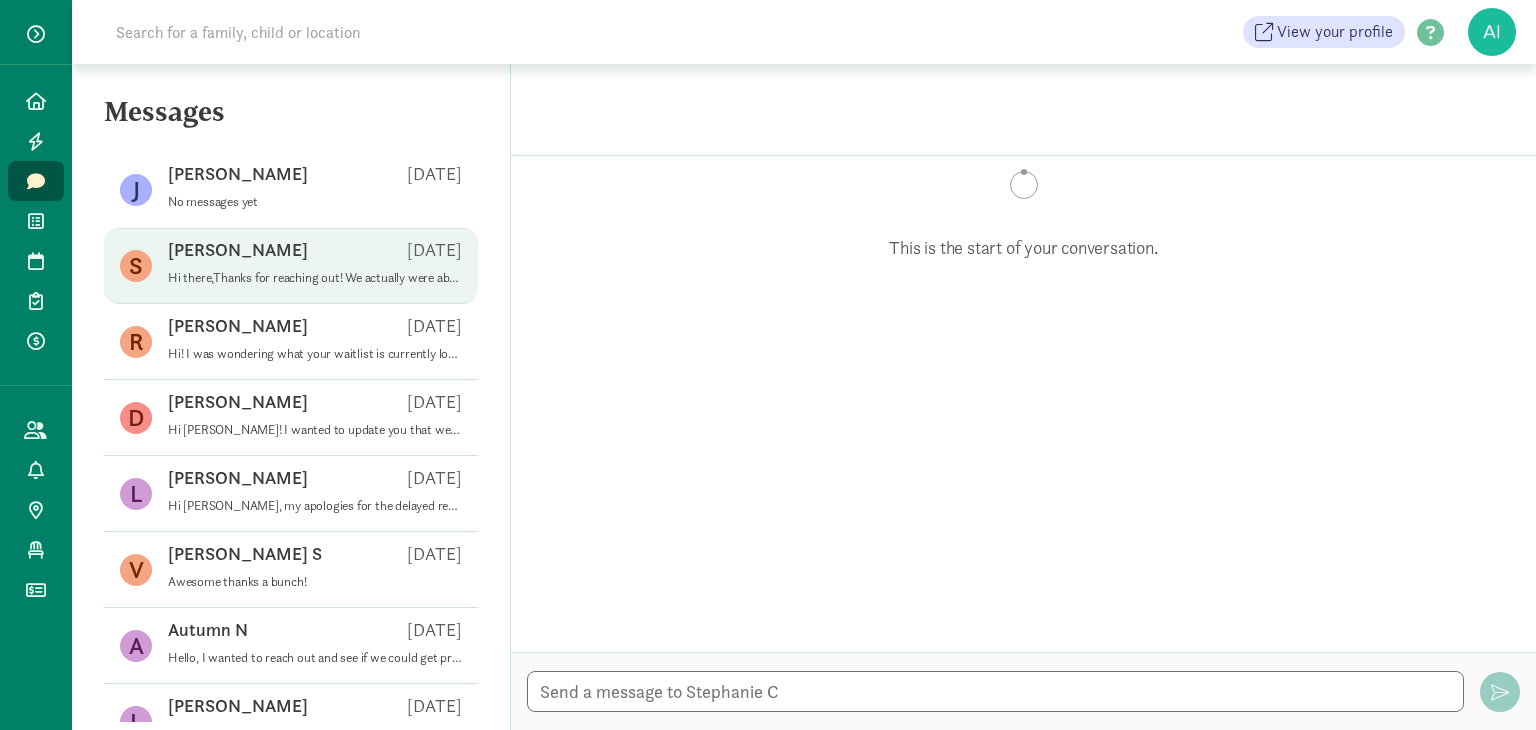 scroll, scrollTop: 237, scrollLeft: 0, axis: vertical 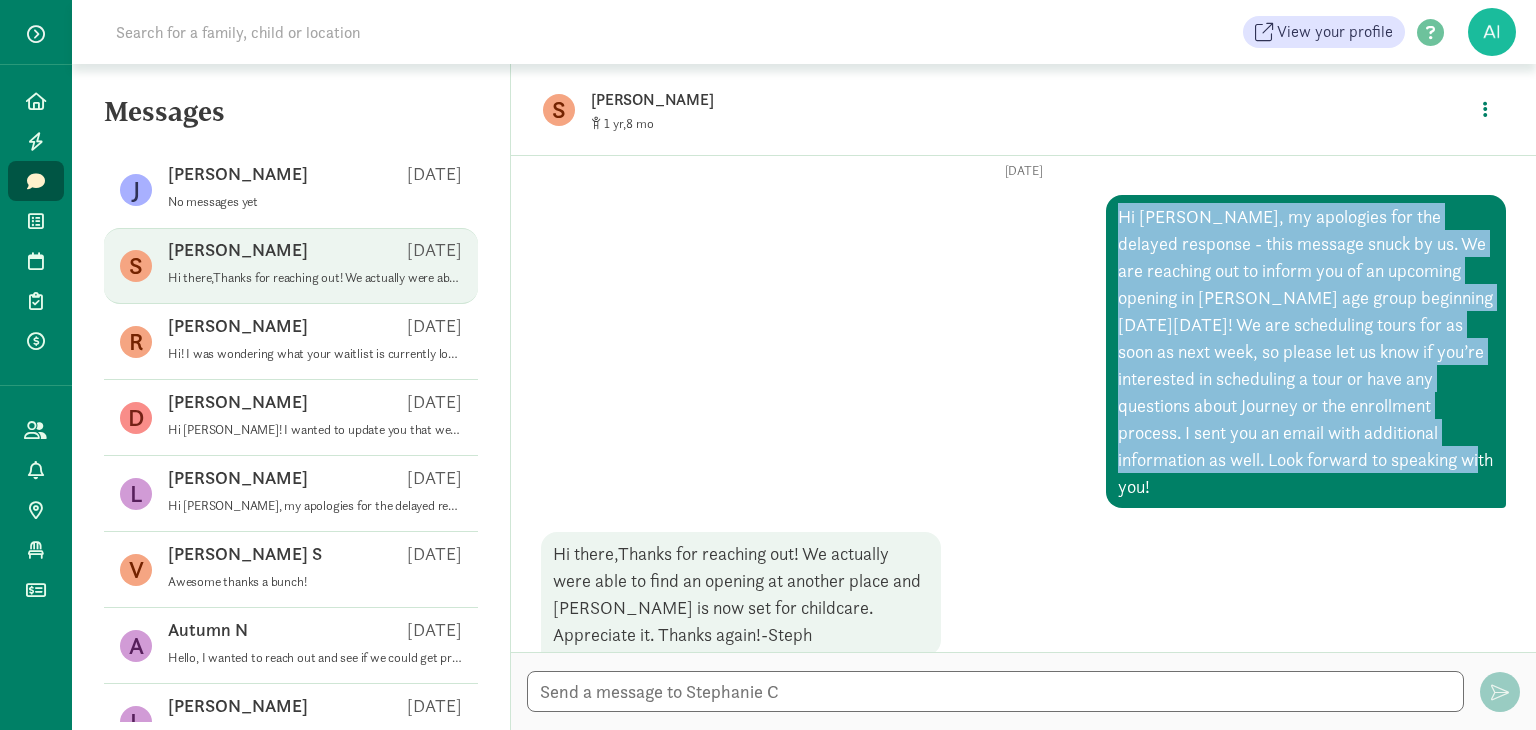 drag, startPoint x: 1344, startPoint y: 455, endPoint x: 1101, endPoint y: 226, distance: 333.90118 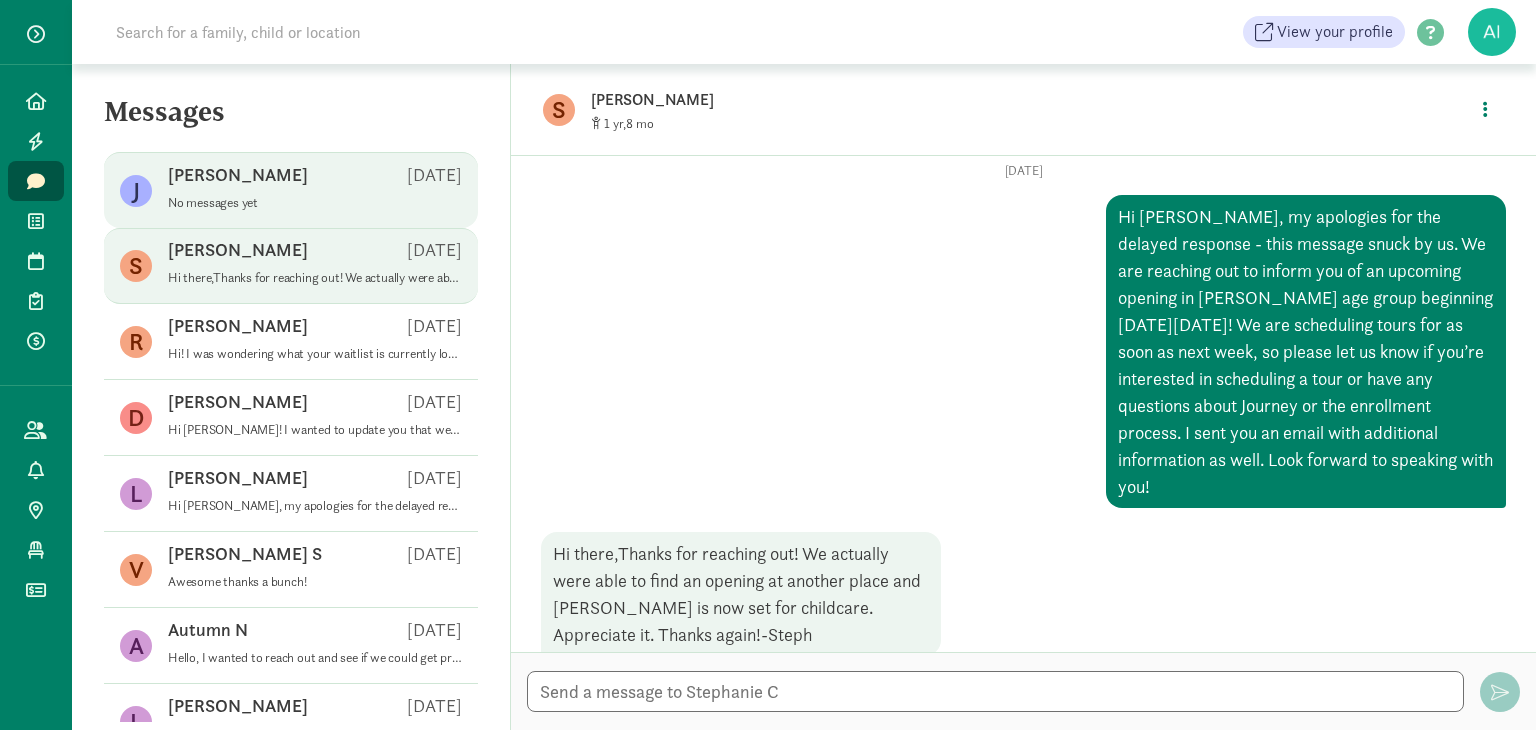 click on "No messages yet" at bounding box center (315, 203) 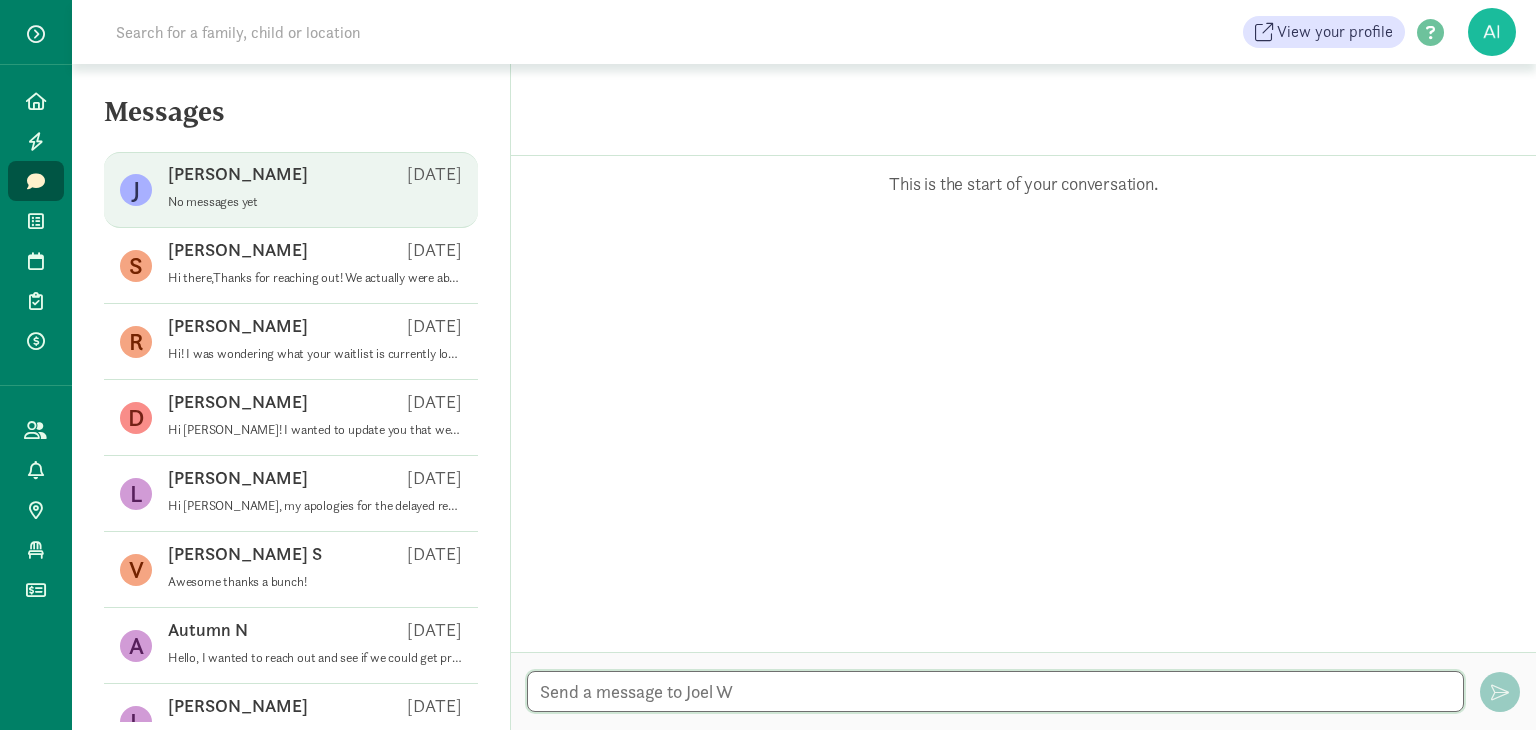 click at bounding box center [995, 691] 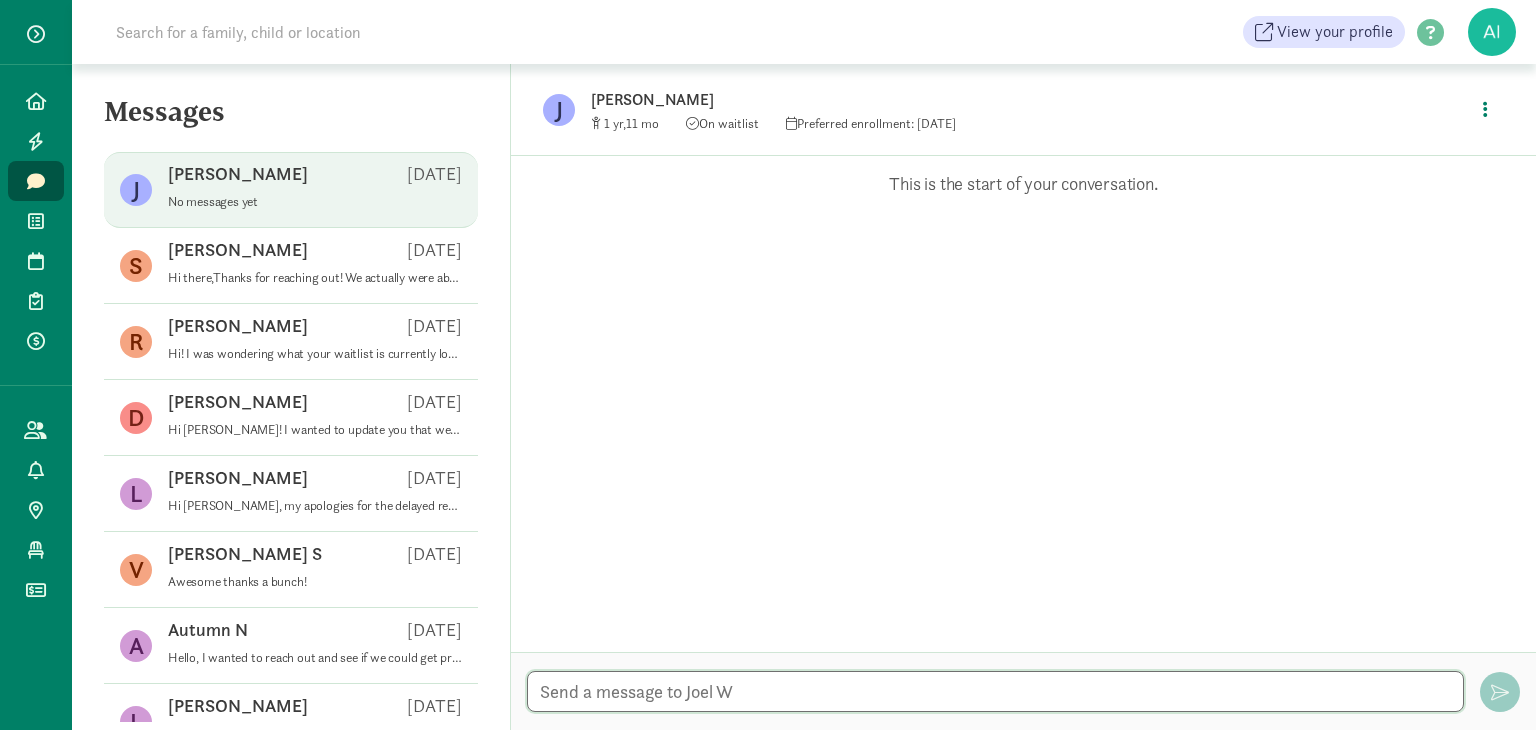 paste on "Hi Steph, my apologies for the delayed response - this message snuck by us. We are reaching out to inform you of an upcoming opening in Beck’s age group beginning on Monday, July 21st! We are scheduling tours for as soon as next week, so please let us know if you’re interested in scheduling a tour or have any questions about Journey or the enrollment process. I sent you an email with additional information as well. Look forward to speaking with you!" 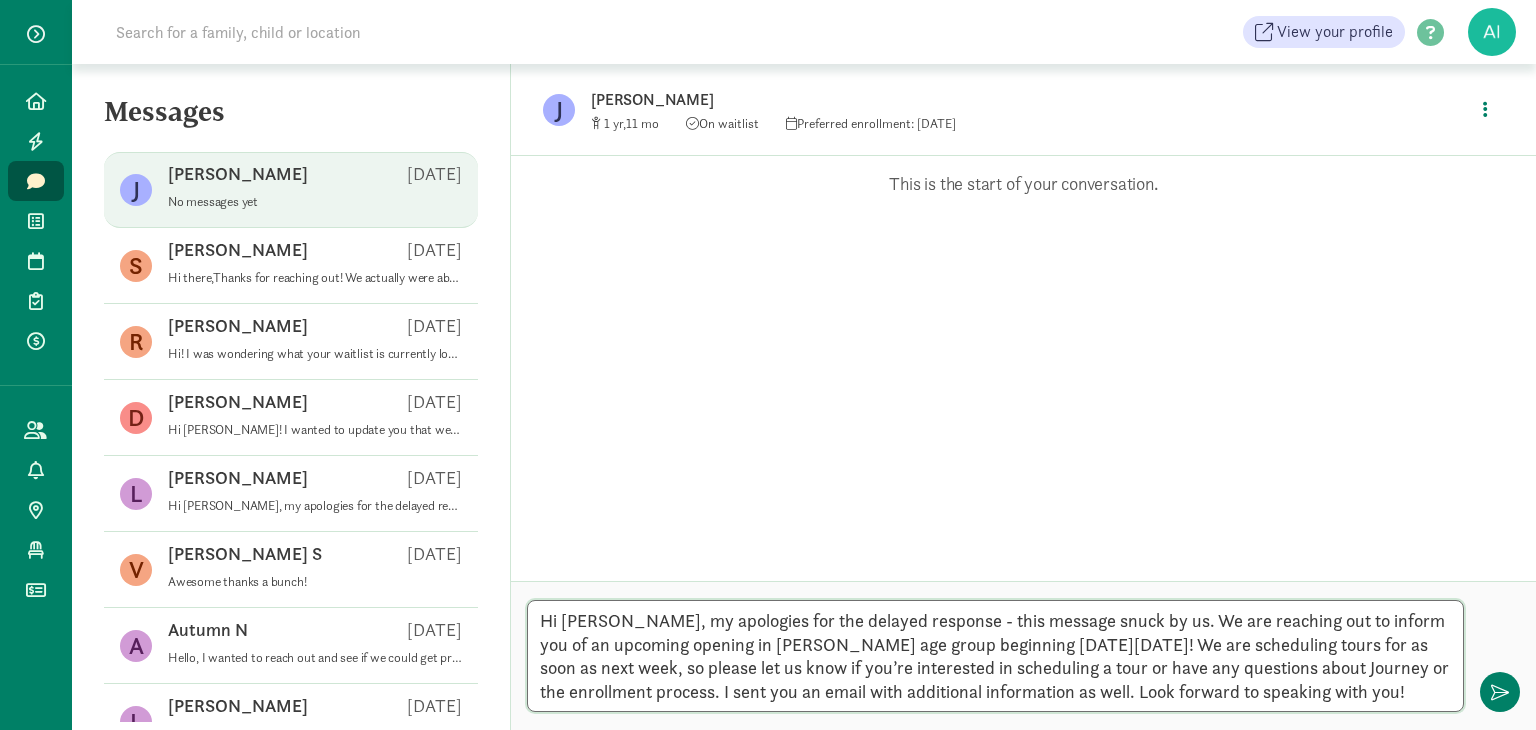 drag, startPoint x: 603, startPoint y: 617, endPoint x: 564, endPoint y: 615, distance: 39.051247 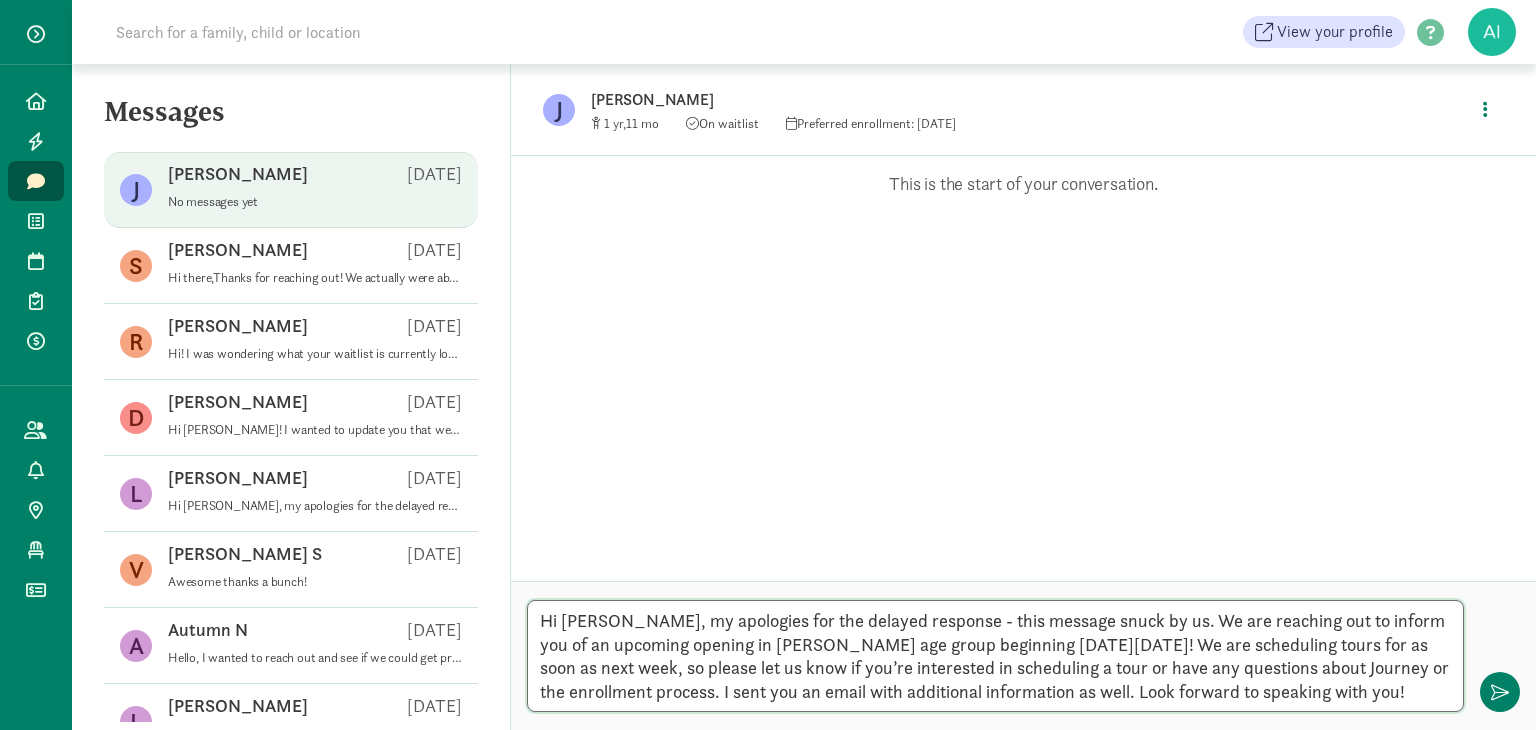 drag, startPoint x: 1101, startPoint y: 622, endPoint x: 598, endPoint y: 621, distance: 503.001 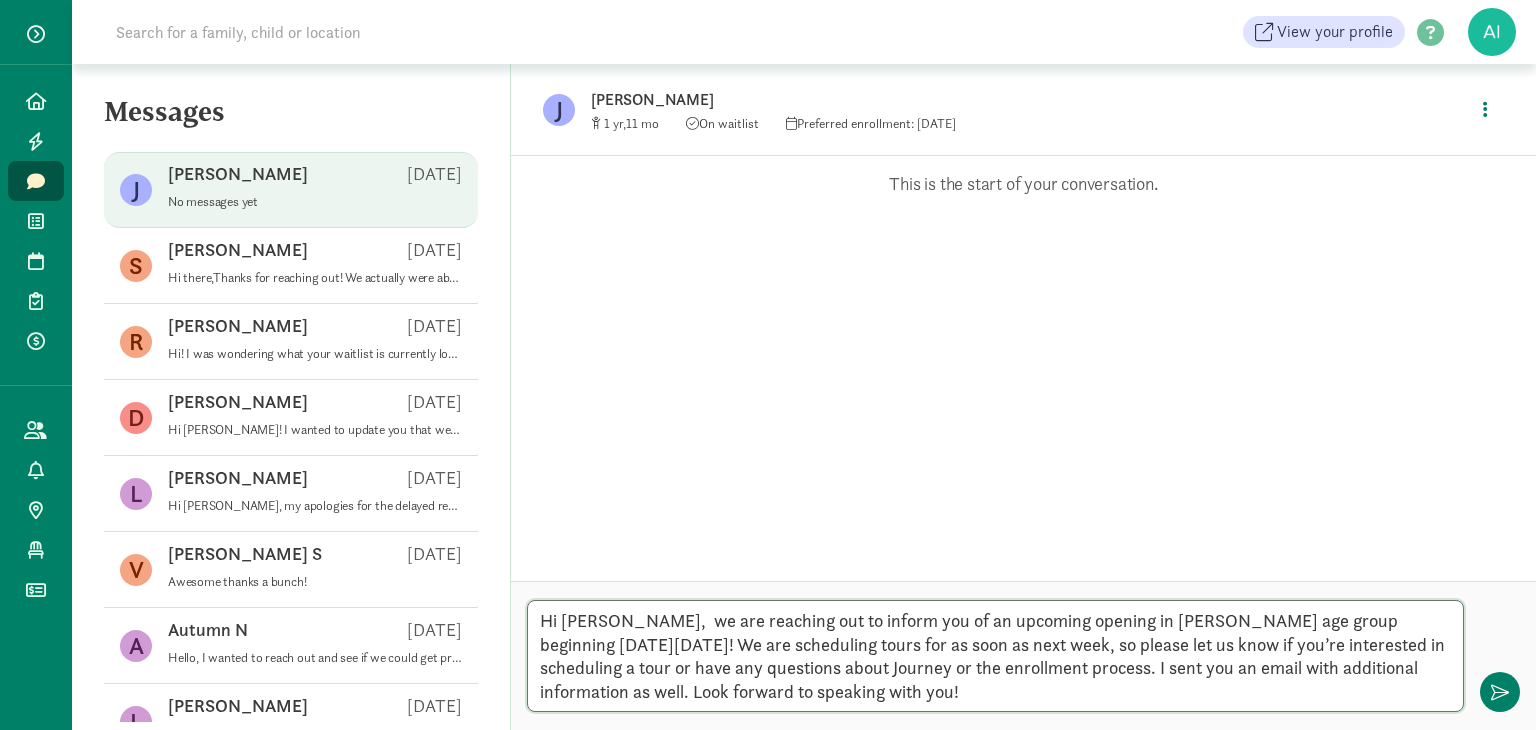 click on "Hi Joel,  we are reaching out to inform you of an upcoming opening in Beck’s age group beginning on Monday, July 21st! We are scheduling tours for as soon as next week, so please let us know if you’re interested in scheduling a tour or have any questions about Journey or the enrollment process. I sent you an email with additional information as well. Look forward to speaking with you!" at bounding box center (995, 656) 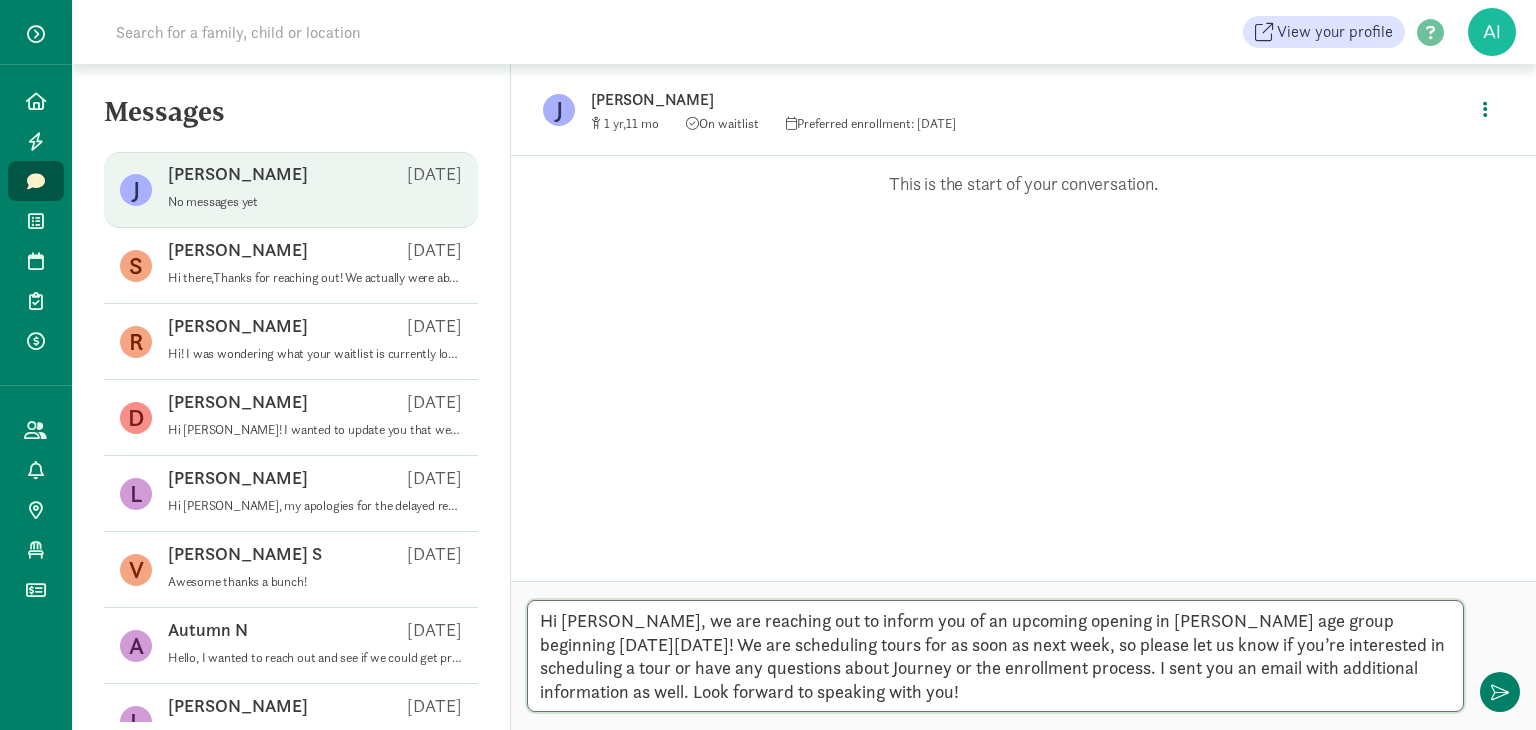 drag, startPoint x: 1096, startPoint y: 617, endPoint x: 1065, endPoint y: 615, distance: 31.06445 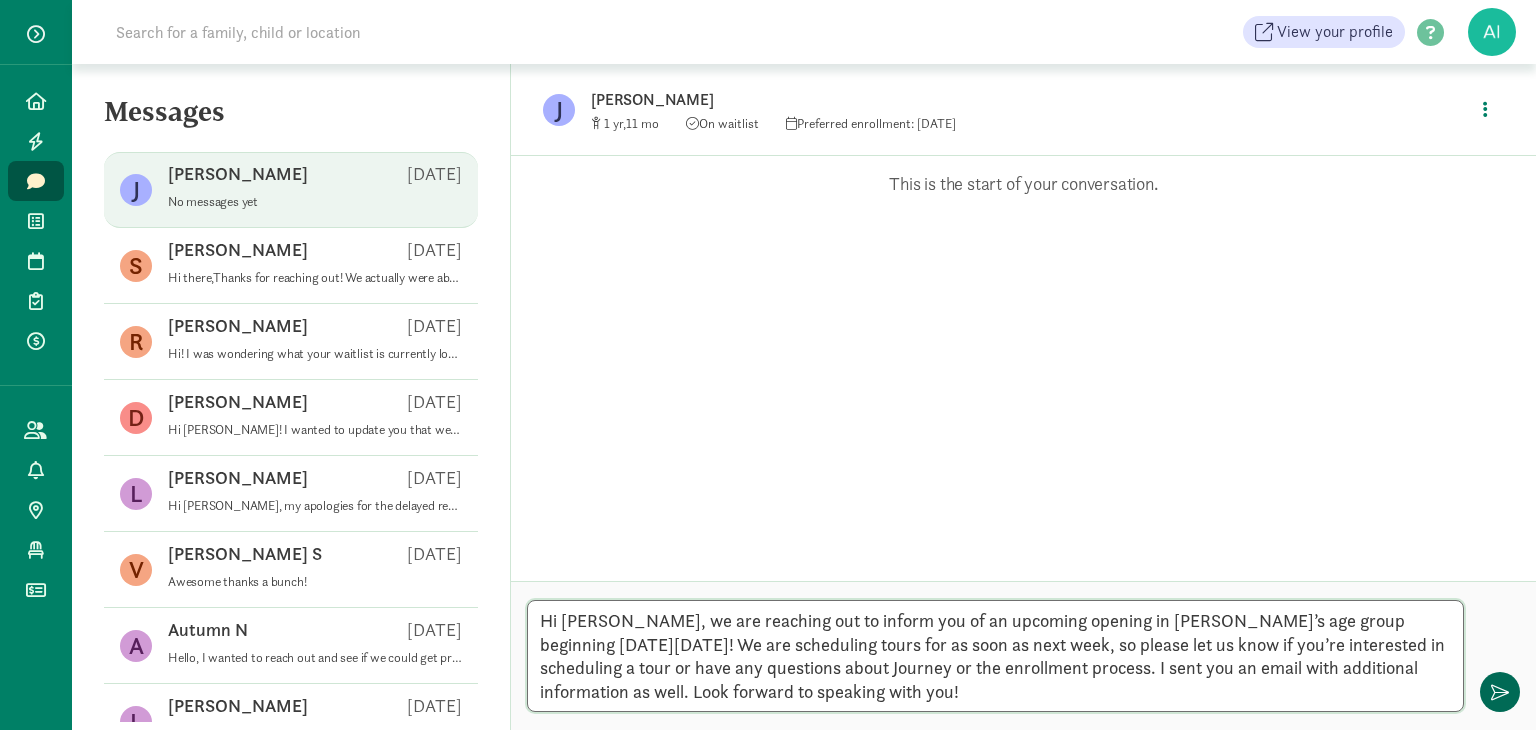 type on "Hi [PERSON_NAME], we are reaching out to inform you of an upcoming opening in [PERSON_NAME]’s age group beginning [DATE][DATE]! We are scheduling tours for as soon as next week, so please let us know if you’re interested in scheduling a tour or have any questions about Journey or the enrollment process. I sent you an email with additional information as well. Look forward to speaking with you!" 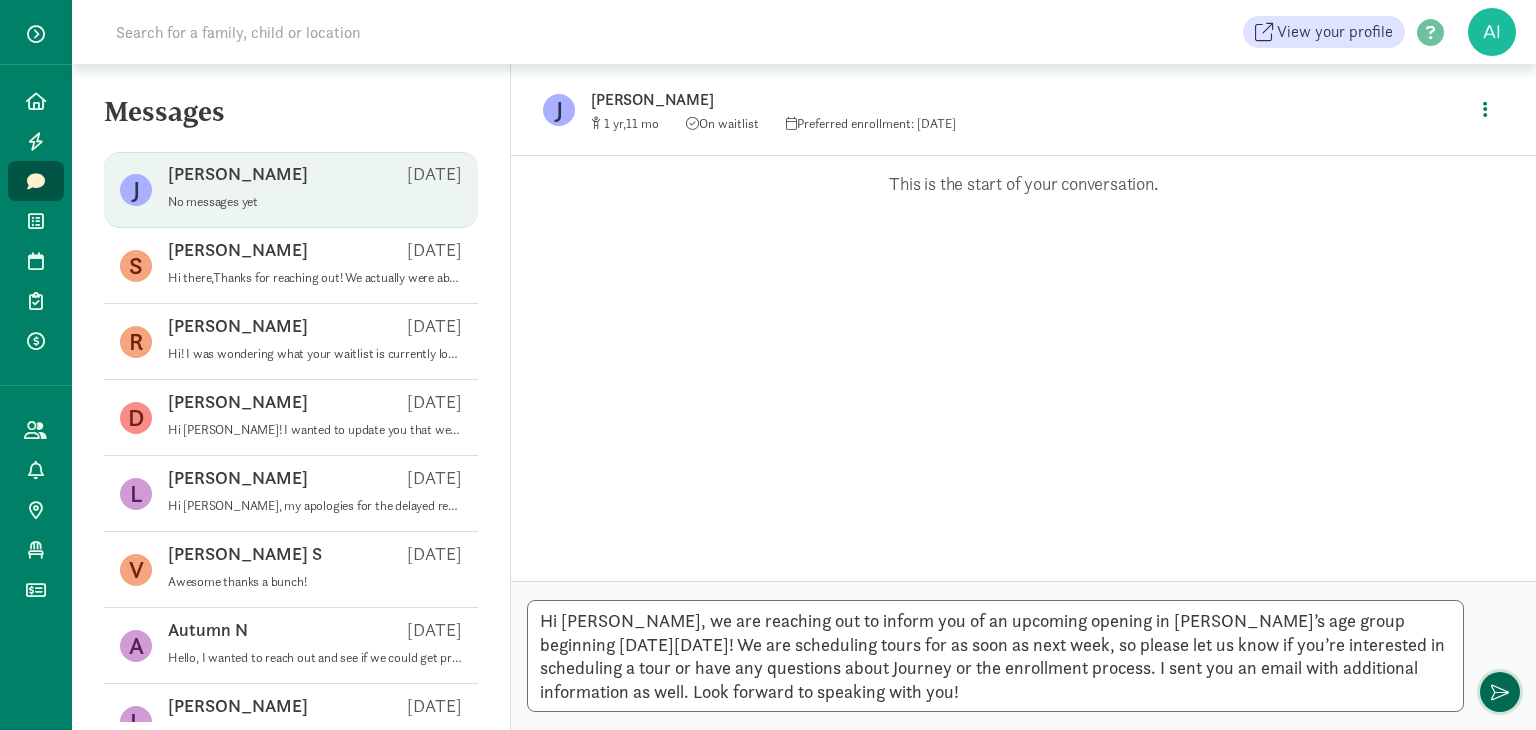 click at bounding box center (1500, 692) 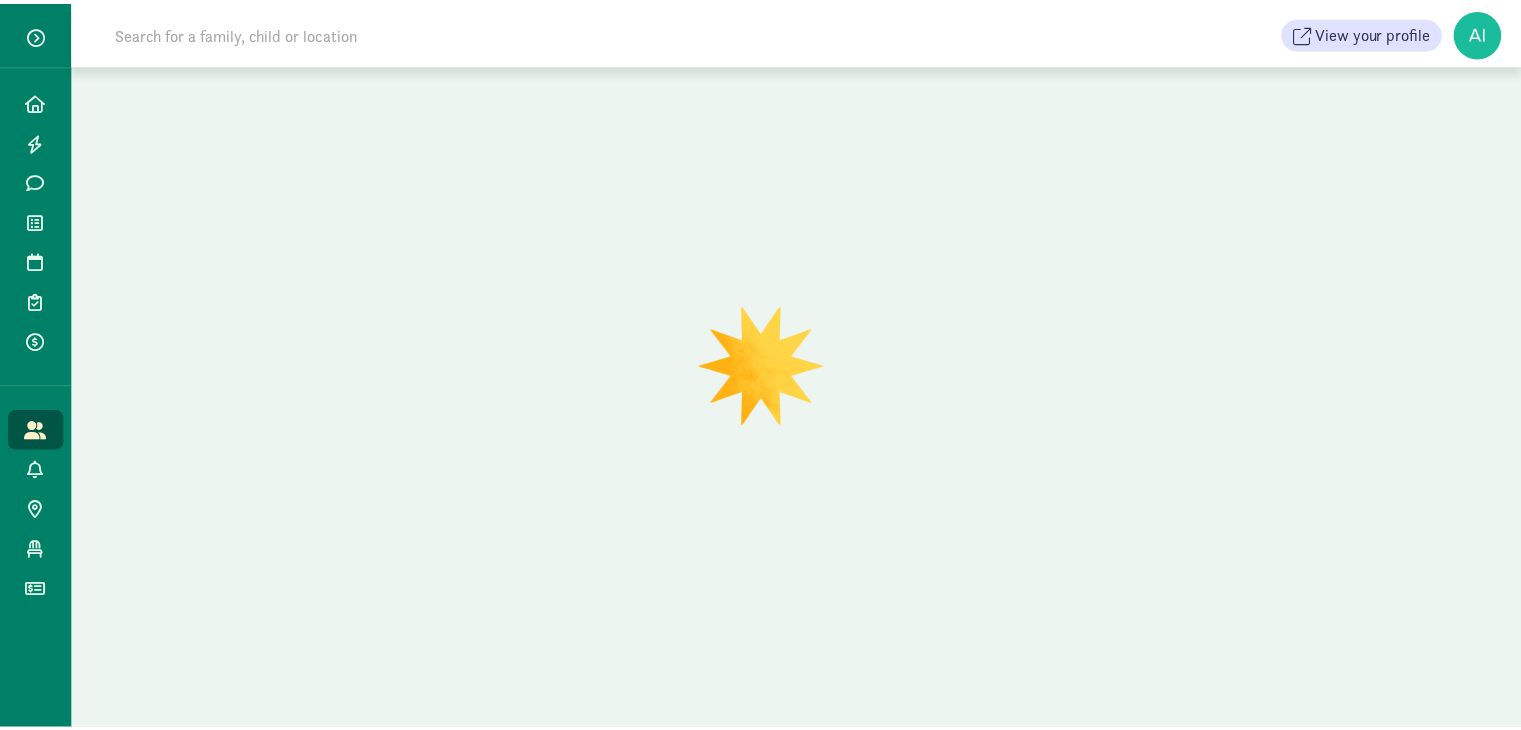 scroll, scrollTop: 0, scrollLeft: 0, axis: both 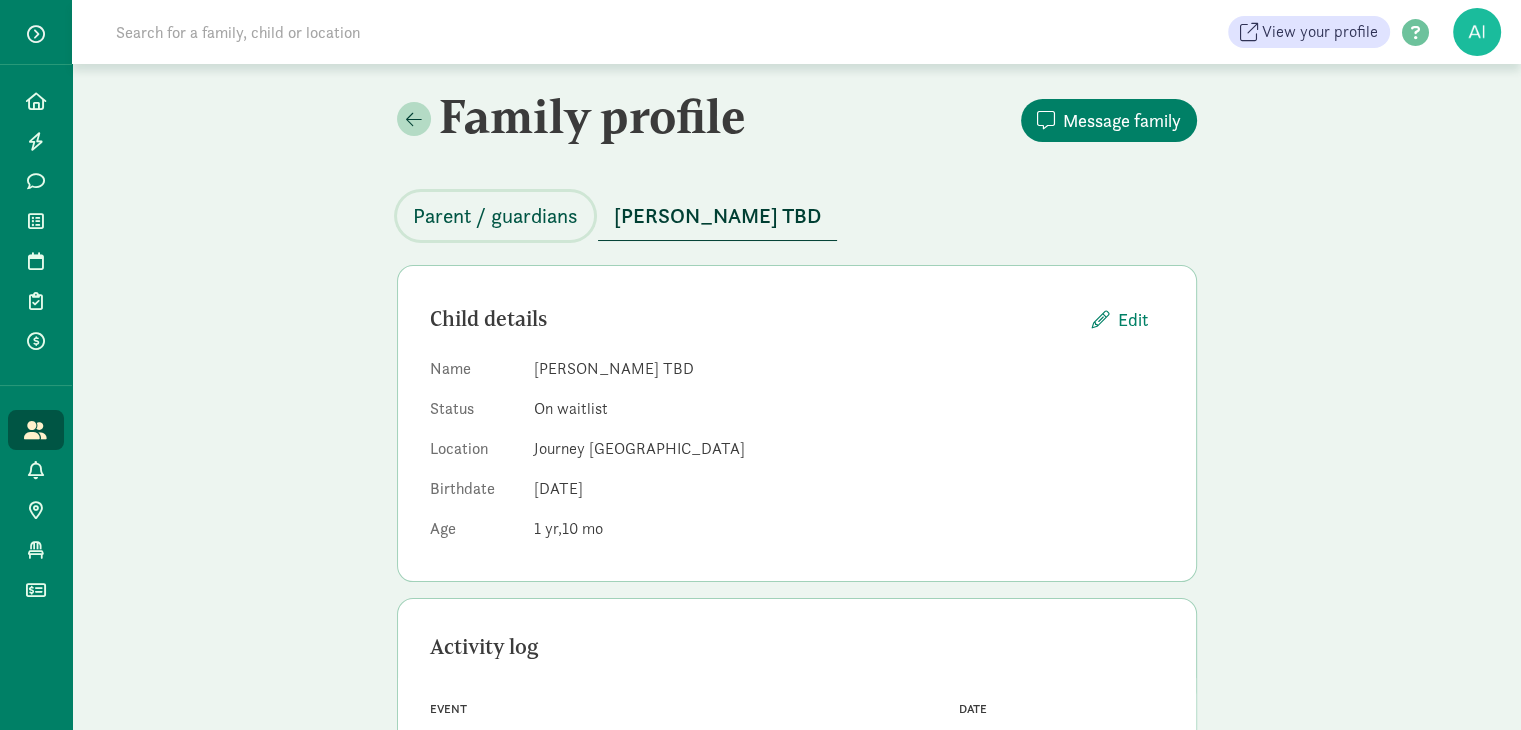 click on "Parent / guardians" at bounding box center (495, 216) 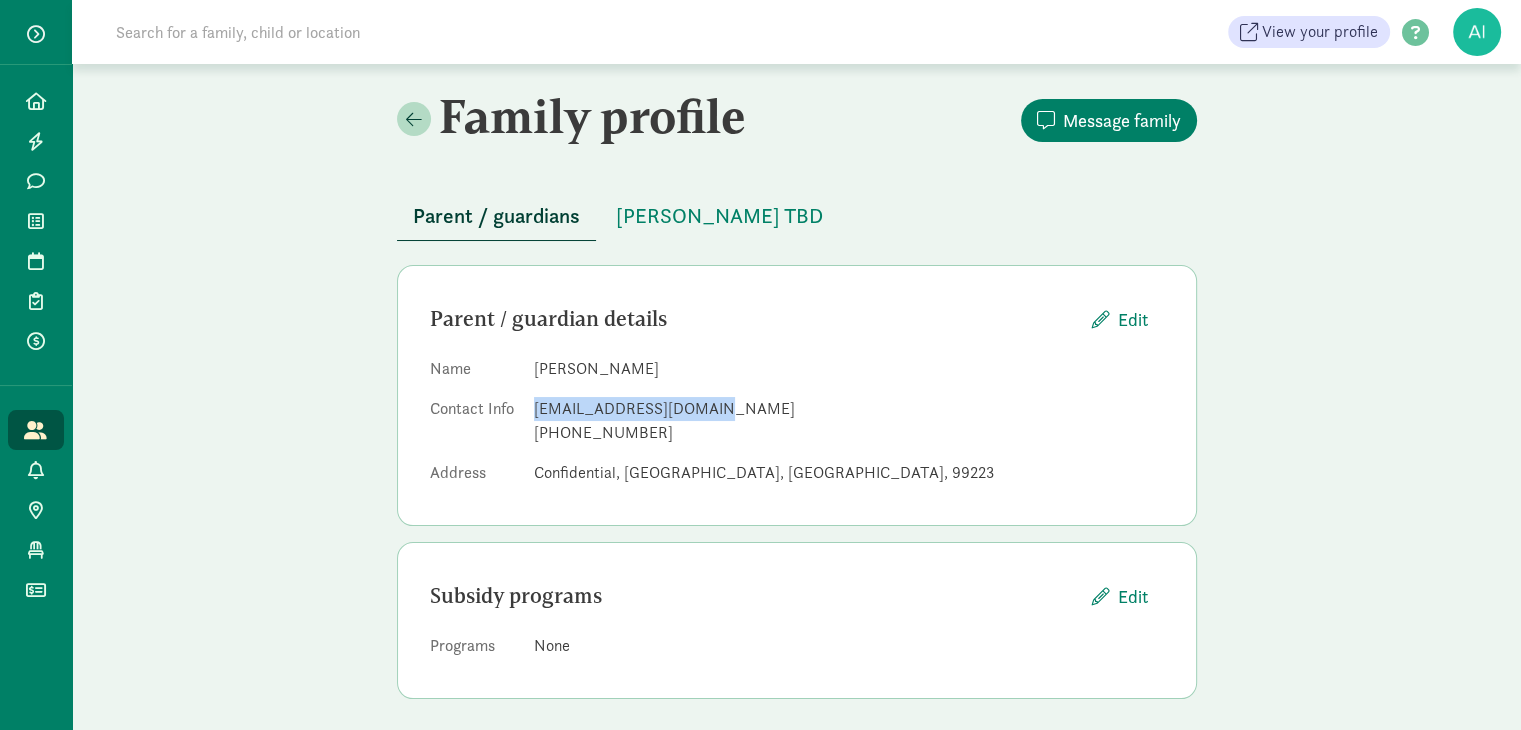 drag, startPoint x: 700, startPoint y: 410, endPoint x: 532, endPoint y: 406, distance: 168.0476 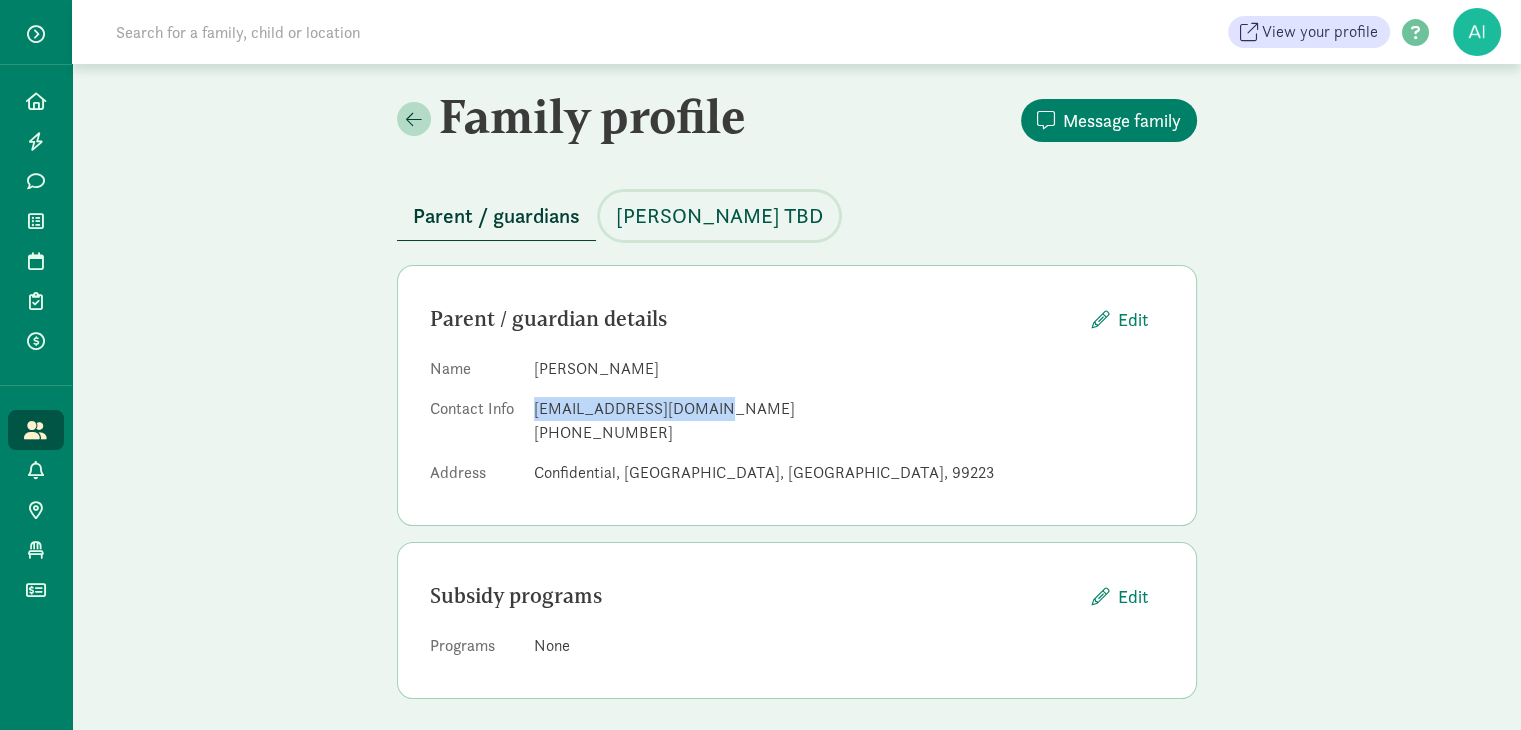 click on "[PERSON_NAME] TBD" at bounding box center [719, 216] 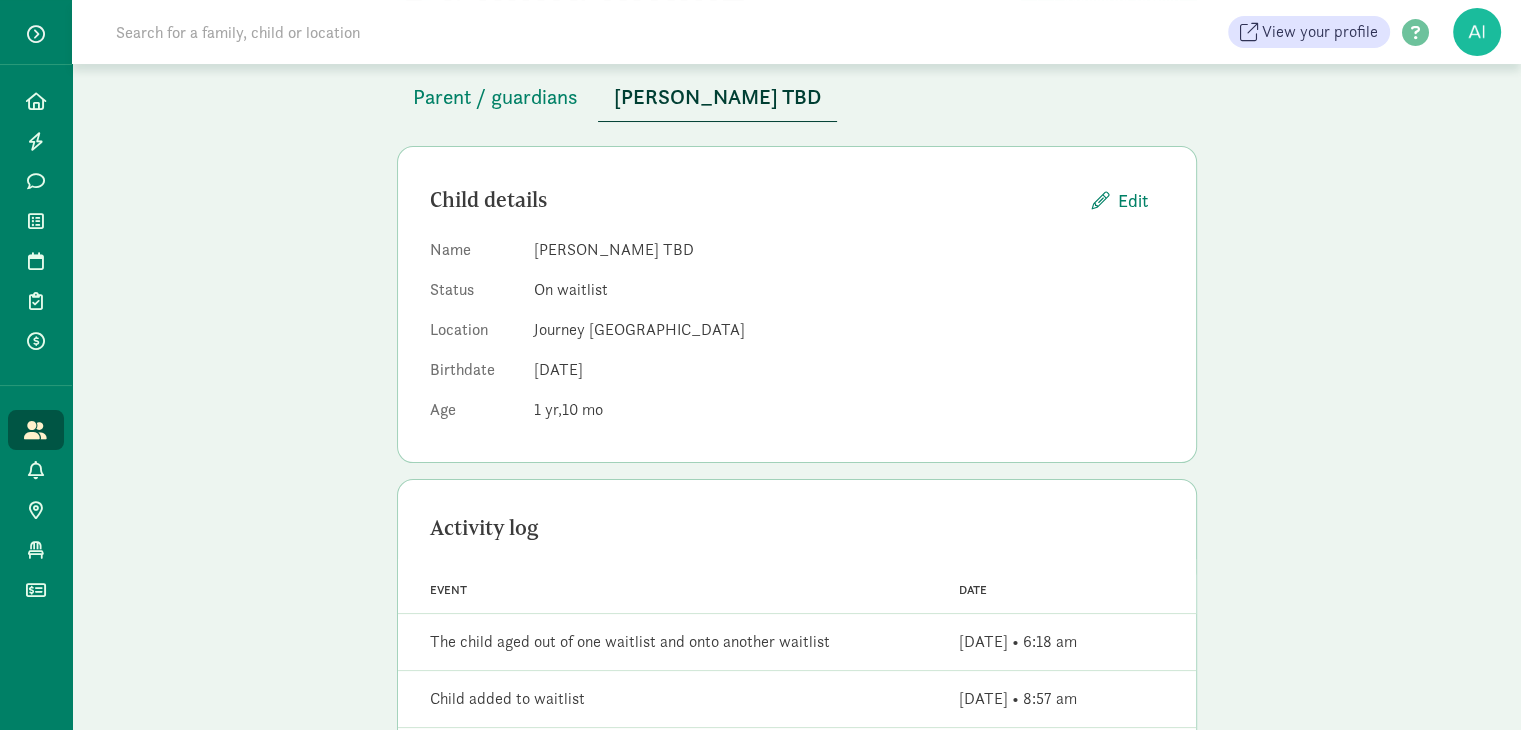 scroll, scrollTop: 0, scrollLeft: 0, axis: both 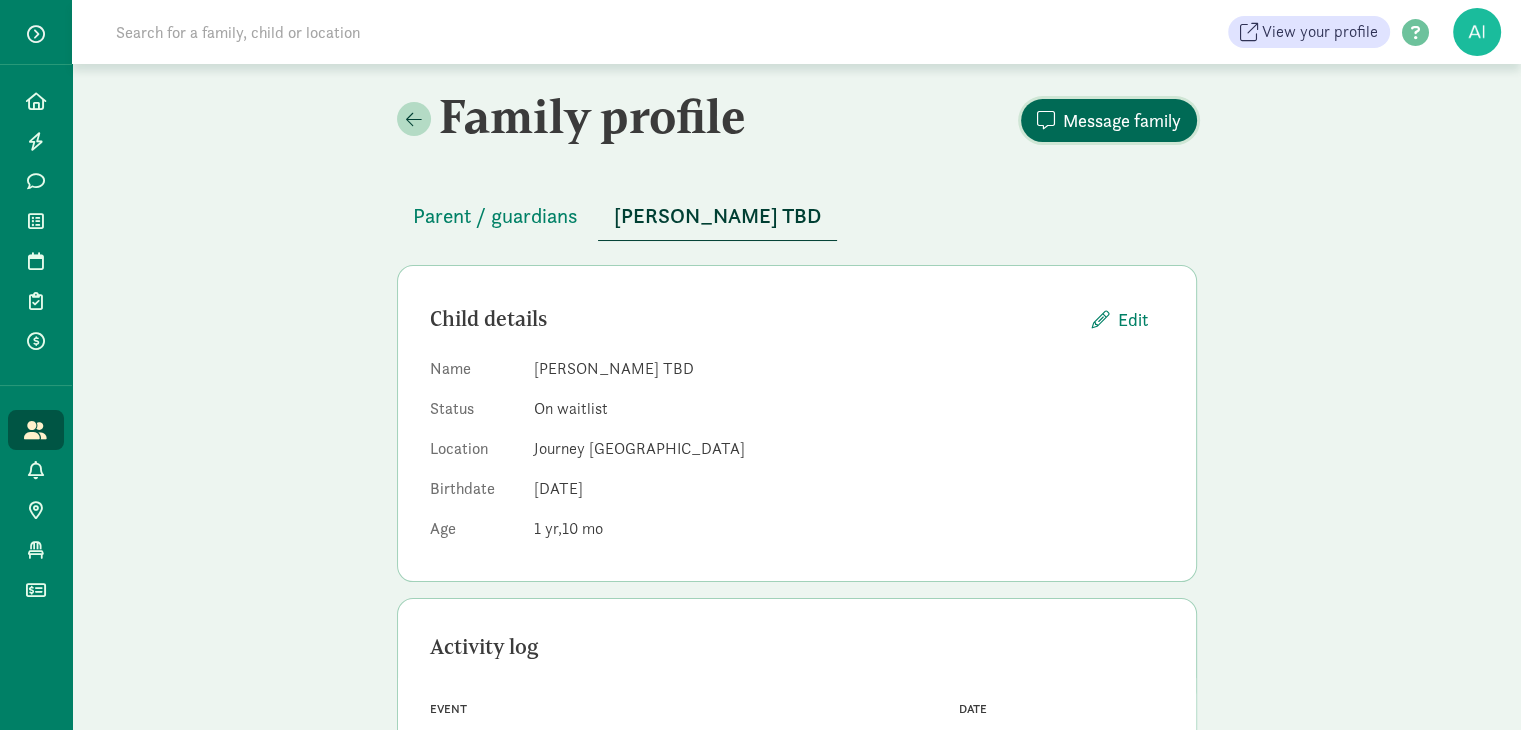click on "Message family" at bounding box center [1122, 120] 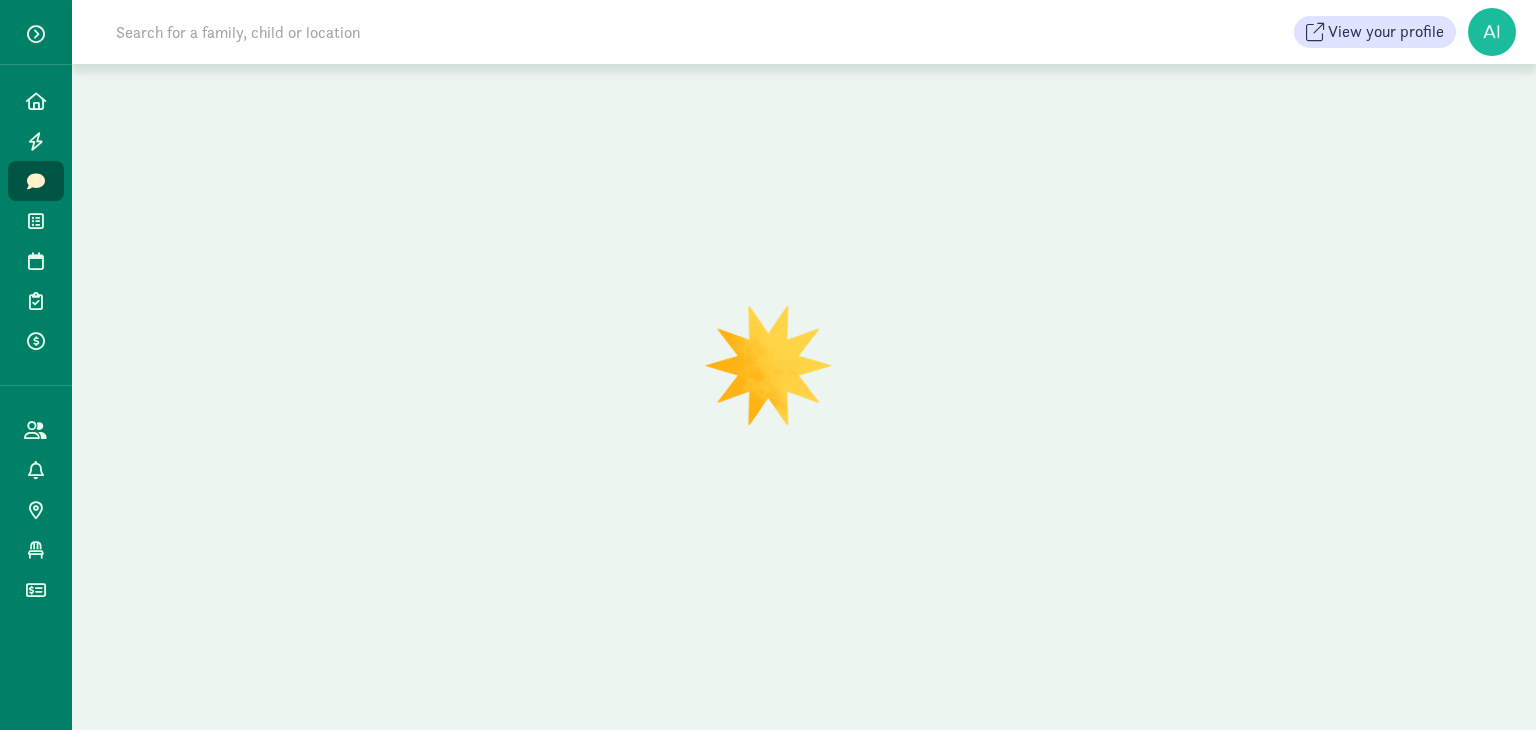 scroll, scrollTop: 0, scrollLeft: 0, axis: both 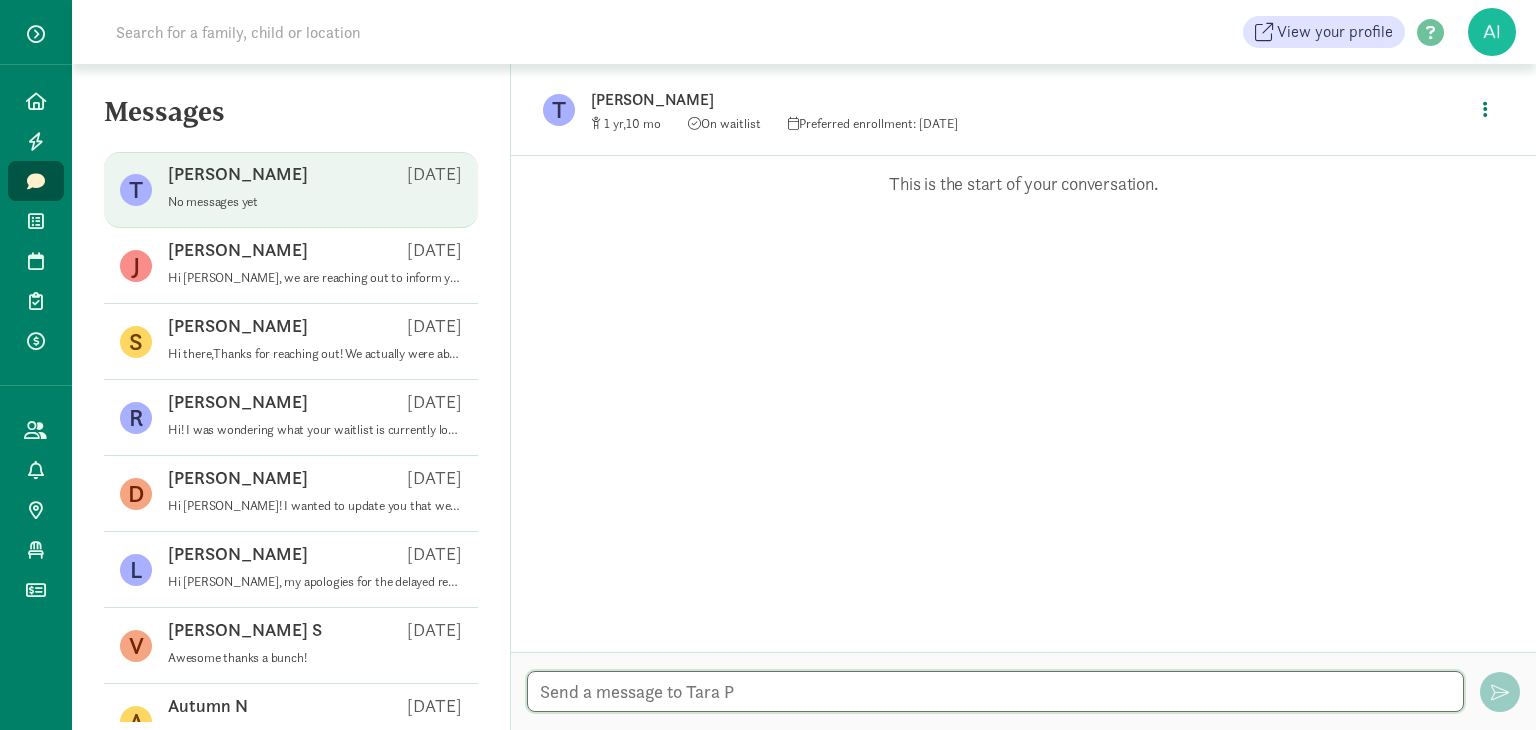 click at bounding box center [995, 691] 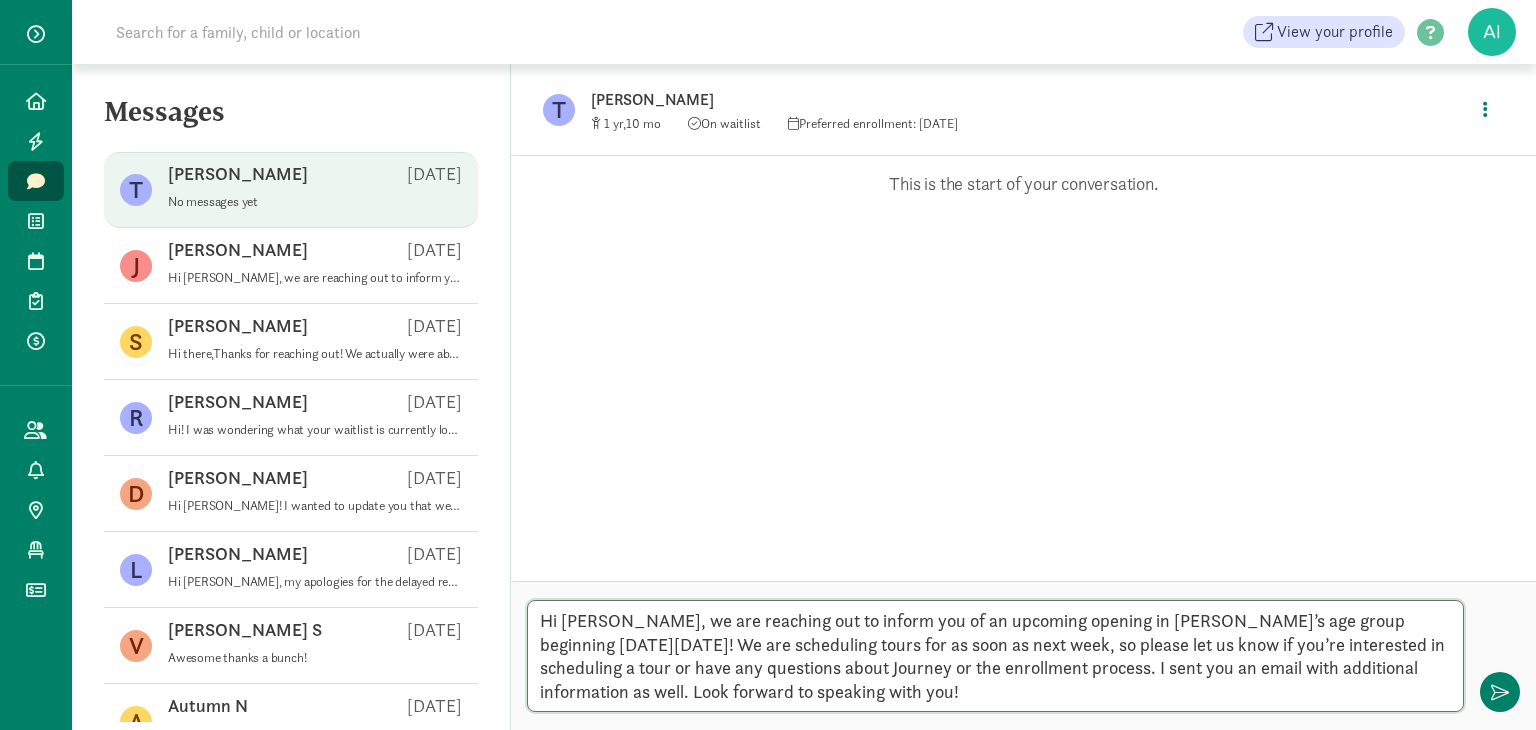 drag, startPoint x: 587, startPoint y: 617, endPoint x: 562, endPoint y: 615, distance: 25.079872 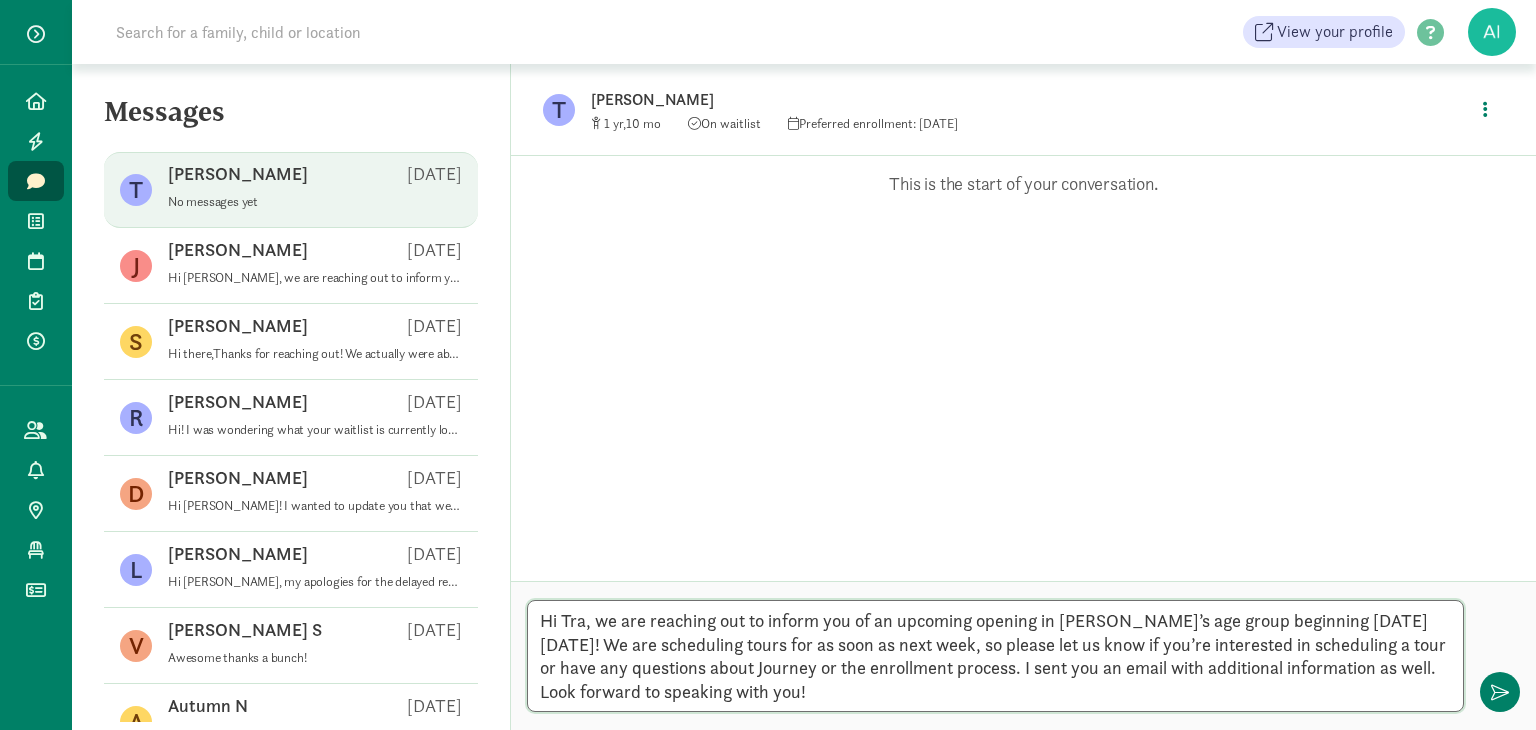 click on "Hi Tra, we are reaching out to inform you of an upcoming opening in Matti’s age group beginning on Monday, July 21st! We are scheduling tours for as soon as next week, so please let us know if you’re interested in scheduling a tour or have any questions about Journey or the enrollment process. I sent you an email with additional information as well. Look forward to speaking with you!" at bounding box center (995, 656) 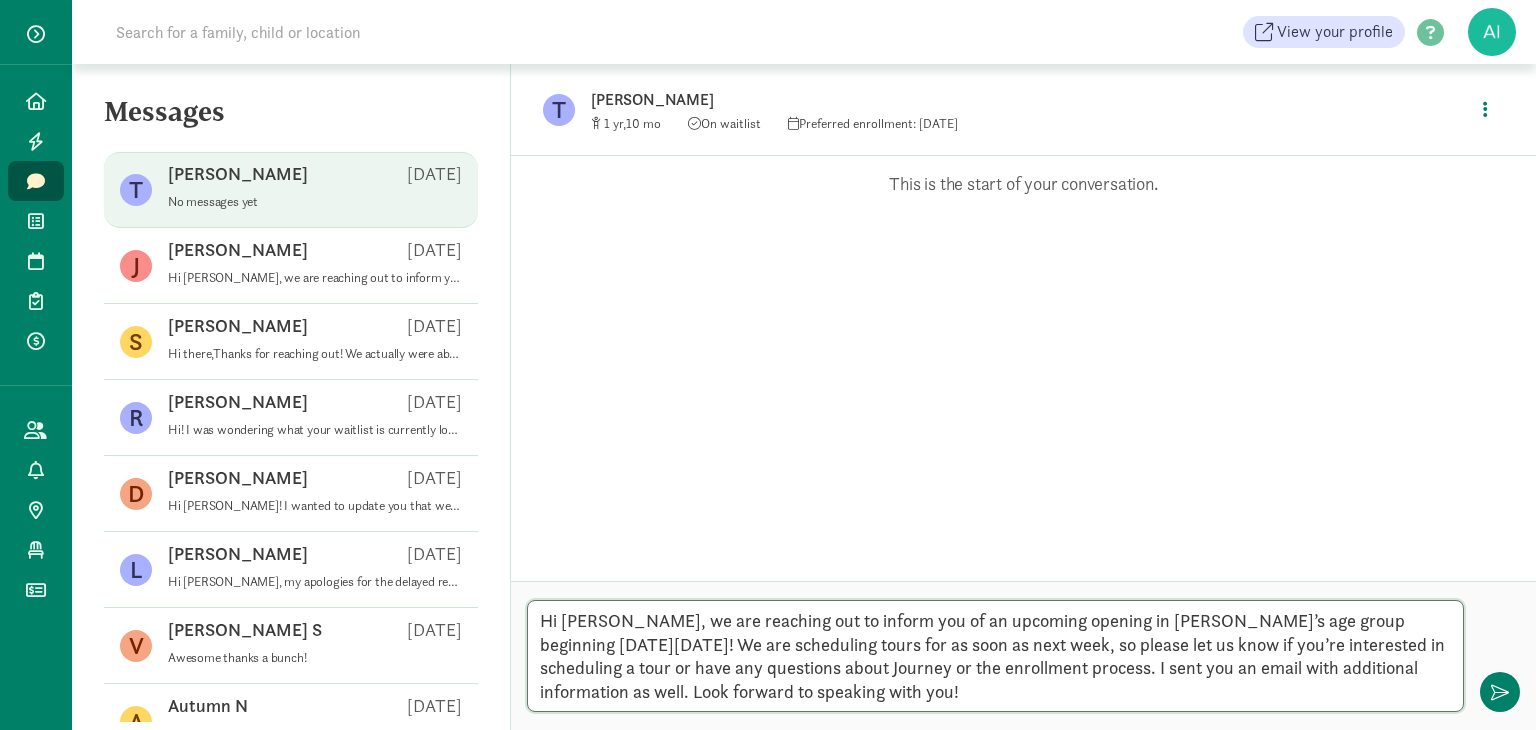 drag, startPoint x: 1108, startPoint y: 621, endPoint x: 1068, endPoint y: 618, distance: 40.112343 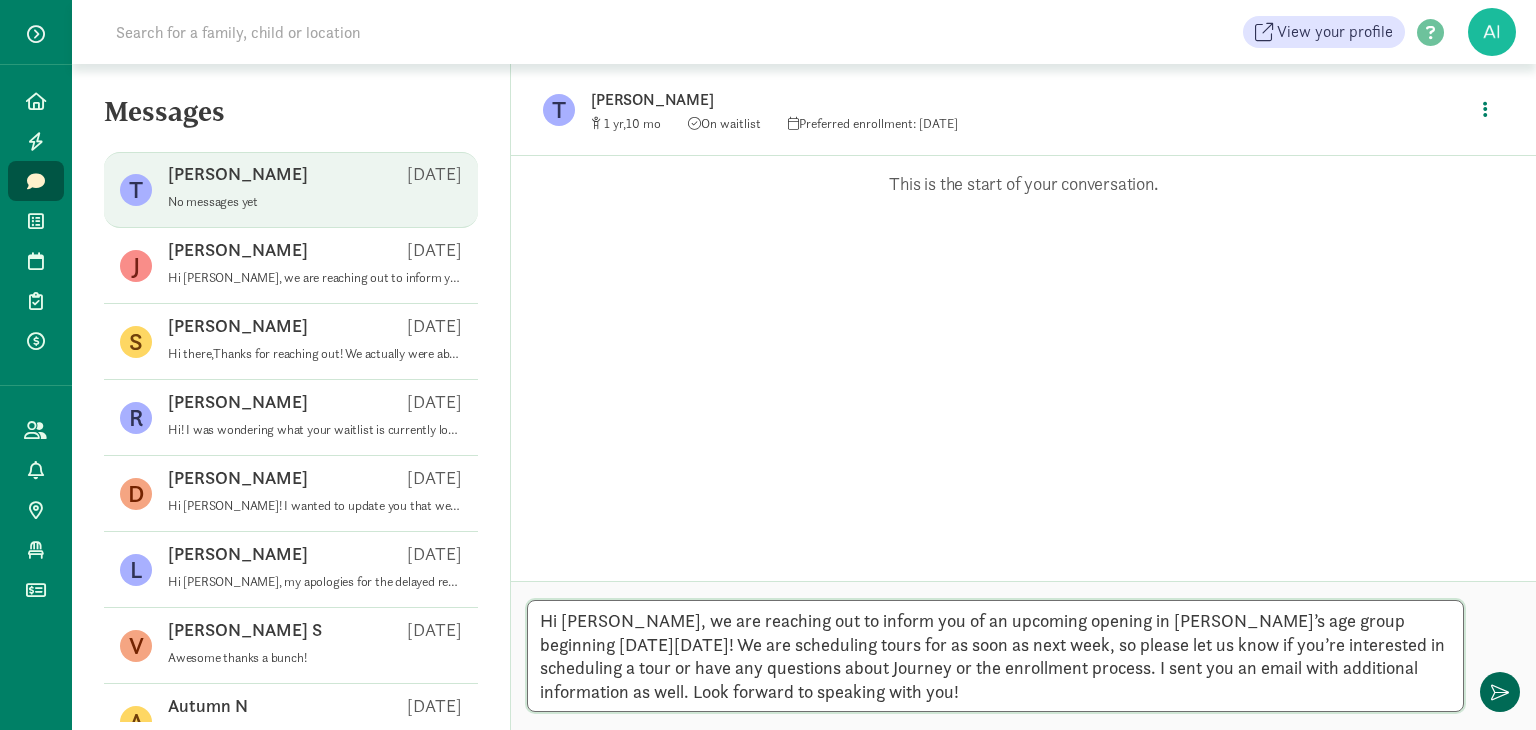 type on "Hi Tara, we are reaching out to inform you of an upcoming opening in Ella’s age group beginning on Monday, July 21st! We are scheduling tours for as soon as next week, so please let us know if you’re interested in scheduling a tour or have any questions about Journey or the enrollment process. I sent you an email with additional information as well. Look forward to speaking with you!" 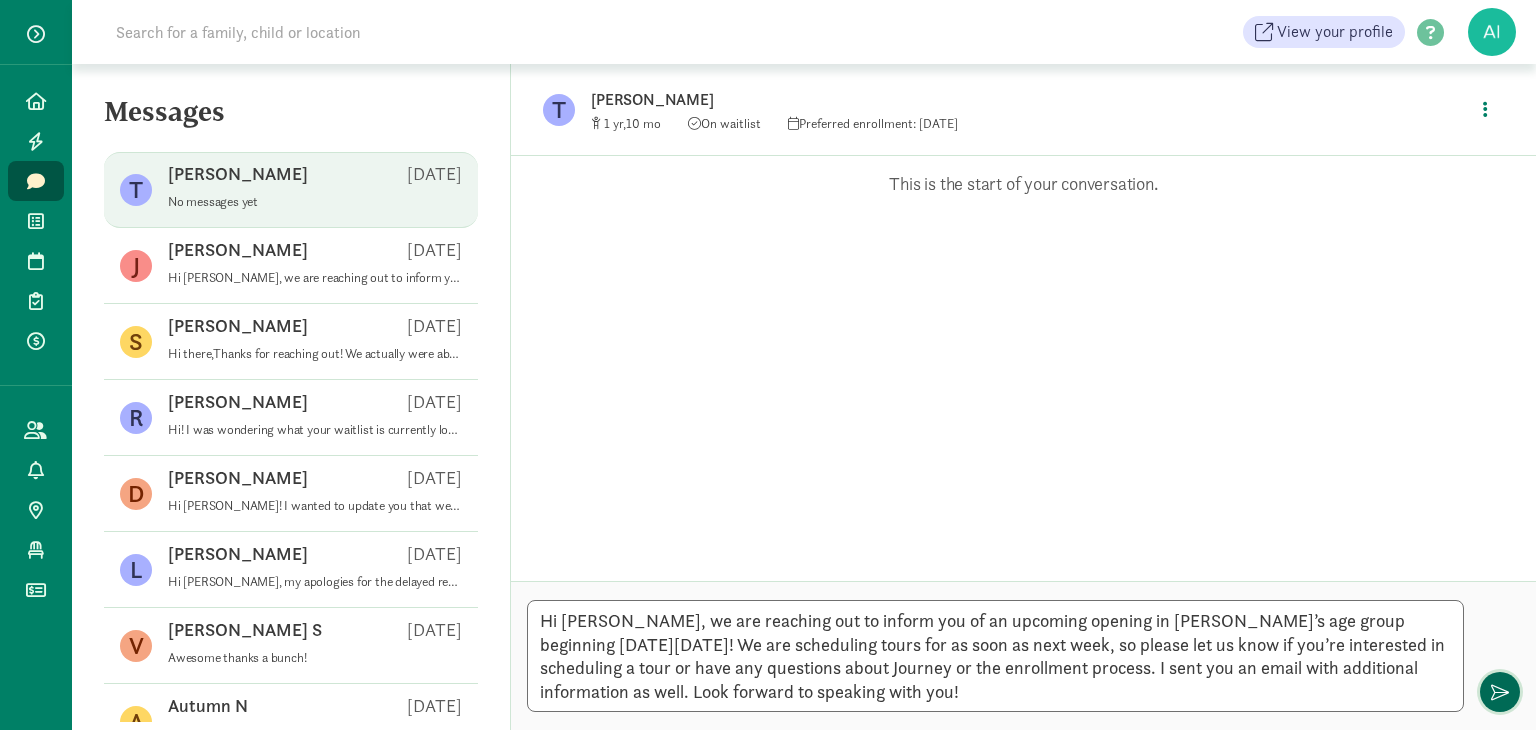 click at bounding box center (1500, 692) 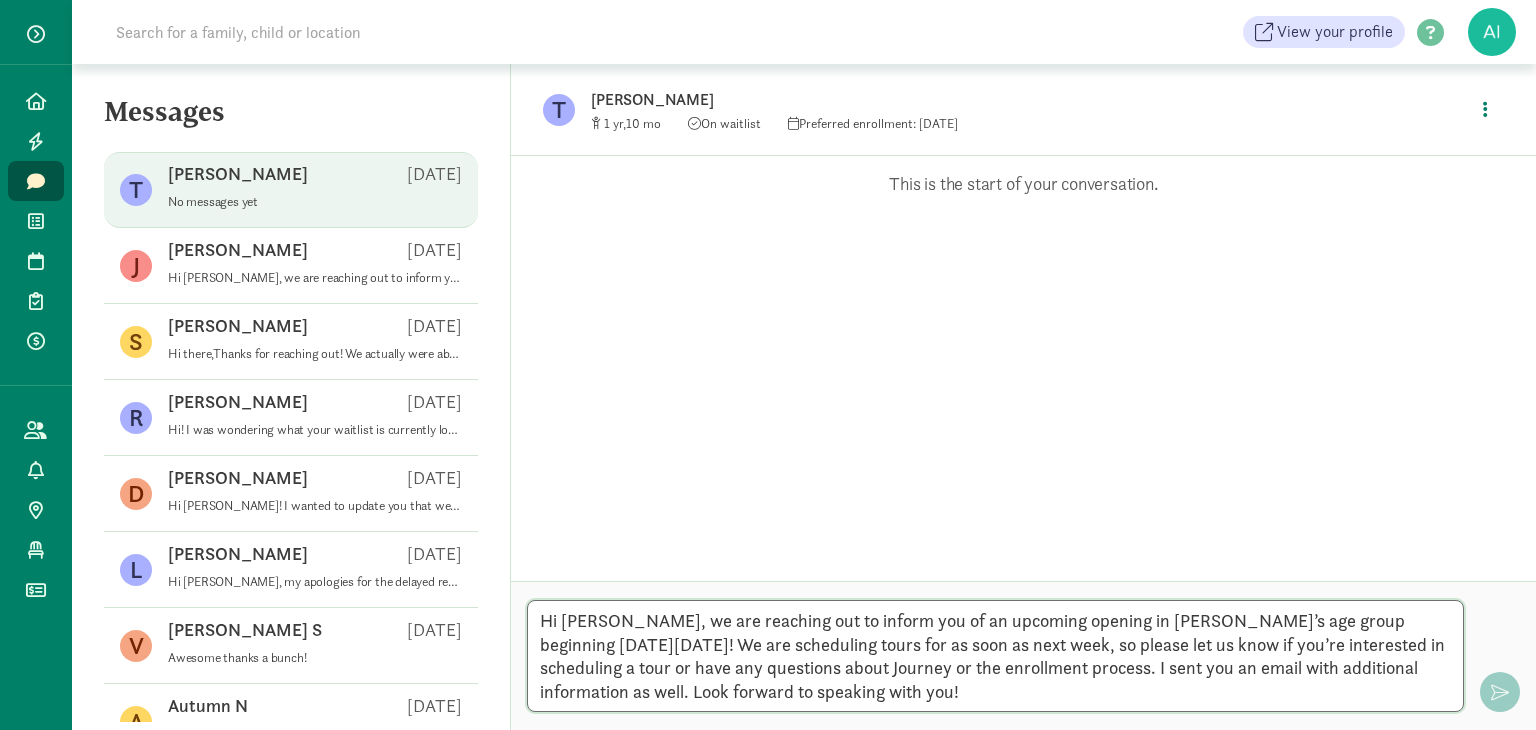 click on "Hi Tara, we are reaching out to inform you of an upcoming opening in Ella’s age group beginning on Monday, July 21st! We are scheduling tours for as soon as next week, so please let us know if you’re interested in scheduling a tour or have any questions about Journey or the enrollment process. I sent you an email with additional information as well. Look forward to speaking with you!" at bounding box center (995, 656) 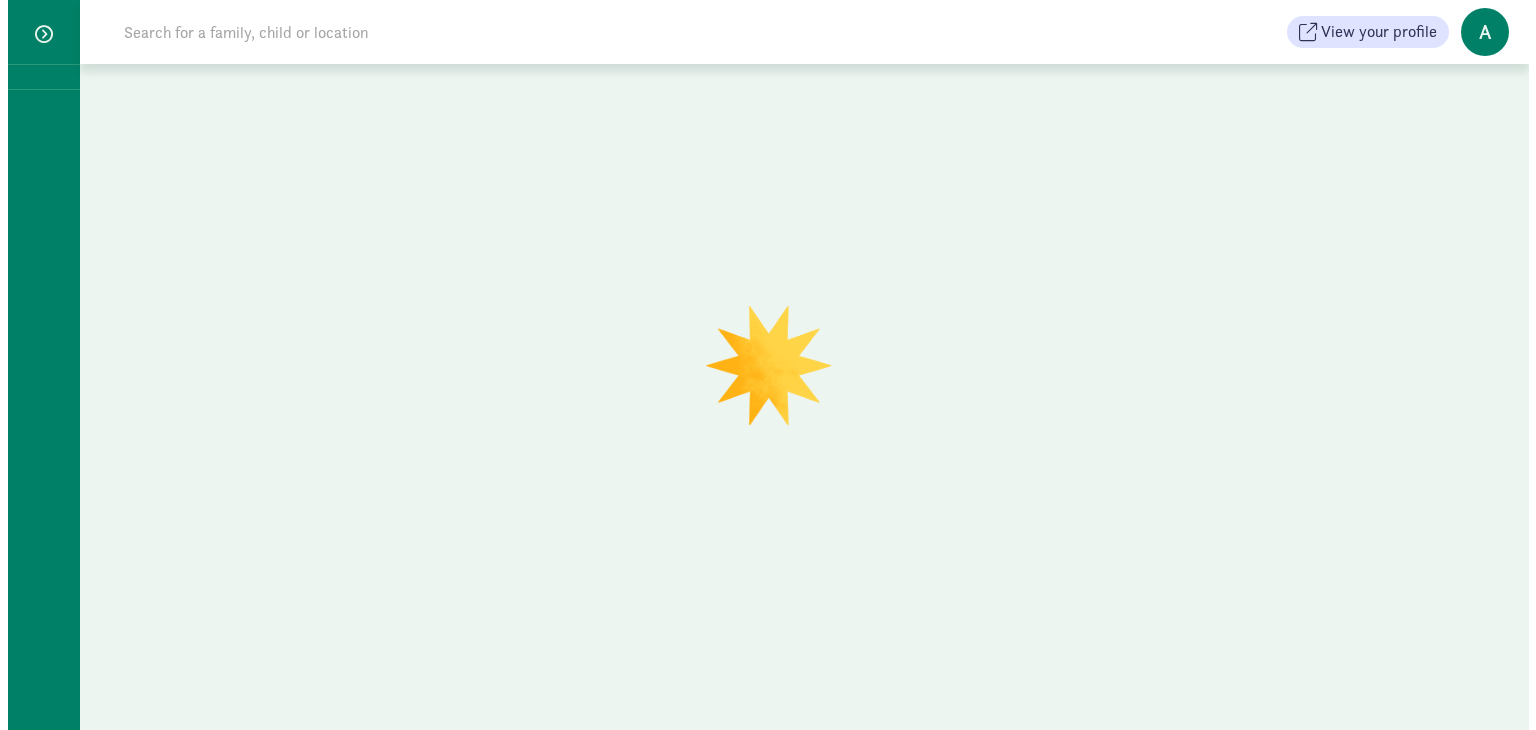 scroll, scrollTop: 0, scrollLeft: 0, axis: both 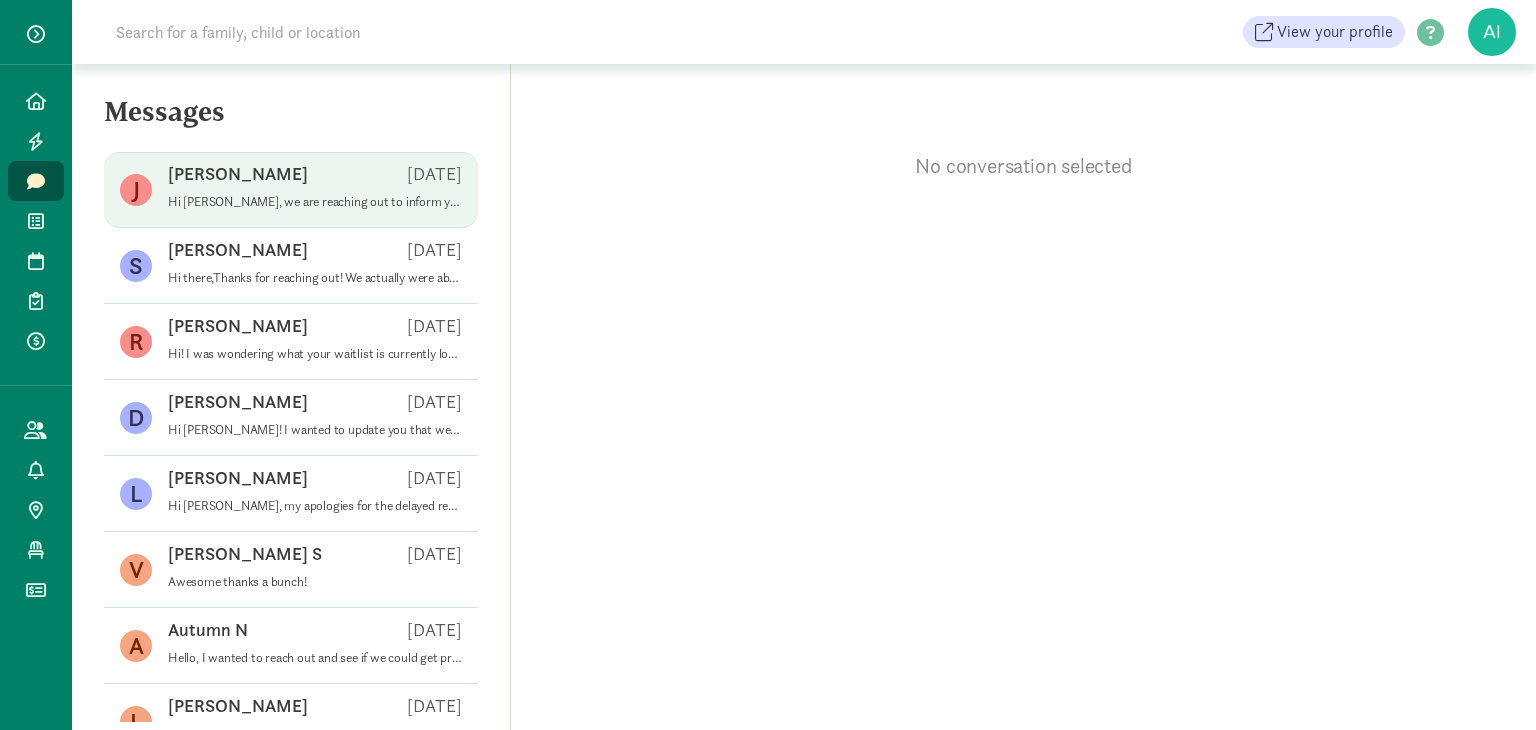 click on "[PERSON_NAME]    [DATE]   Hi [PERSON_NAME], we are reaching out to inform you of an upcoming opening in [PERSON_NAME]’s age group beginning [DATE][DATE]! We are scheduling tours for as soon as next week, so please let us know if you’re interested in scheduling a tour or have any questions about Journey or the enrollment process. I sent you an email with additional information as well. Look forward to speaking with you!" at bounding box center [315, 190] 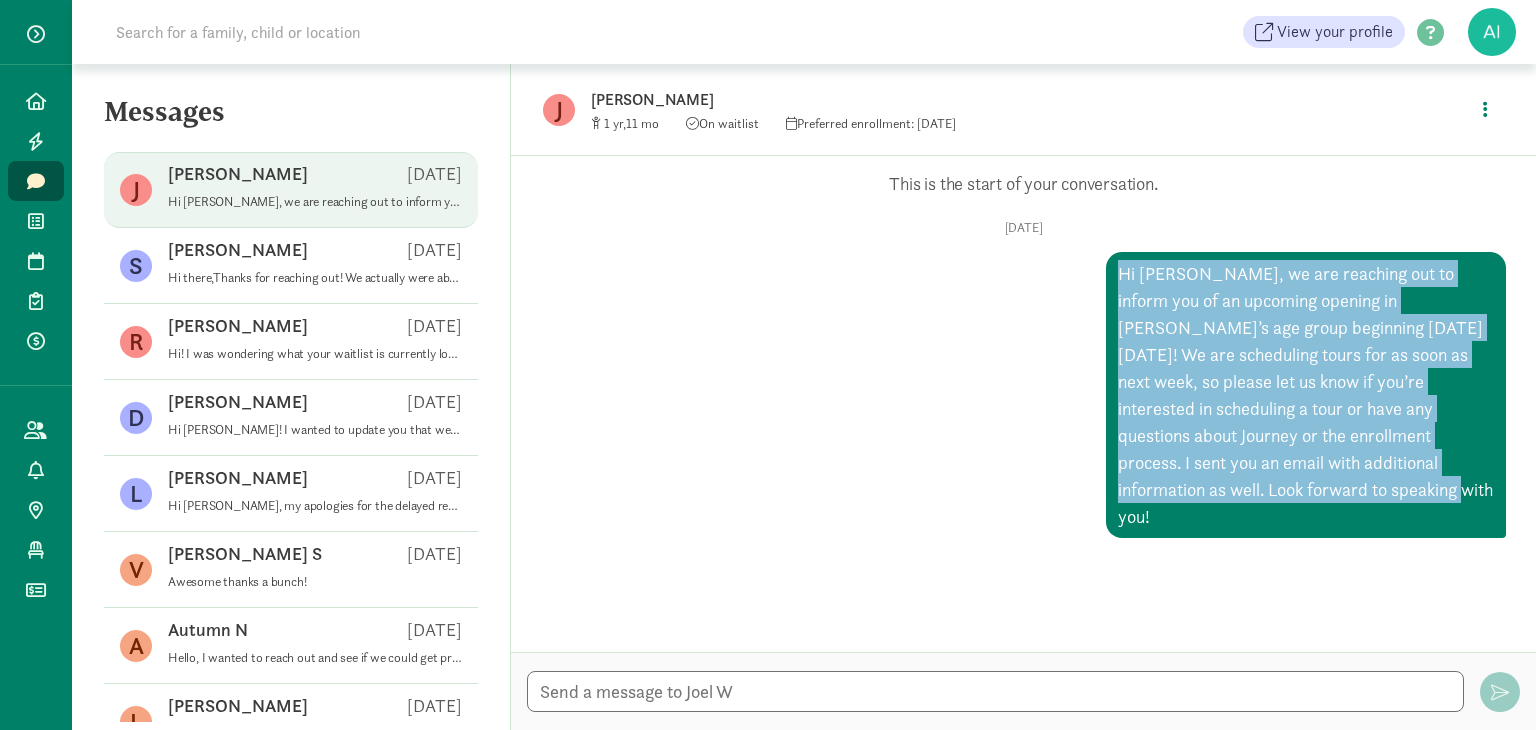 drag, startPoint x: 1180, startPoint y: 492, endPoint x: 1098, endPoint y: 274, distance: 232.912 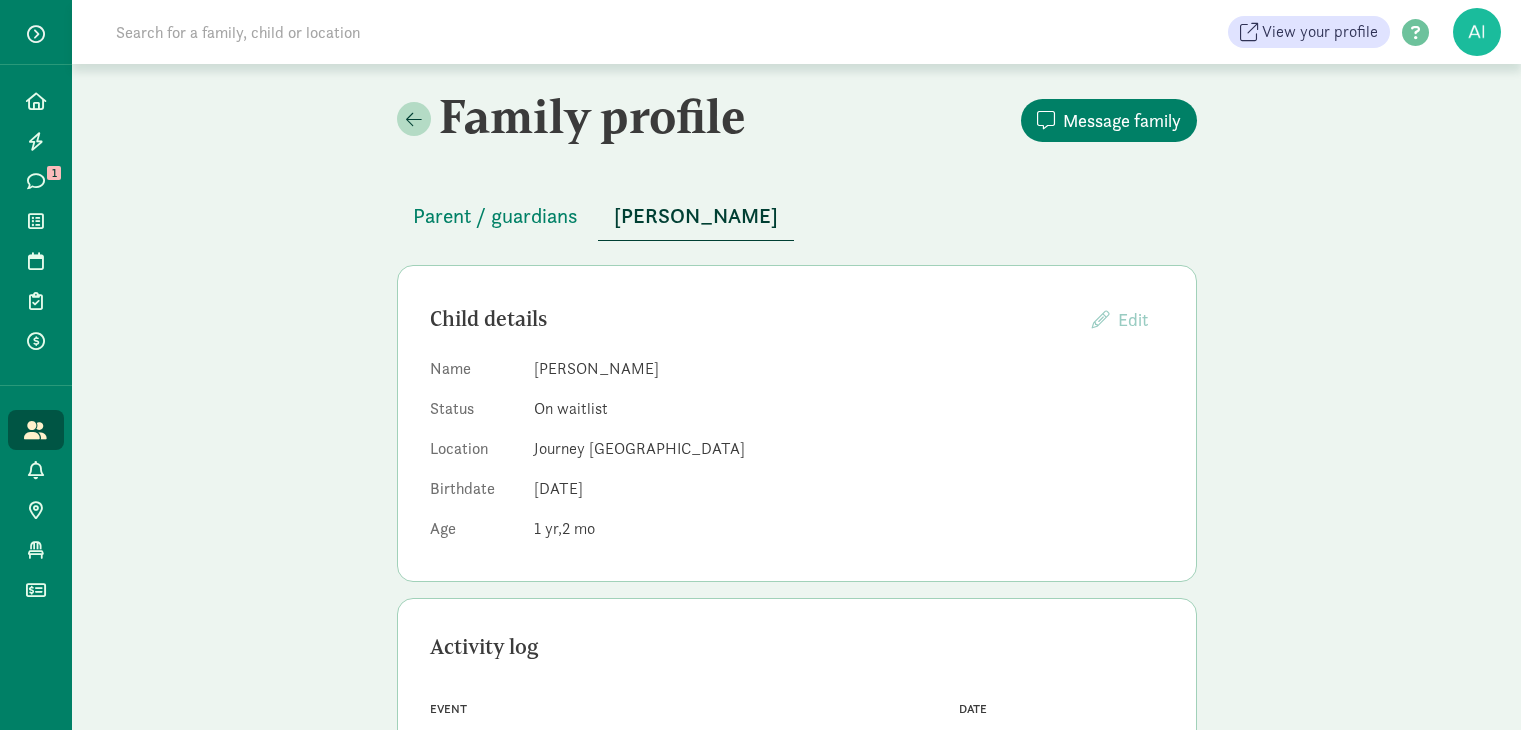 scroll, scrollTop: 0, scrollLeft: 0, axis: both 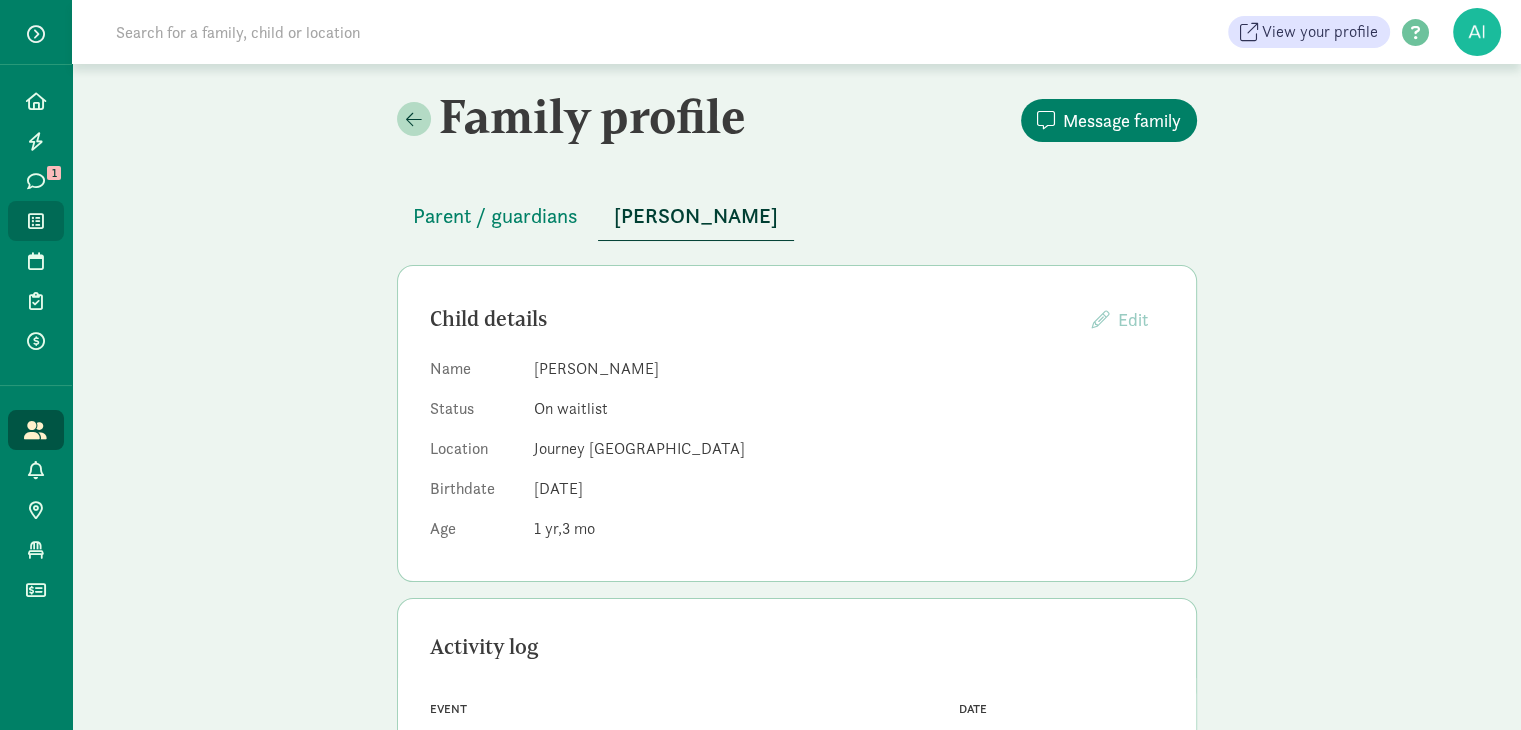 click on "Waitlist" 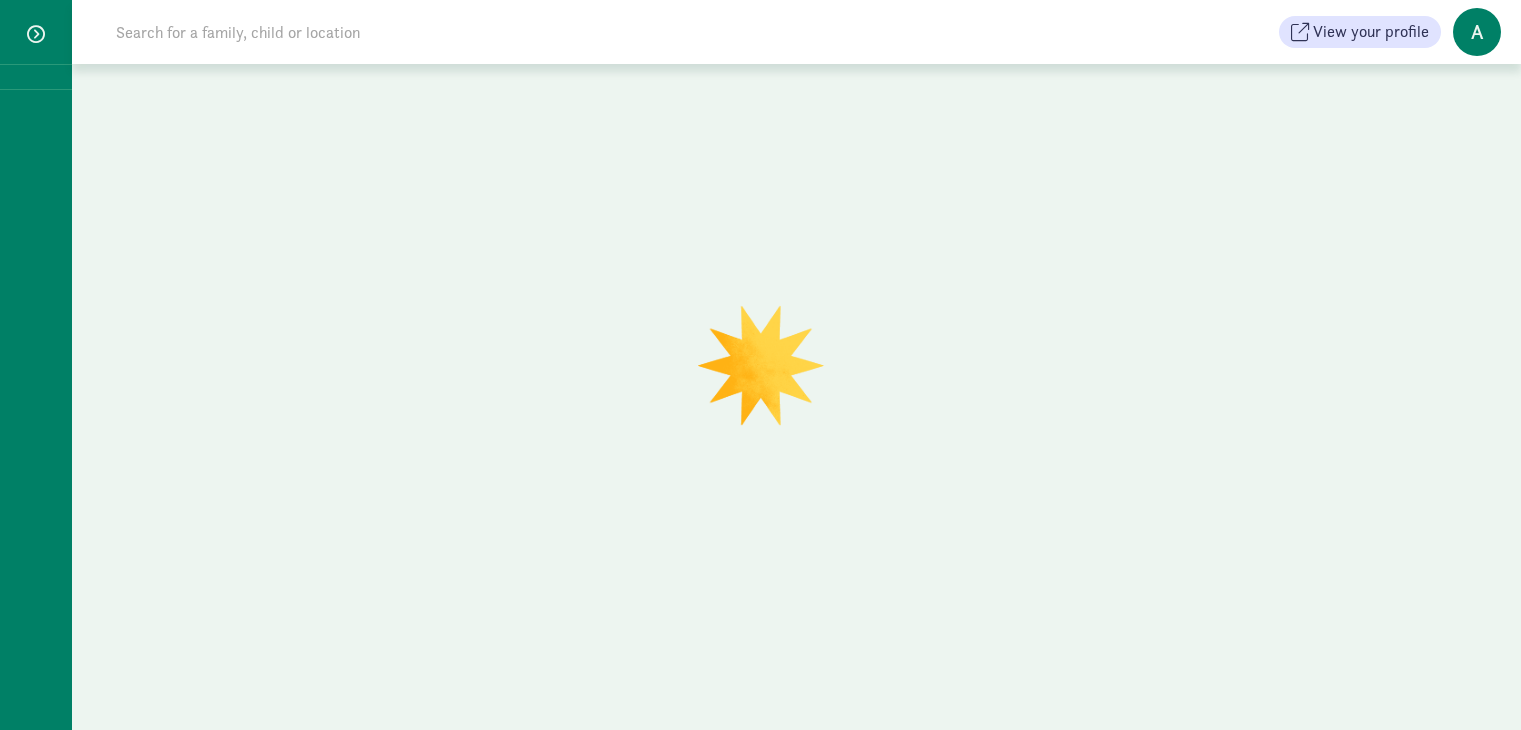 scroll, scrollTop: 0, scrollLeft: 0, axis: both 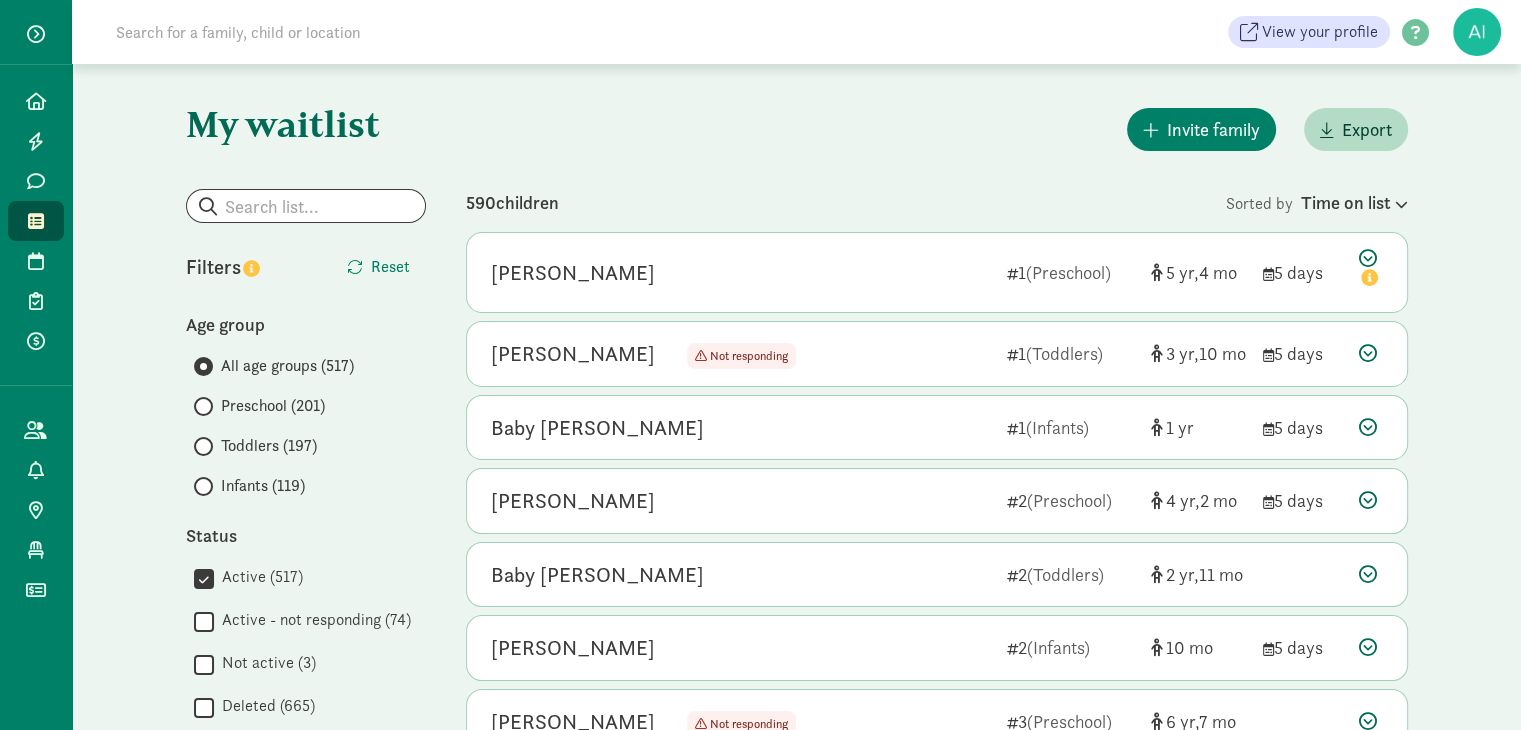 click on "Preschool (201)" at bounding box center (273, 406) 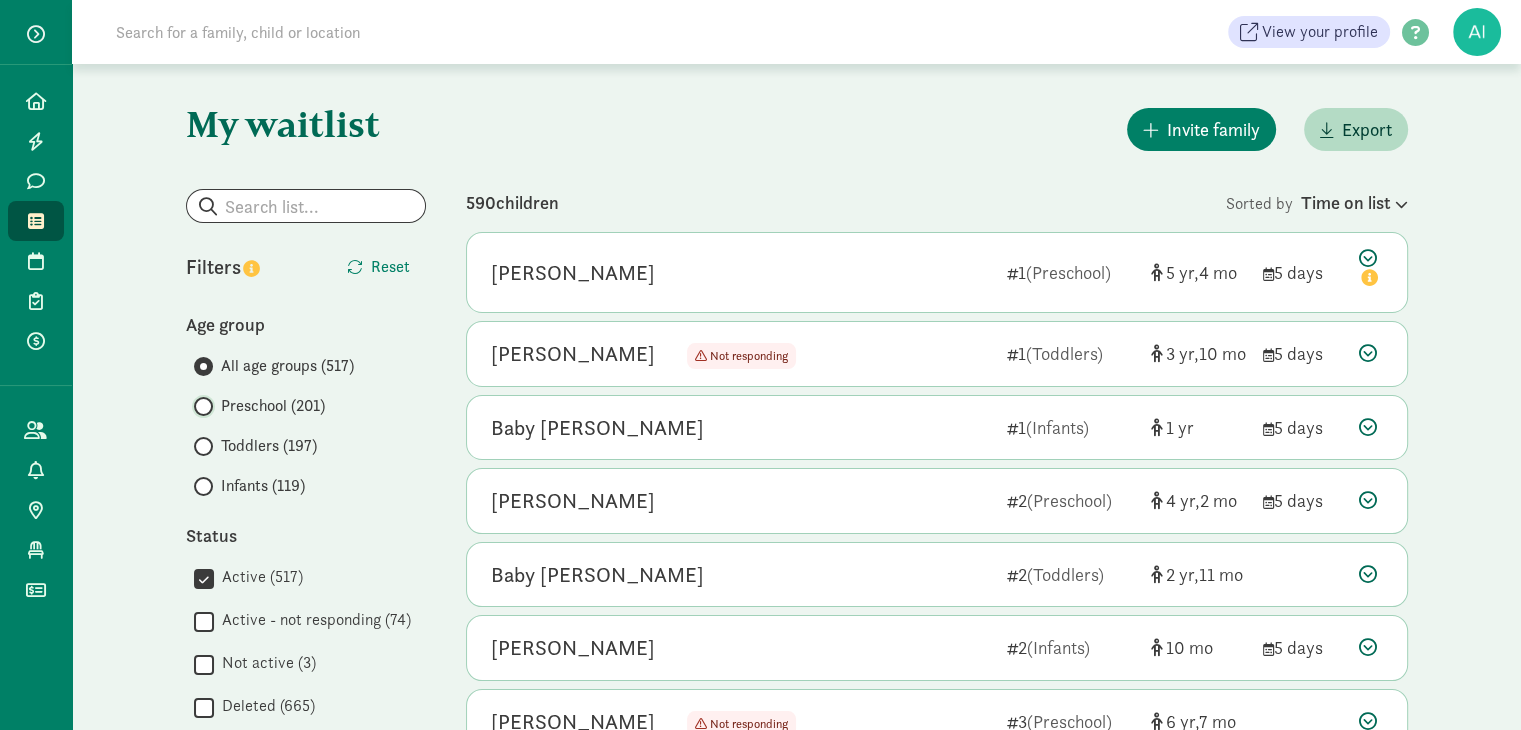 click on "Preschool (201)" at bounding box center (200, 406) 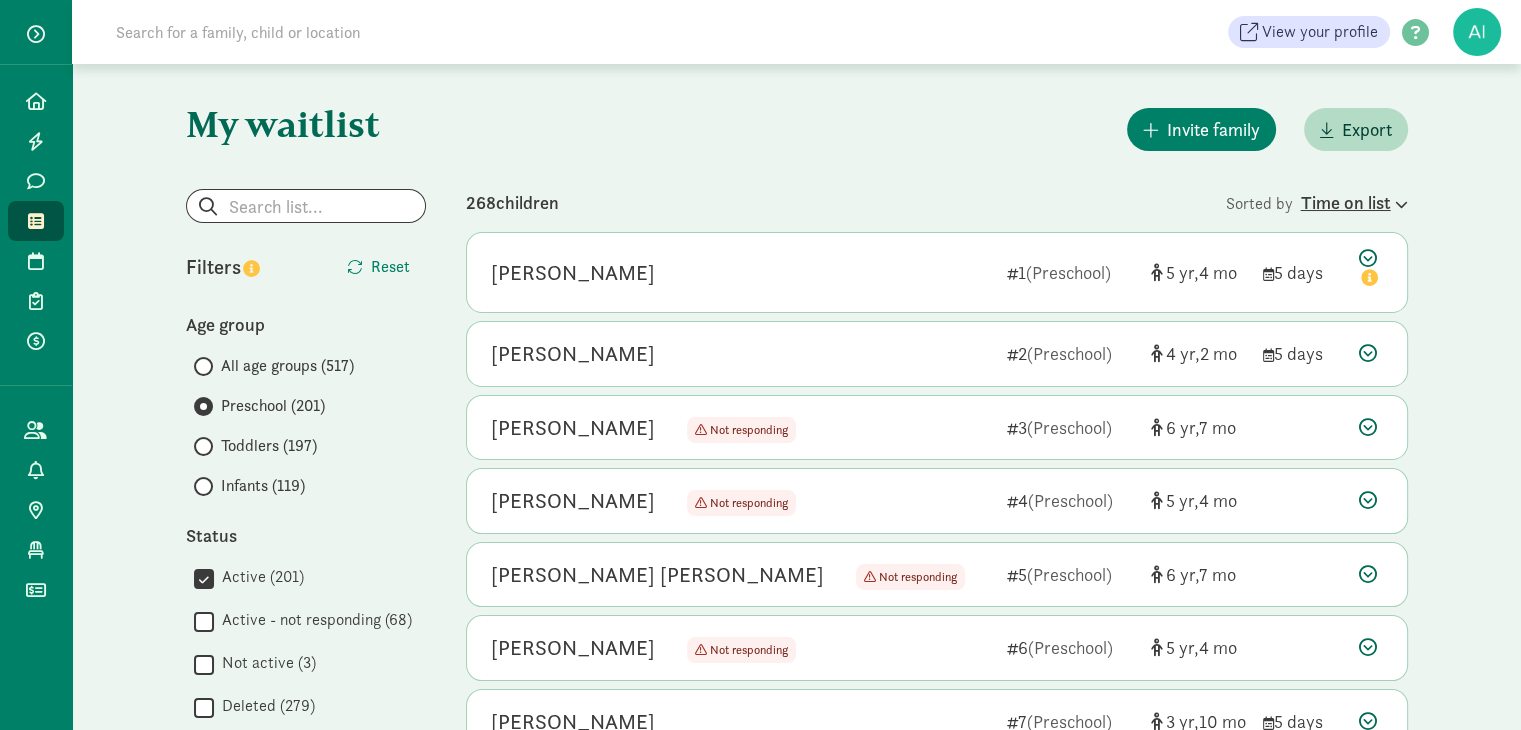 click 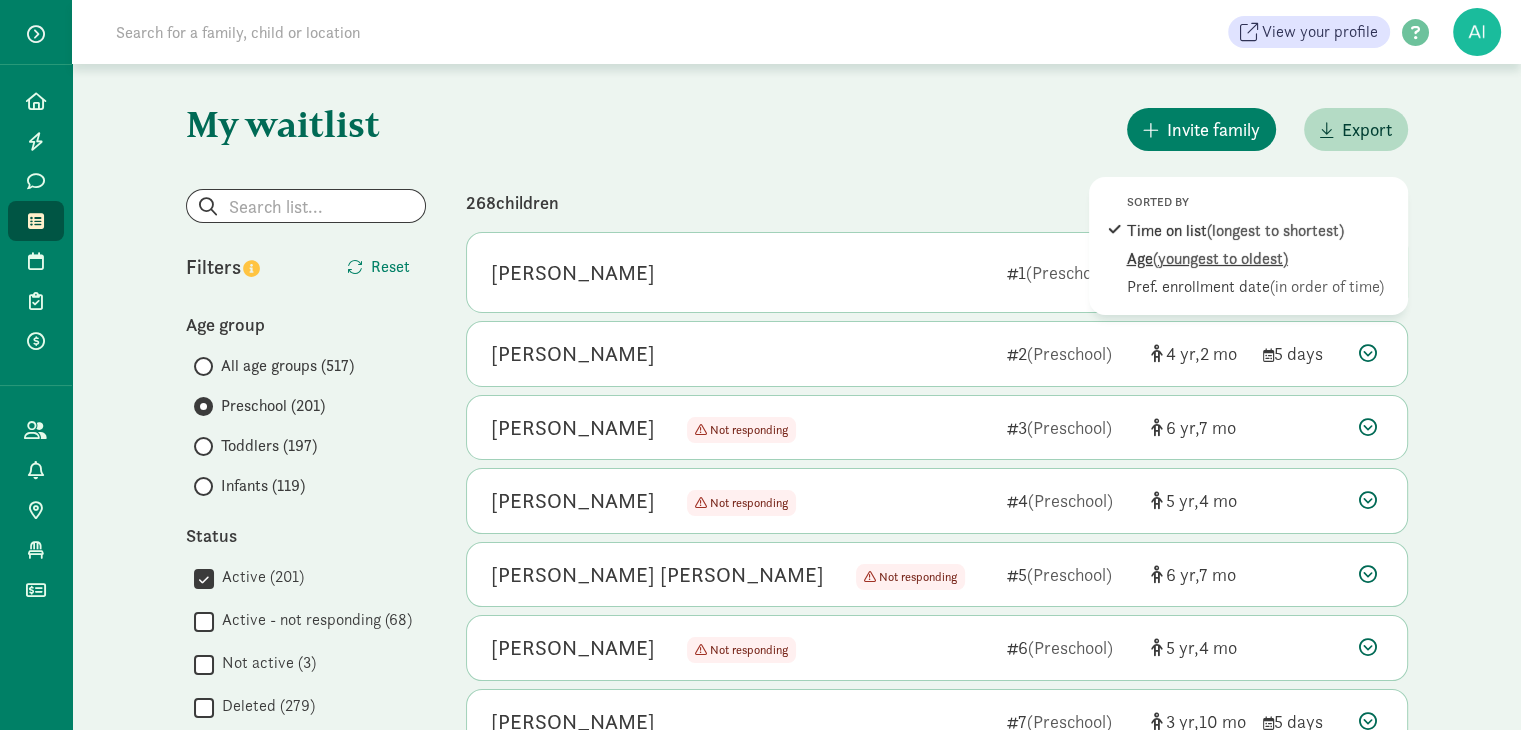 click on "(youngest to oldest)" at bounding box center [1220, 258] 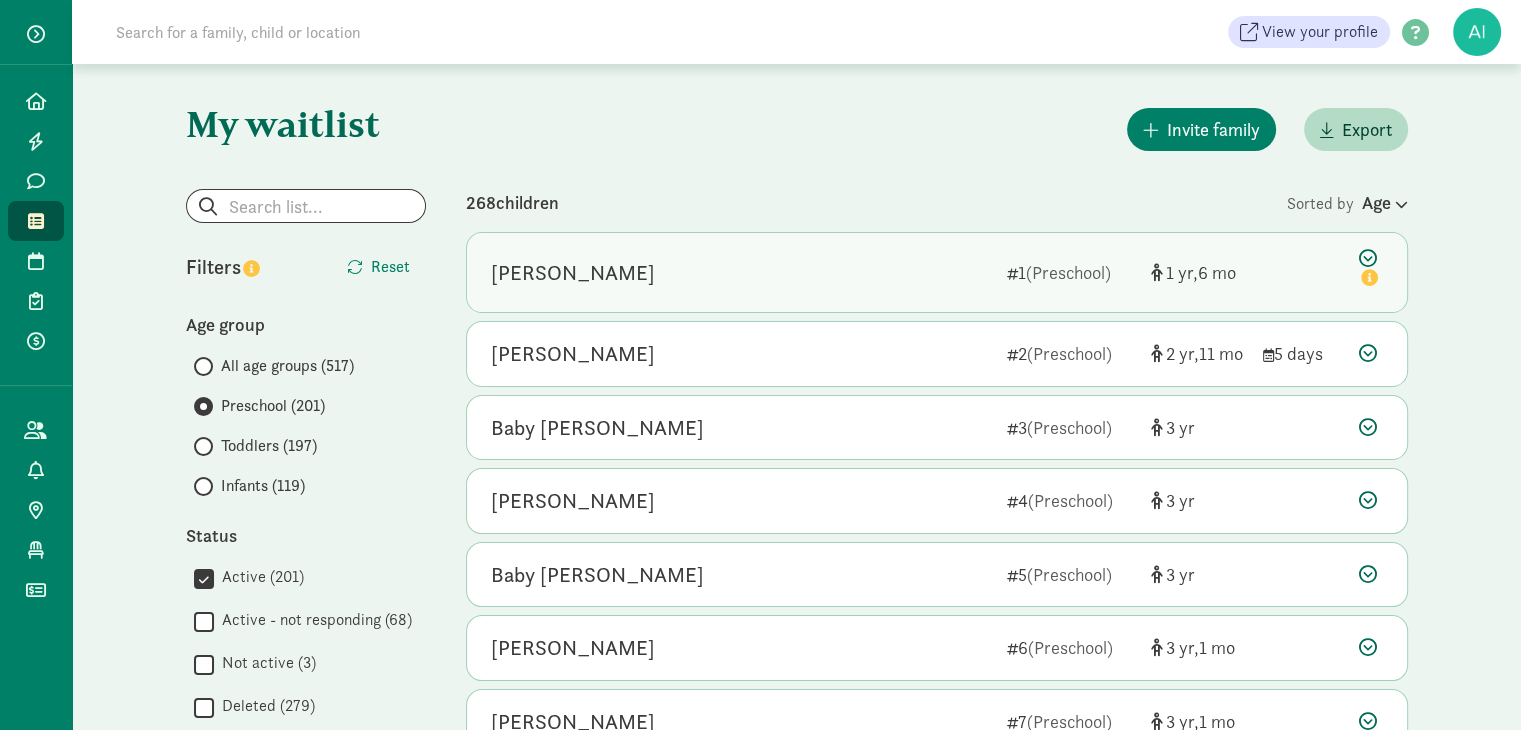 scroll, scrollTop: 200, scrollLeft: 0, axis: vertical 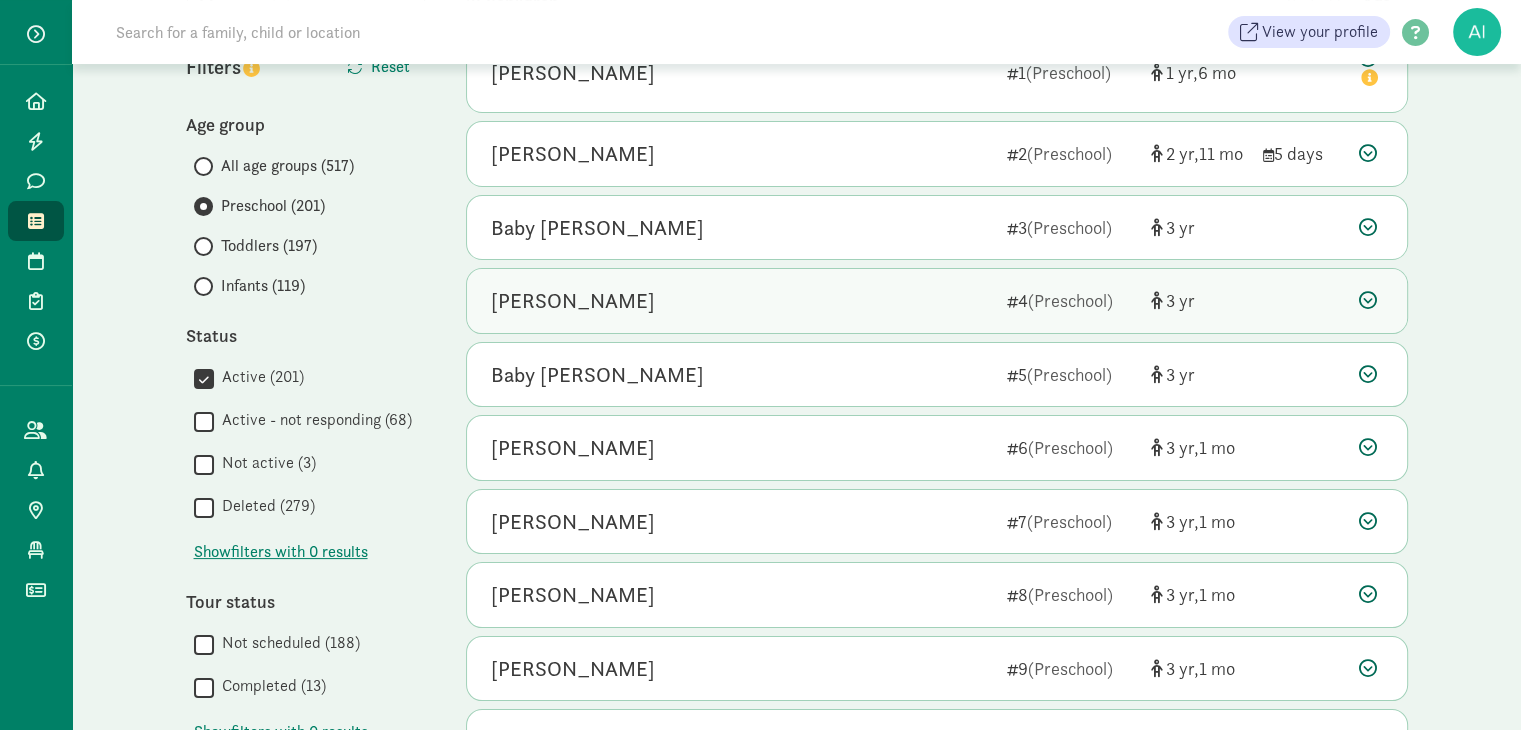 click on "Sofia Dellai" at bounding box center [741, 301] 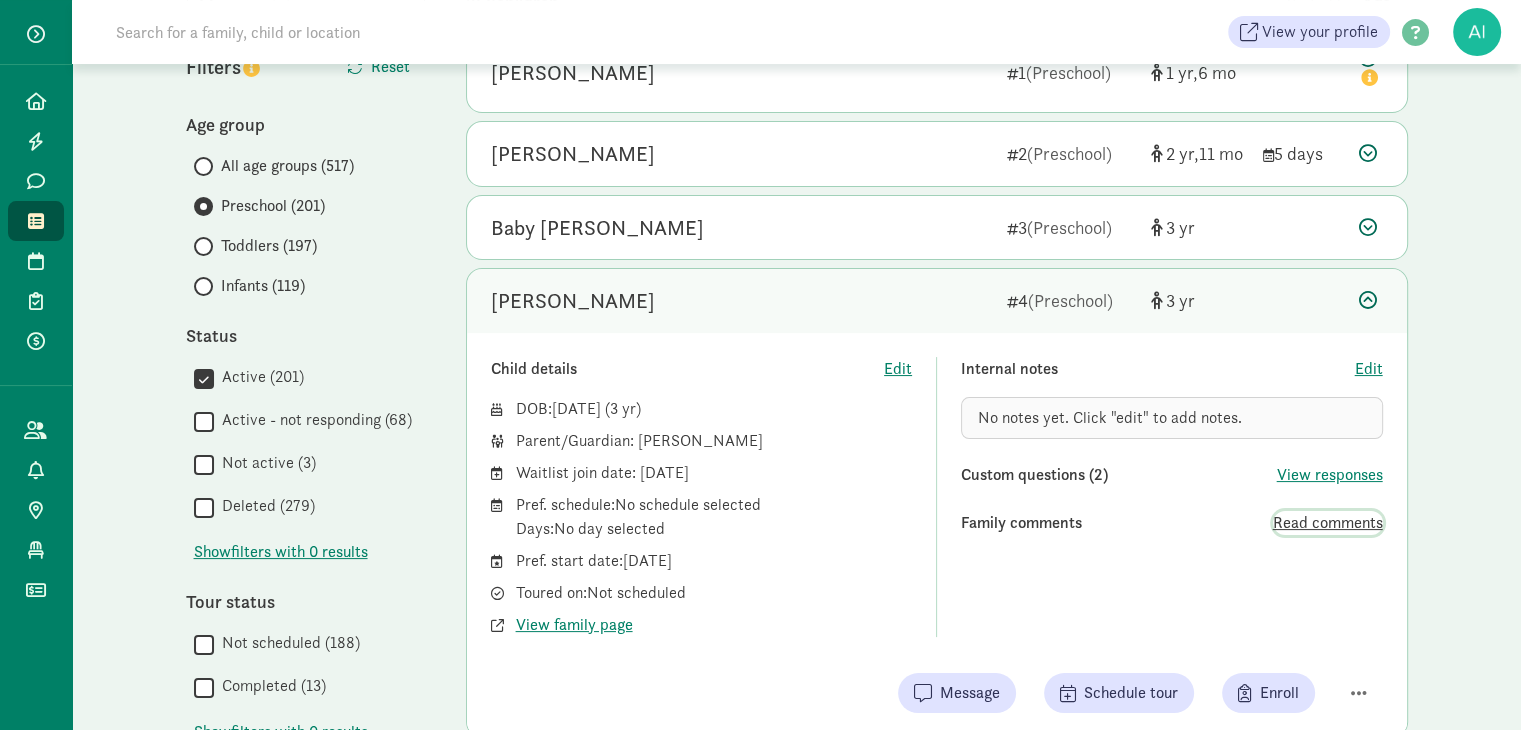 click on "Read comments" at bounding box center (1328, 523) 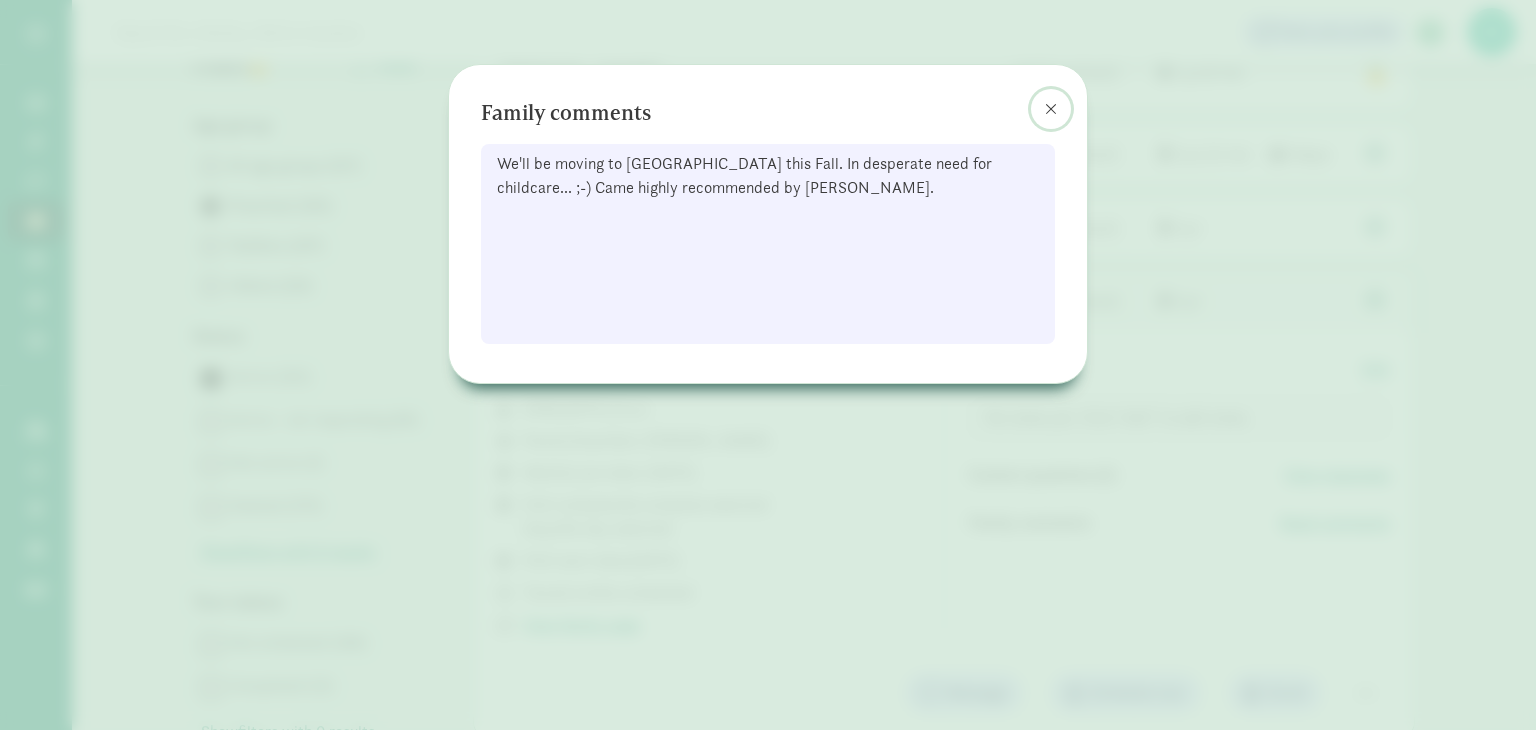 click at bounding box center [1051, 109] 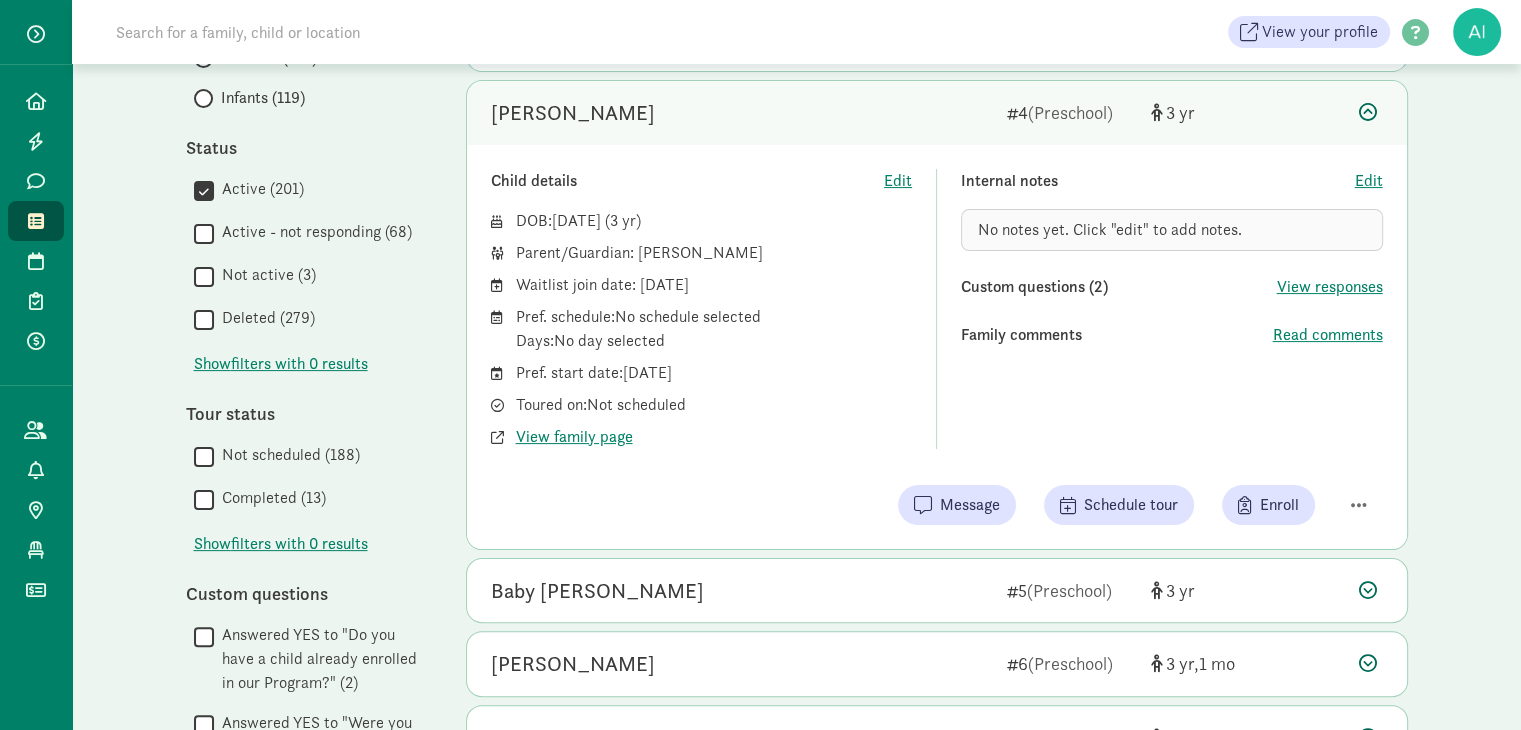 scroll, scrollTop: 500, scrollLeft: 0, axis: vertical 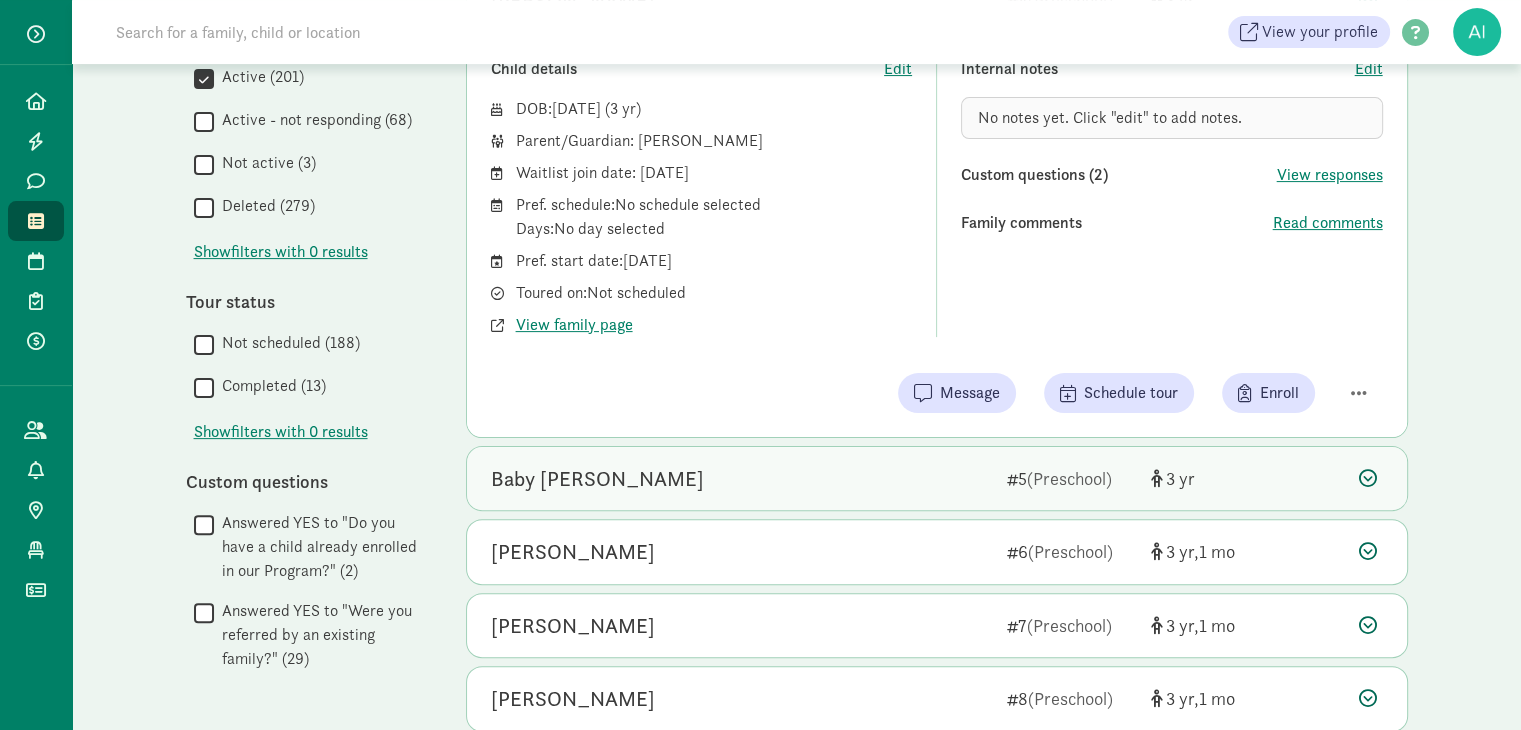 click on "Baby Vanderschel" at bounding box center (741, 479) 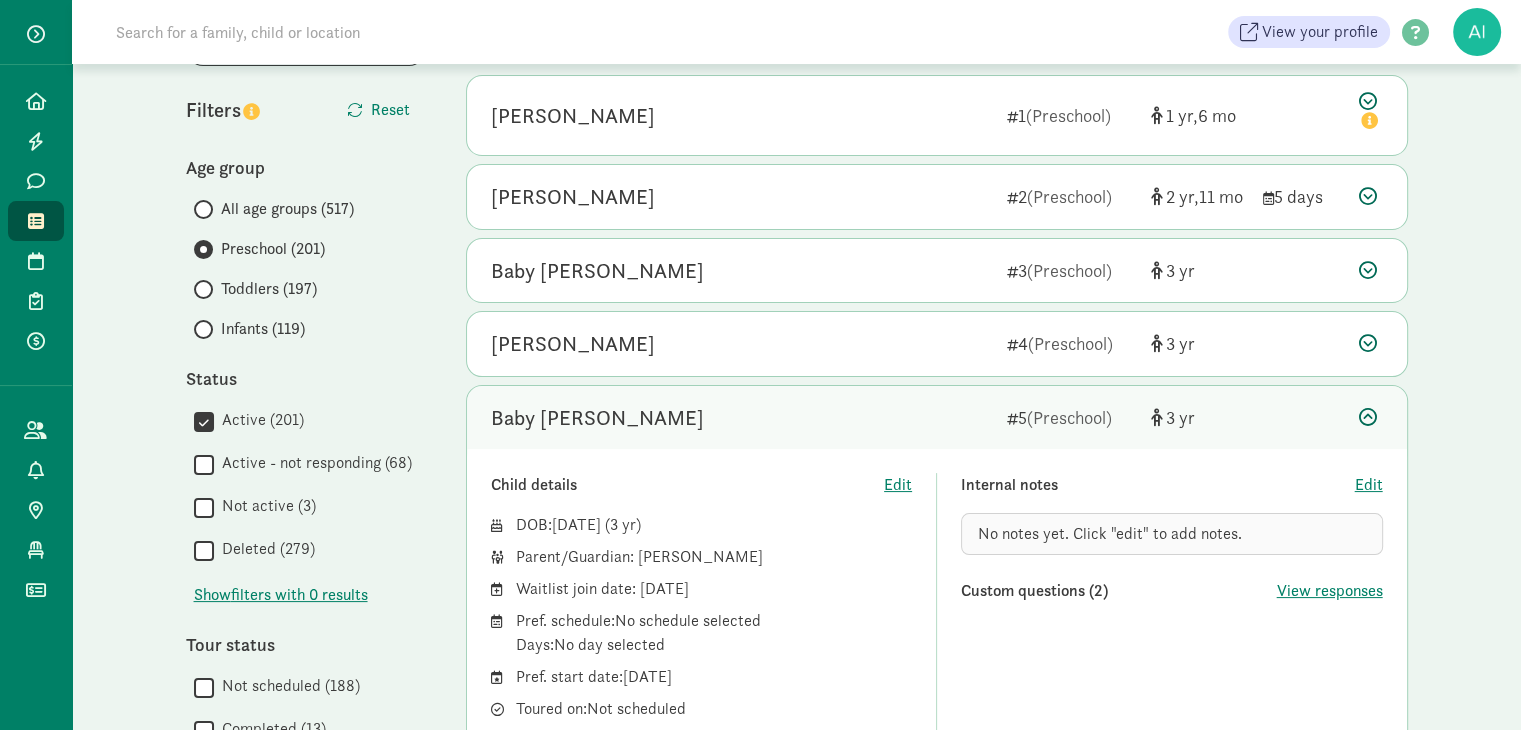 scroll, scrollTop: 156, scrollLeft: 0, axis: vertical 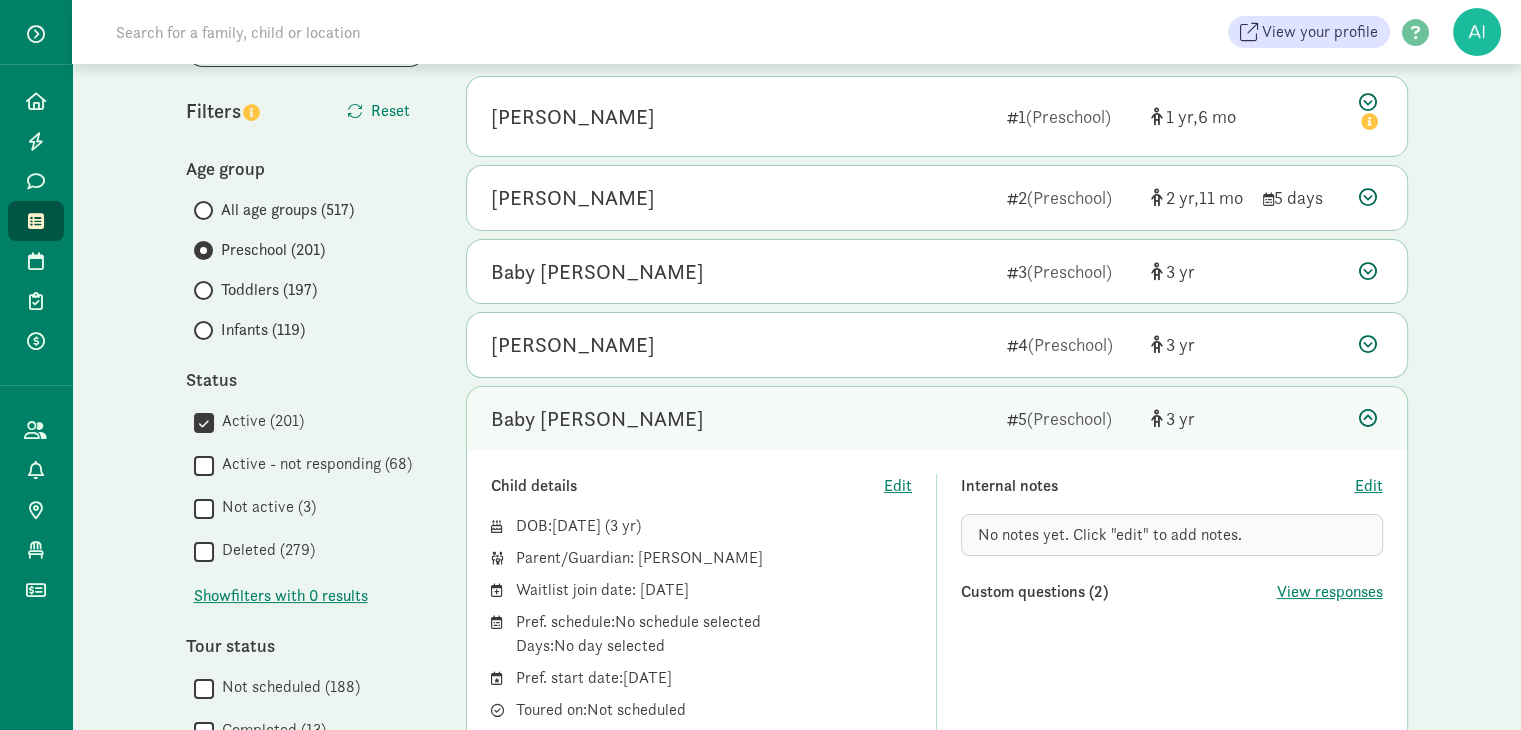 click at bounding box center (203, 290) 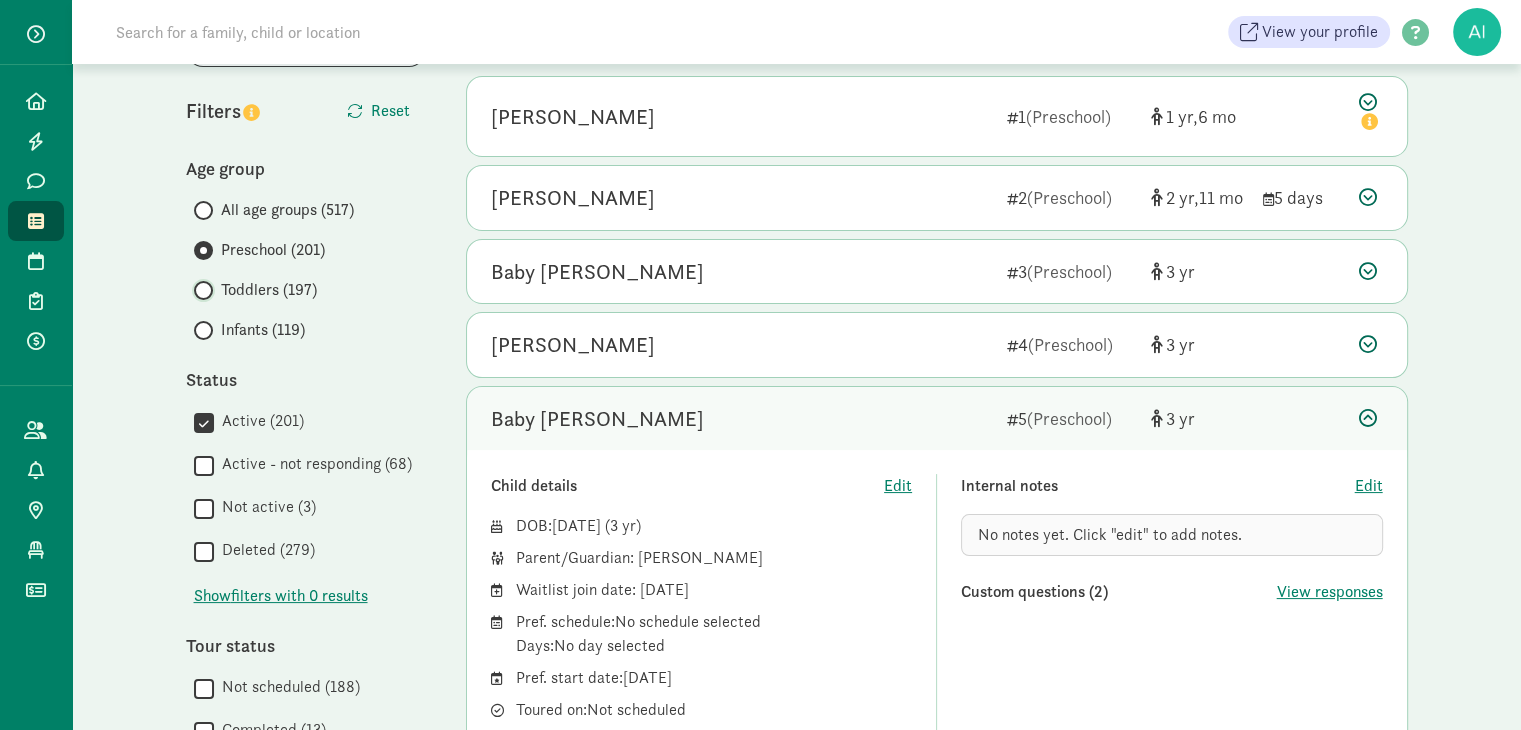 click on "Toddlers (197)" at bounding box center [200, 290] 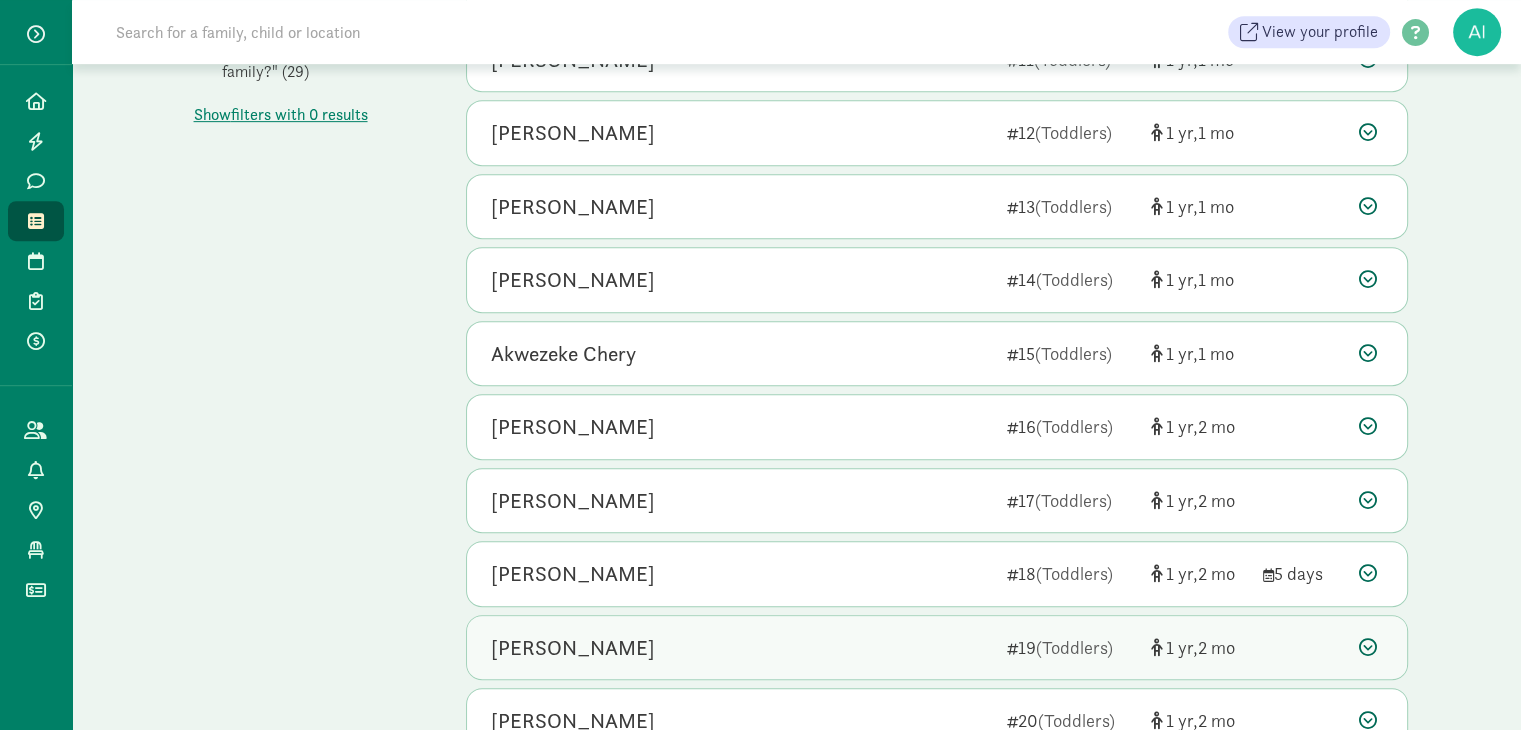 scroll, scrollTop: 1052, scrollLeft: 0, axis: vertical 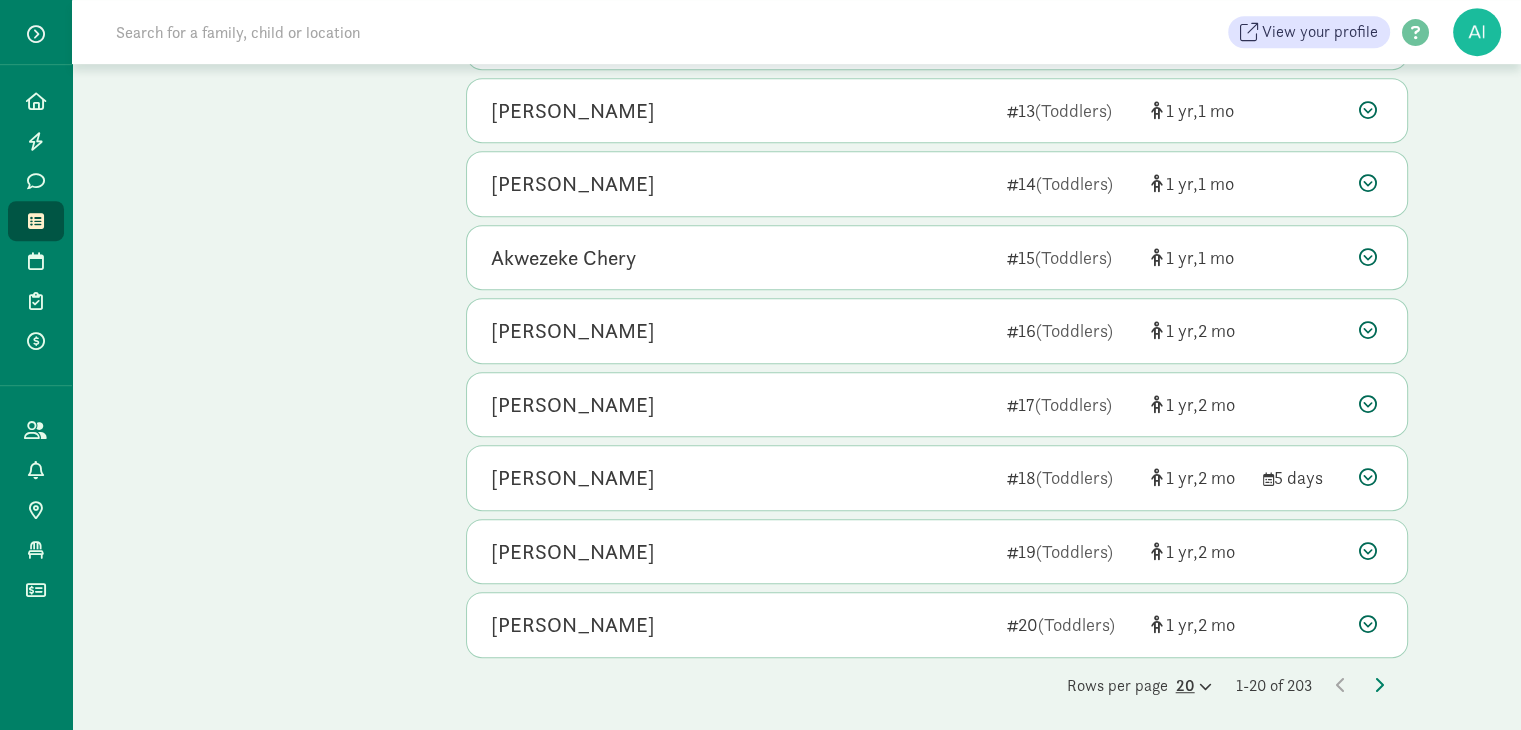 click 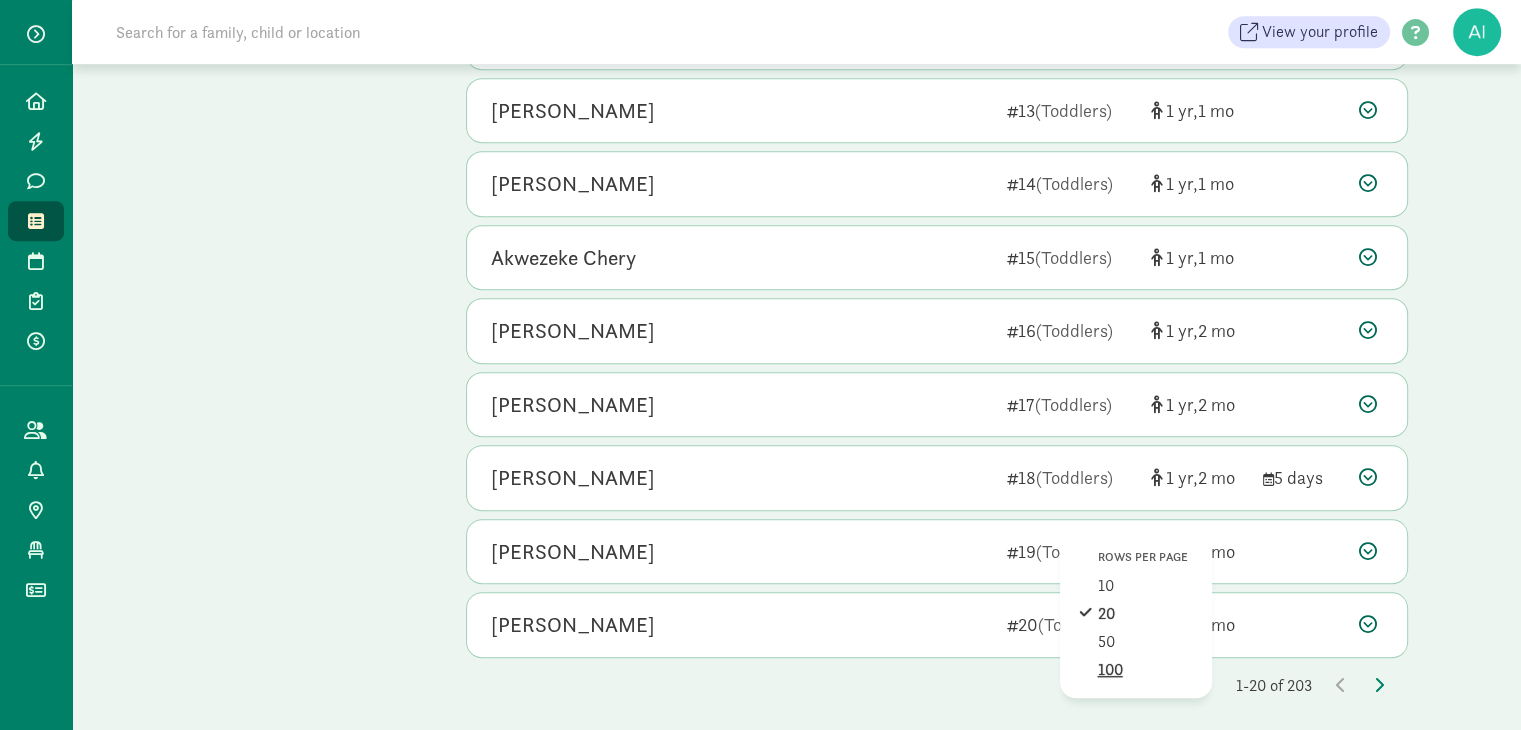click on "100" 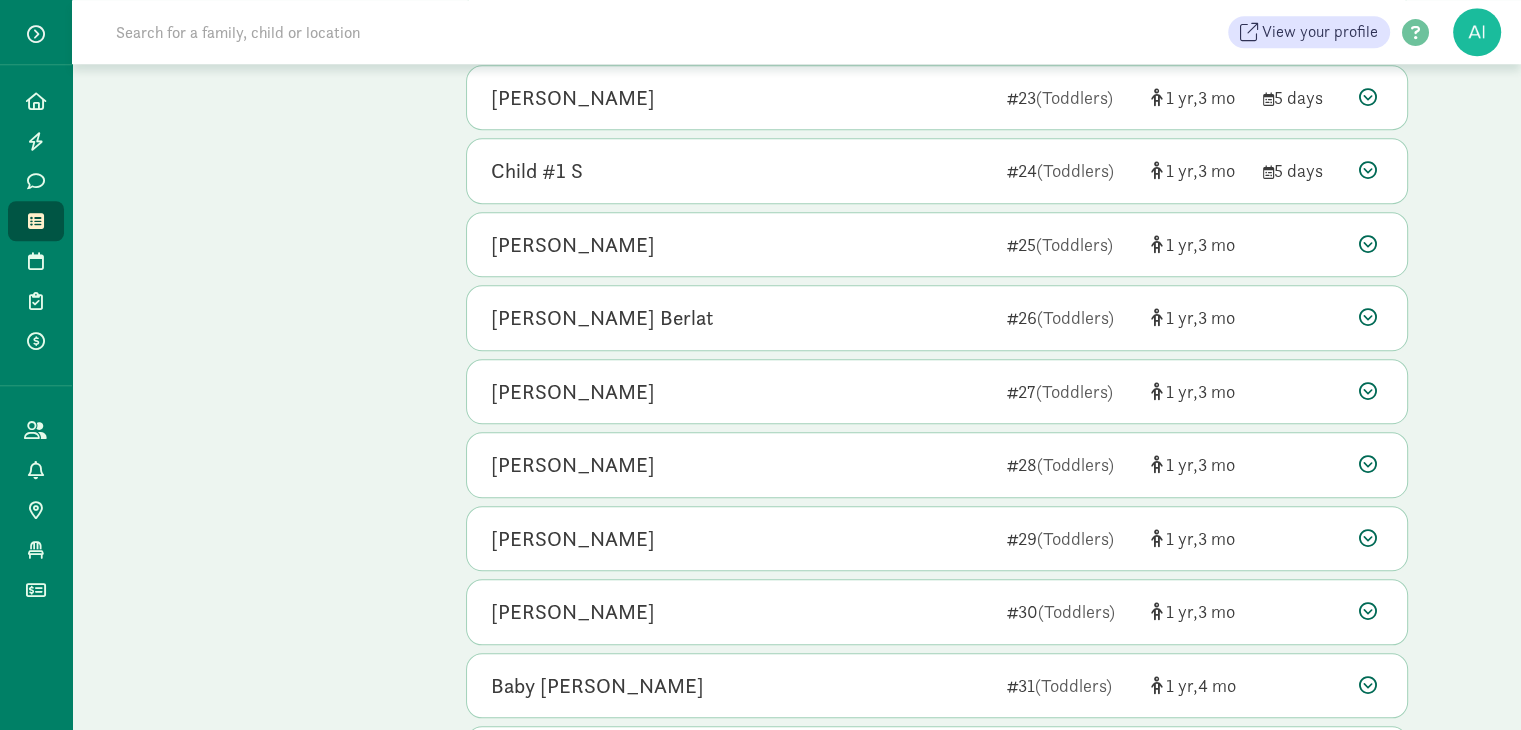 scroll, scrollTop: 1816, scrollLeft: 0, axis: vertical 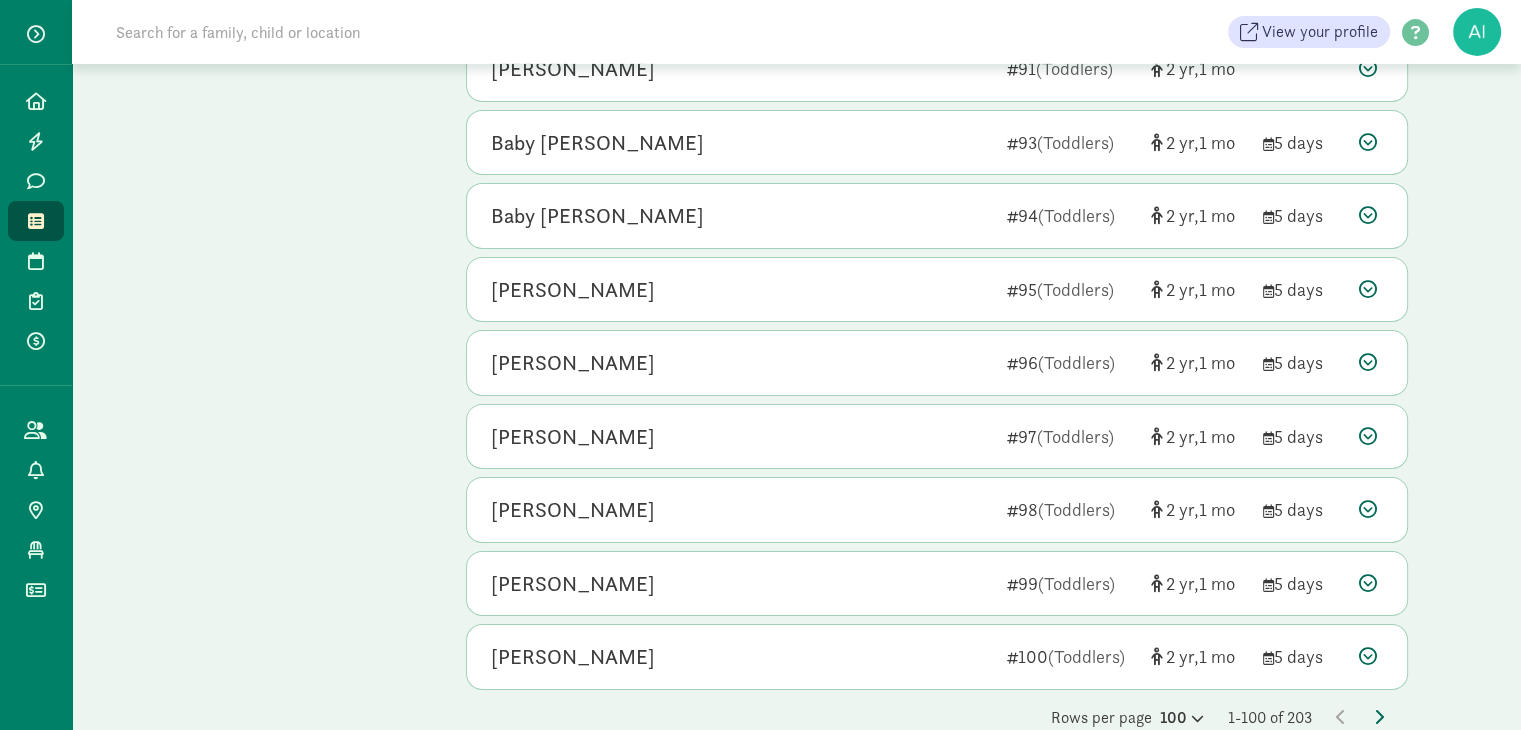 click at bounding box center (1379, 717) 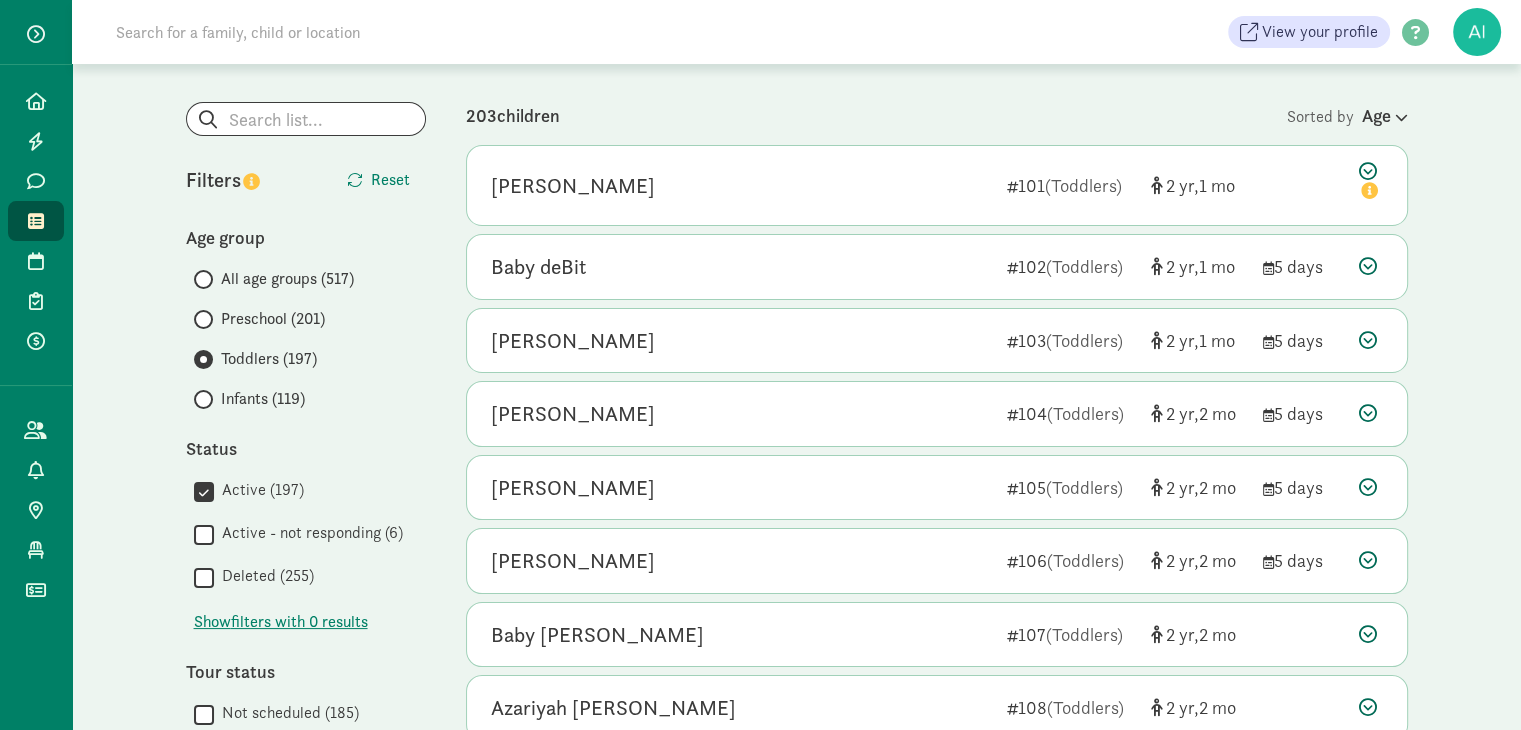 scroll, scrollTop: 600, scrollLeft: 0, axis: vertical 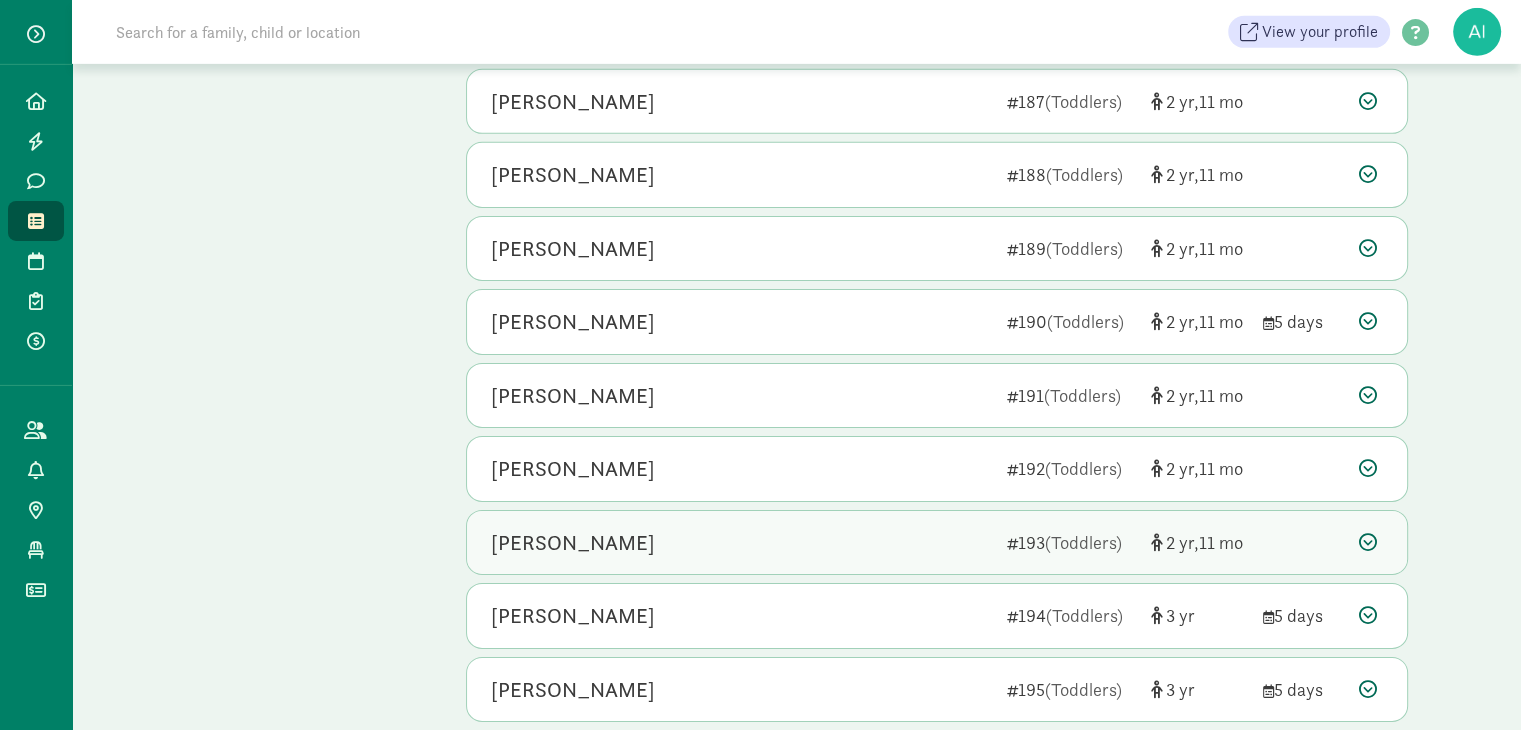 click at bounding box center (1368, 542) 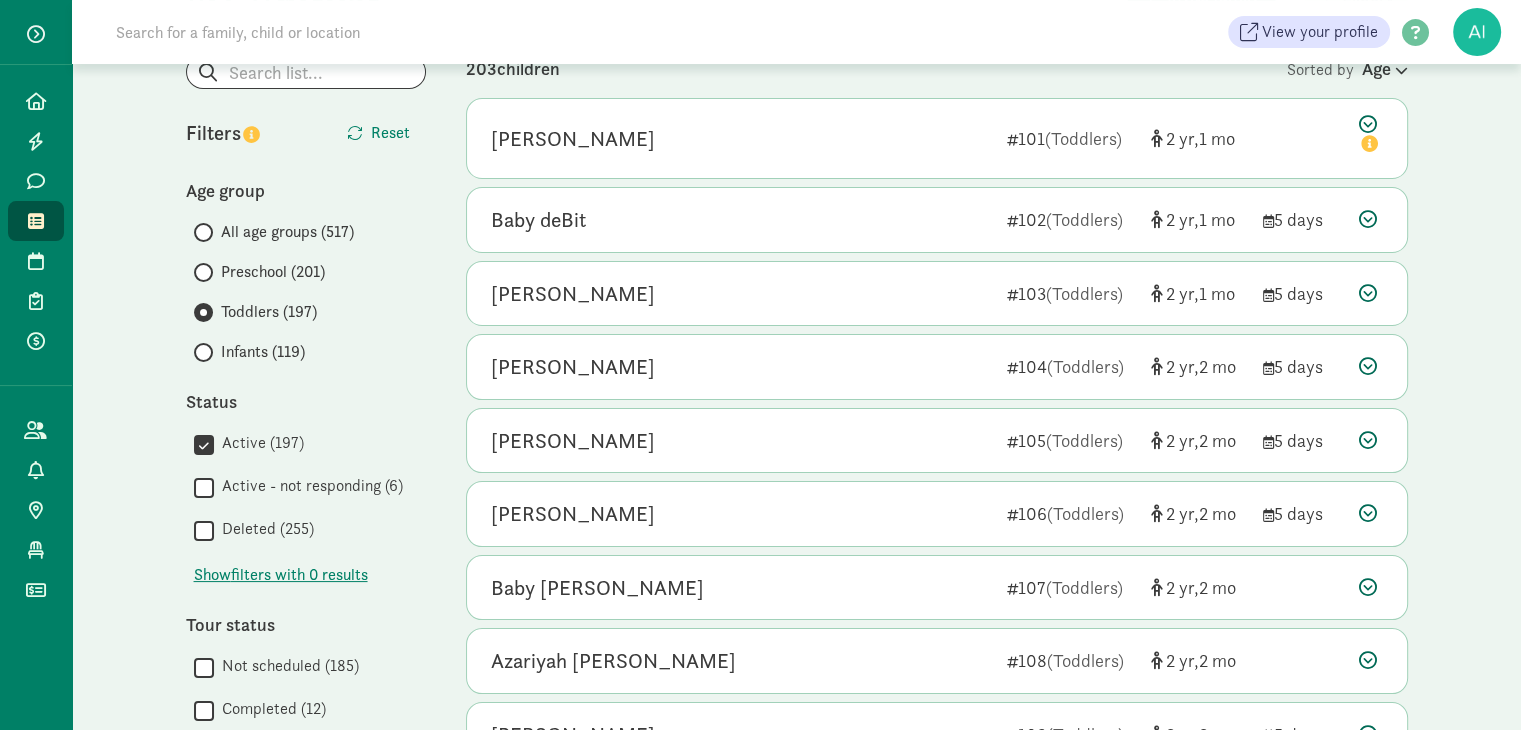 scroll, scrollTop: 100, scrollLeft: 0, axis: vertical 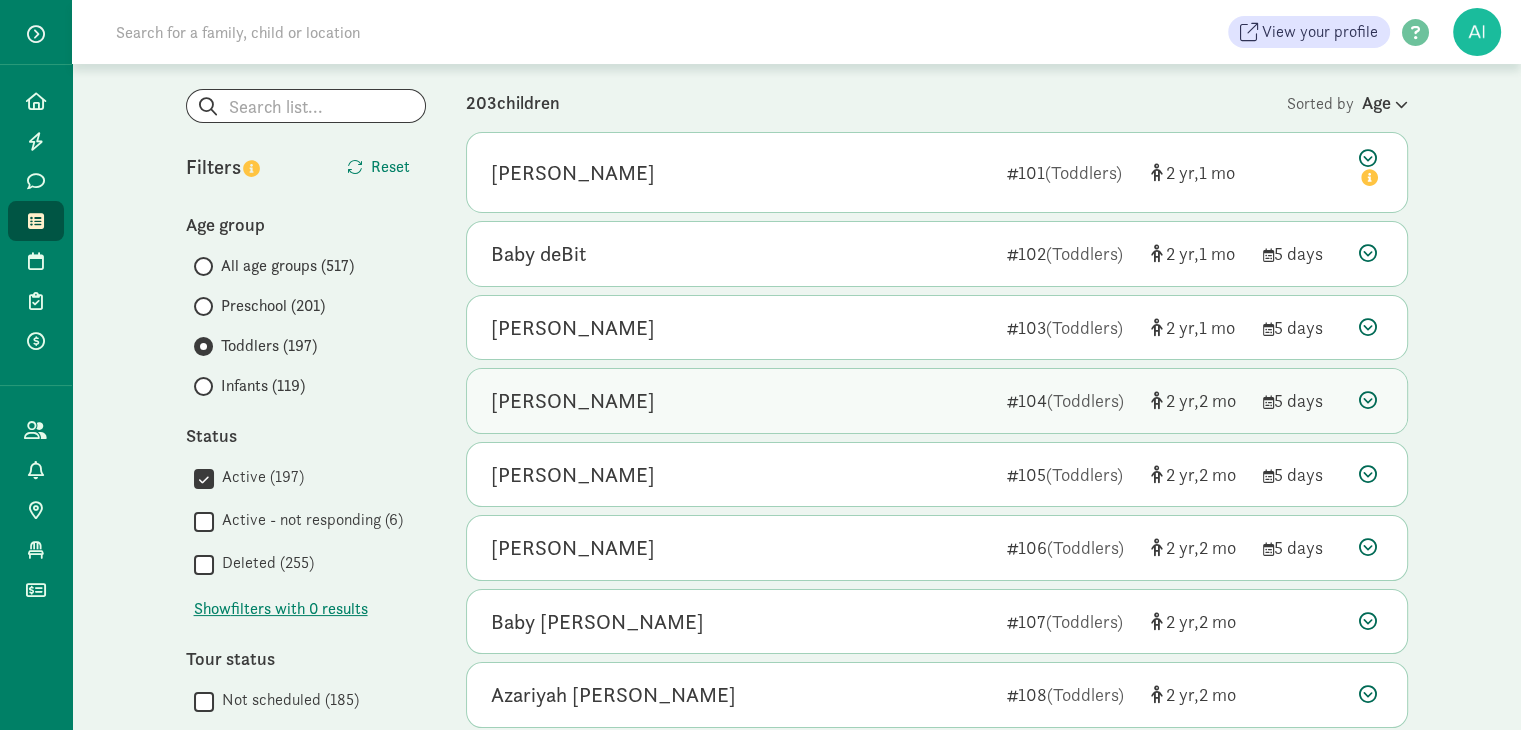 click on "Beata Haase" at bounding box center [741, 401] 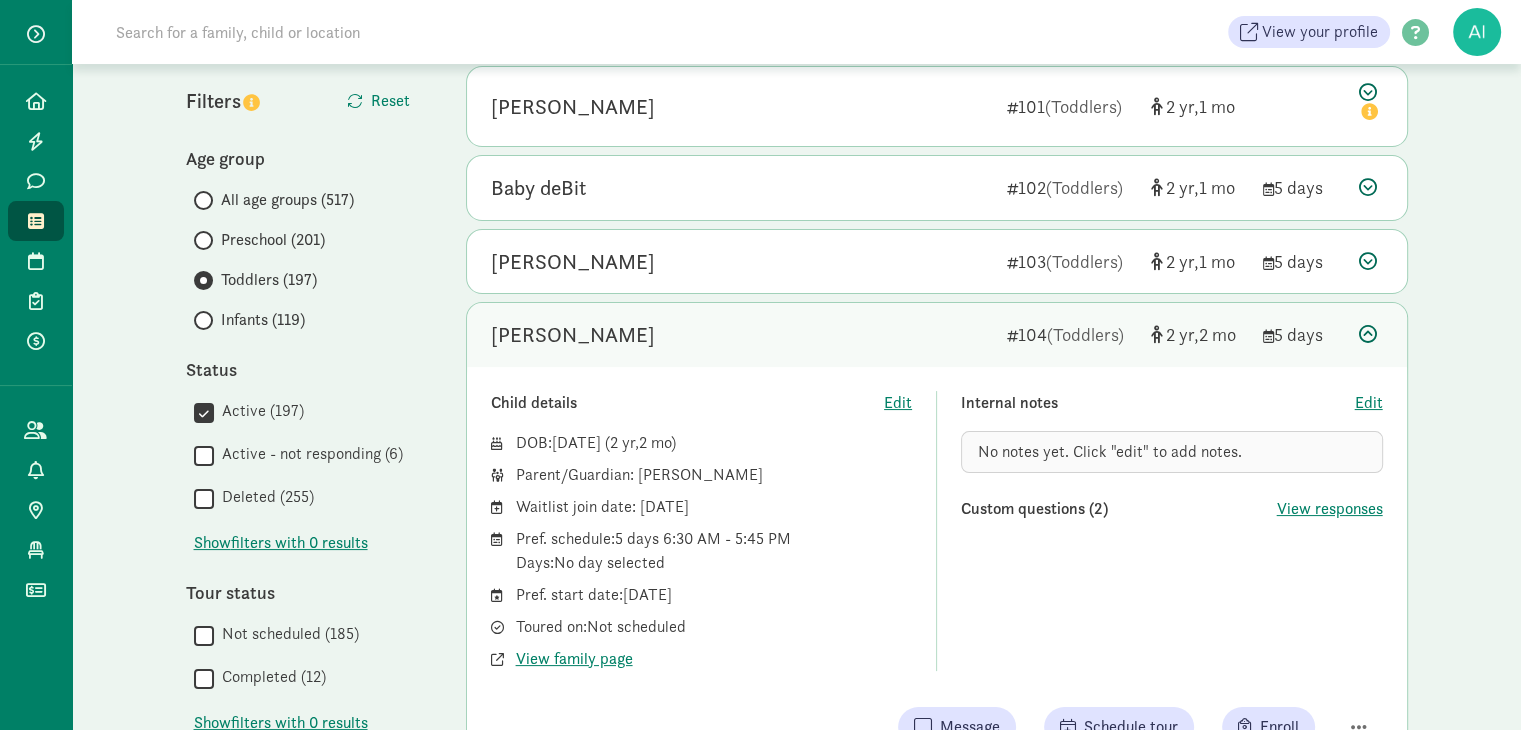 scroll, scrollTop: 200, scrollLeft: 0, axis: vertical 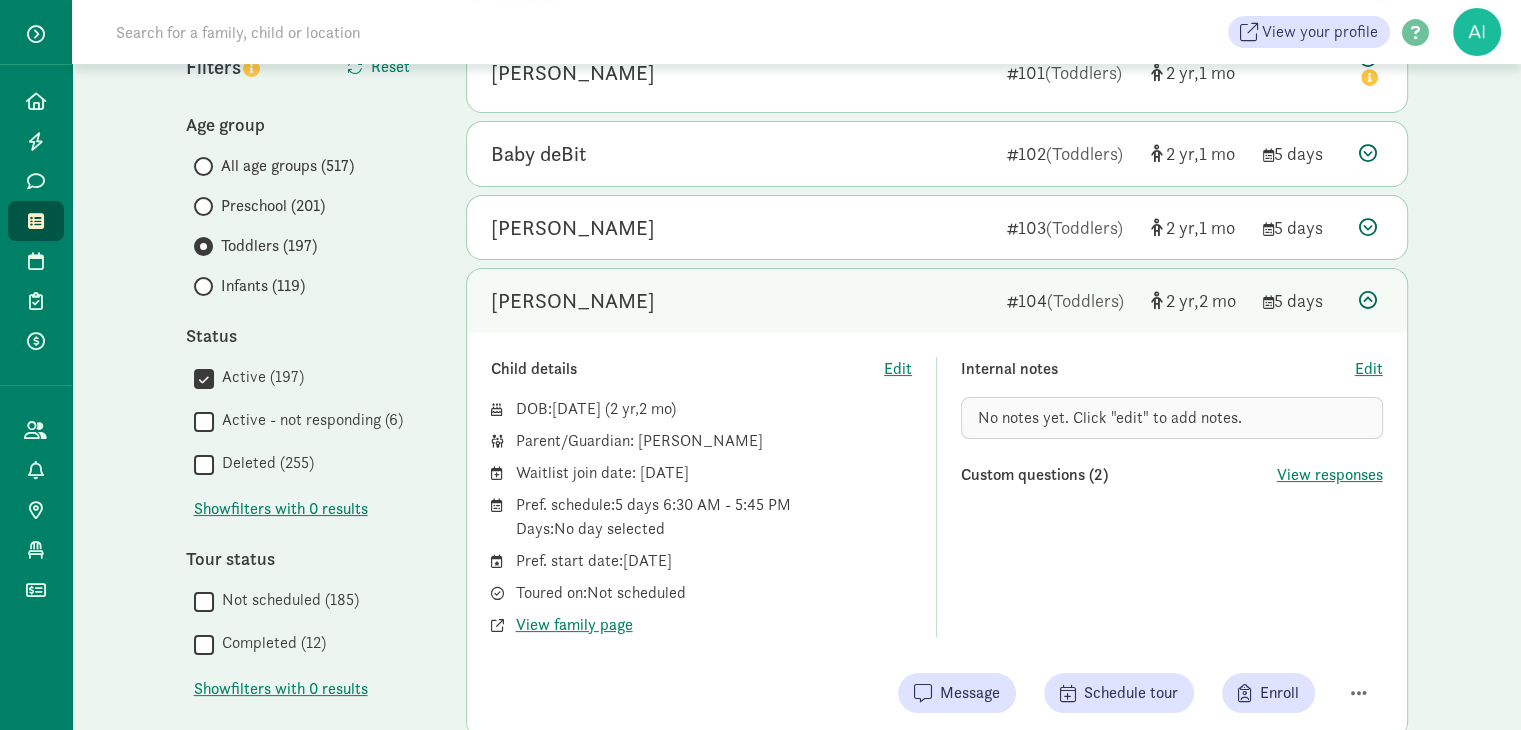 click at bounding box center [1368, 300] 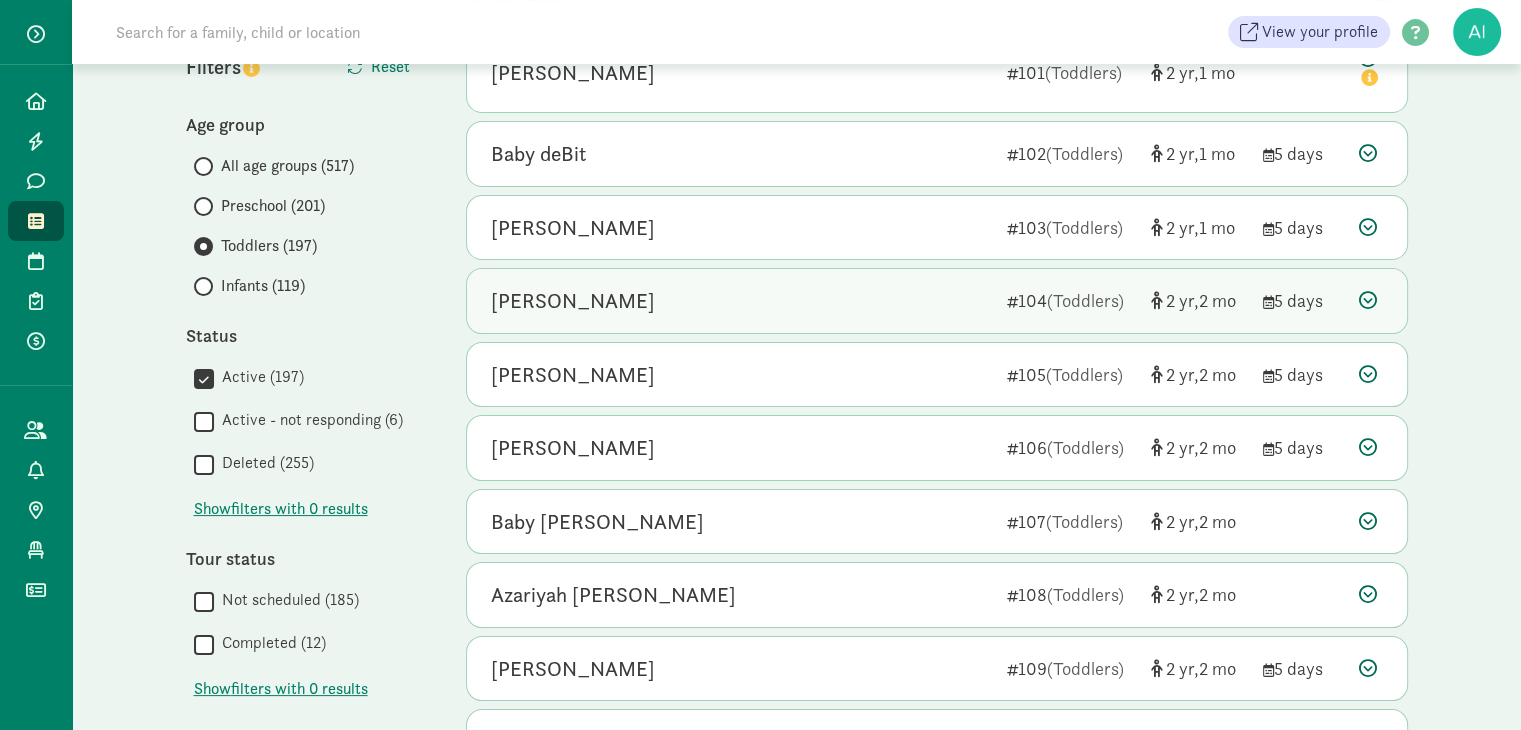 click at bounding box center [1368, 300] 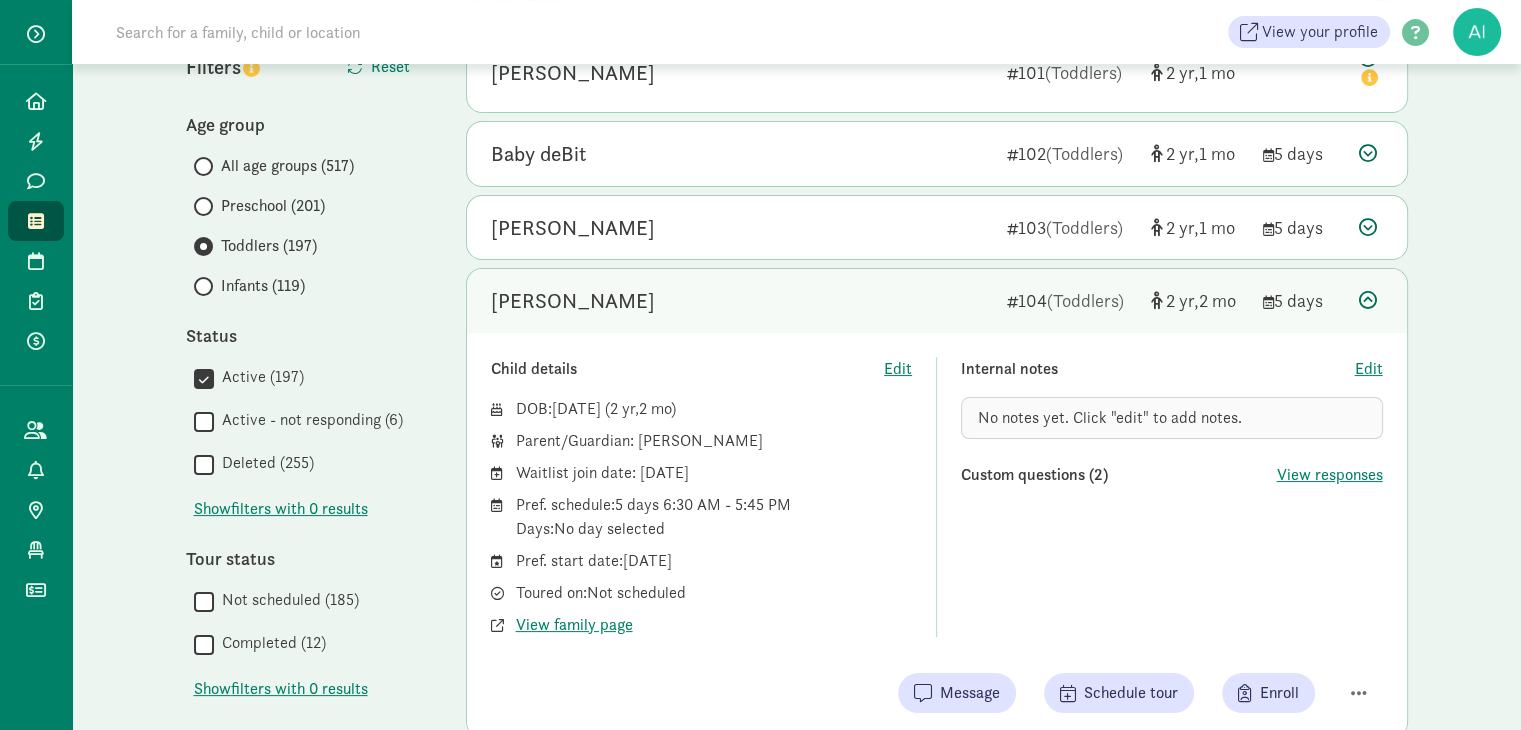 drag, startPoint x: 988, startPoint y: 685, endPoint x: 752, endPoint y: 549, distance: 272.38208 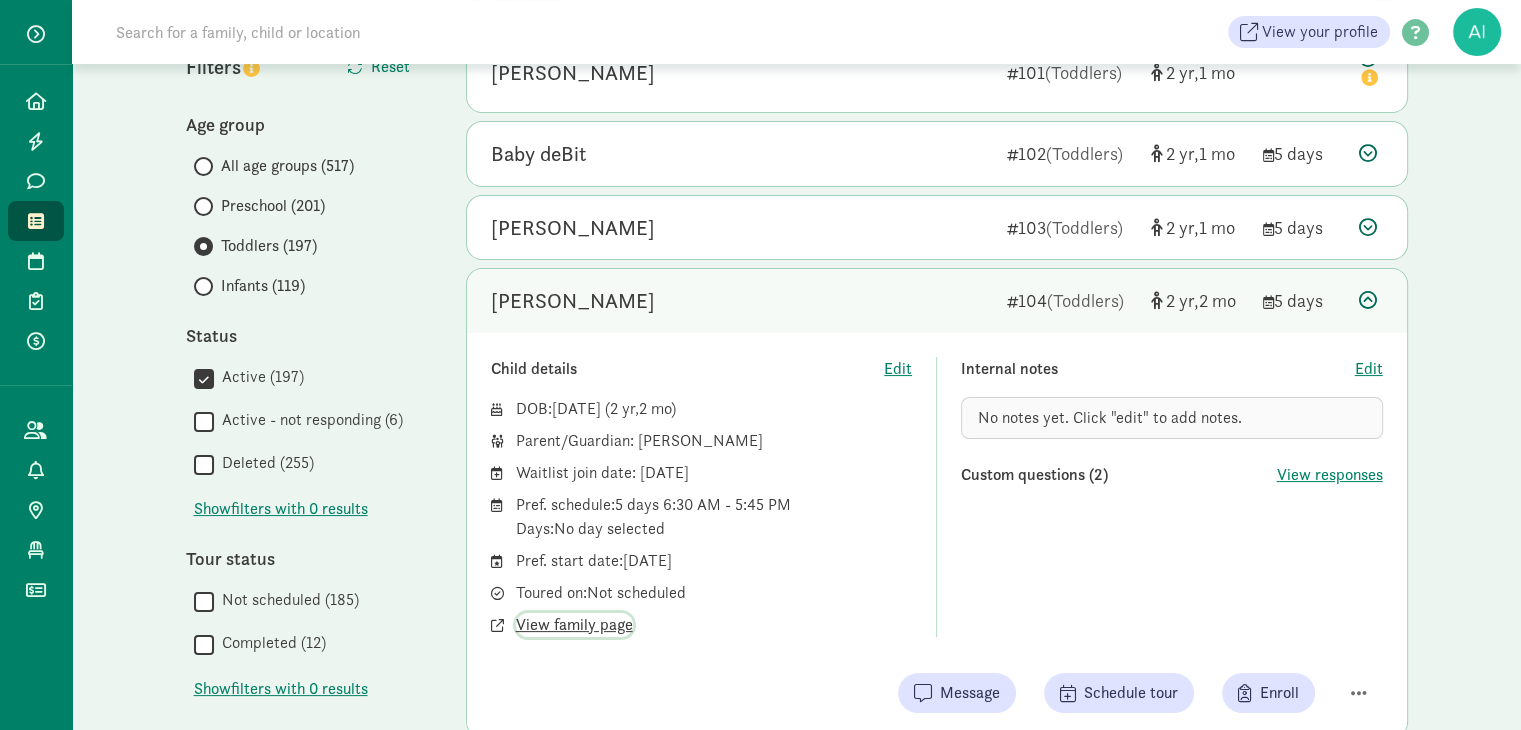 click on "View family page" at bounding box center (574, 625) 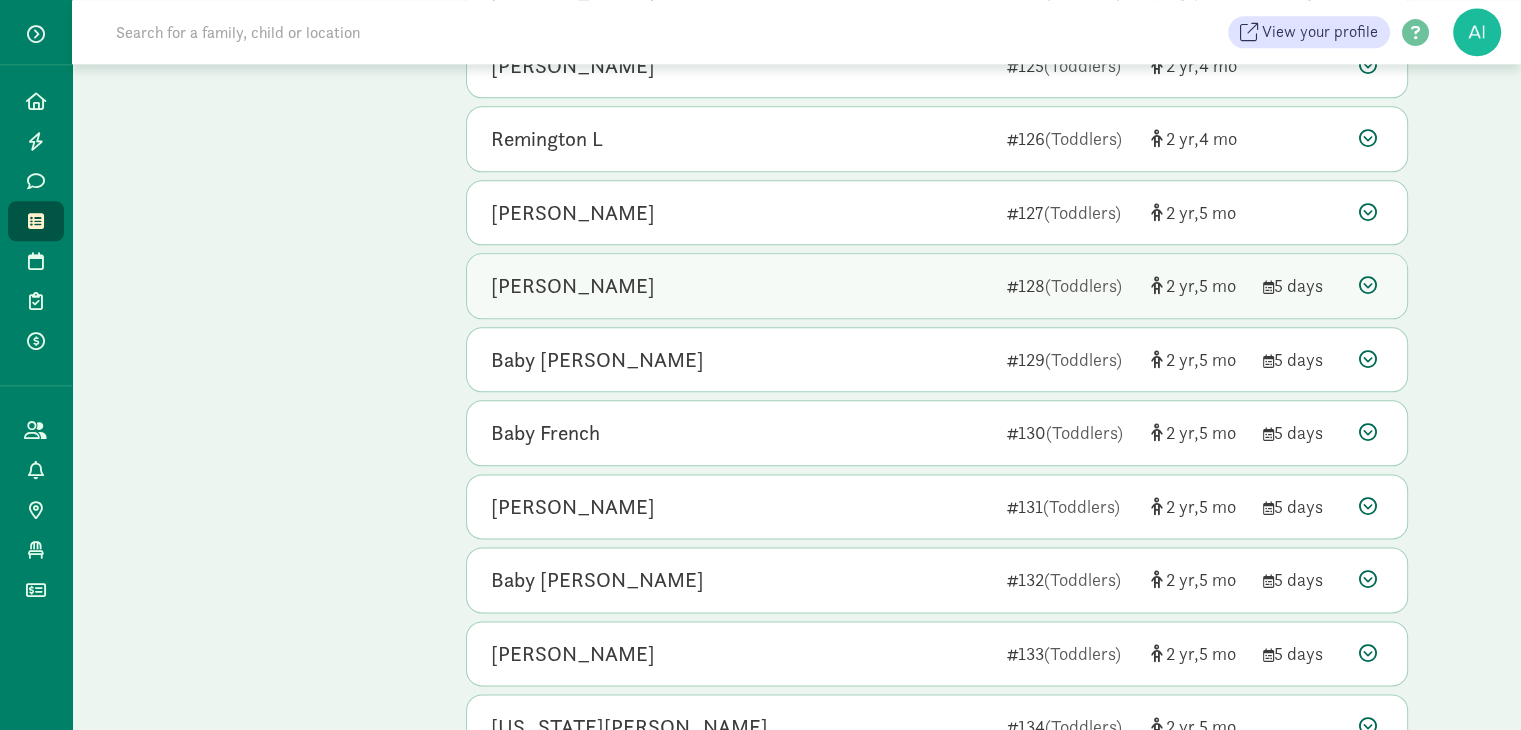 scroll, scrollTop: 2400, scrollLeft: 0, axis: vertical 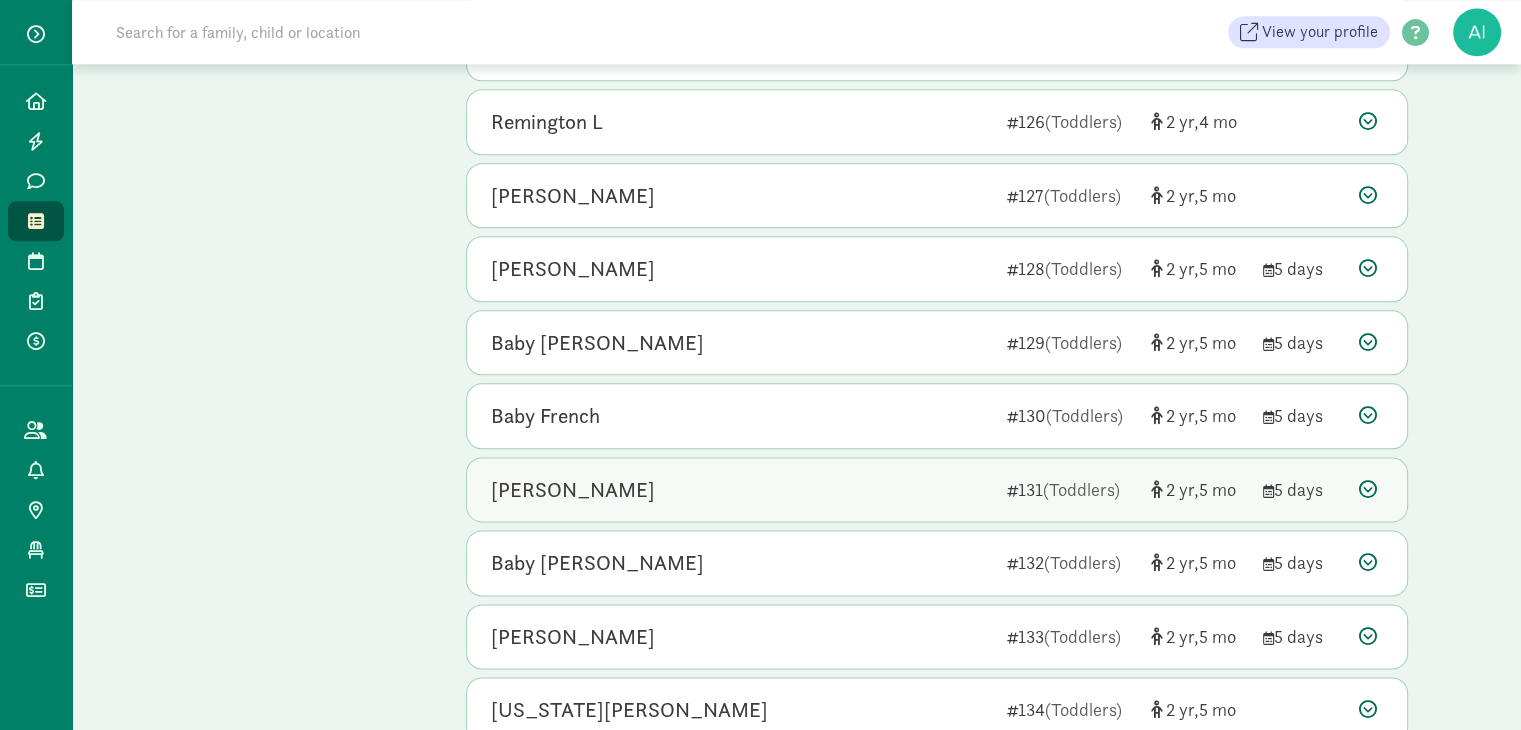 click on "Julian Guidry" at bounding box center (741, 490) 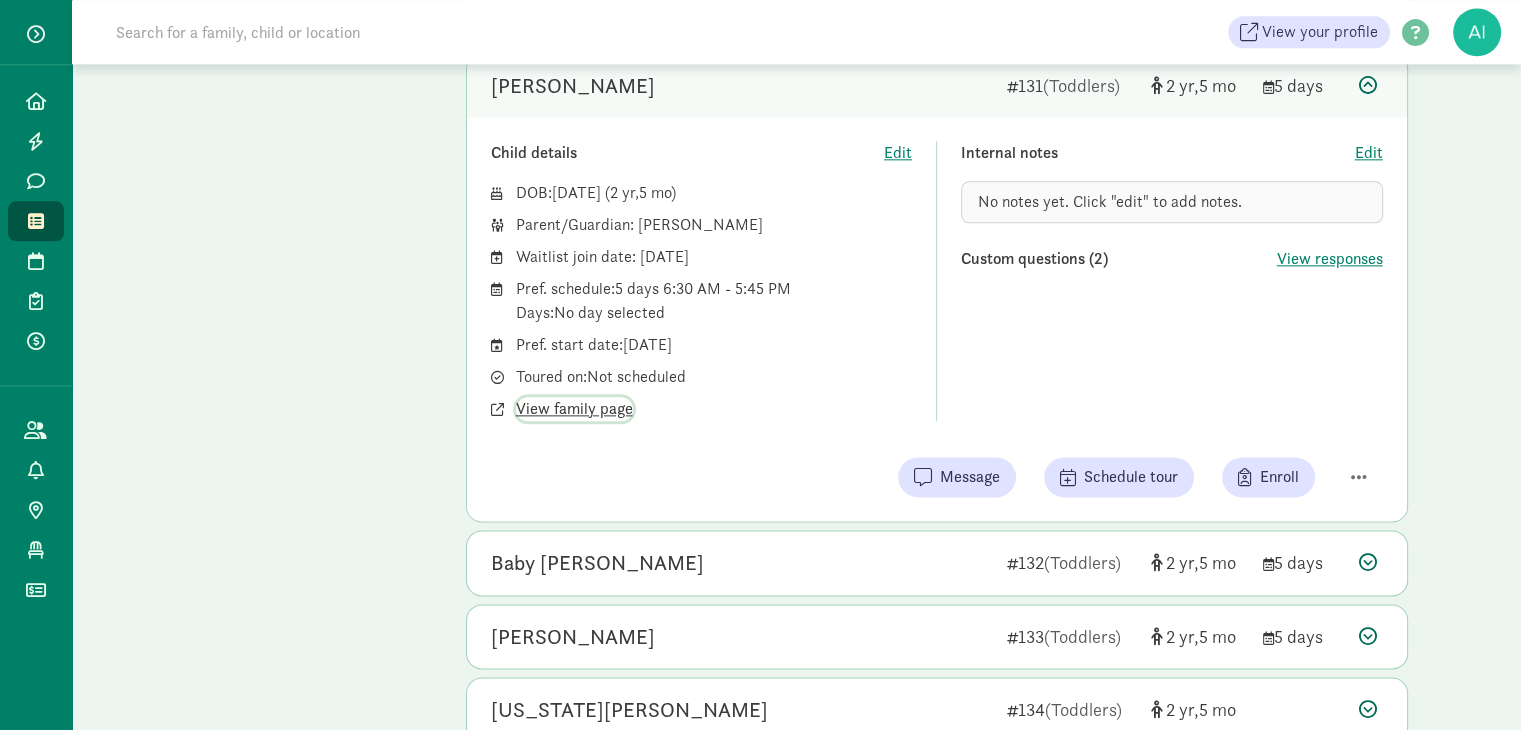 click on "View family page" at bounding box center (574, 409) 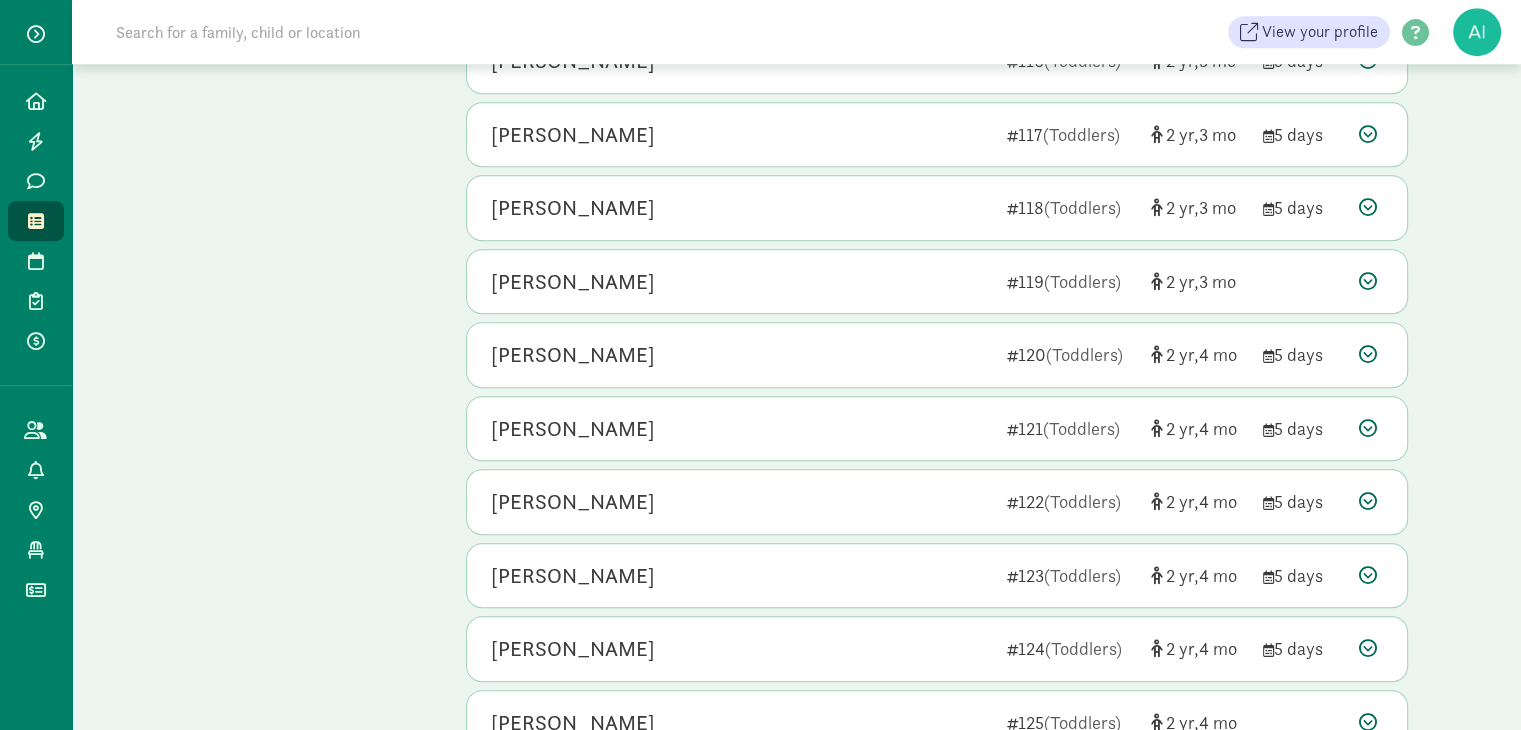 scroll, scrollTop: 1300, scrollLeft: 0, axis: vertical 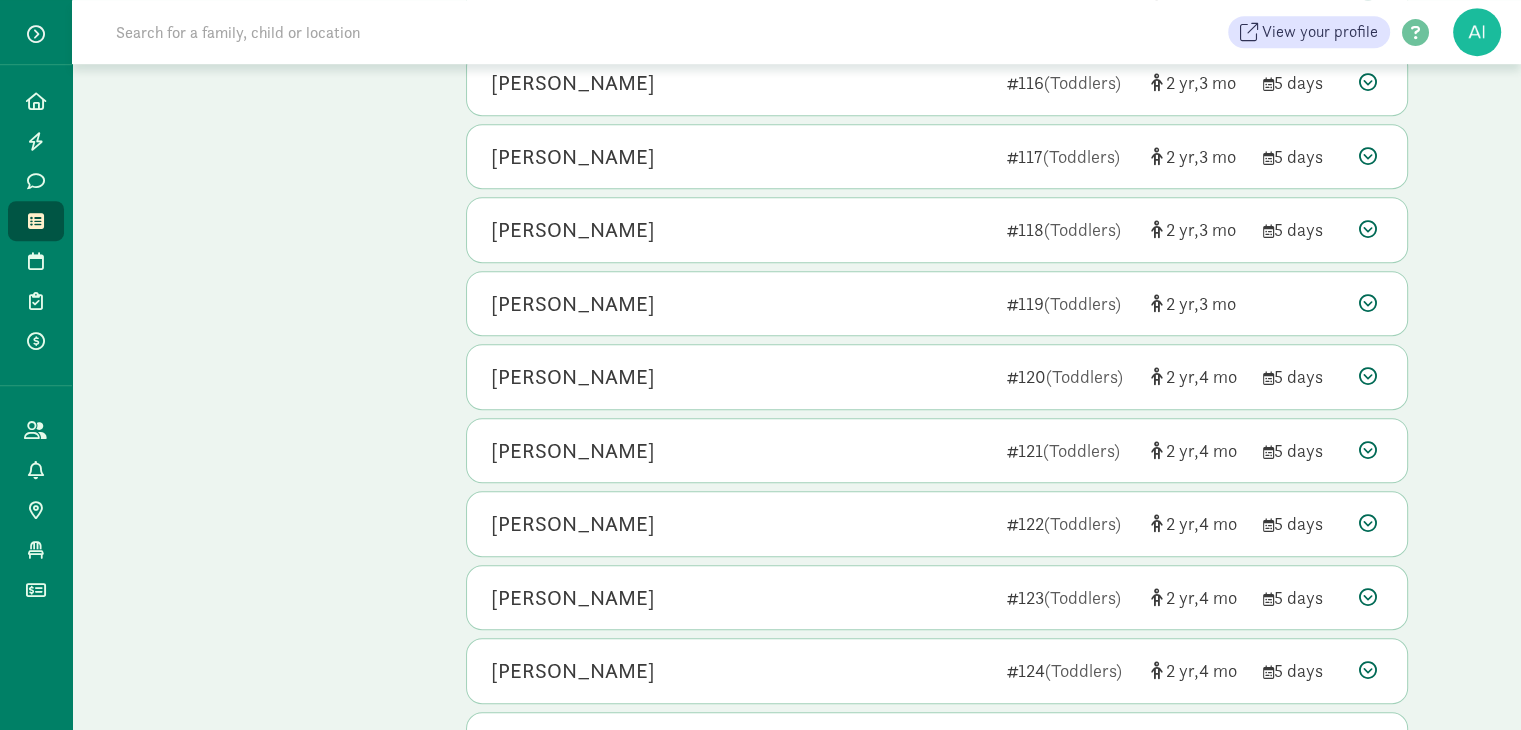 click 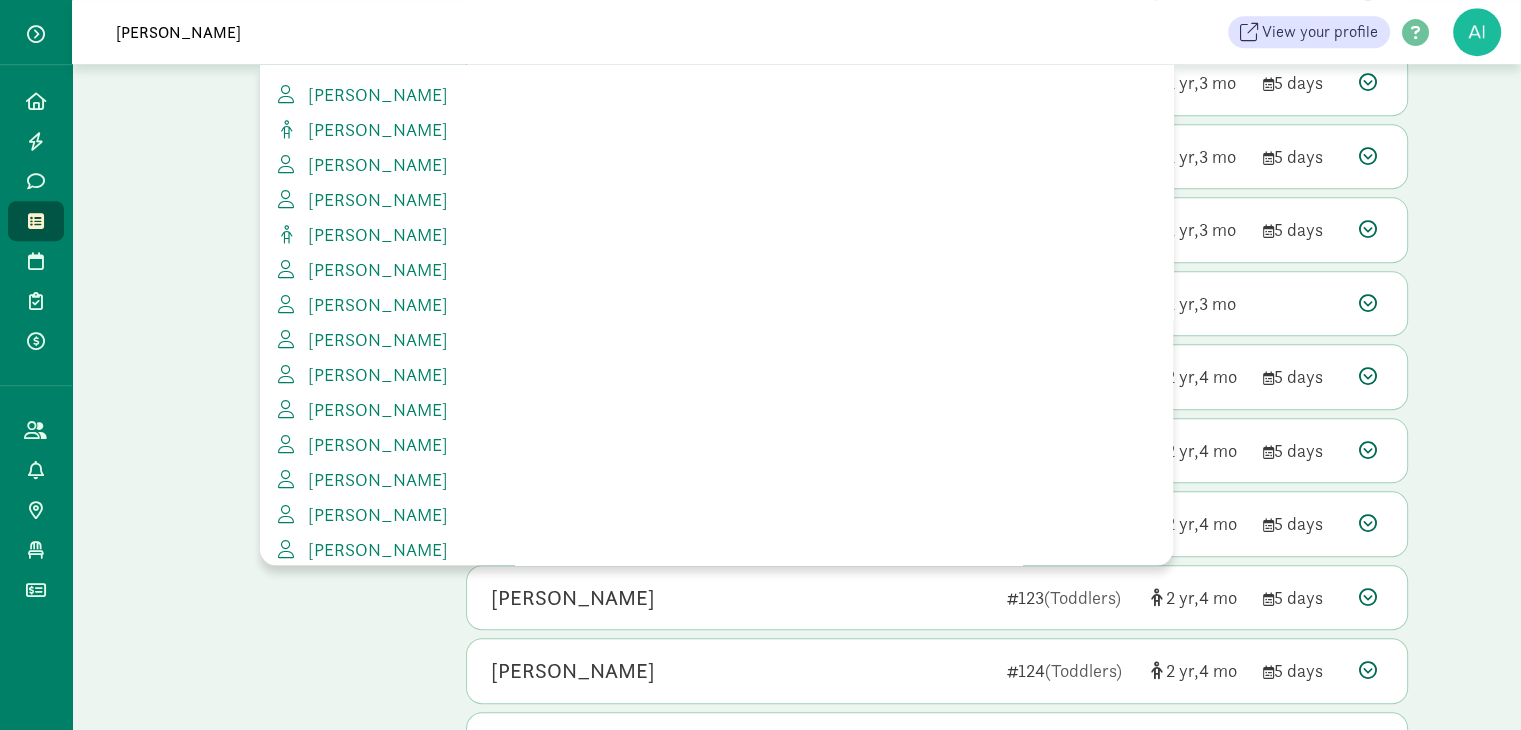 type on "emily" 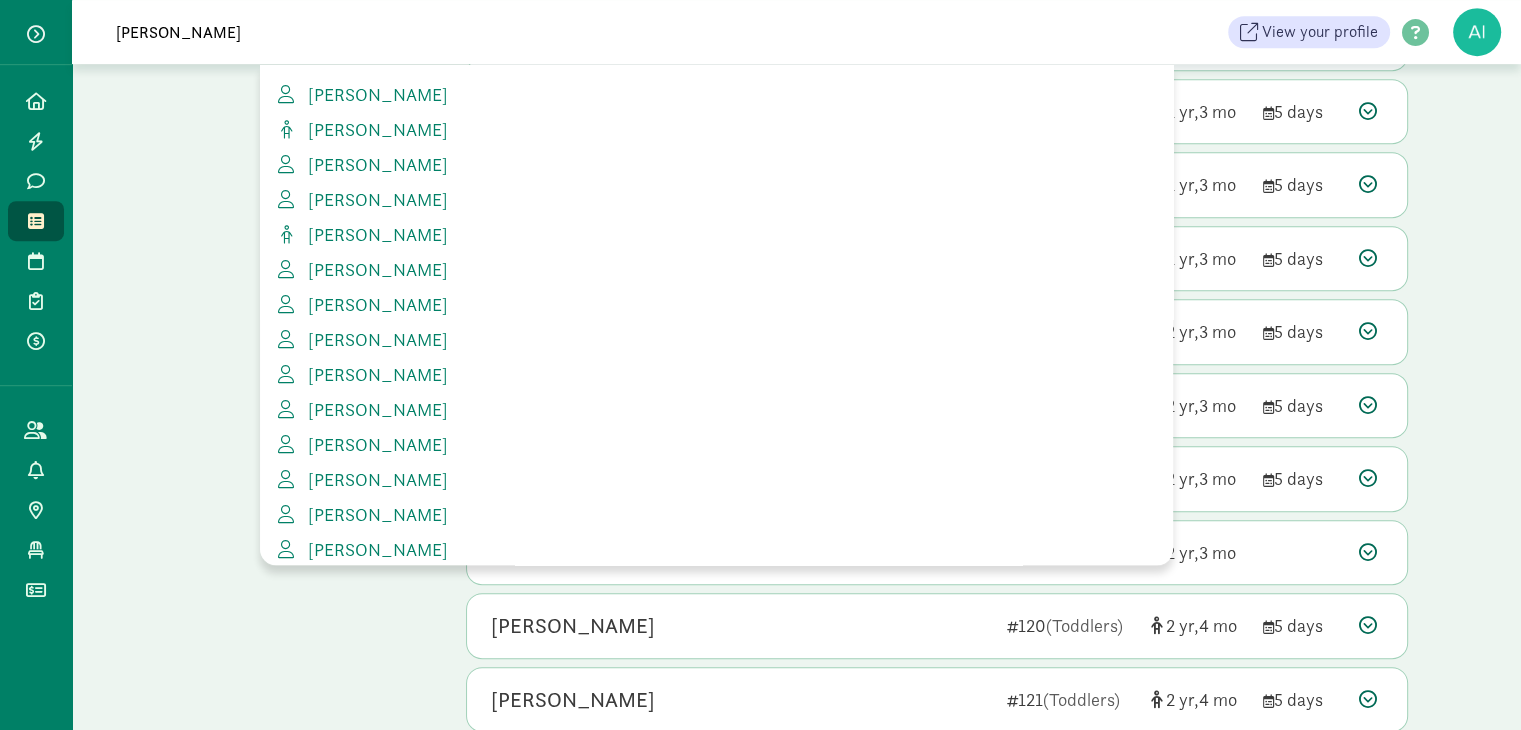 scroll, scrollTop: 1000, scrollLeft: 0, axis: vertical 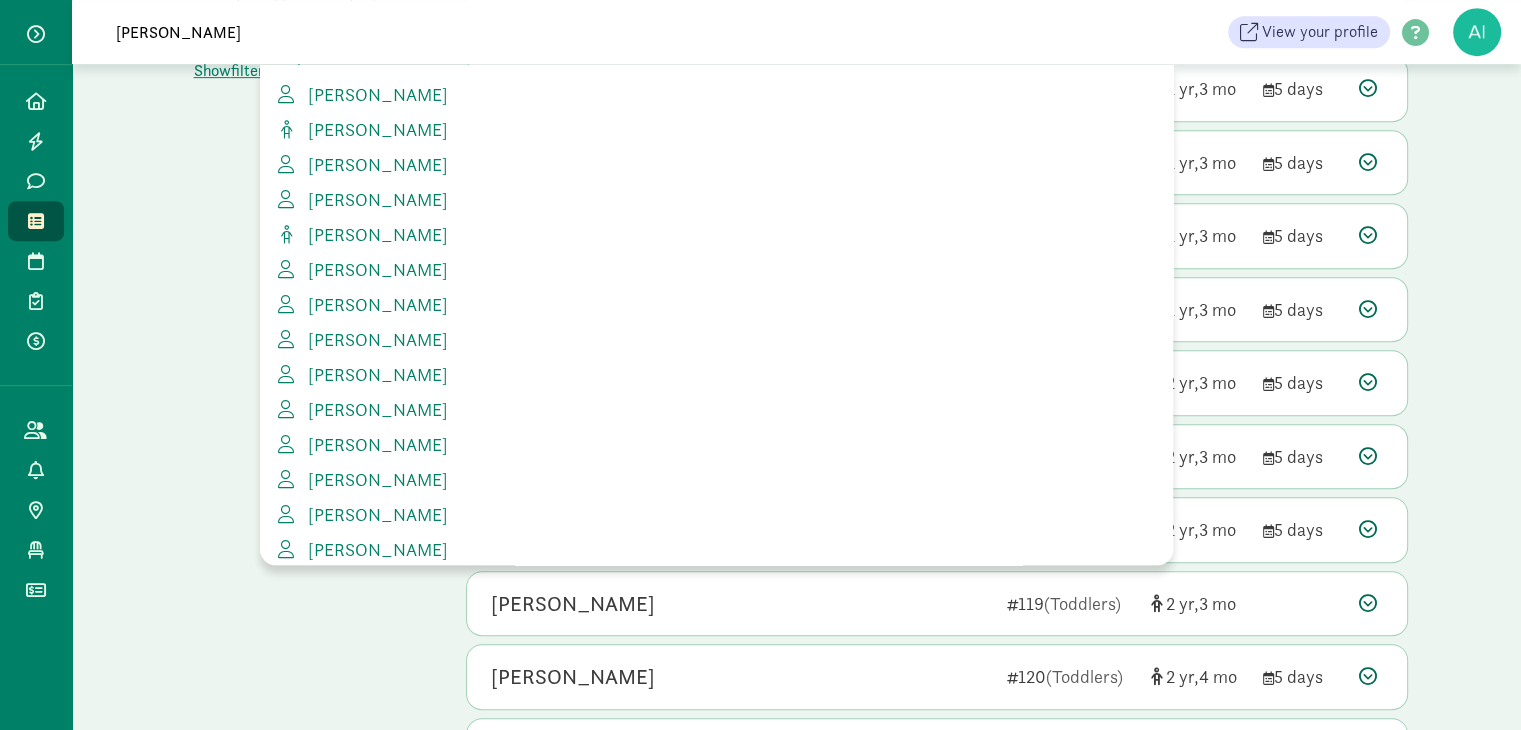 click on "Show filters   Toddlers        Reset                   Filters     Reset   Age group       All age groups (517)
Preschool (201)
Toddlers (197)
Infants (119)
Status        Active (197)
   Active - not responding (6)
   Deleted (255)
Show
filters with 0 results
Tour status        Not scheduled (185)
   Completed (12)
Show
filters with 0 results
Custom questions        Answered YES to "Were you referred by an existing family?" (29)
Show
filters with 0 results" at bounding box center (306, 3111) 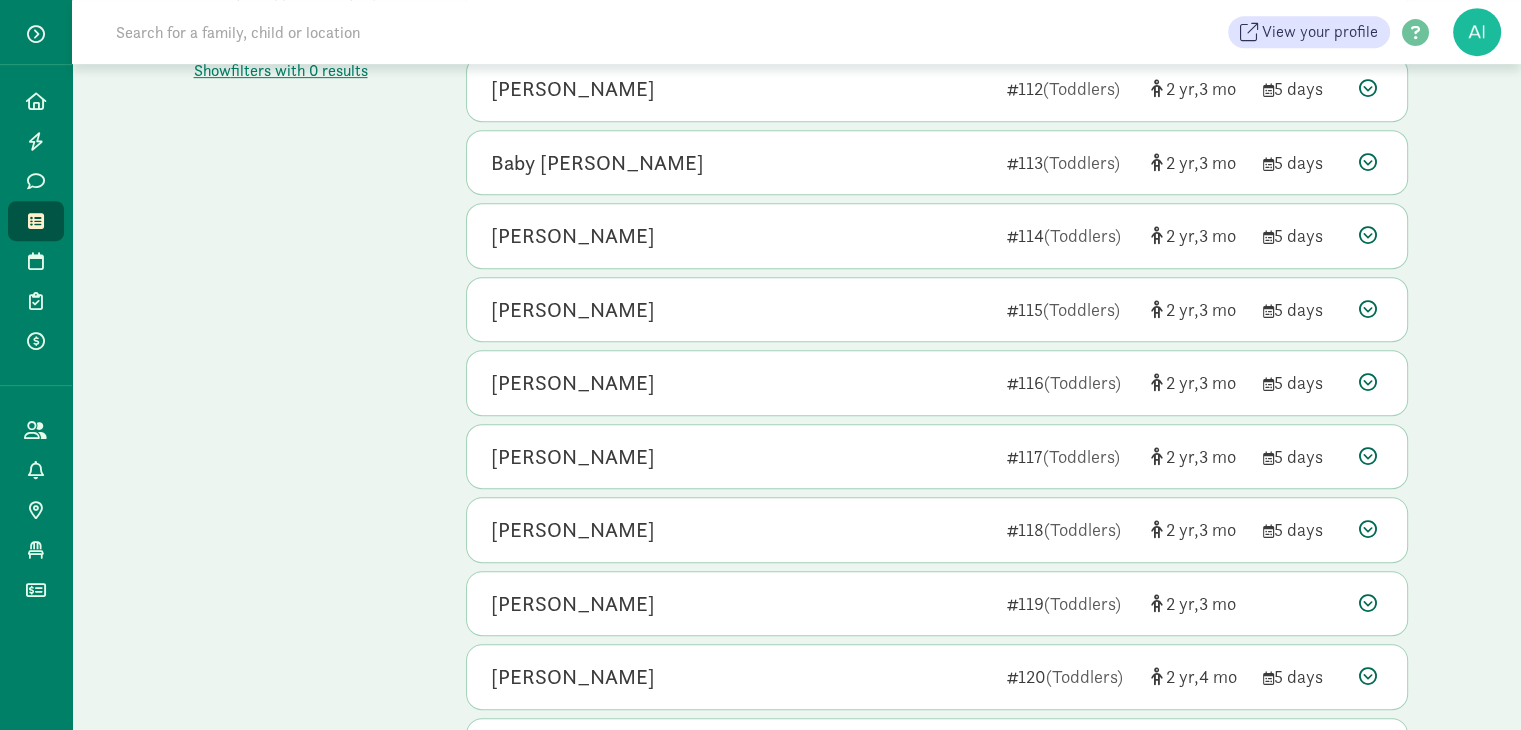 type 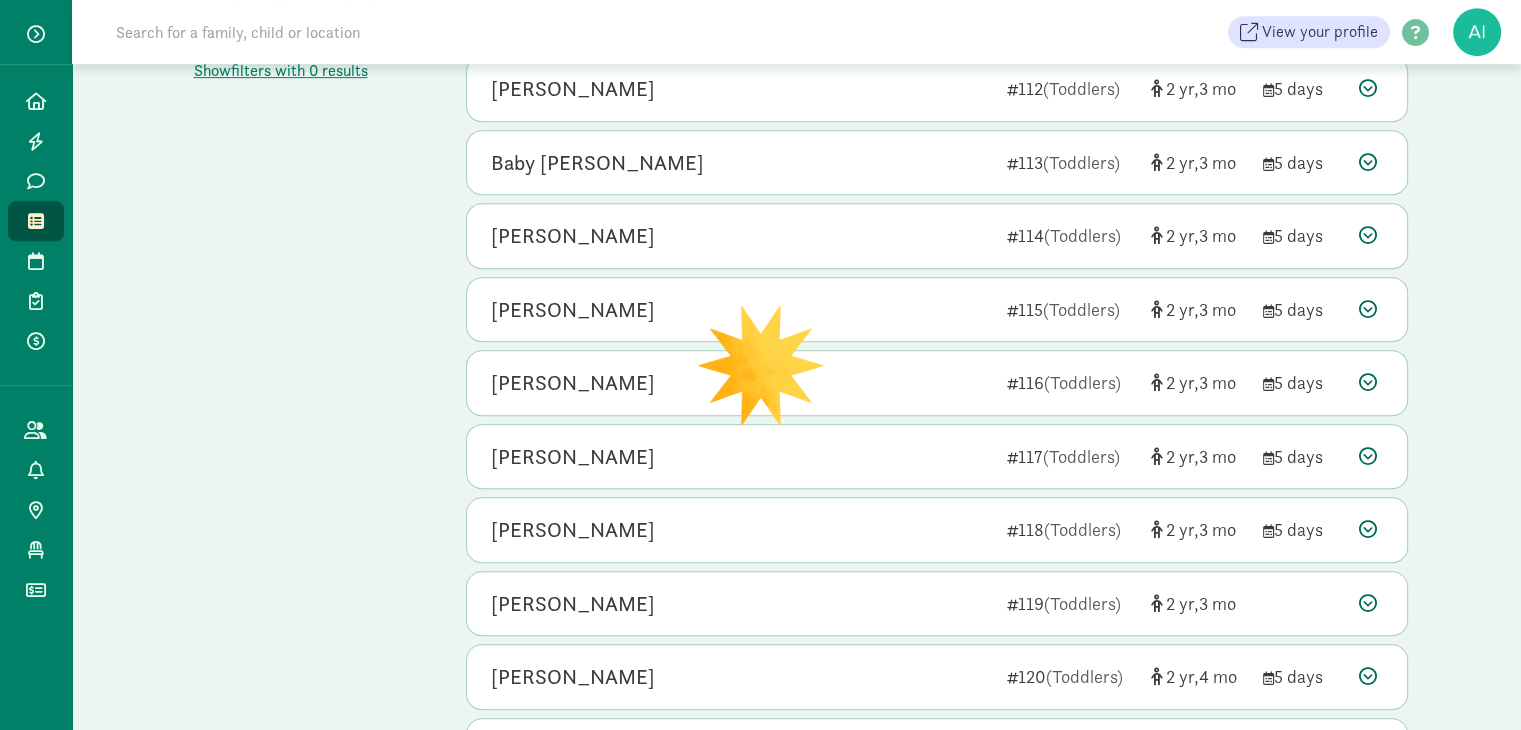 click on "Show filters   Toddlers        Reset                   Filters     Reset   Age group       All age groups (517)
Preschool (201)
Toddlers (197)
Infants (119)
Status        Active (197)
   Active - not responding (6)
   Deleted (255)
Show
filters with 0 results
Tour status        Not scheduled (185)
   Completed (12)
Show
filters with 0 results
Custom questions        Answered YES to "Were you referred by an existing family?" (29)
Show
filters with 0 results" at bounding box center (306, 3111) 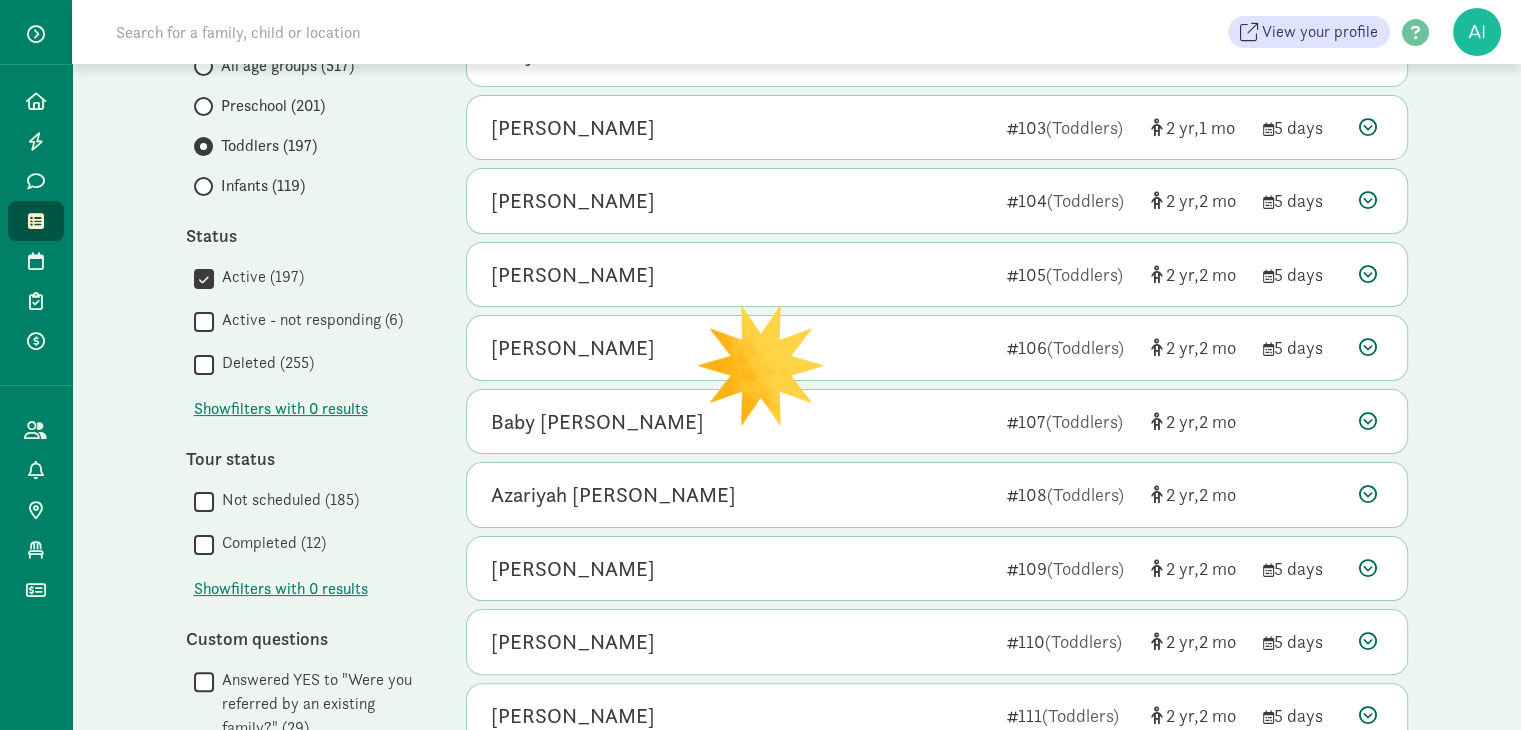 scroll, scrollTop: 0, scrollLeft: 0, axis: both 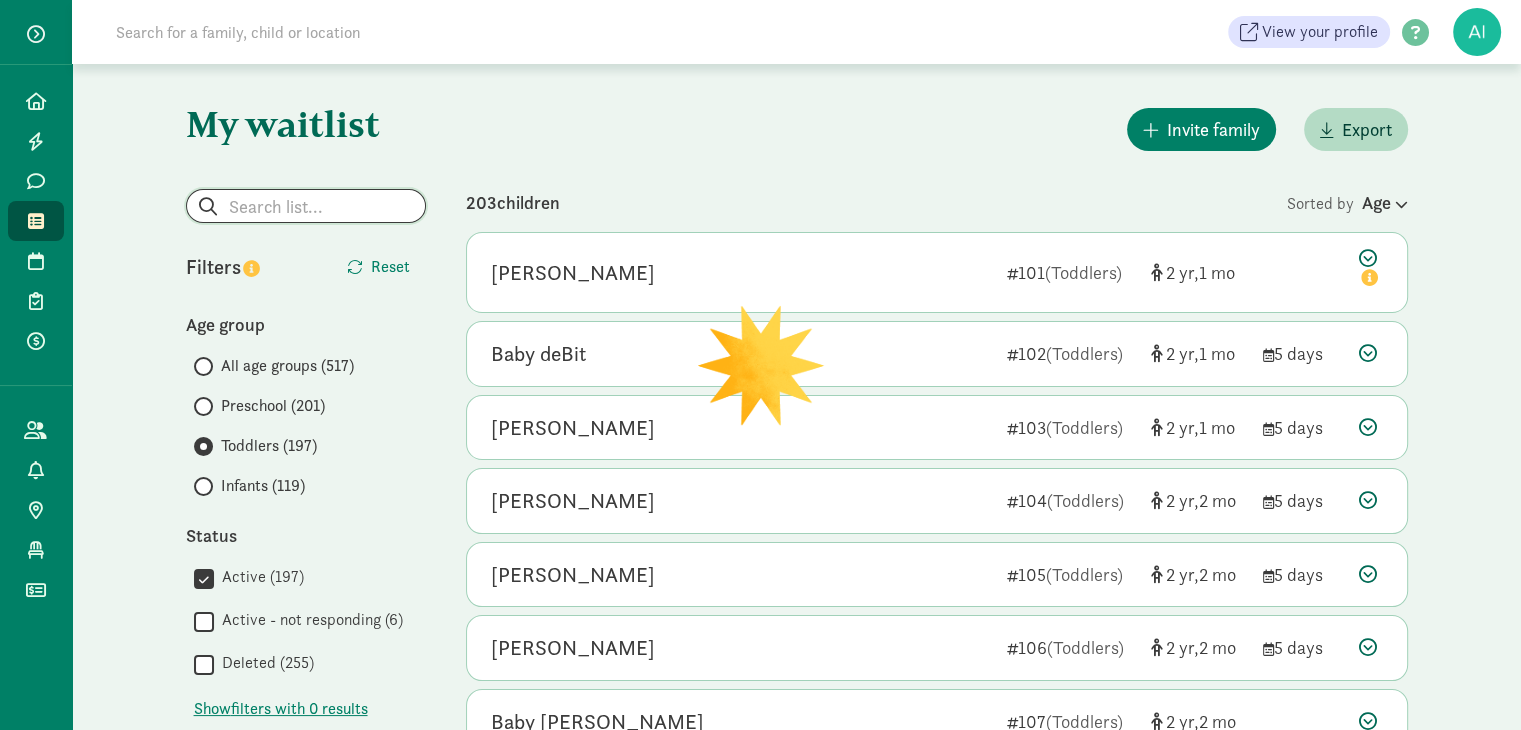 click 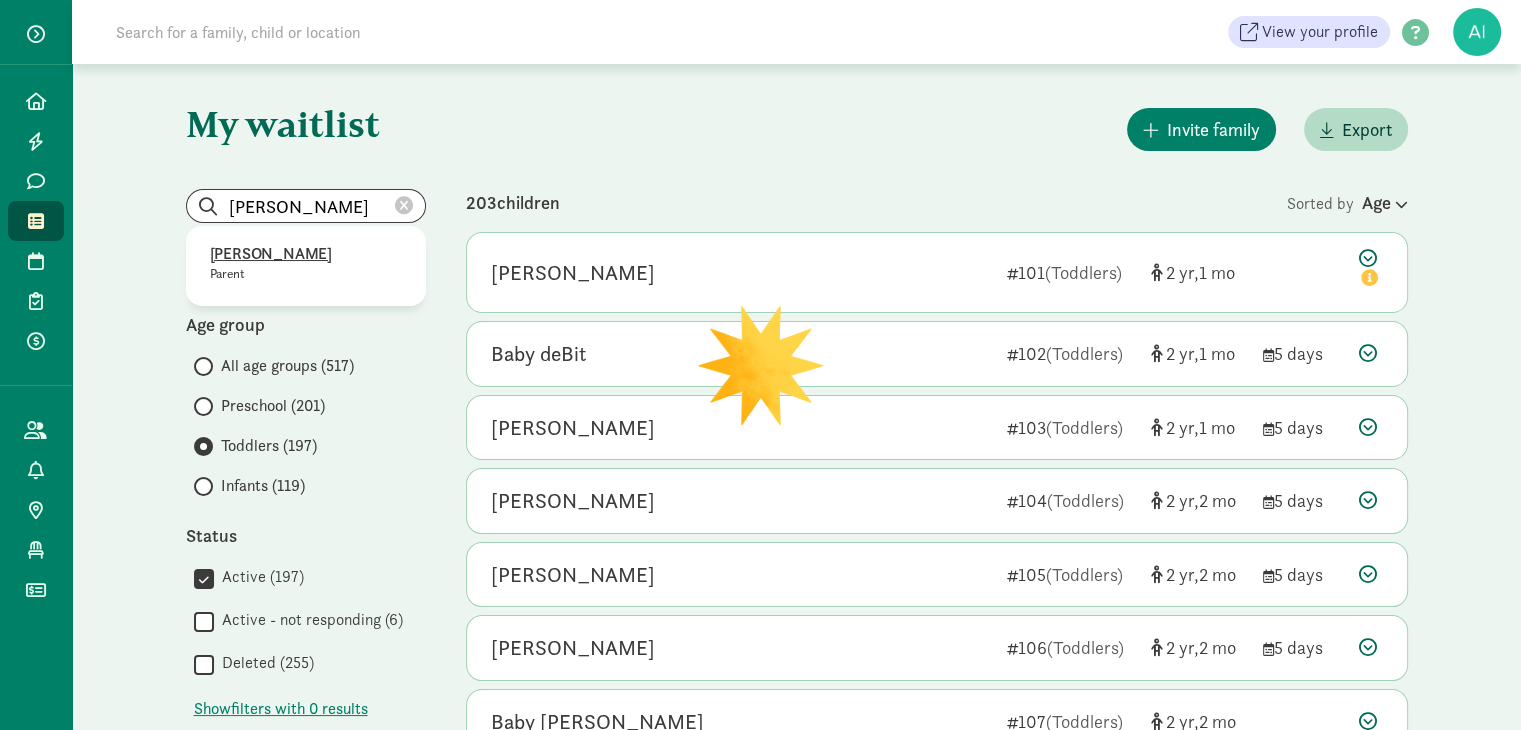 click on "[PERSON_NAME]" at bounding box center (306, 254) 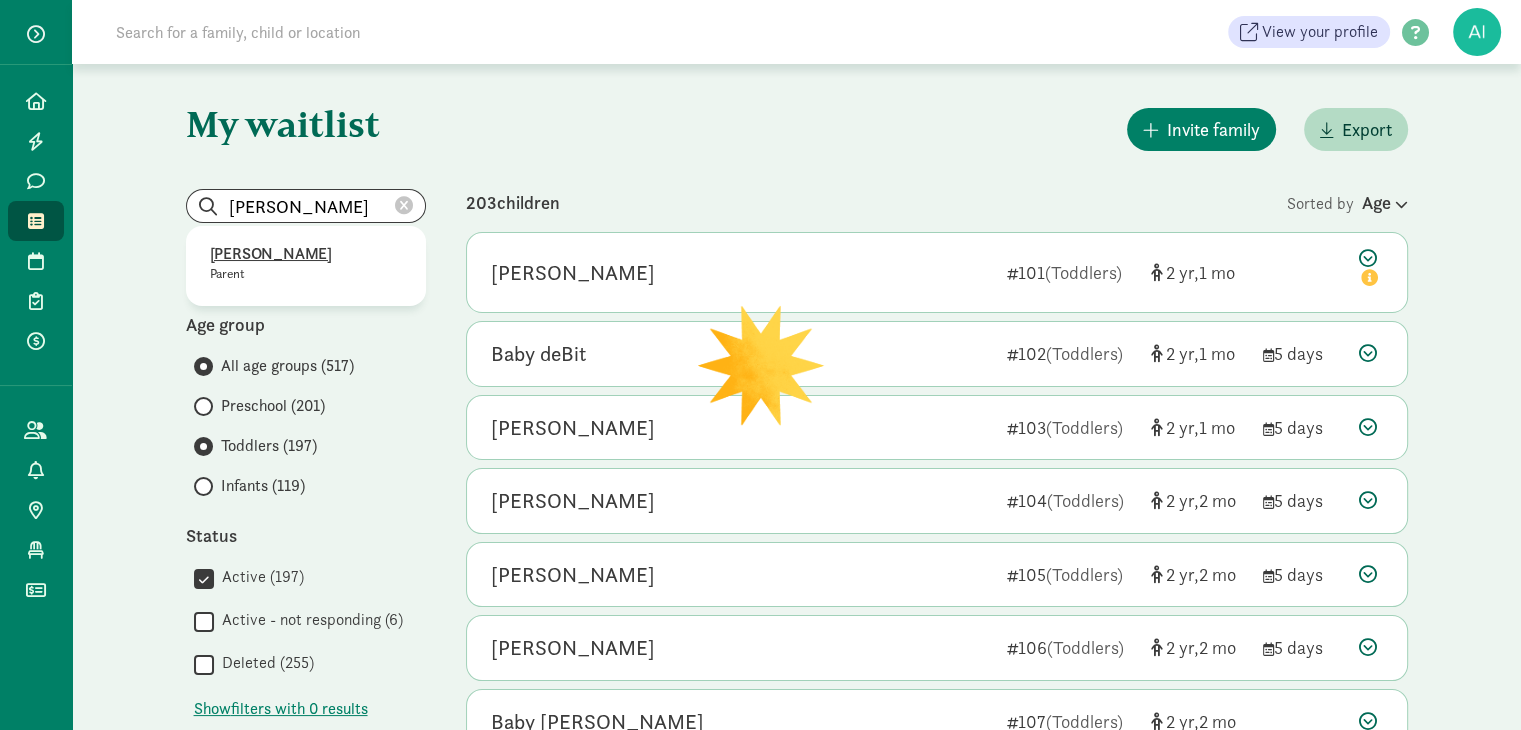 type on "[PERSON_NAME]" 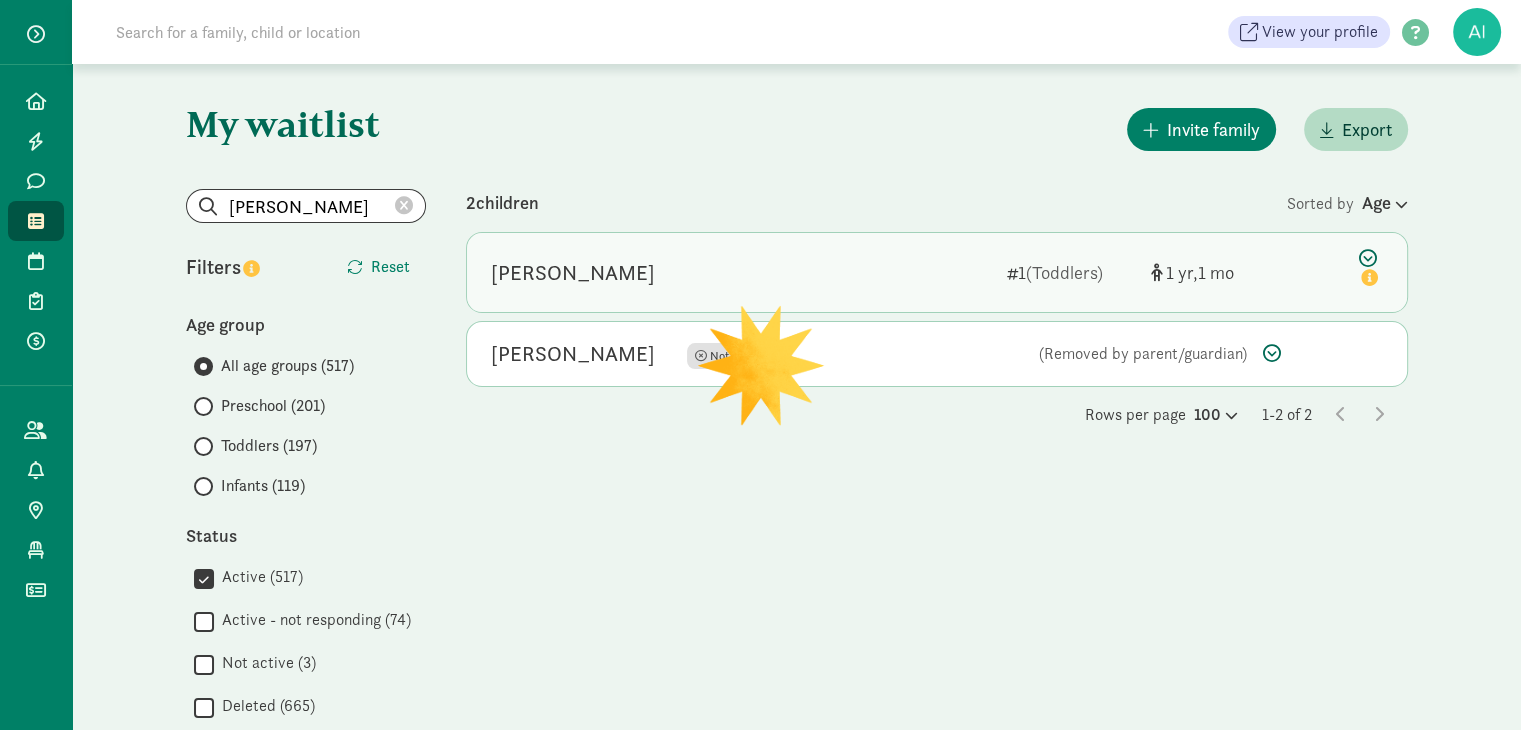 click on "[PERSON_NAME]" at bounding box center (741, 273) 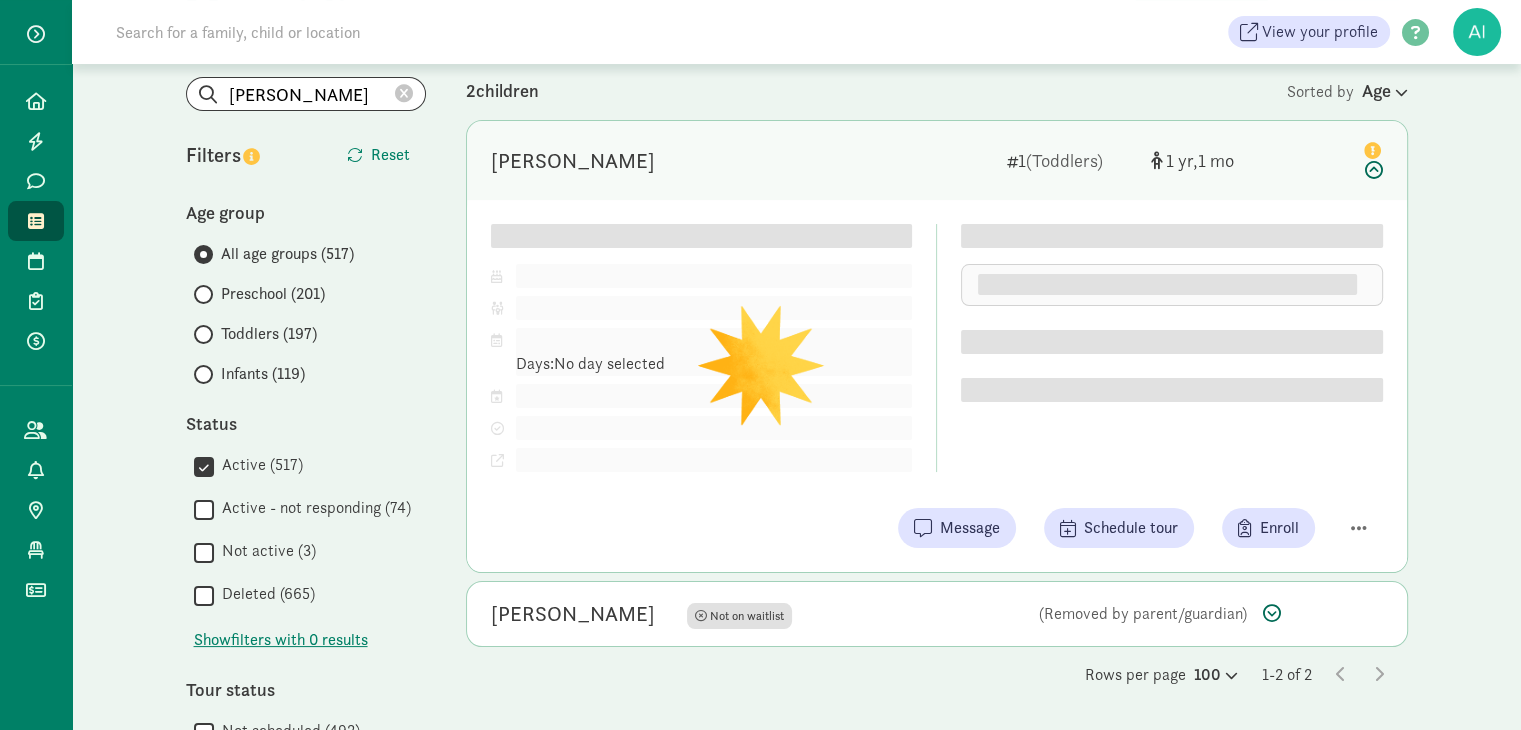 scroll, scrollTop: 300, scrollLeft: 0, axis: vertical 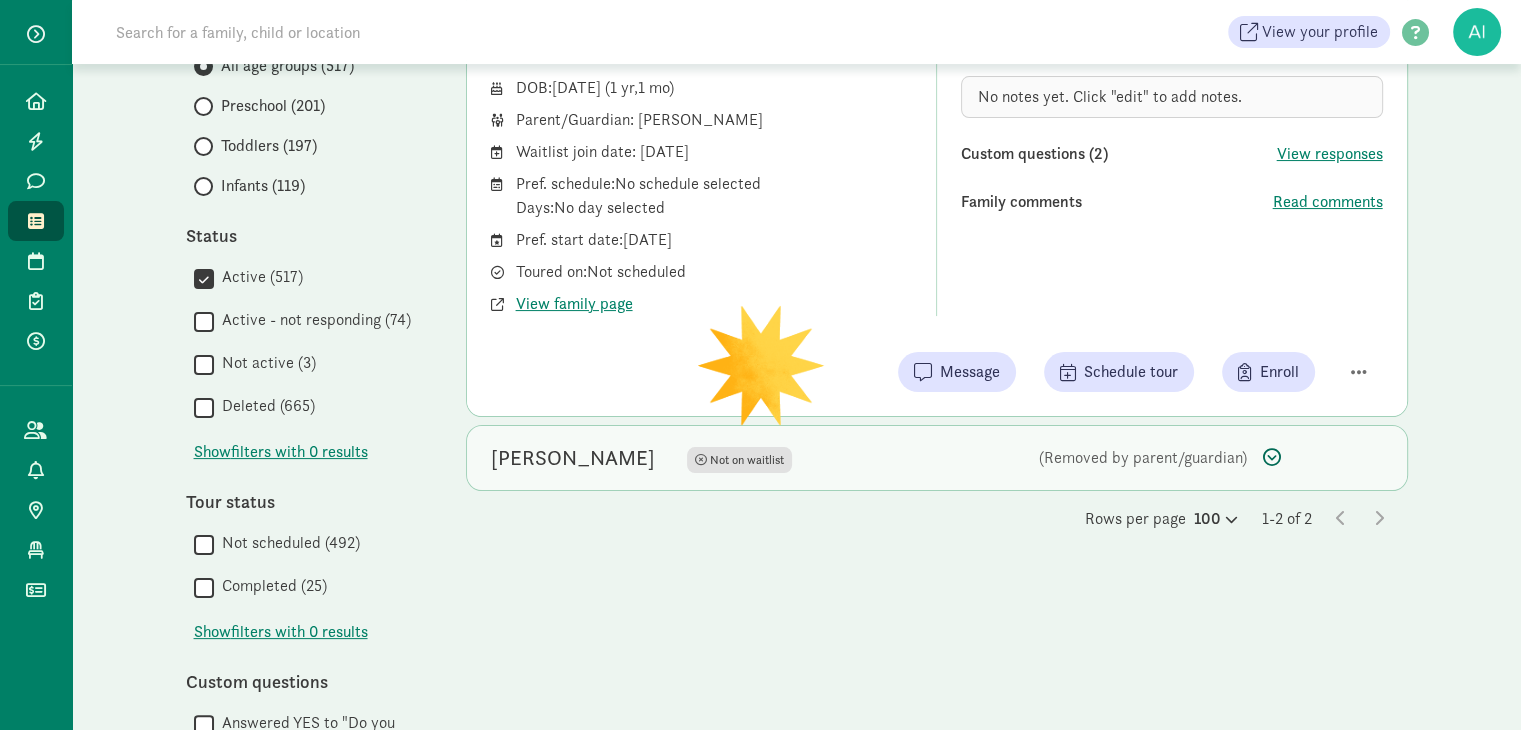 click on "Margot Meyer     Not on waitlist" at bounding box center (741, 458) 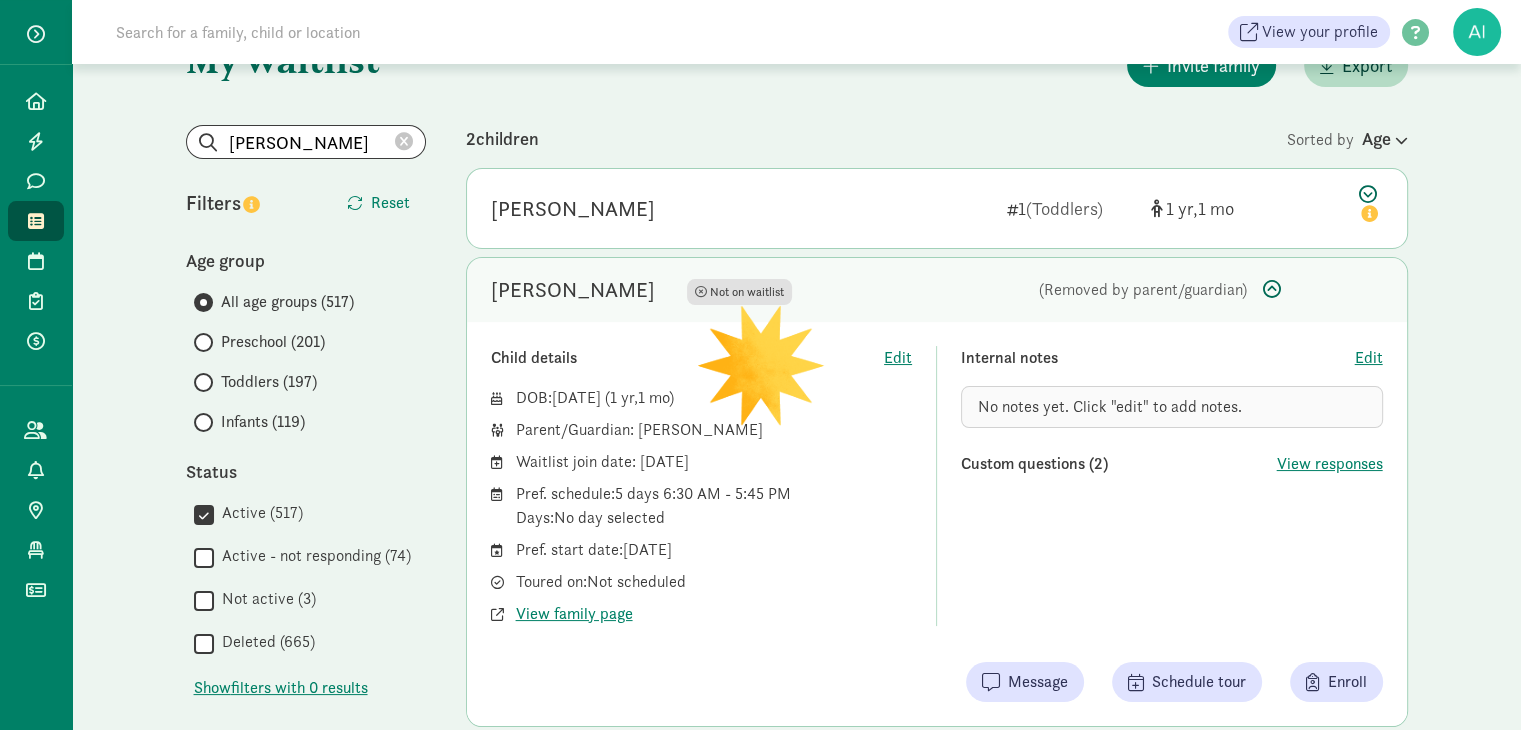 scroll, scrollTop: 0, scrollLeft: 0, axis: both 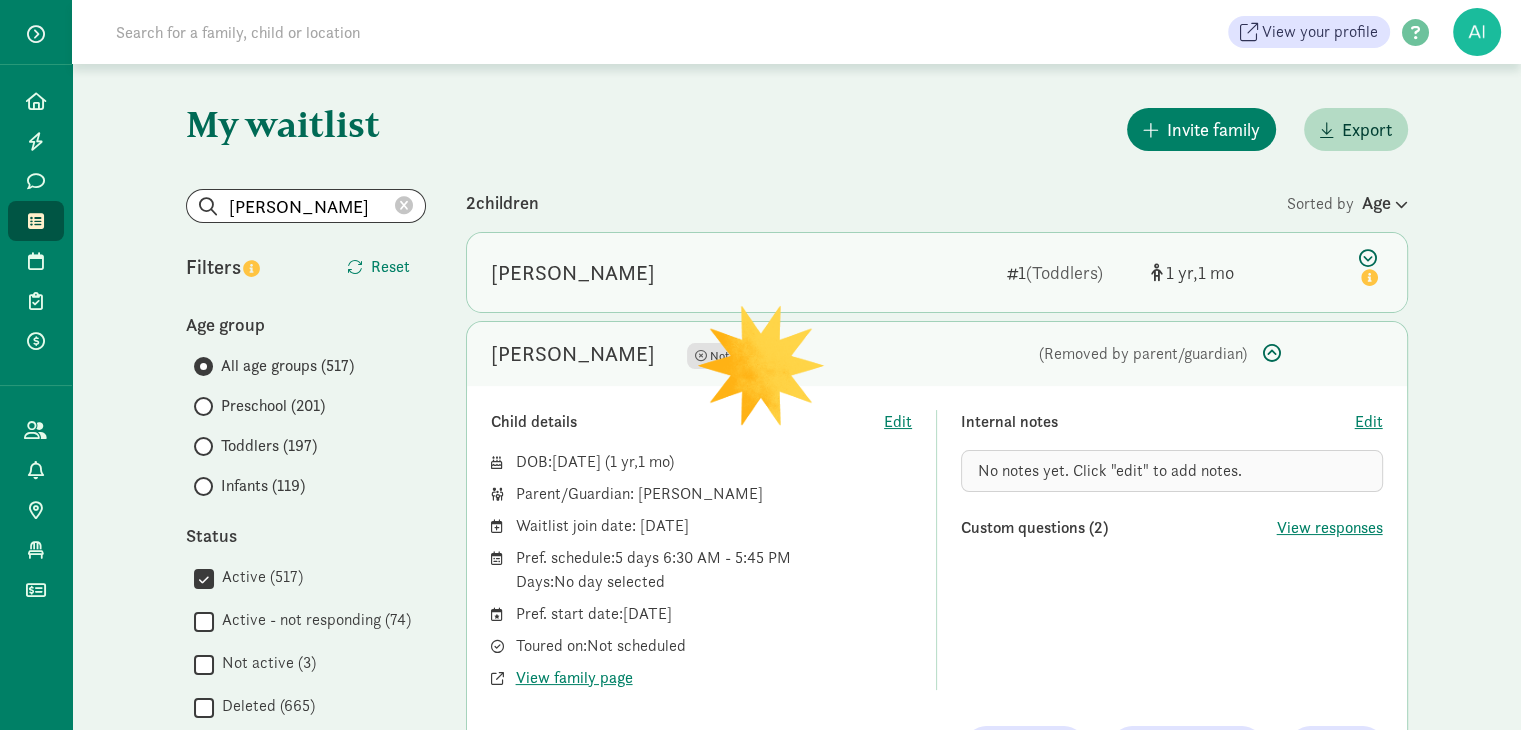 click on "[PERSON_NAME]" at bounding box center (741, 273) 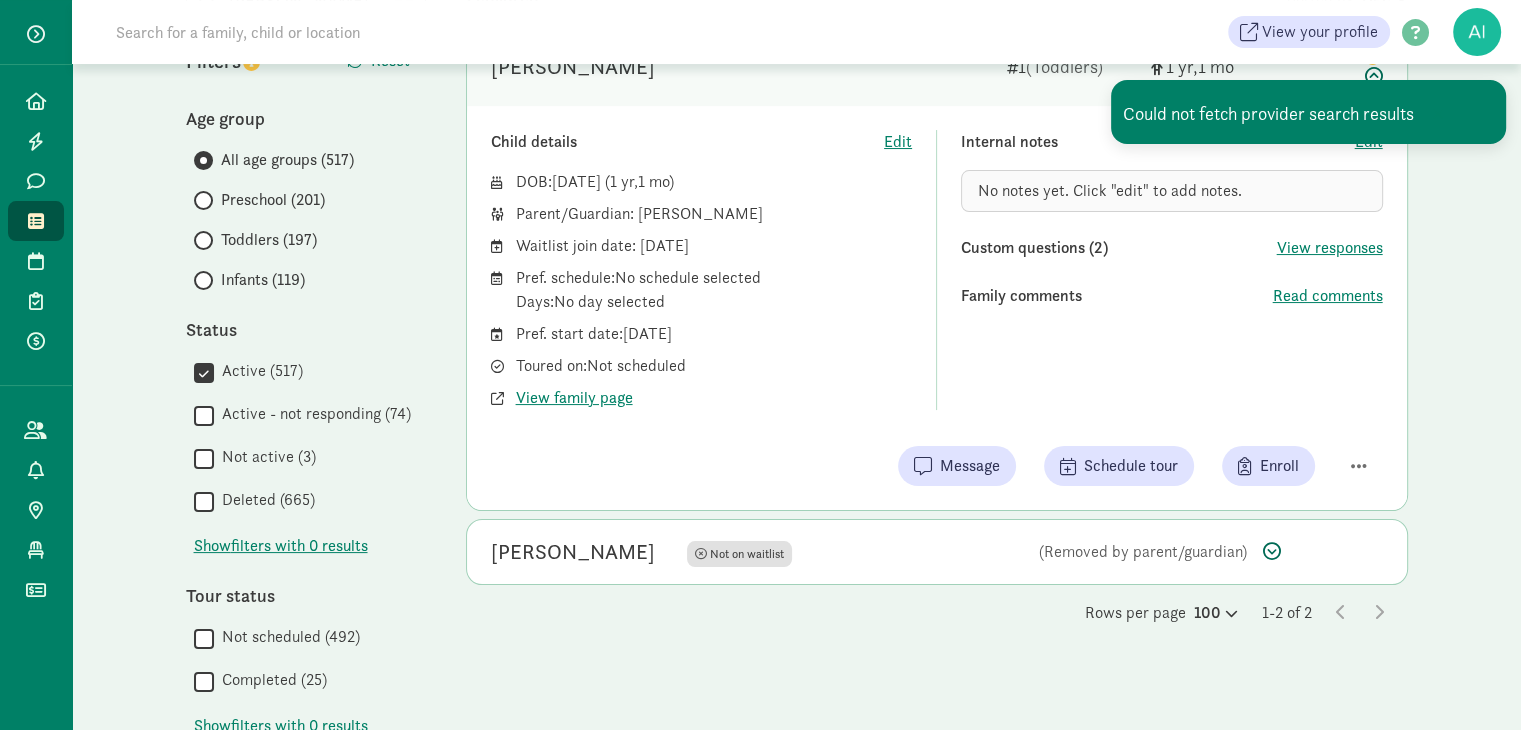 scroll, scrollTop: 0, scrollLeft: 0, axis: both 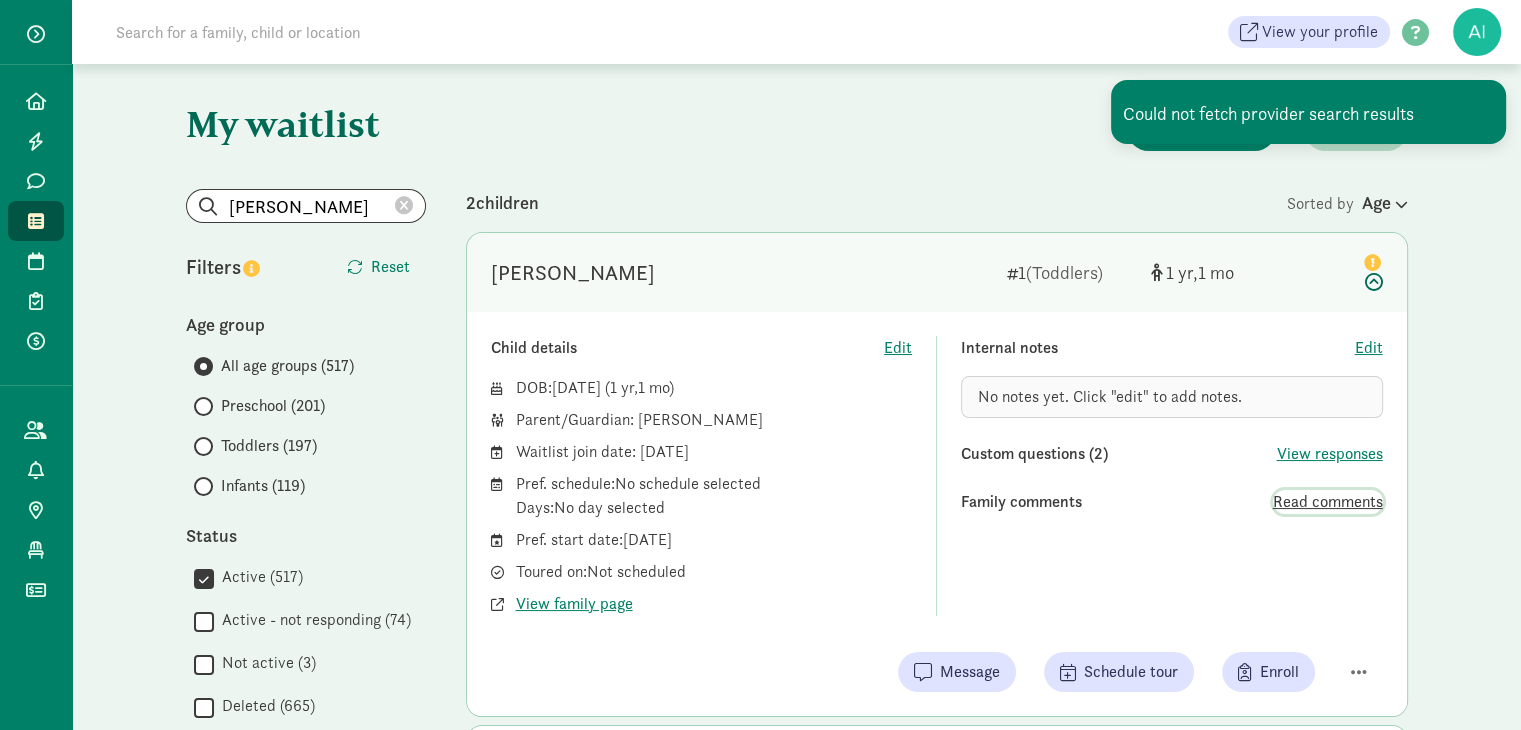 click on "Read comments" at bounding box center (1328, 502) 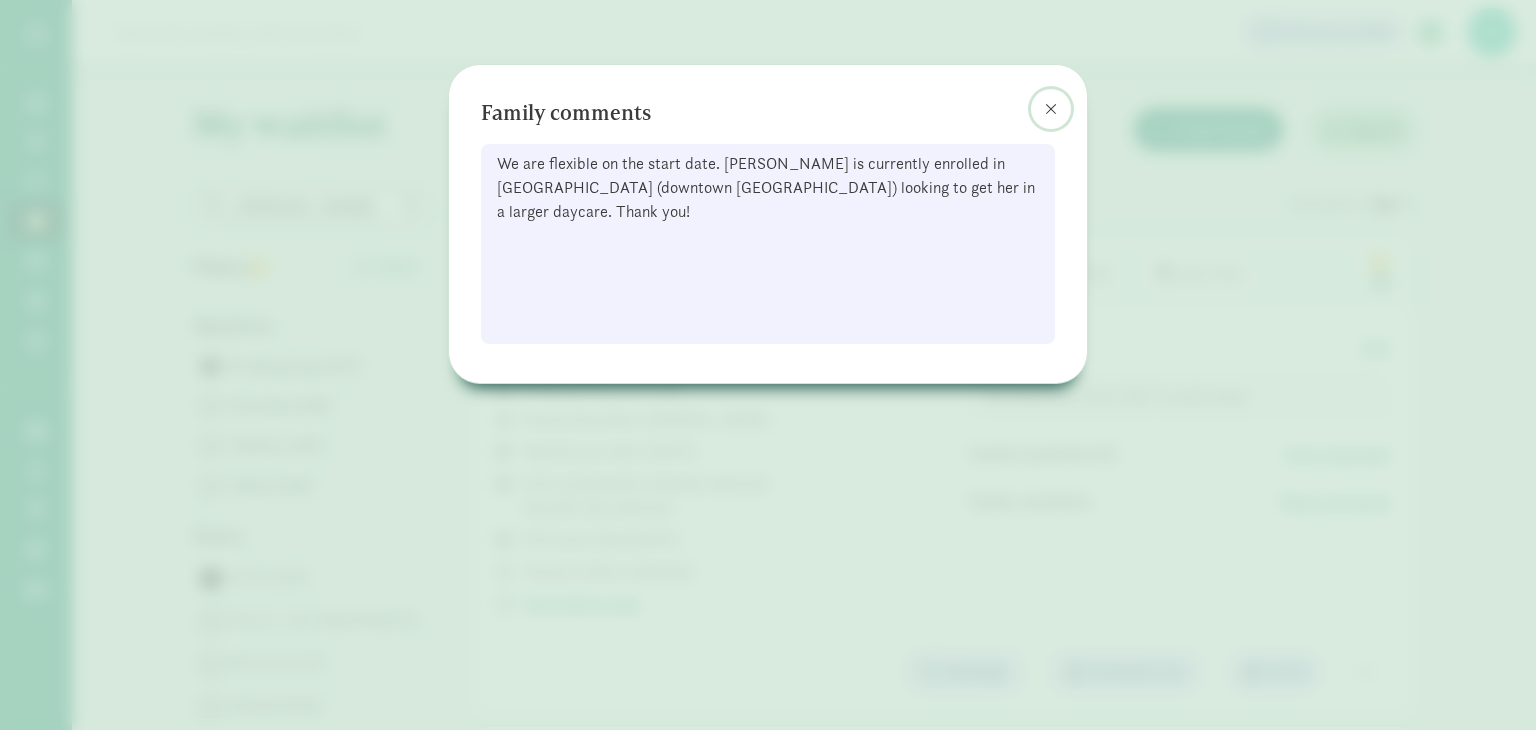 click at bounding box center [1051, 109] 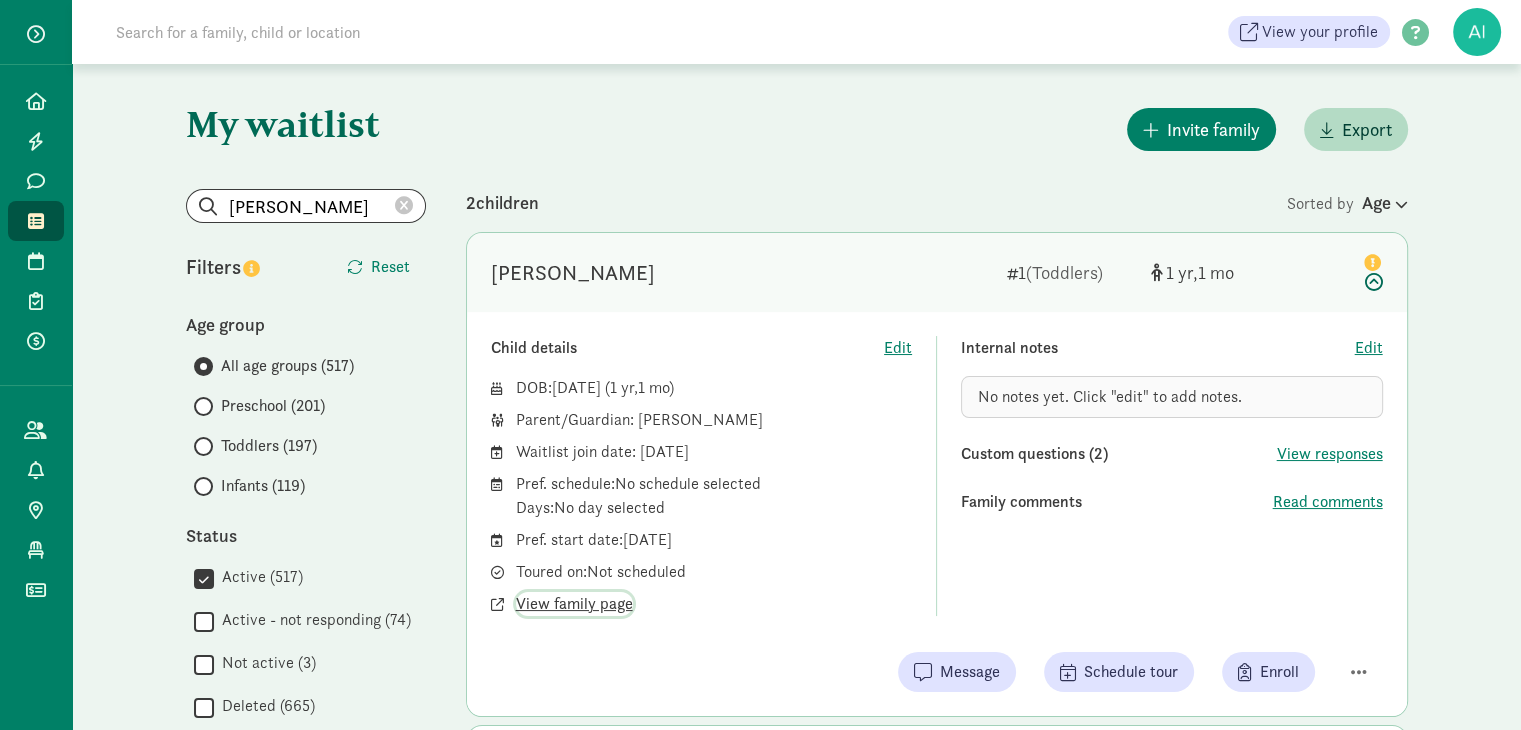 click on "View family page" at bounding box center (574, 604) 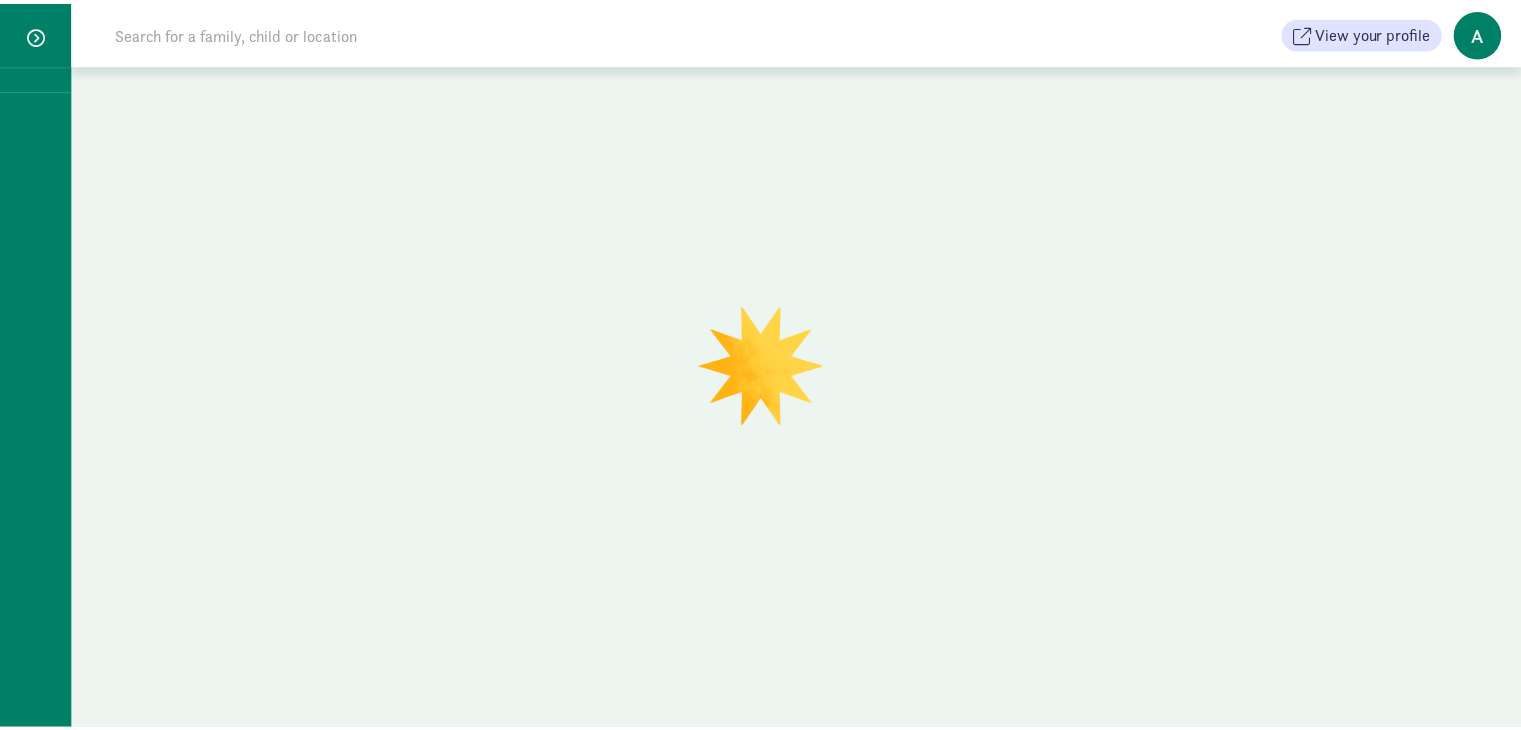 scroll, scrollTop: 0, scrollLeft: 0, axis: both 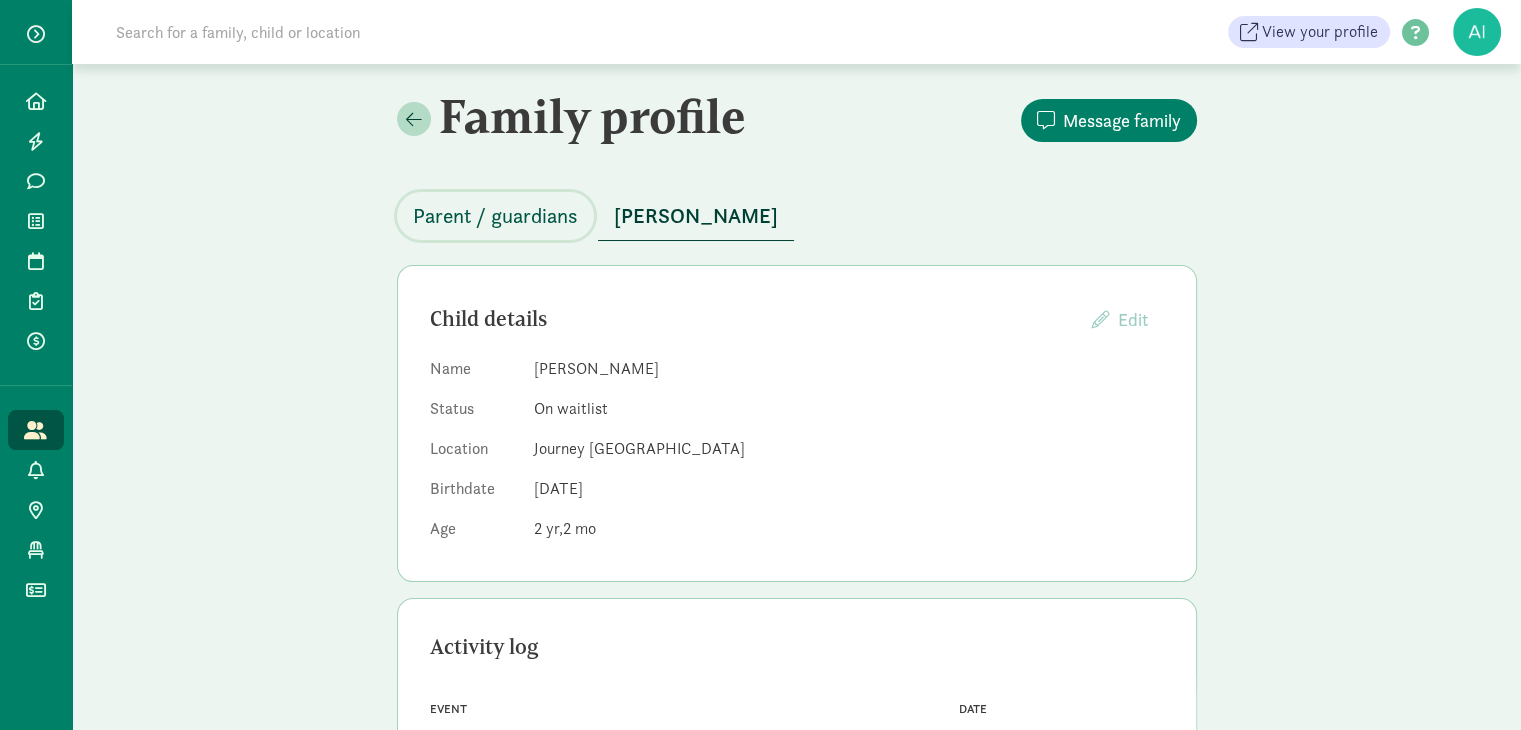 click on "Parent / guardians" at bounding box center (495, 216) 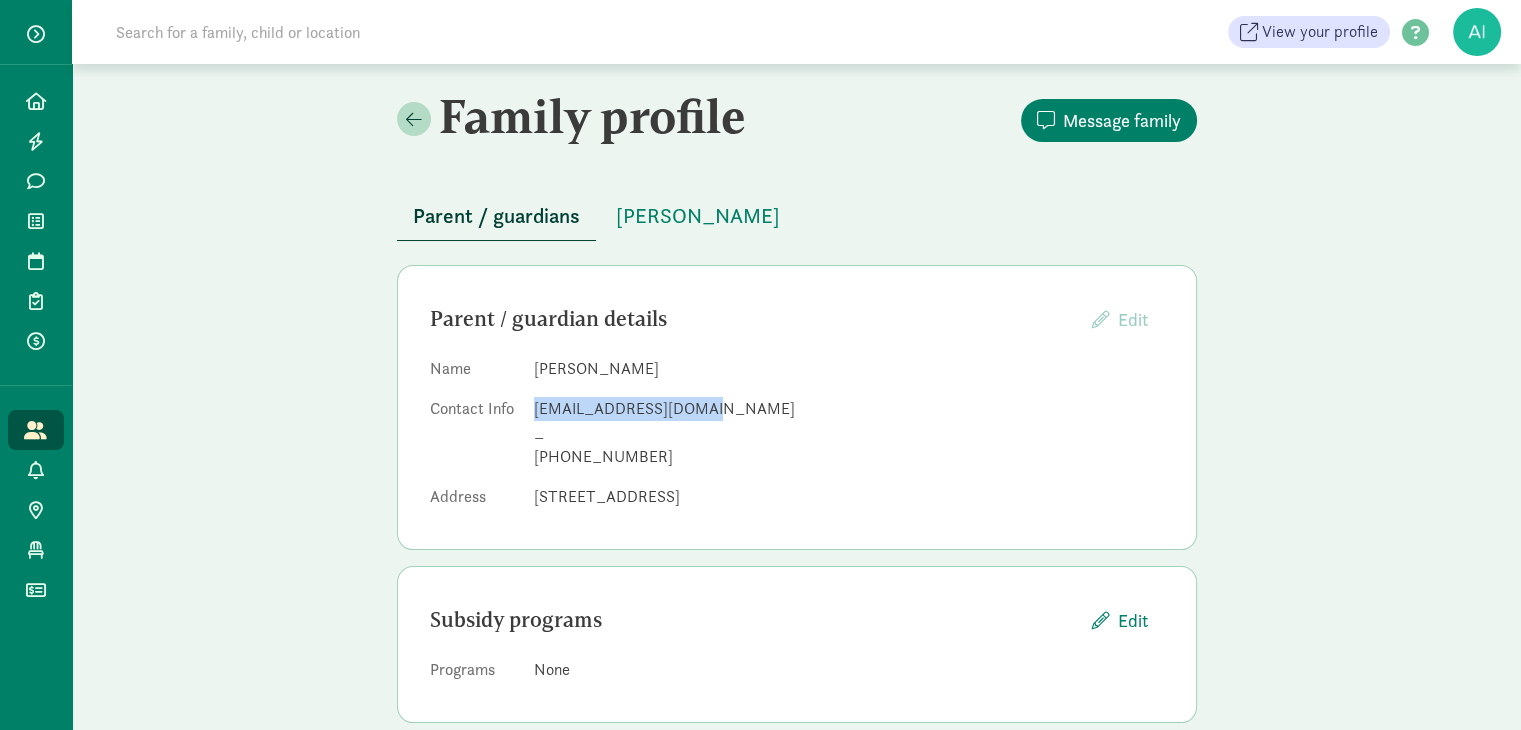 drag, startPoint x: 699, startPoint y: 409, endPoint x: 528, endPoint y: 413, distance: 171.04678 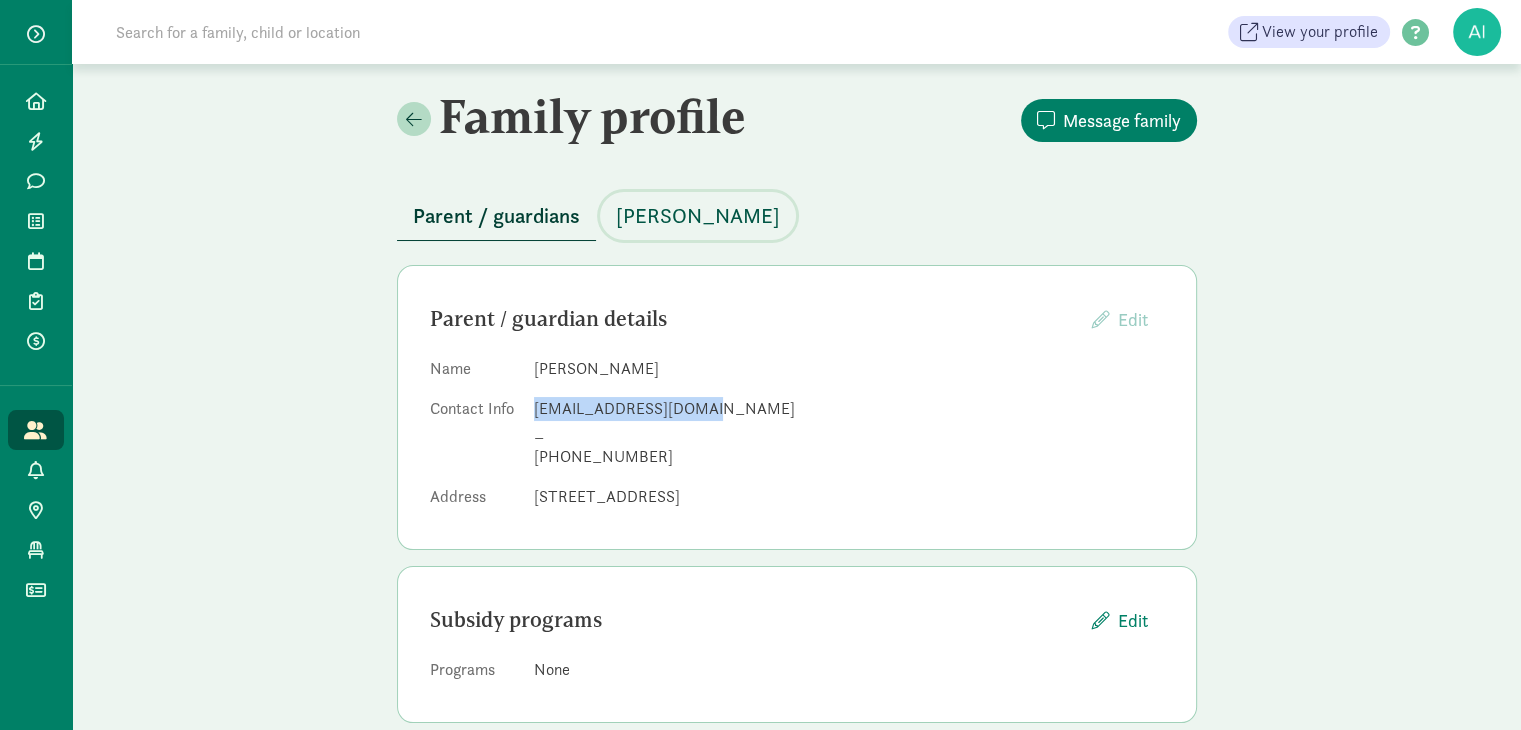 click on "Beata Haase" at bounding box center [698, 216] 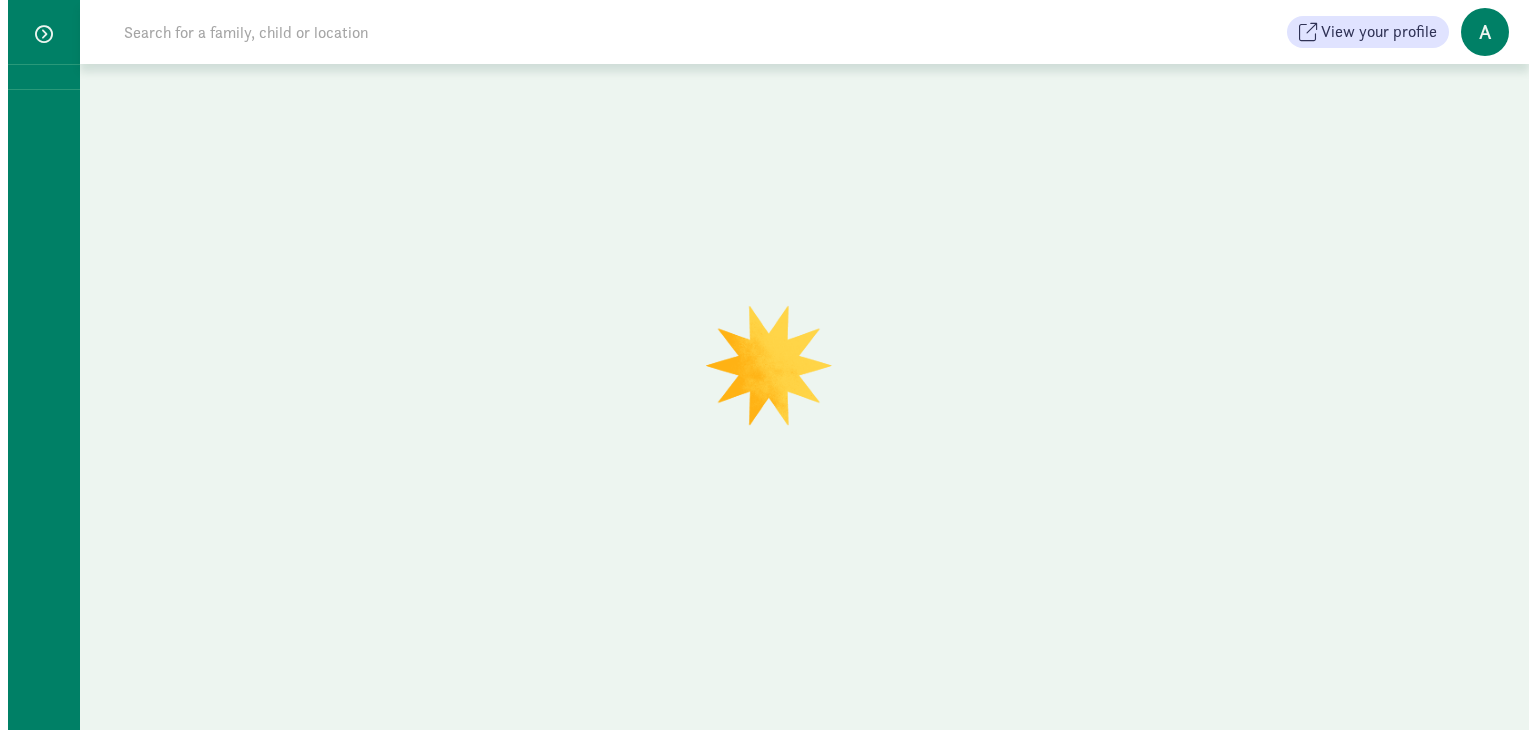 scroll, scrollTop: 0, scrollLeft: 0, axis: both 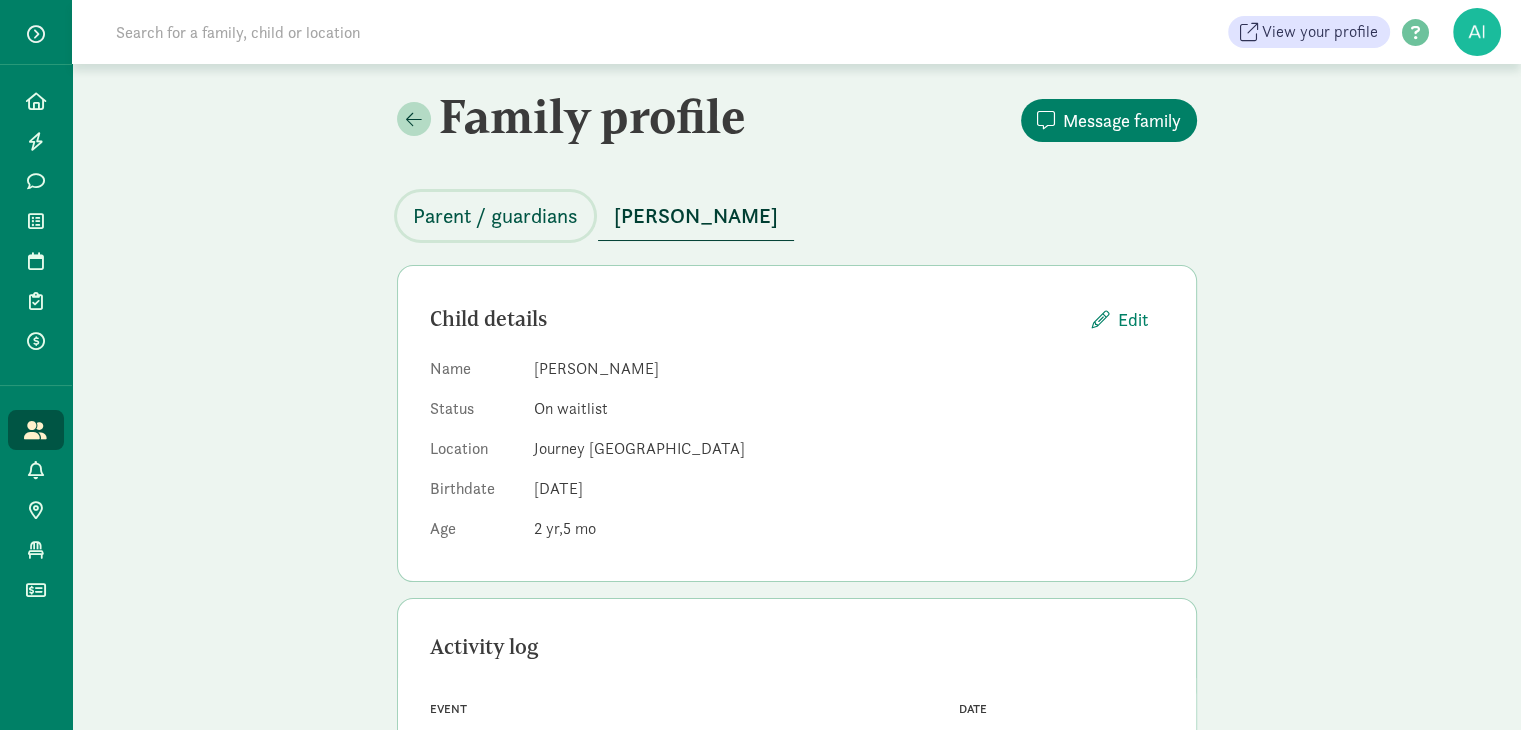 click on "Parent / guardians" at bounding box center [495, 216] 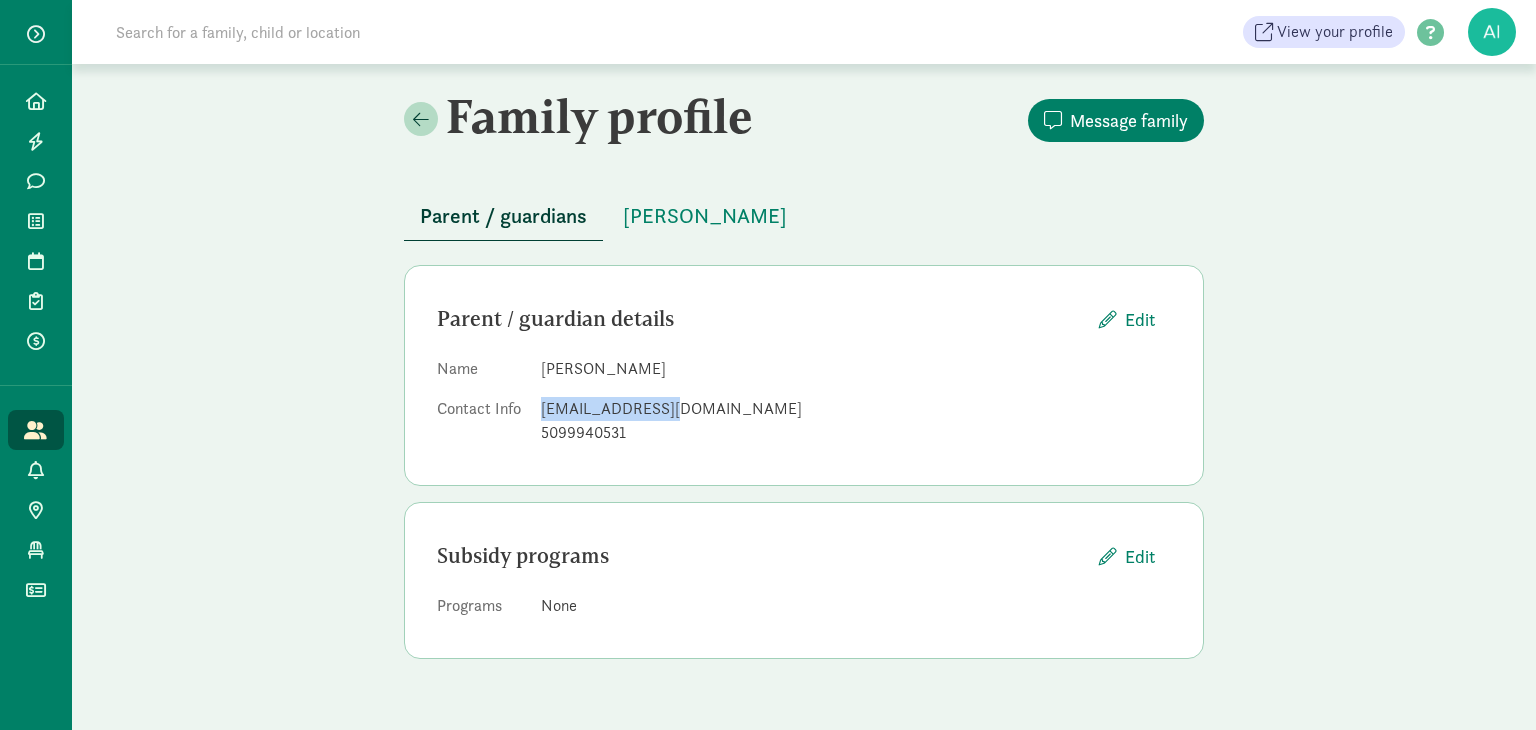 drag, startPoint x: 674, startPoint y: 411, endPoint x: 541, endPoint y: 400, distance: 133.45412 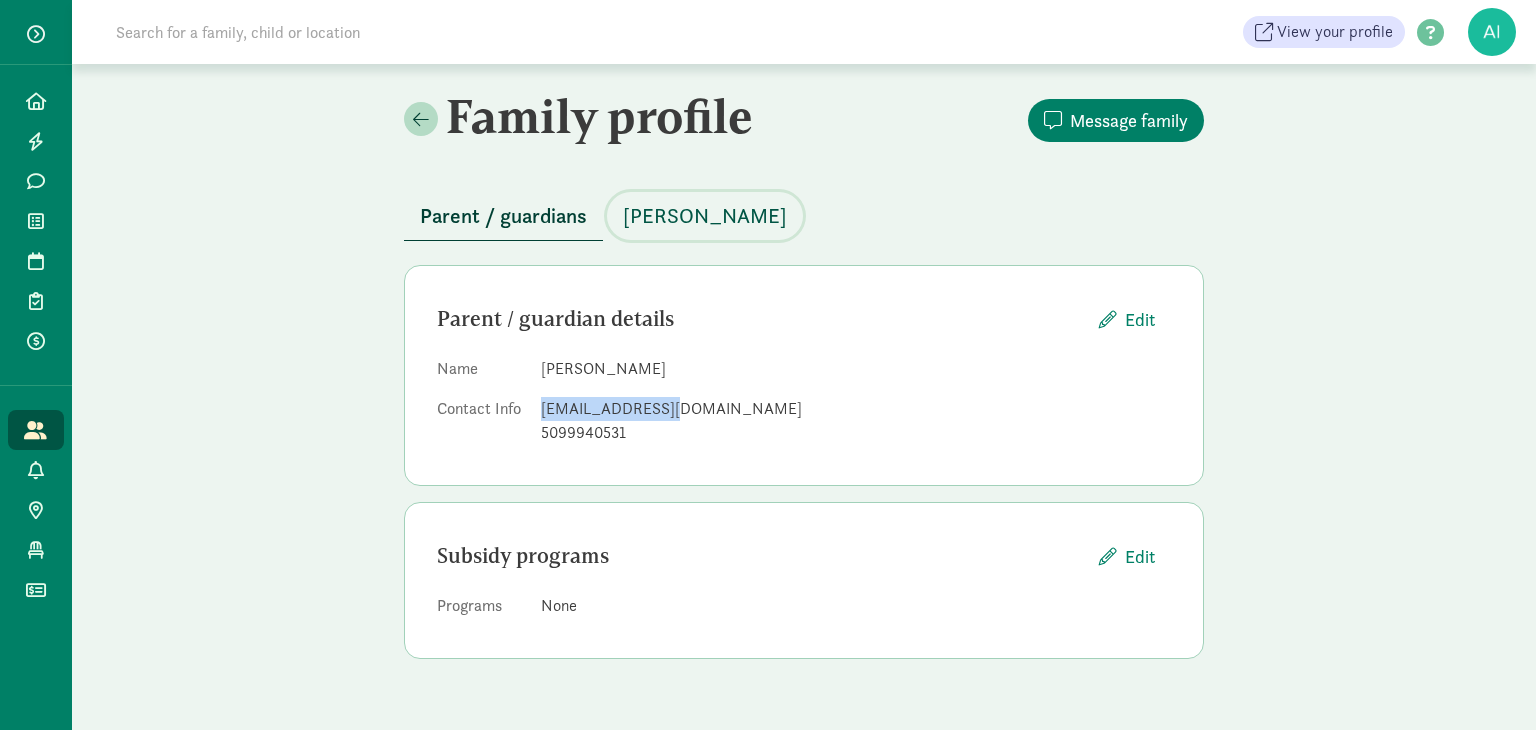 click on "Julian Guidry" at bounding box center [705, 216] 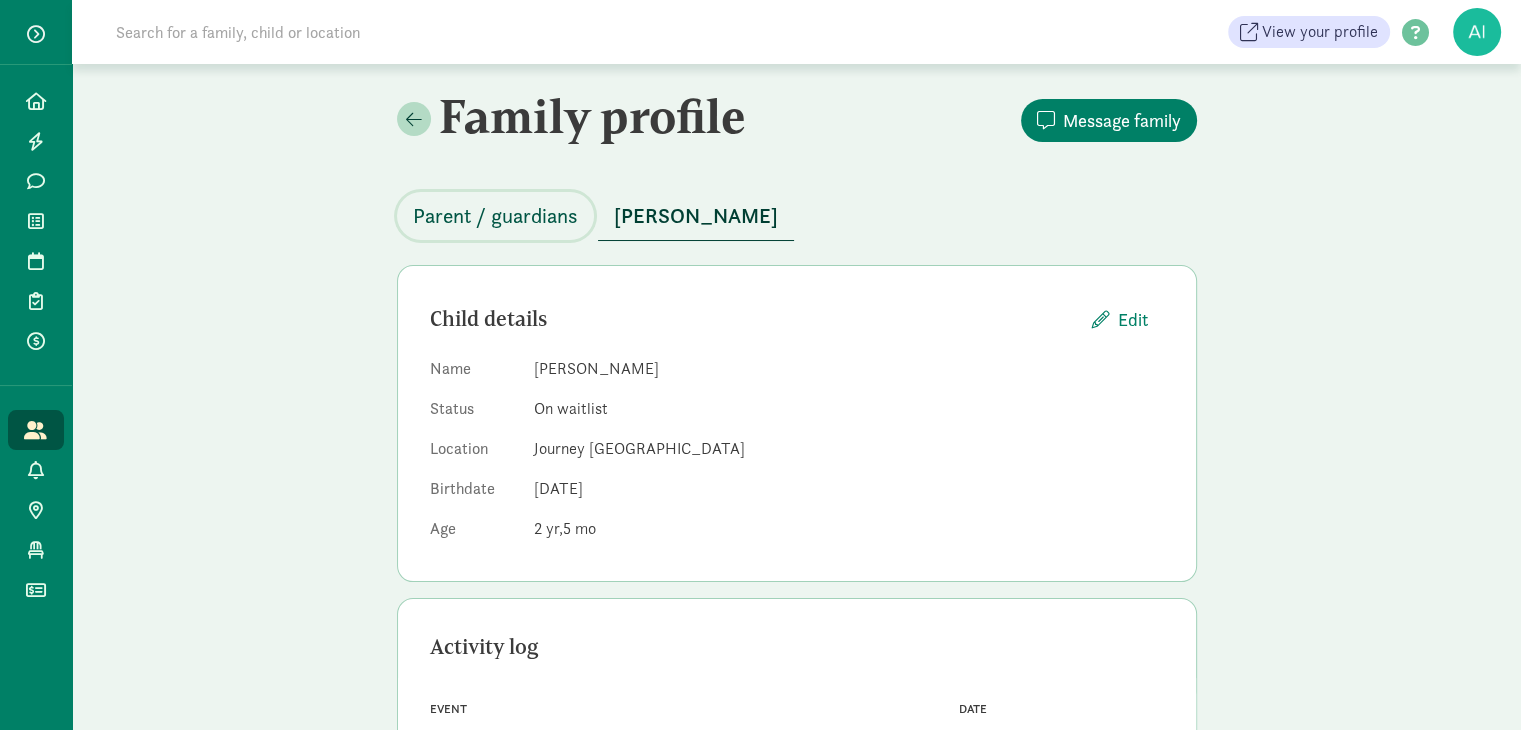 click on "Parent / guardians" at bounding box center [495, 216] 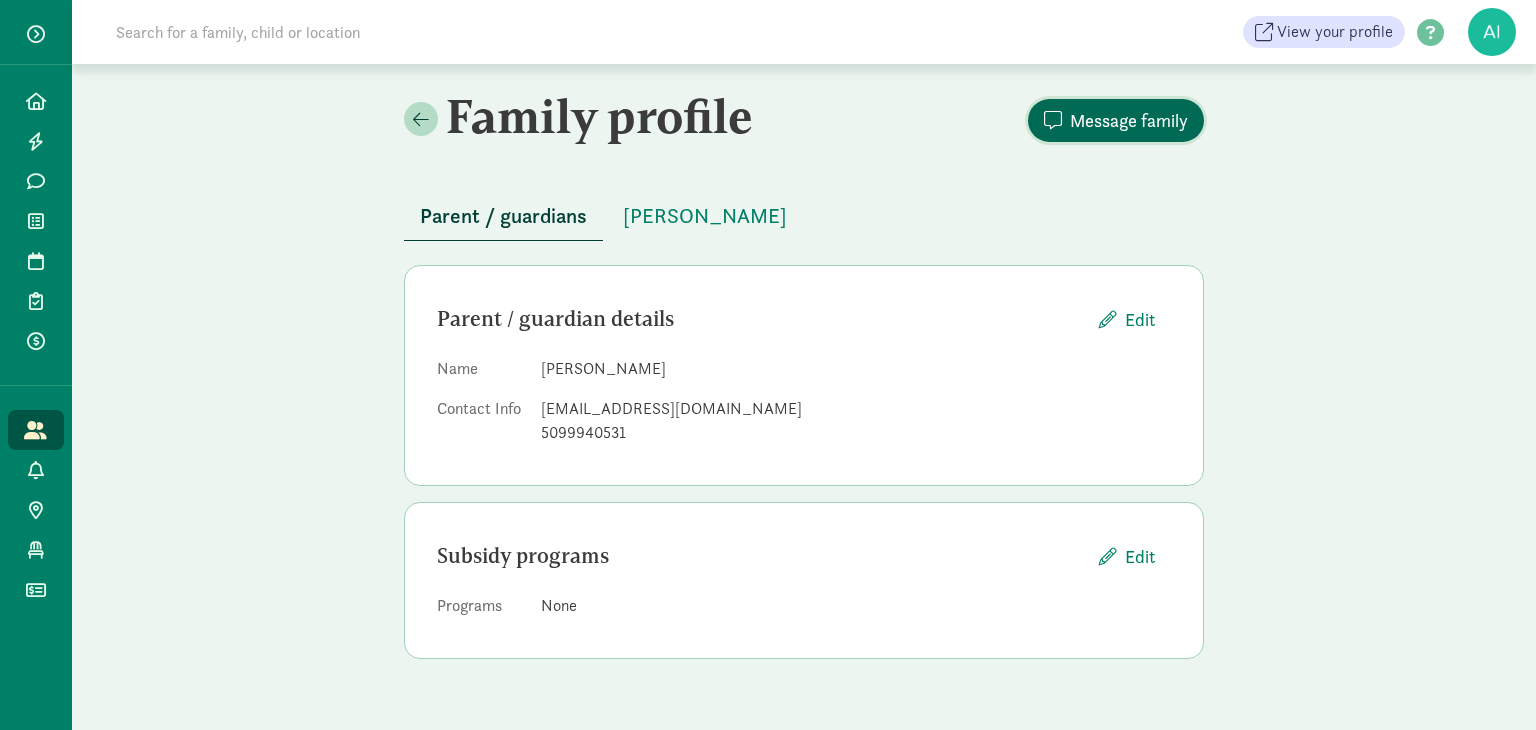 click on "Message family" at bounding box center [1129, 120] 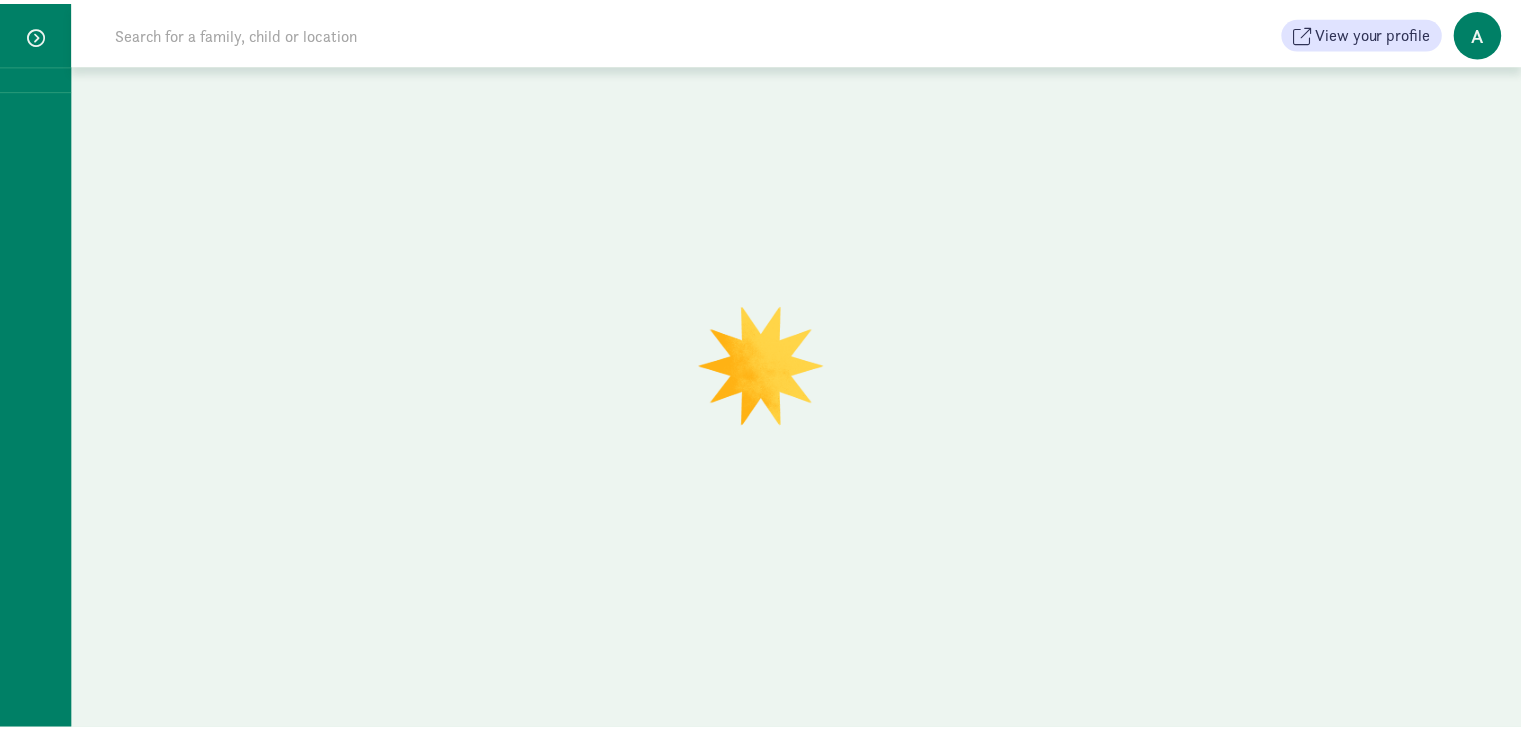 scroll, scrollTop: 0, scrollLeft: 0, axis: both 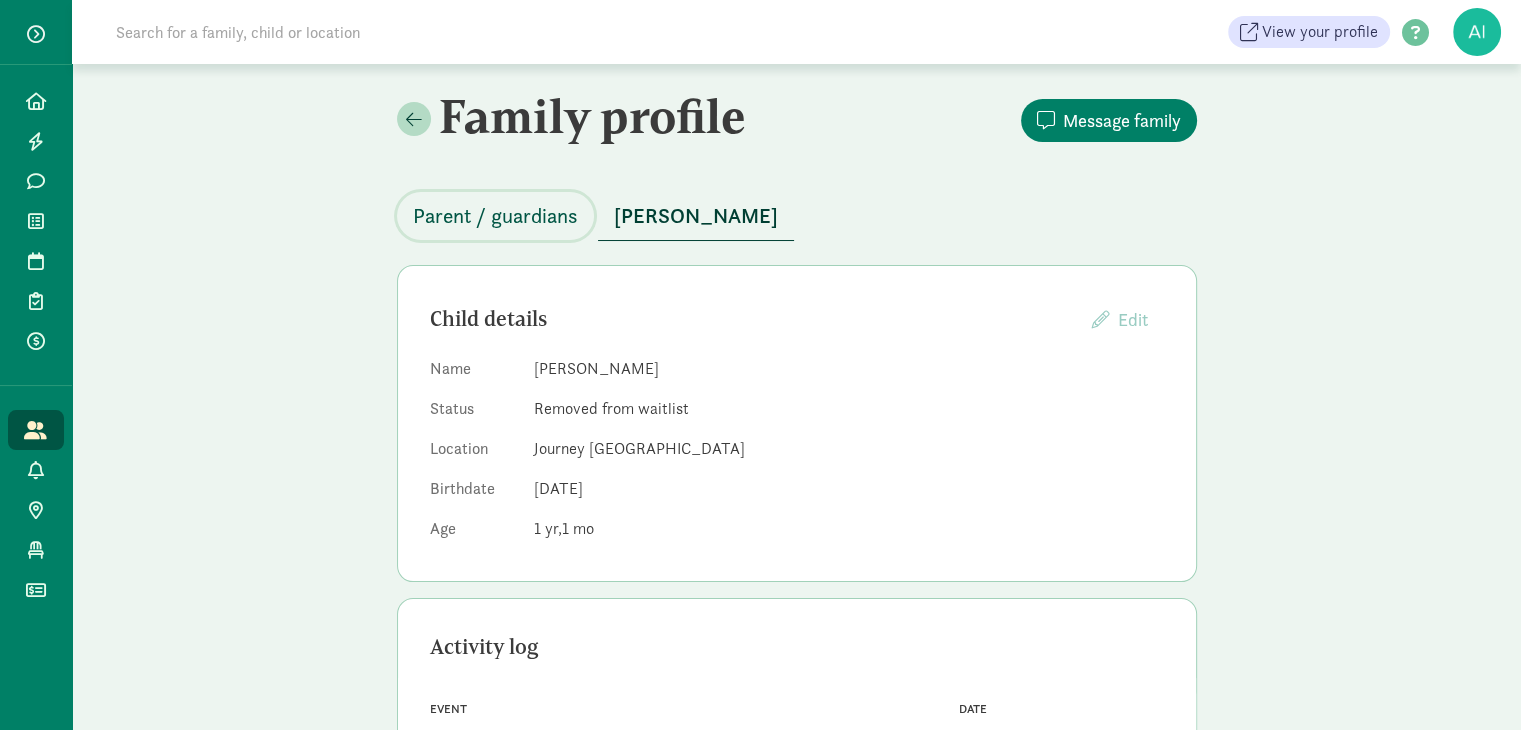 click on "Parent / guardians" at bounding box center [495, 216] 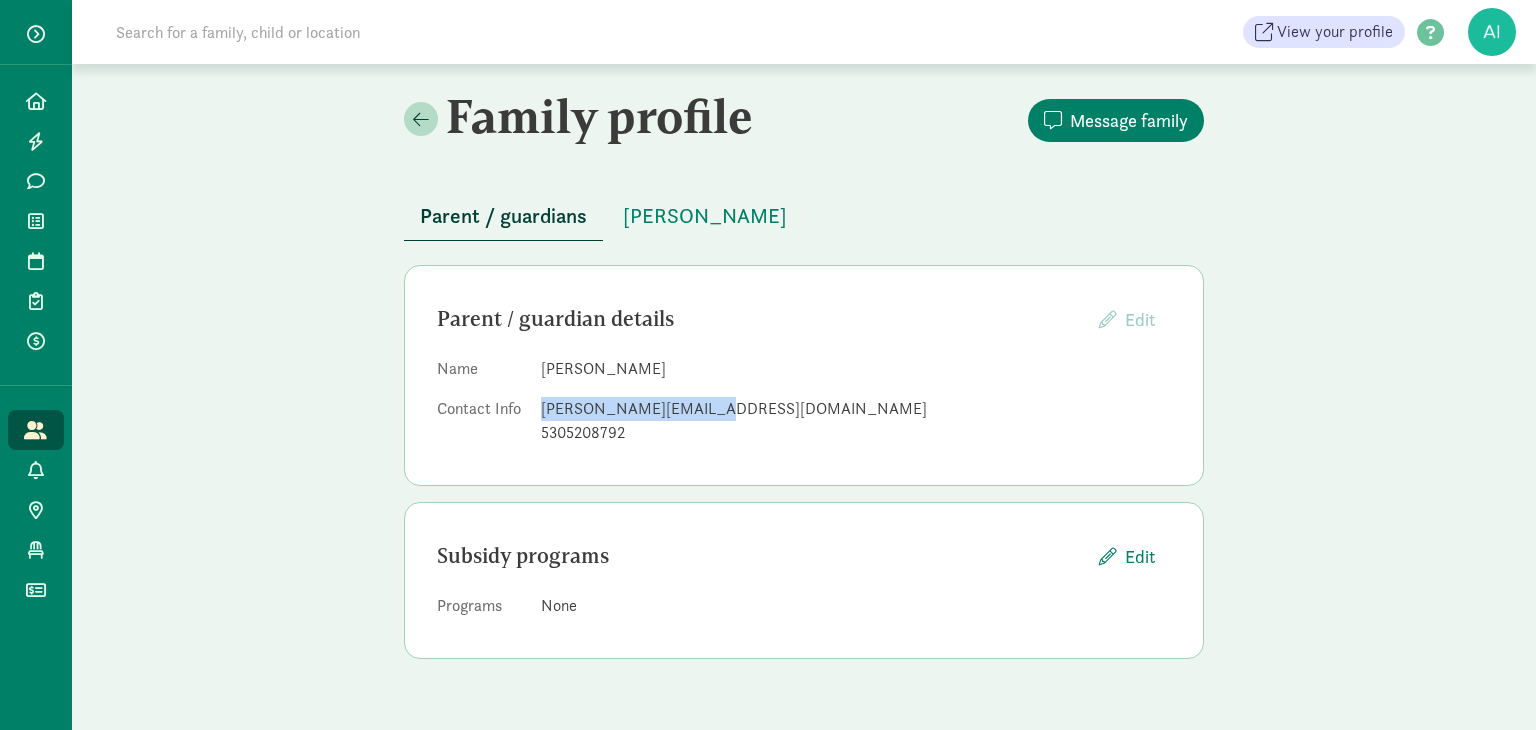 drag, startPoint x: 718, startPoint y: 409, endPoint x: 546, endPoint y: 408, distance: 172.00291 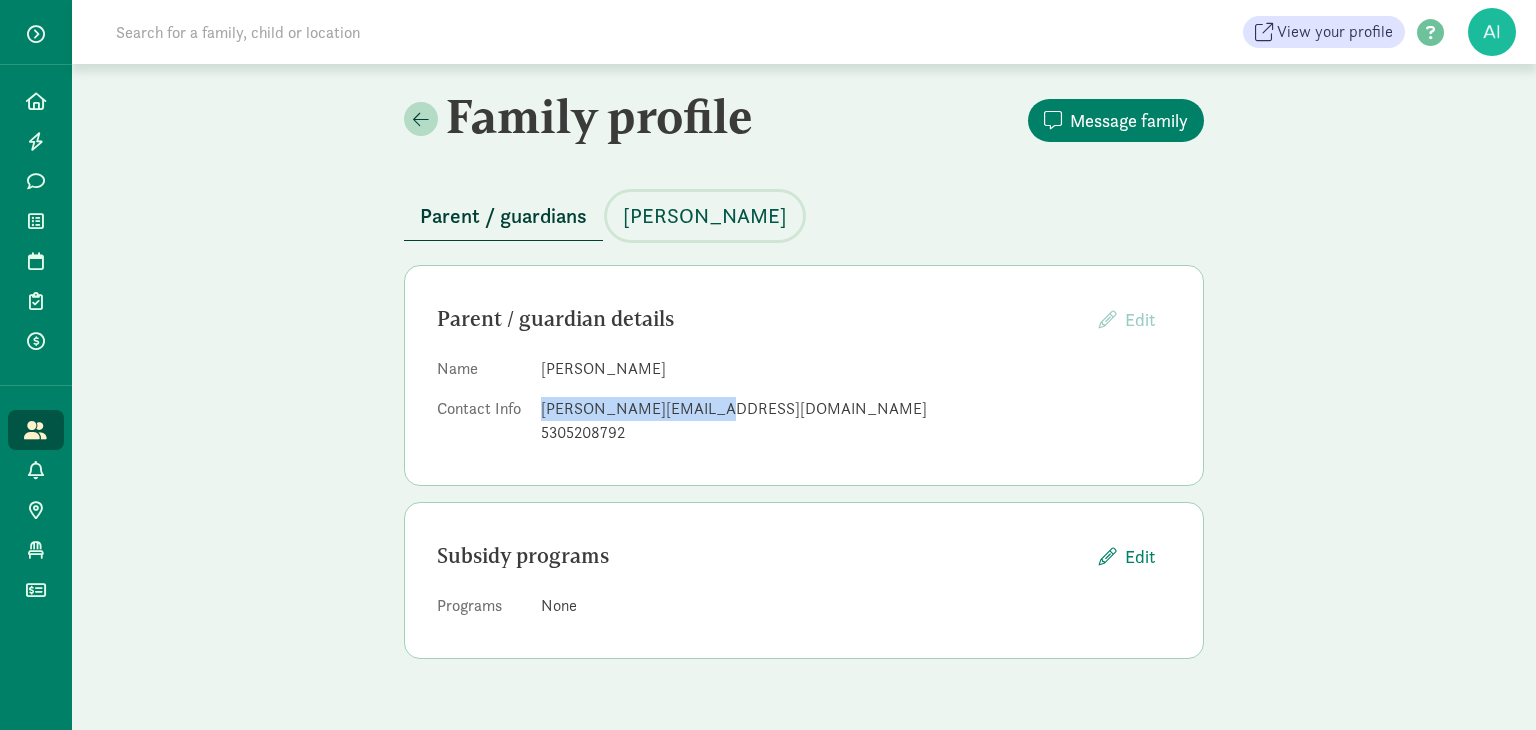 click on "[PERSON_NAME]" at bounding box center [705, 216] 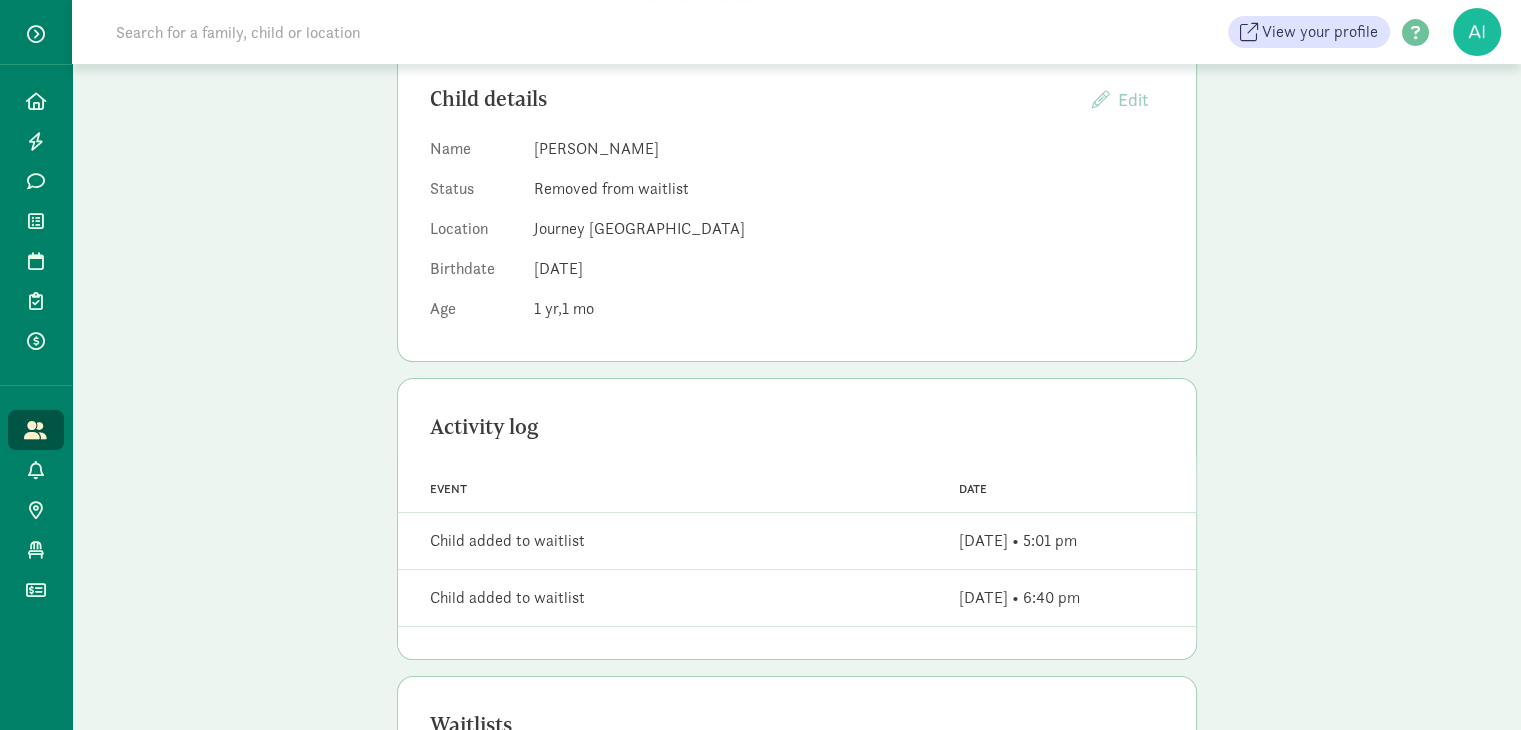scroll, scrollTop: 455, scrollLeft: 0, axis: vertical 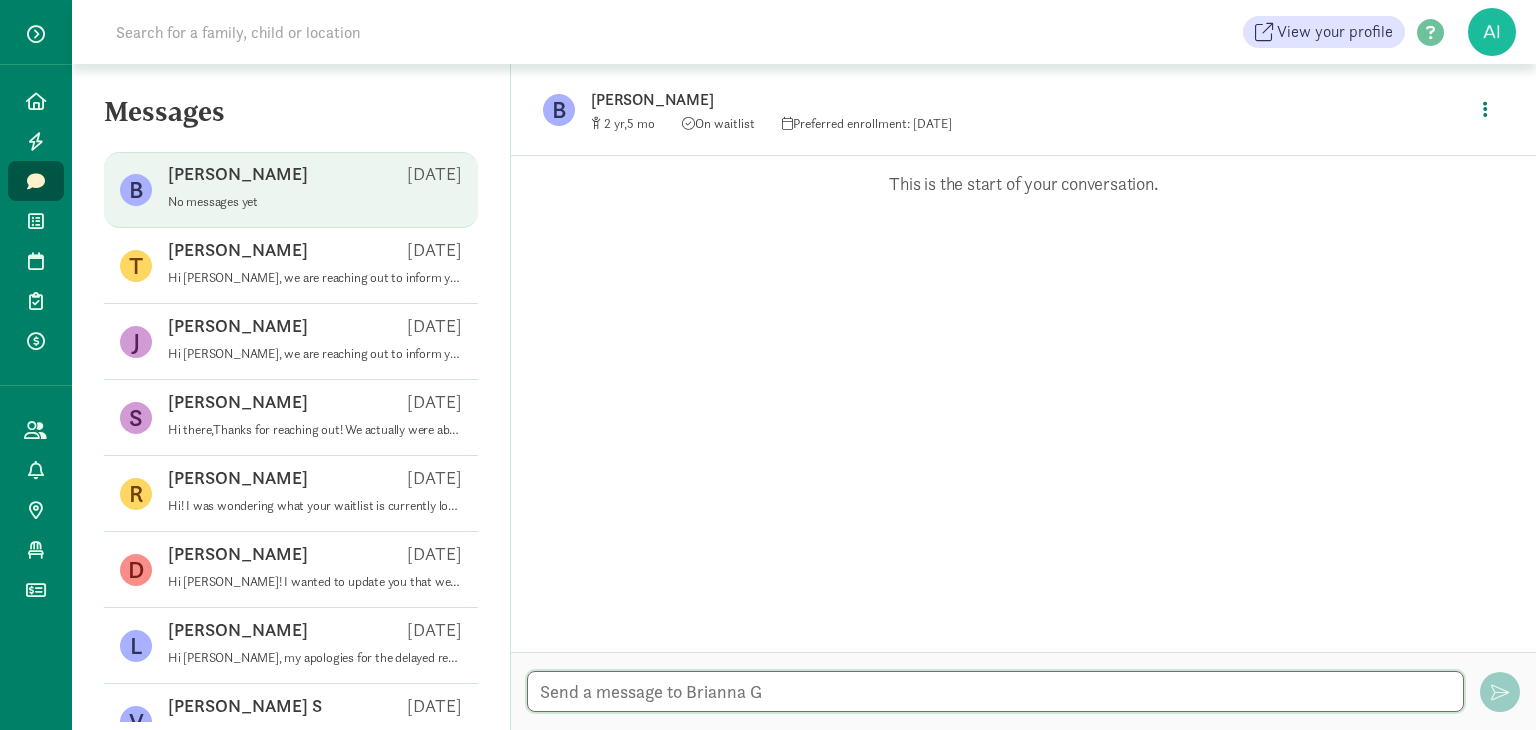 click at bounding box center (995, 691) 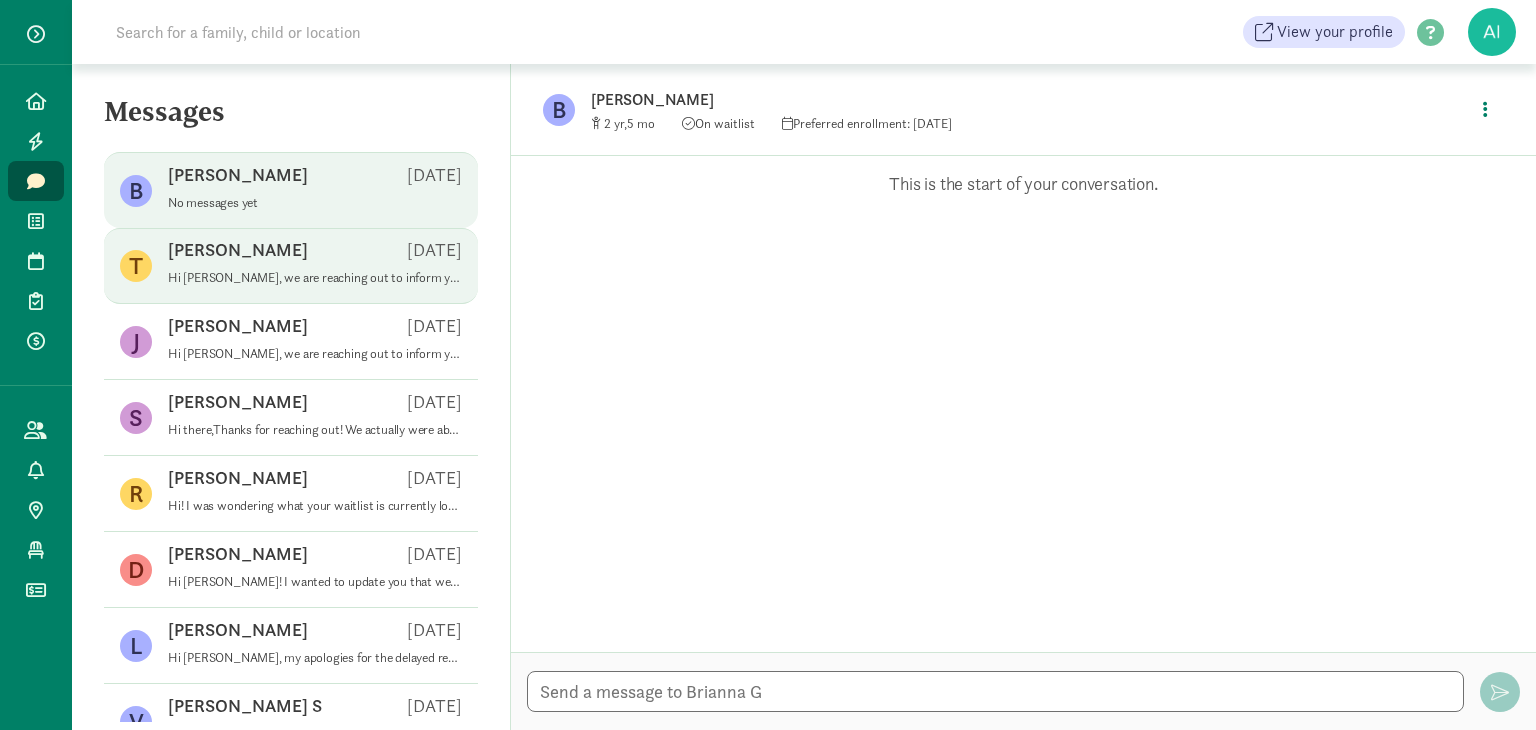click on "Hi Tara, we are reaching out to inform you of an upcoming opening in Ella’s age group beginning on Monday, July 21st! We are scheduling tours for as soon as next week, so please let us know if you’re interested in scheduling a tour or have any questions about Journey or the enrollment process. I sent you an email with additional information as well. Look forward to speaking with you!" at bounding box center [315, 278] 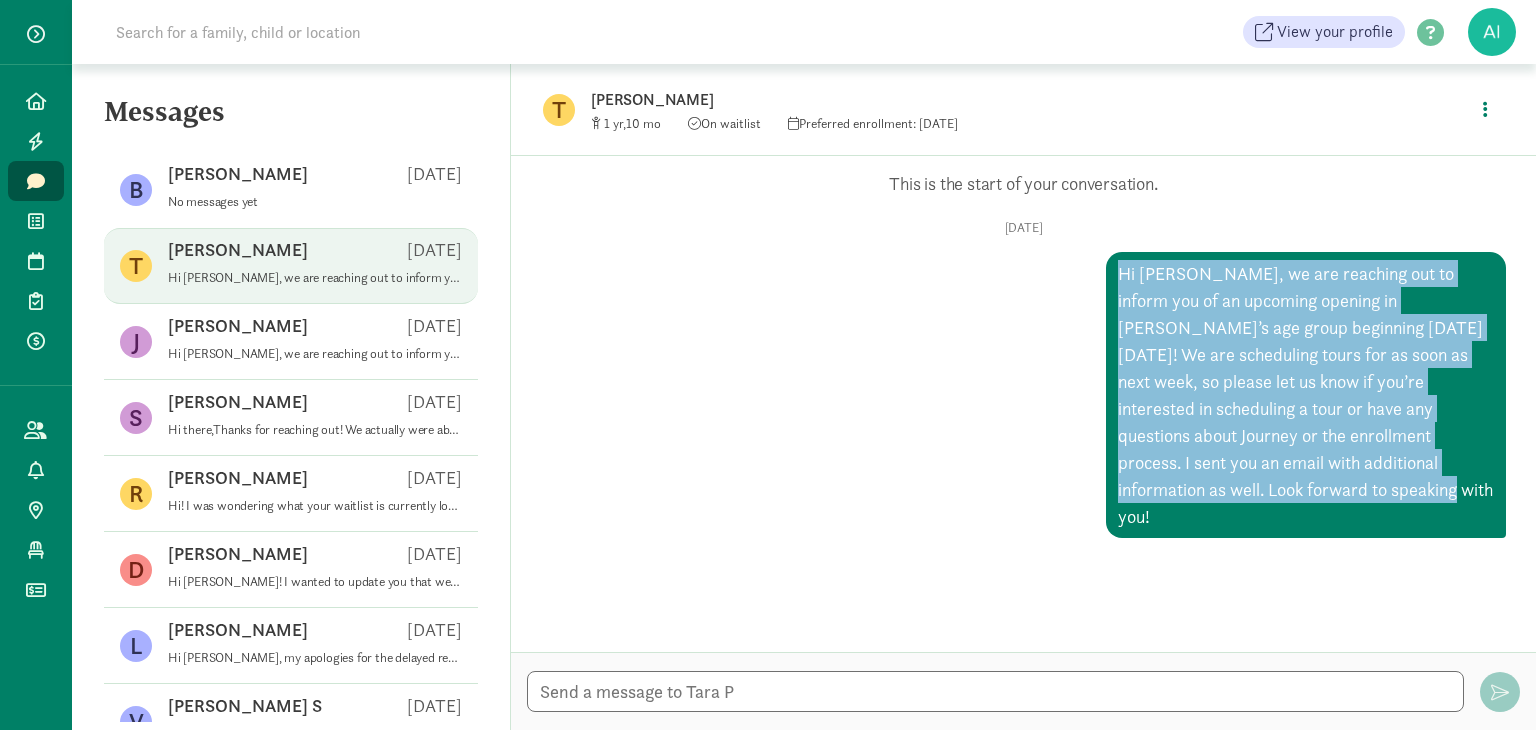 drag, startPoint x: 1192, startPoint y: 489, endPoint x: 1092, endPoint y: 269, distance: 241.66092 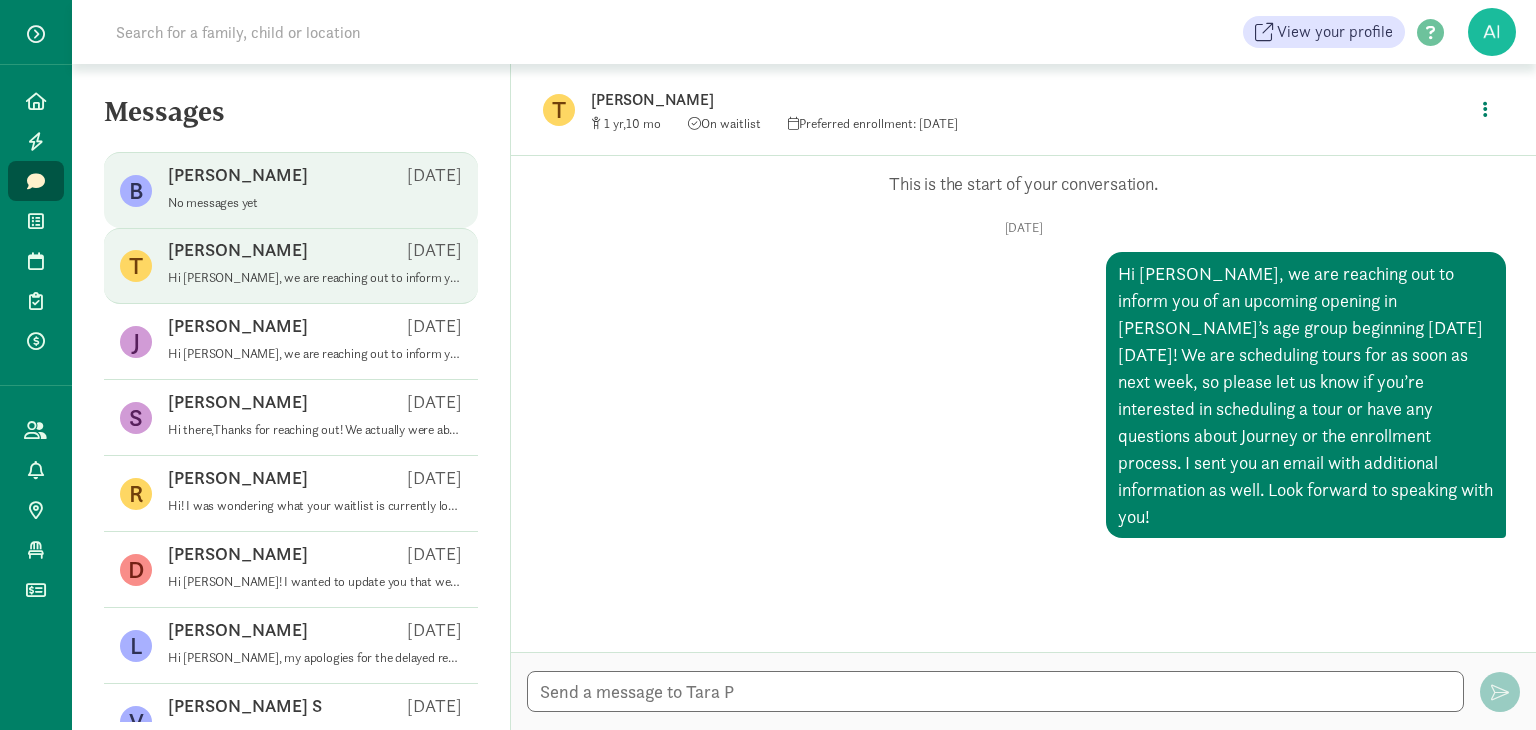 click on "Brianna G    Jul 10" at bounding box center [315, 179] 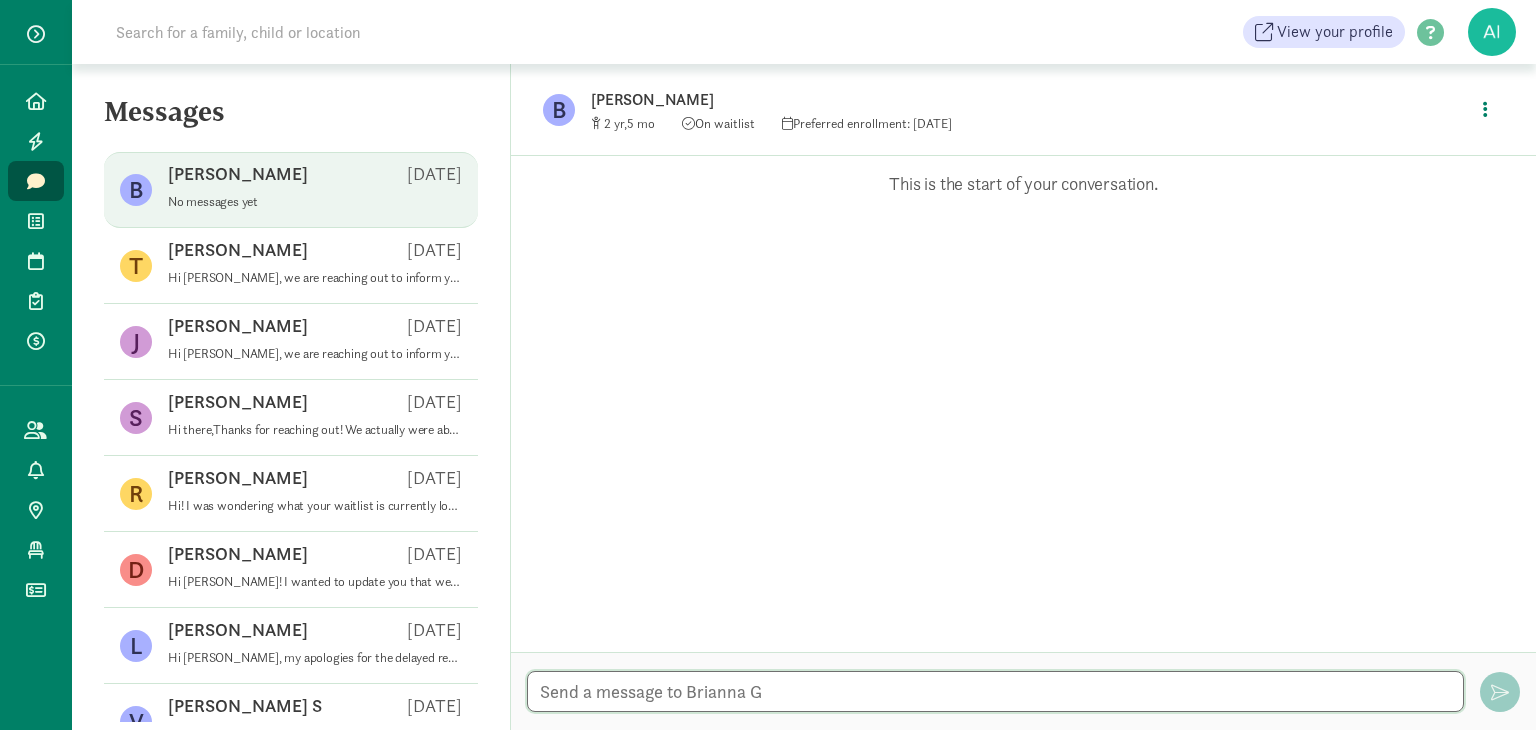 click at bounding box center [995, 691] 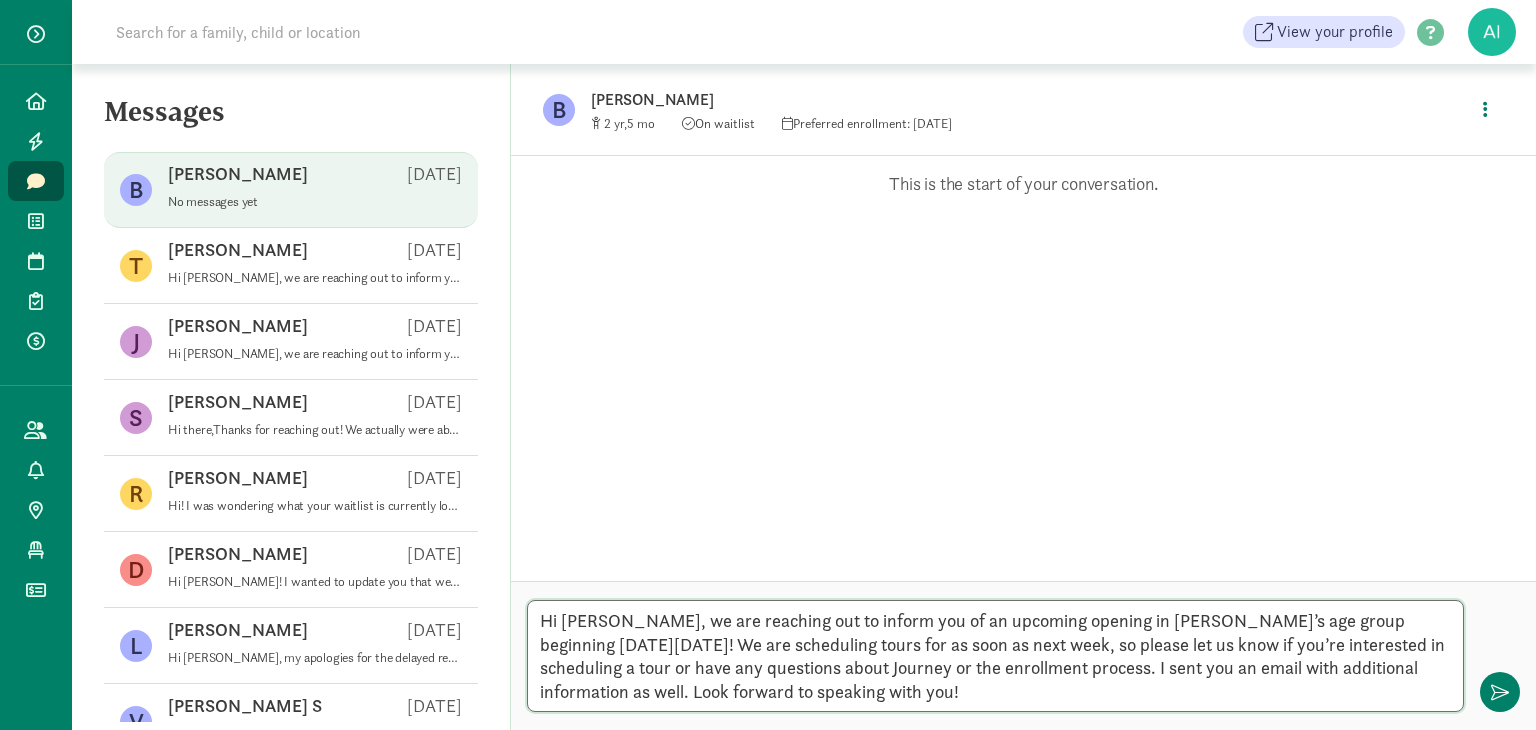 drag, startPoint x: 593, startPoint y: 620, endPoint x: 563, endPoint y: 617, distance: 30.149628 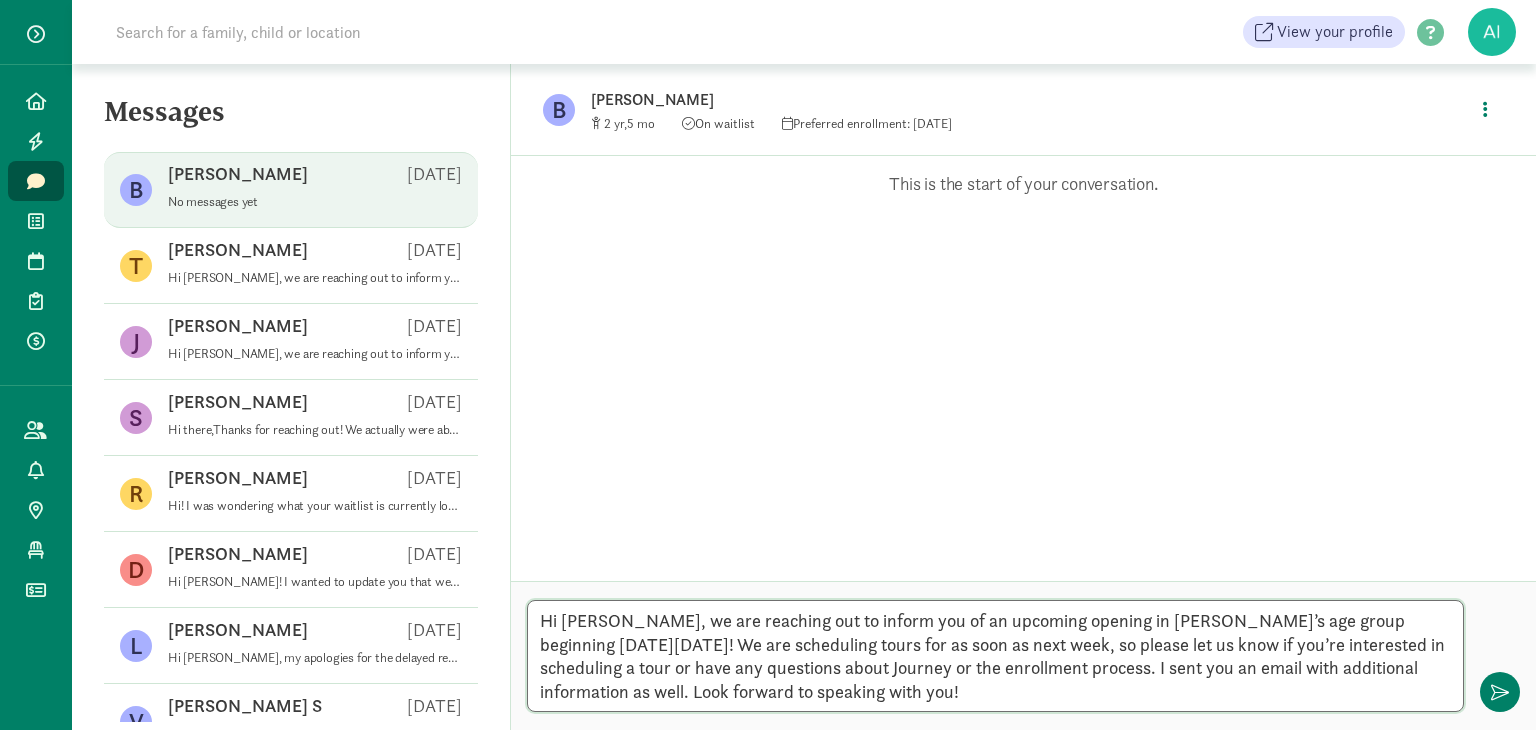 drag, startPoint x: 1117, startPoint y: 618, endPoint x: 1096, endPoint y: 617, distance: 21.023796 